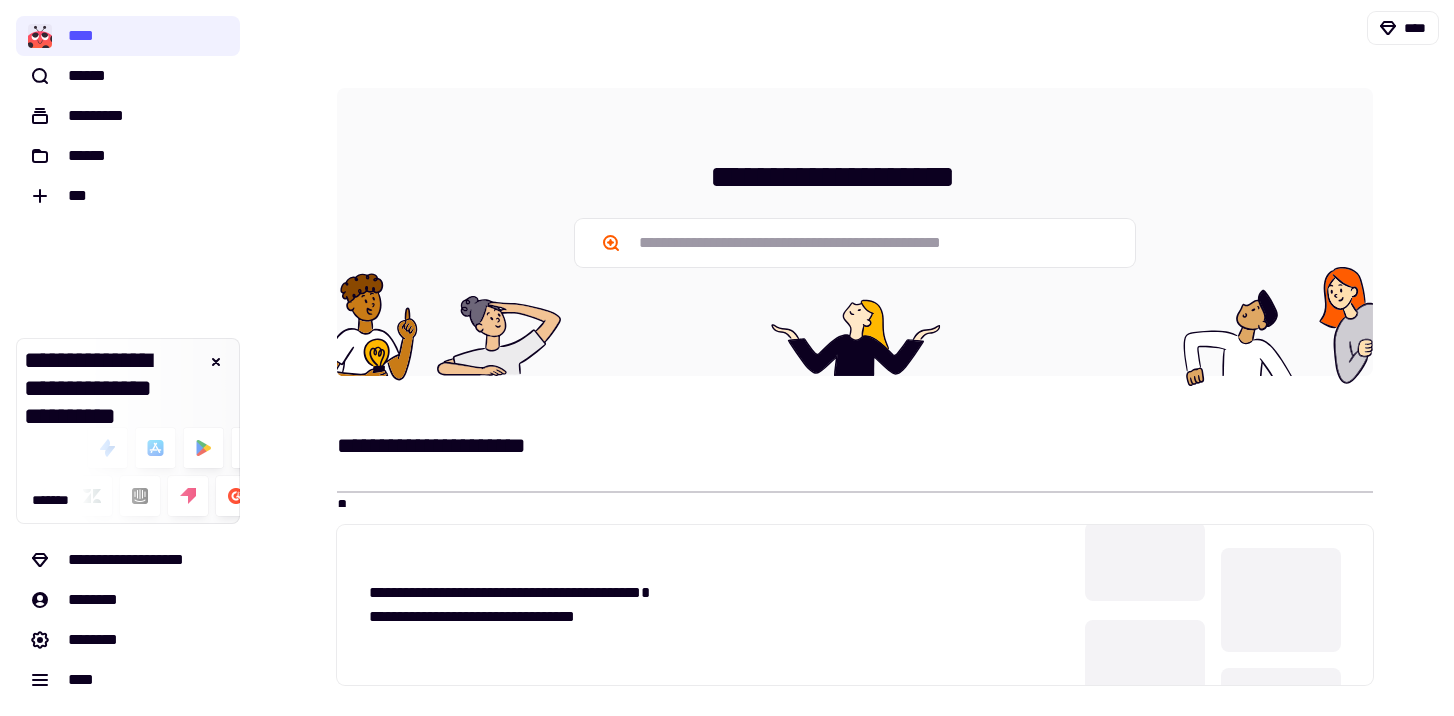 scroll, scrollTop: 0, scrollLeft: 0, axis: both 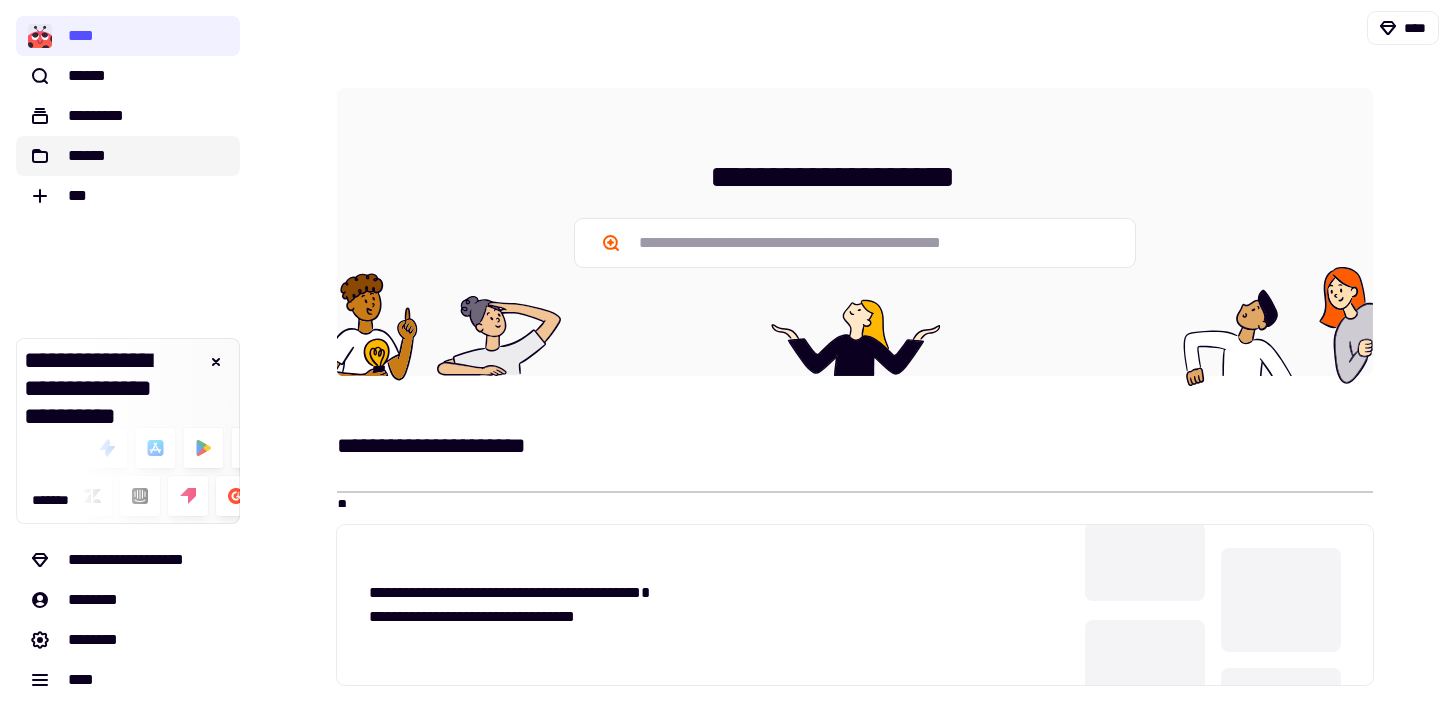 click on "******" 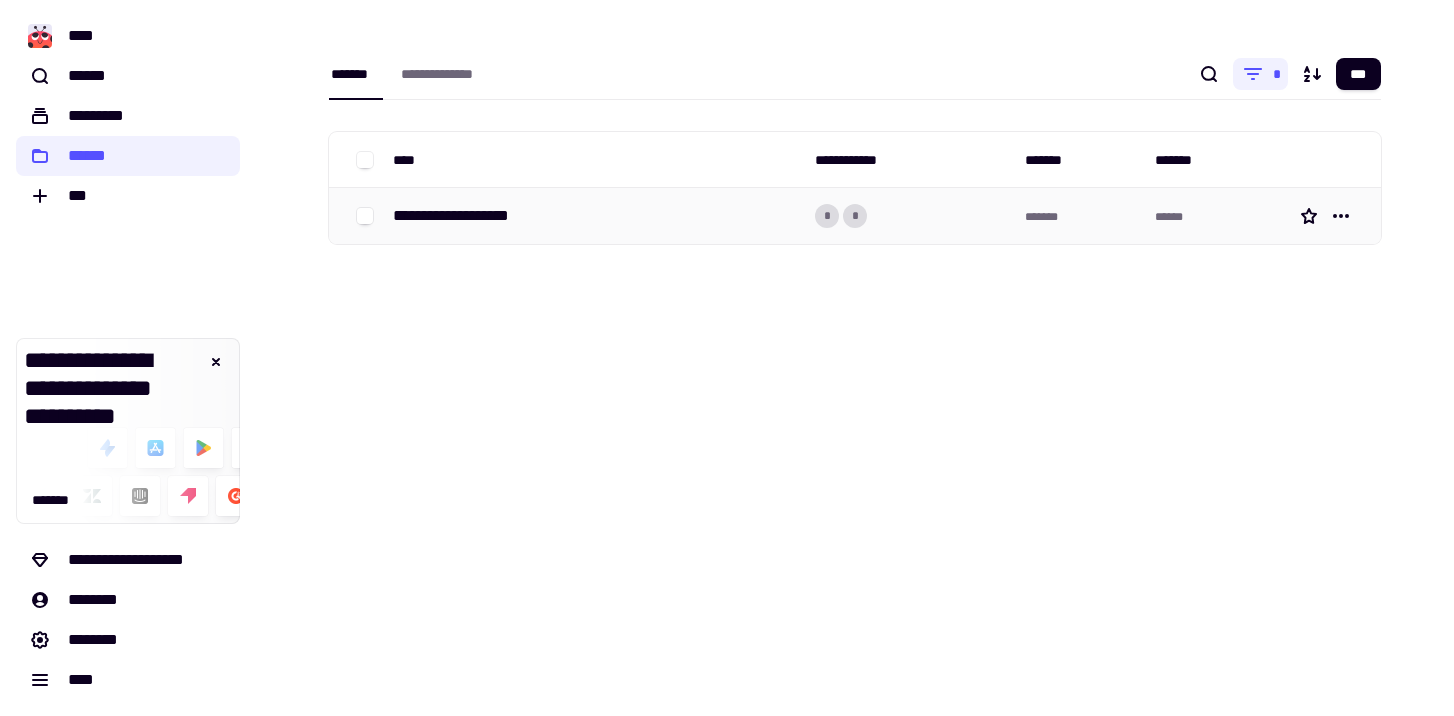 click on "**********" at bounding box center (469, 216) 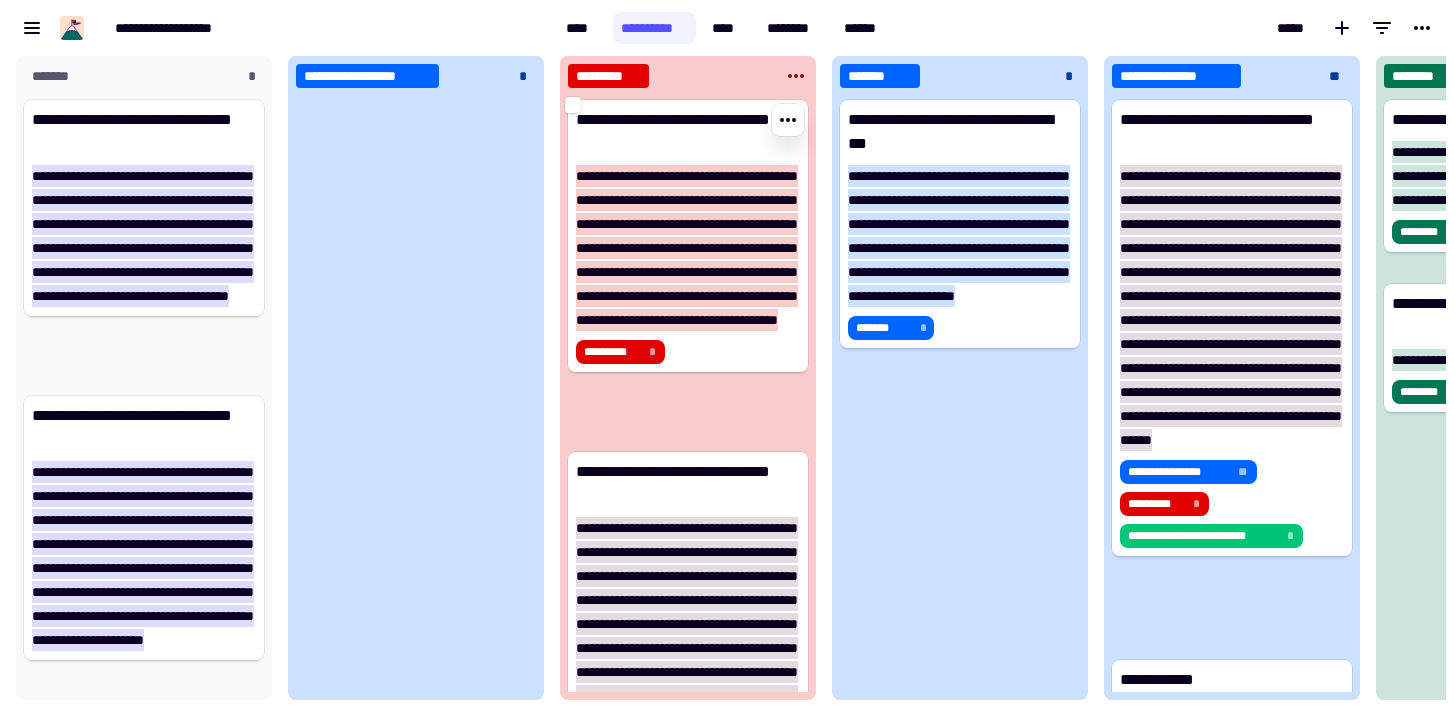 scroll, scrollTop: 1, scrollLeft: 1, axis: both 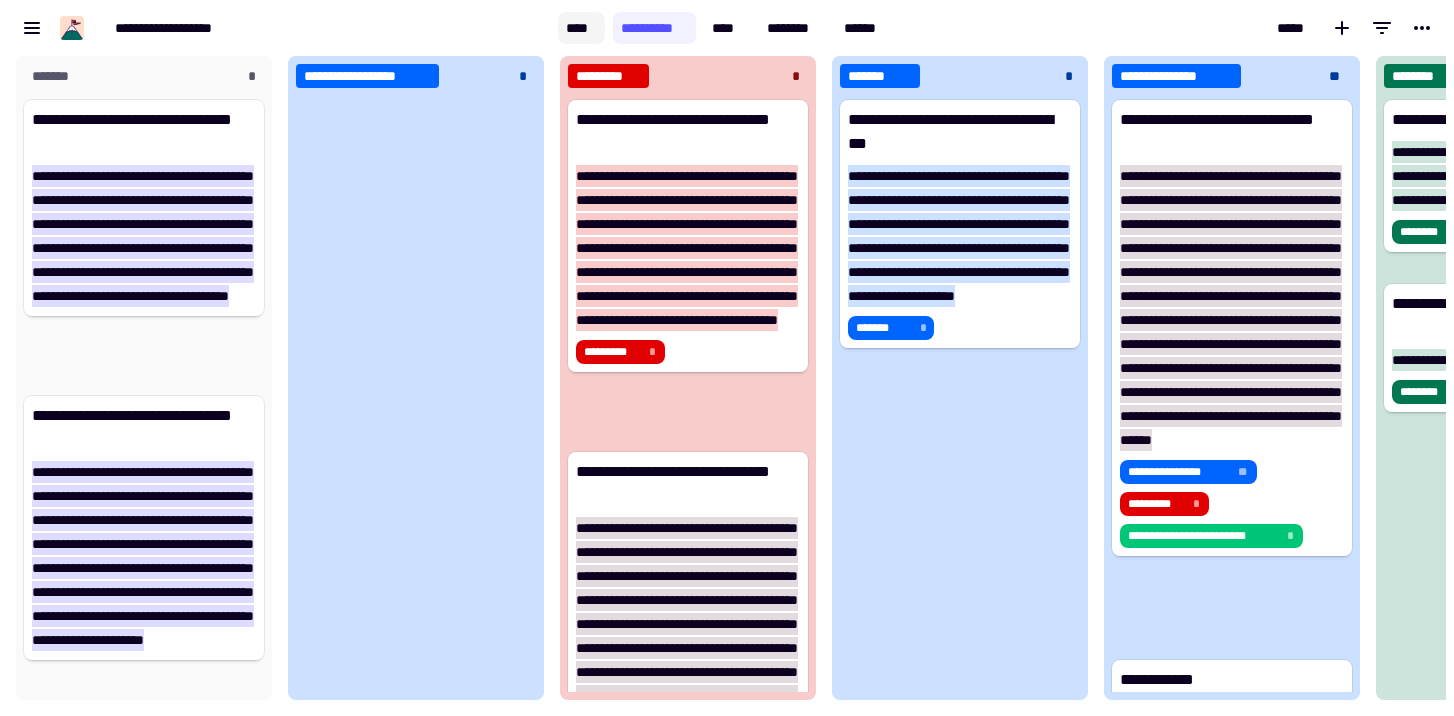 click on "****" 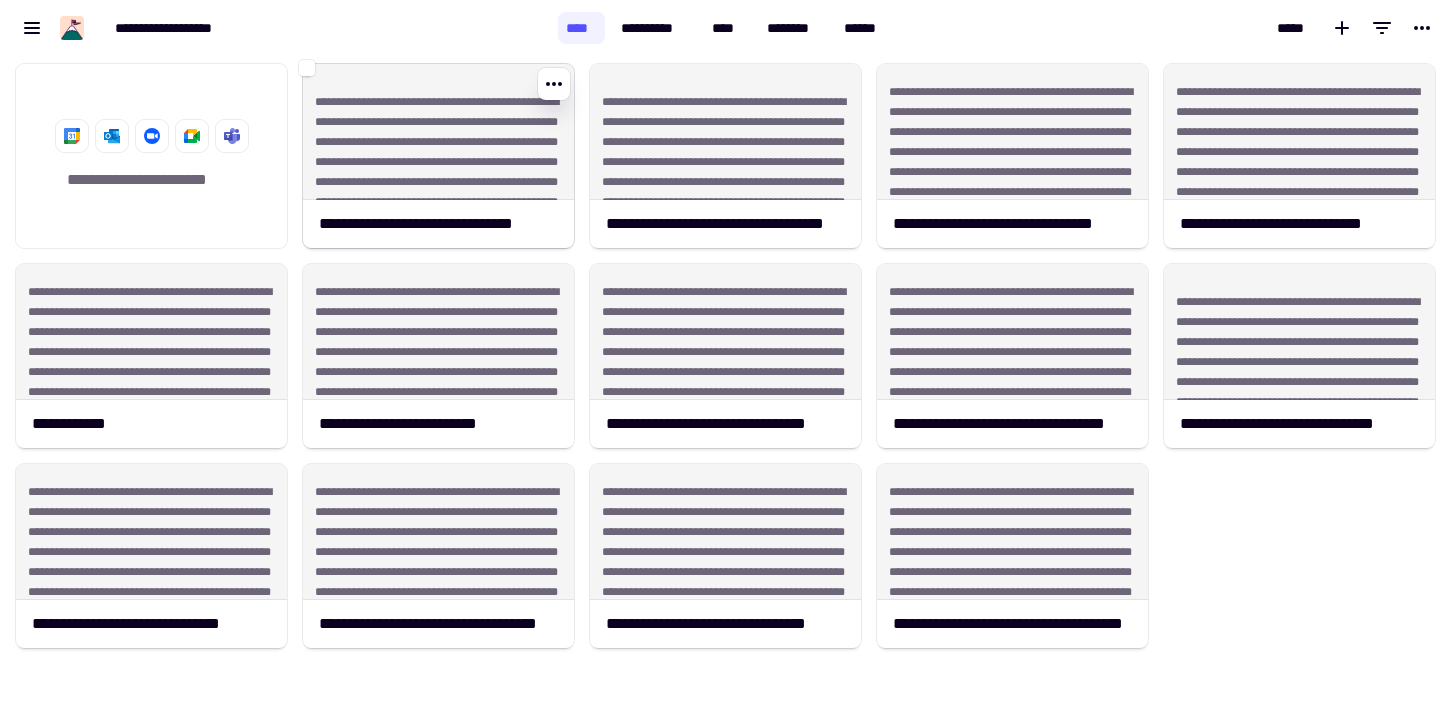 click on "**********" 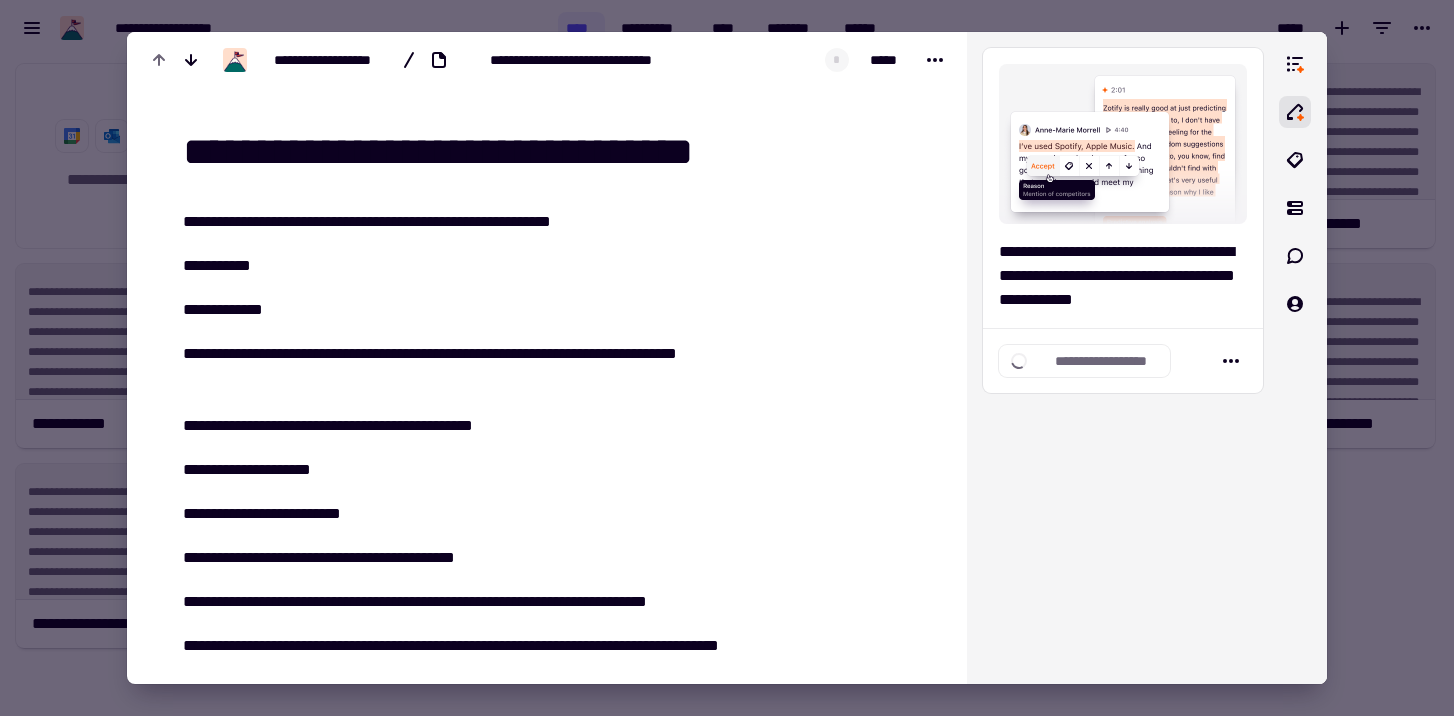 click on "**********" at bounding box center (559, 152) 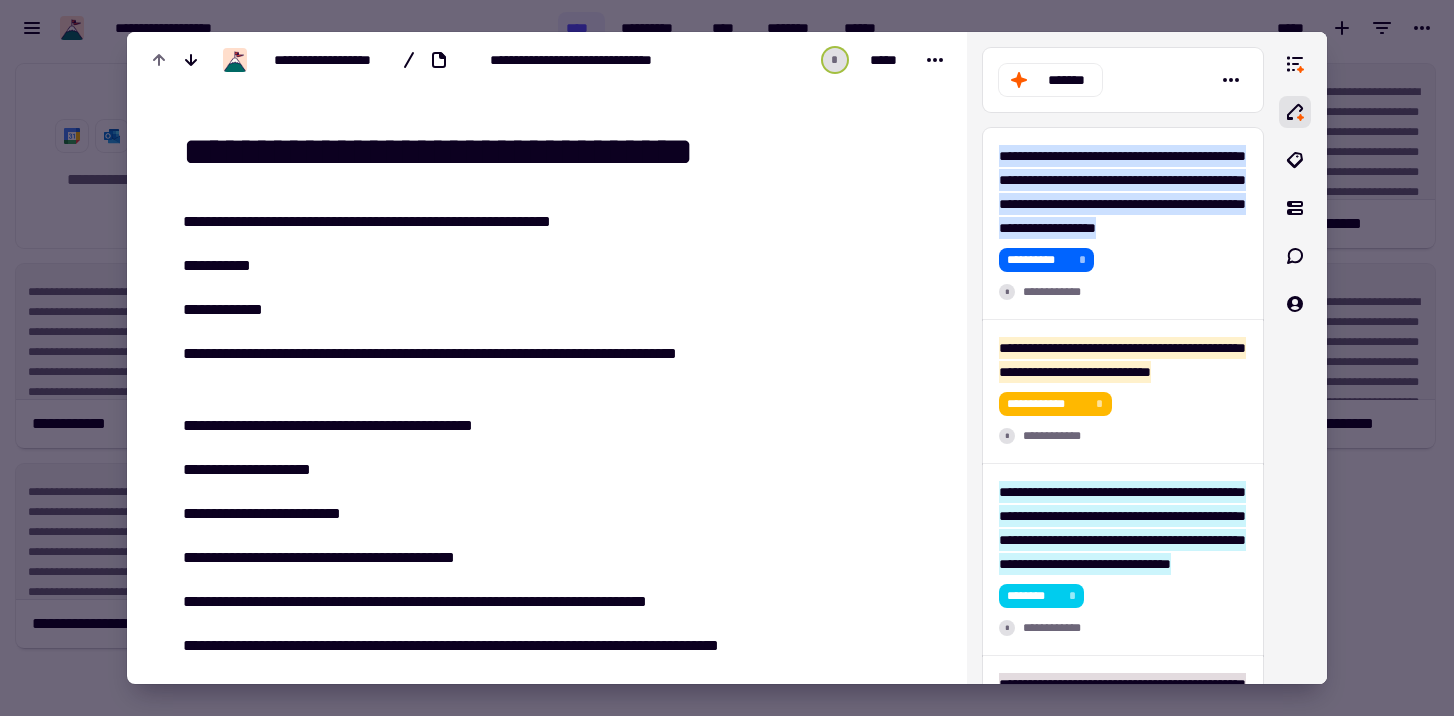 drag, startPoint x: 820, startPoint y: 155, endPoint x: 425, endPoint y: 162, distance: 395.062 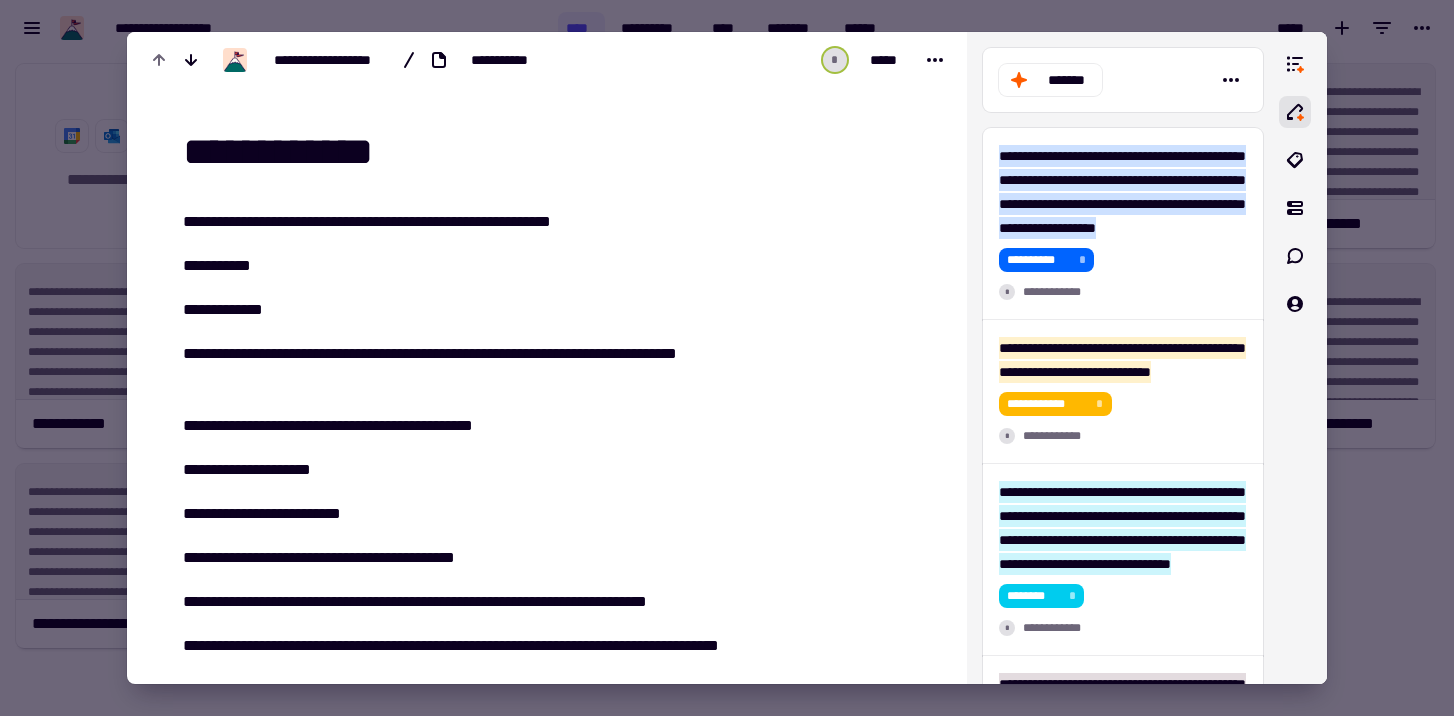 type on "**********" 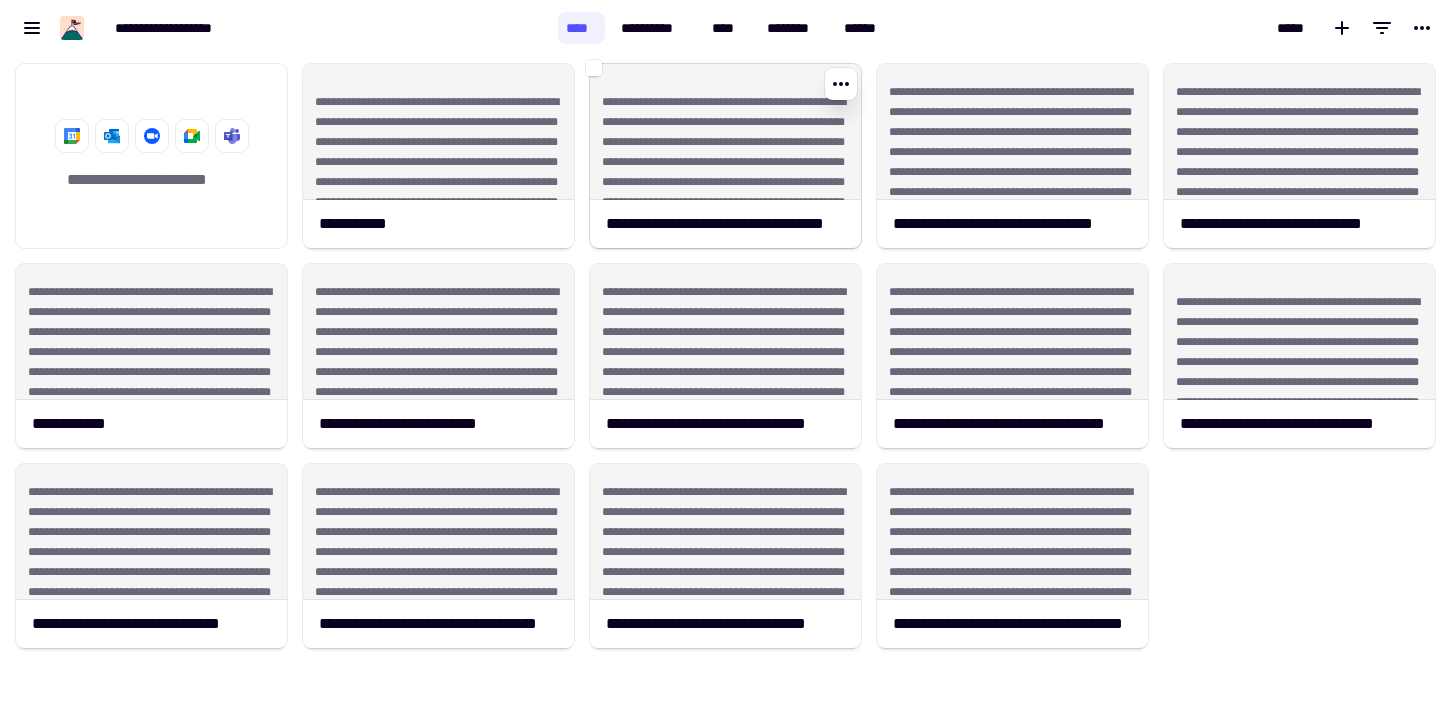 click on "**********" 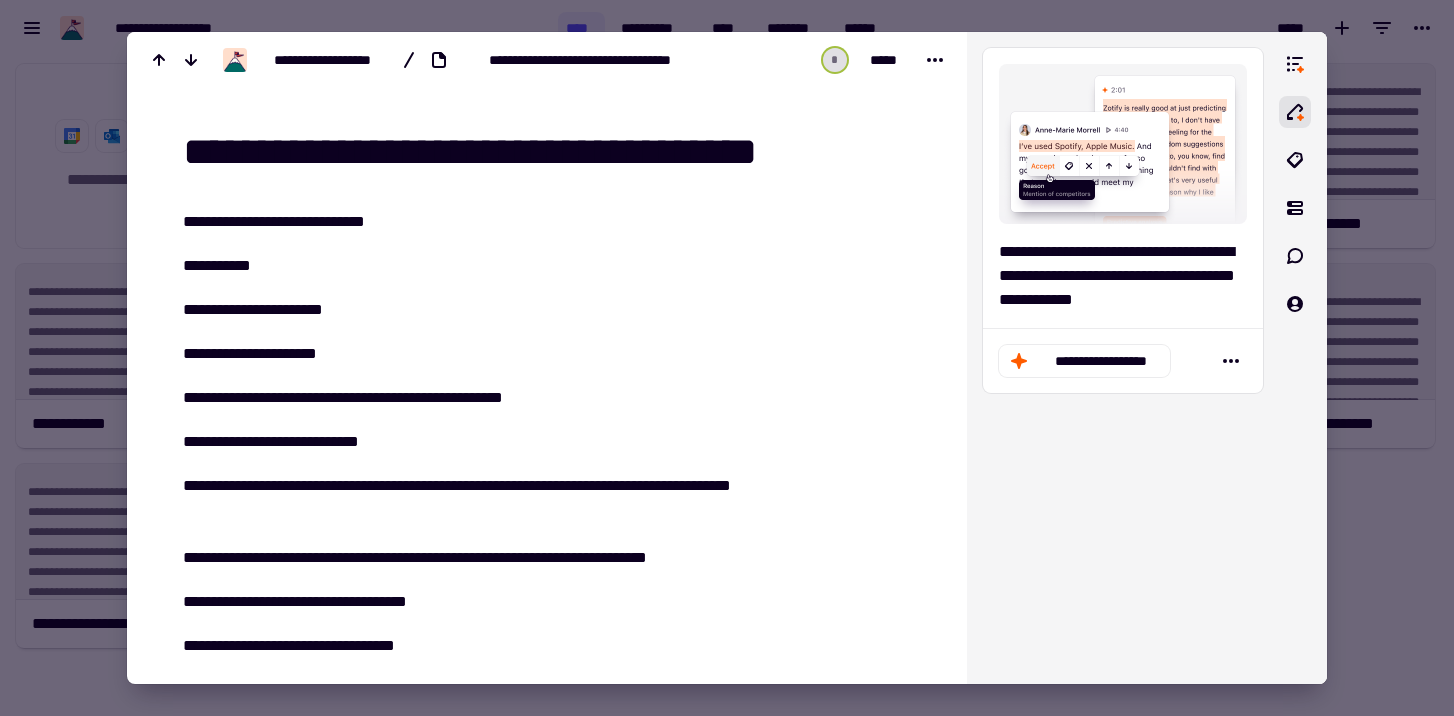 drag, startPoint x: 473, startPoint y: 153, endPoint x: 881, endPoint y: 155, distance: 408.0049 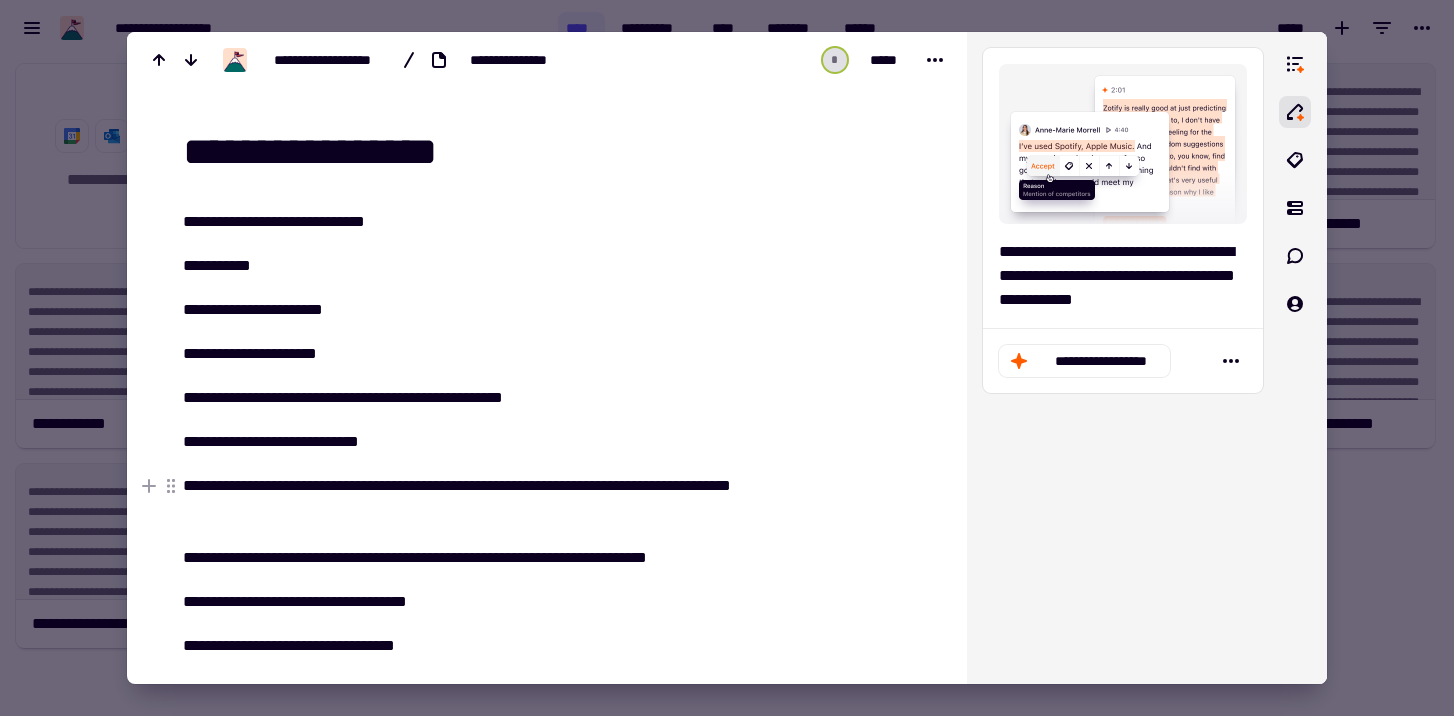 type on "**********" 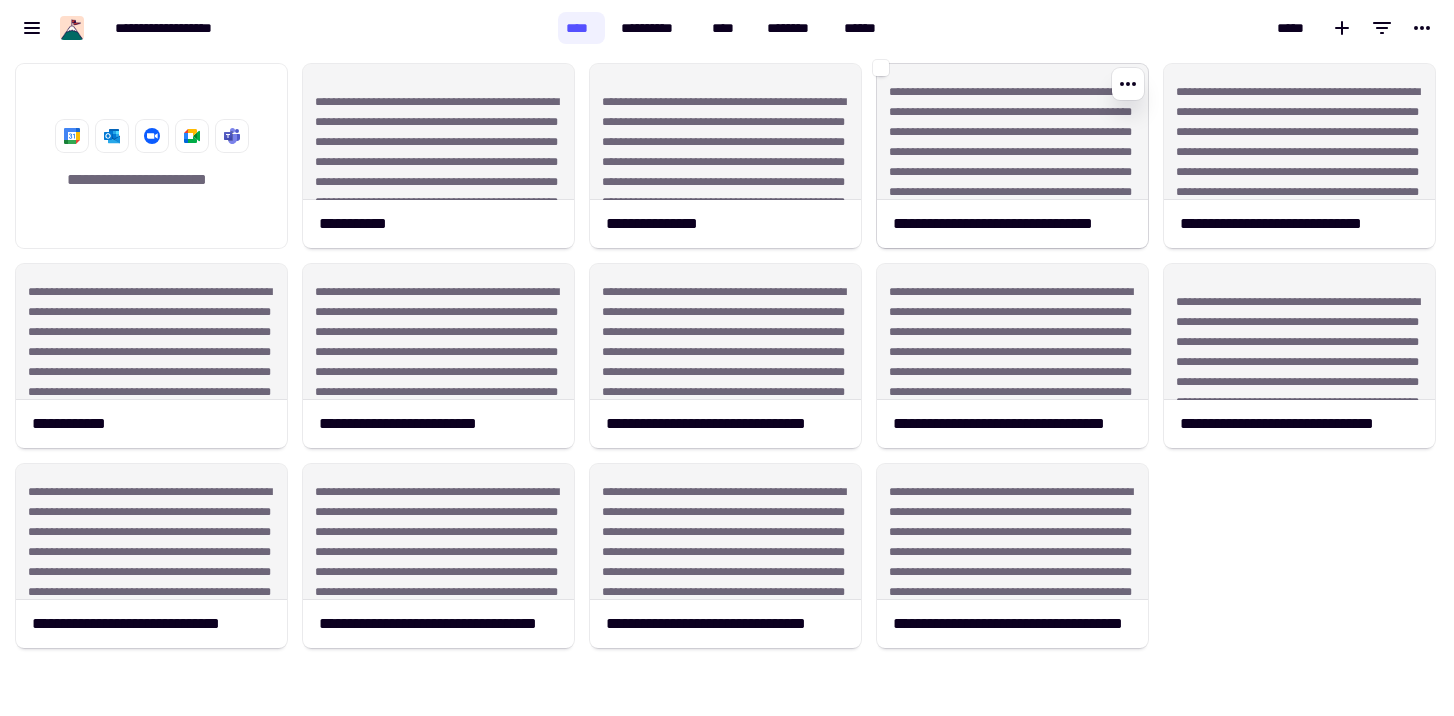 click on "**********" 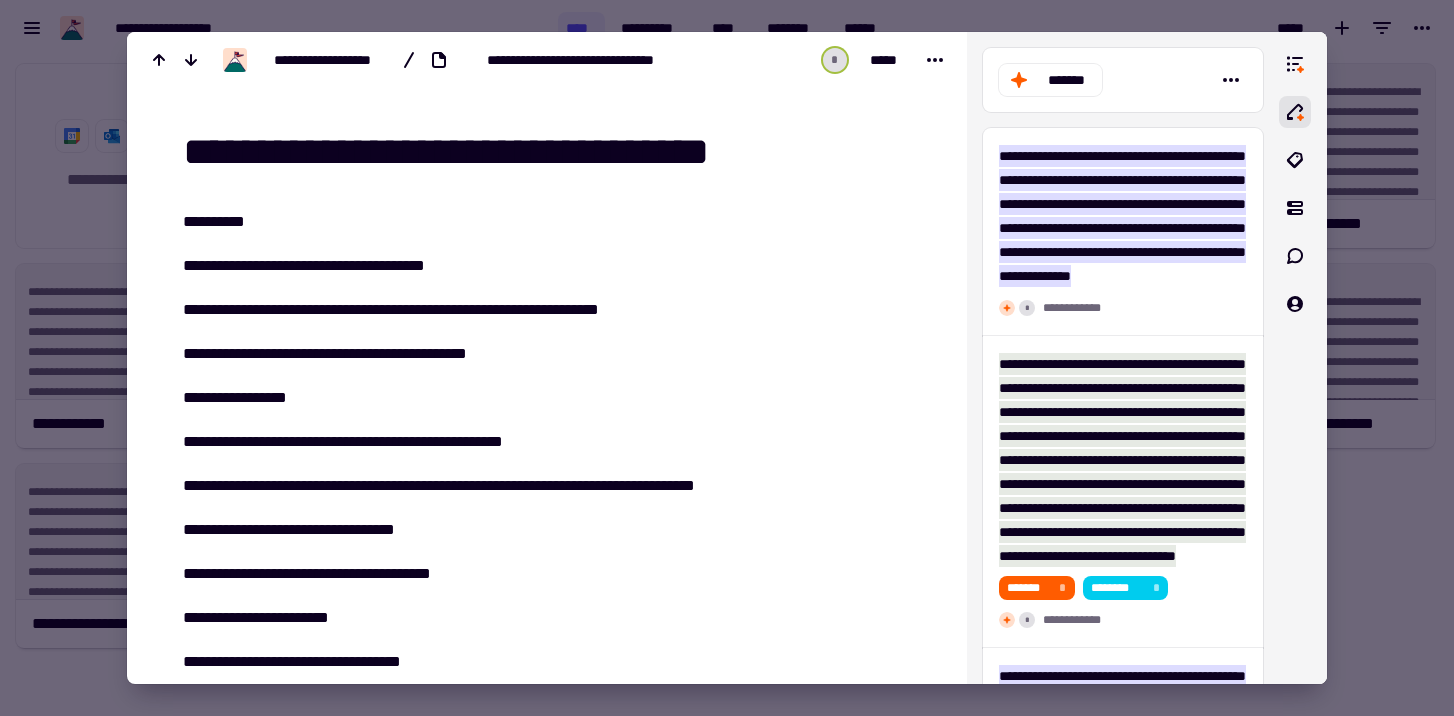 drag, startPoint x: 422, startPoint y: 152, endPoint x: 823, endPoint y: 159, distance: 401.0611 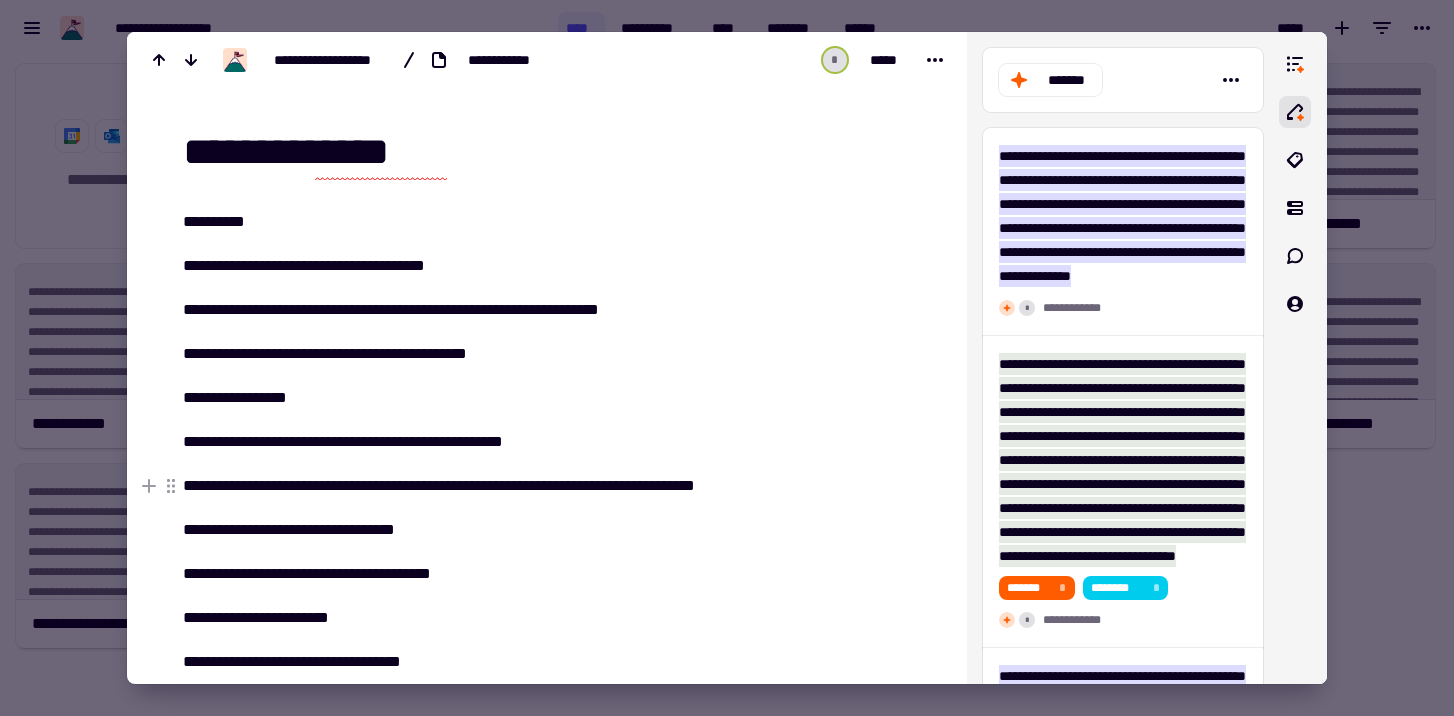 type on "**********" 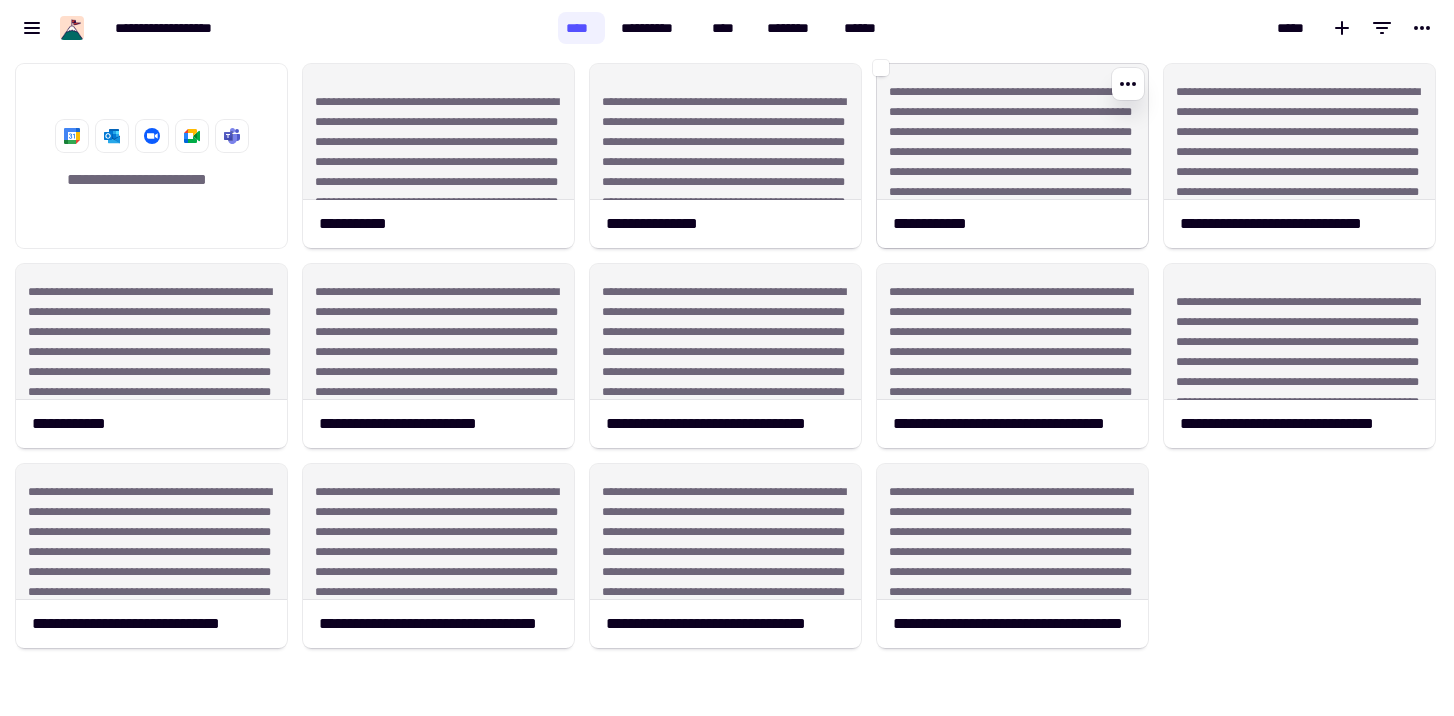 click on "**********" 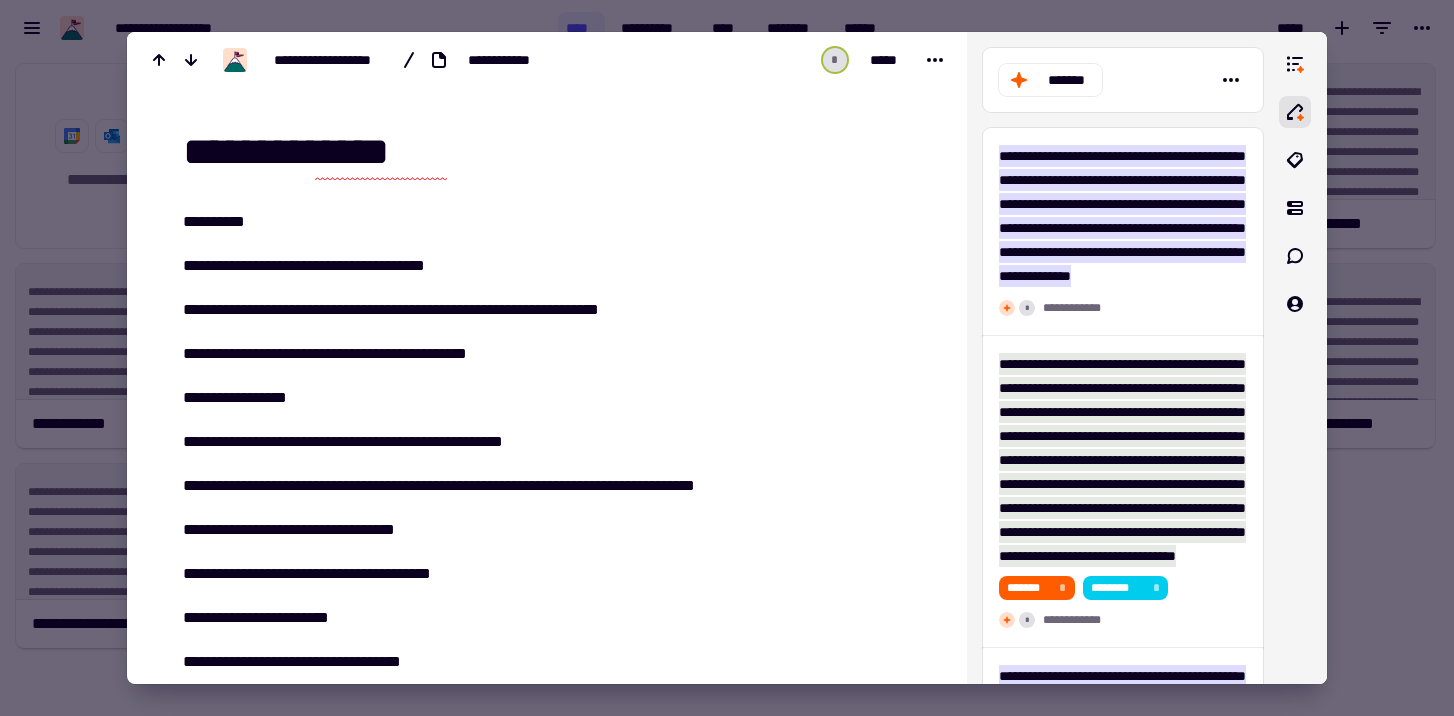 click at bounding box center (727, 358) 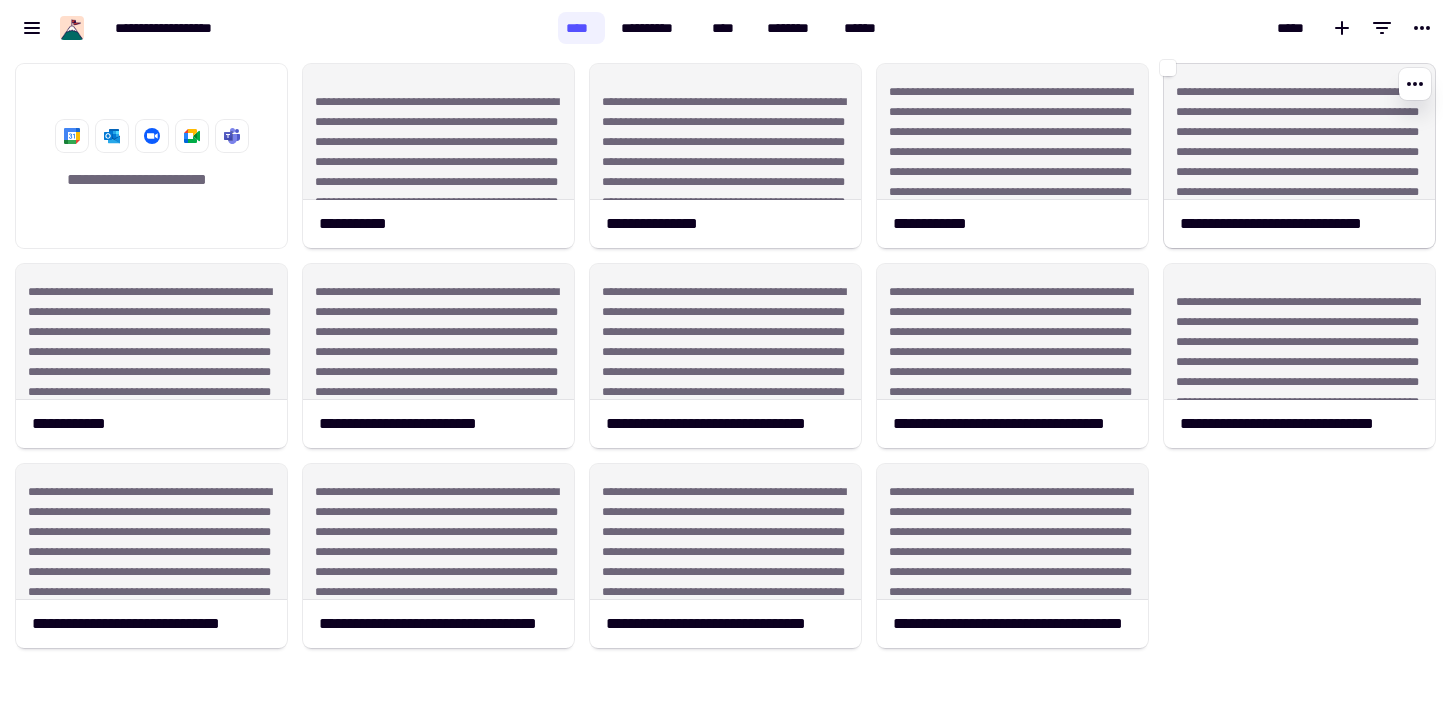 click on "**********" 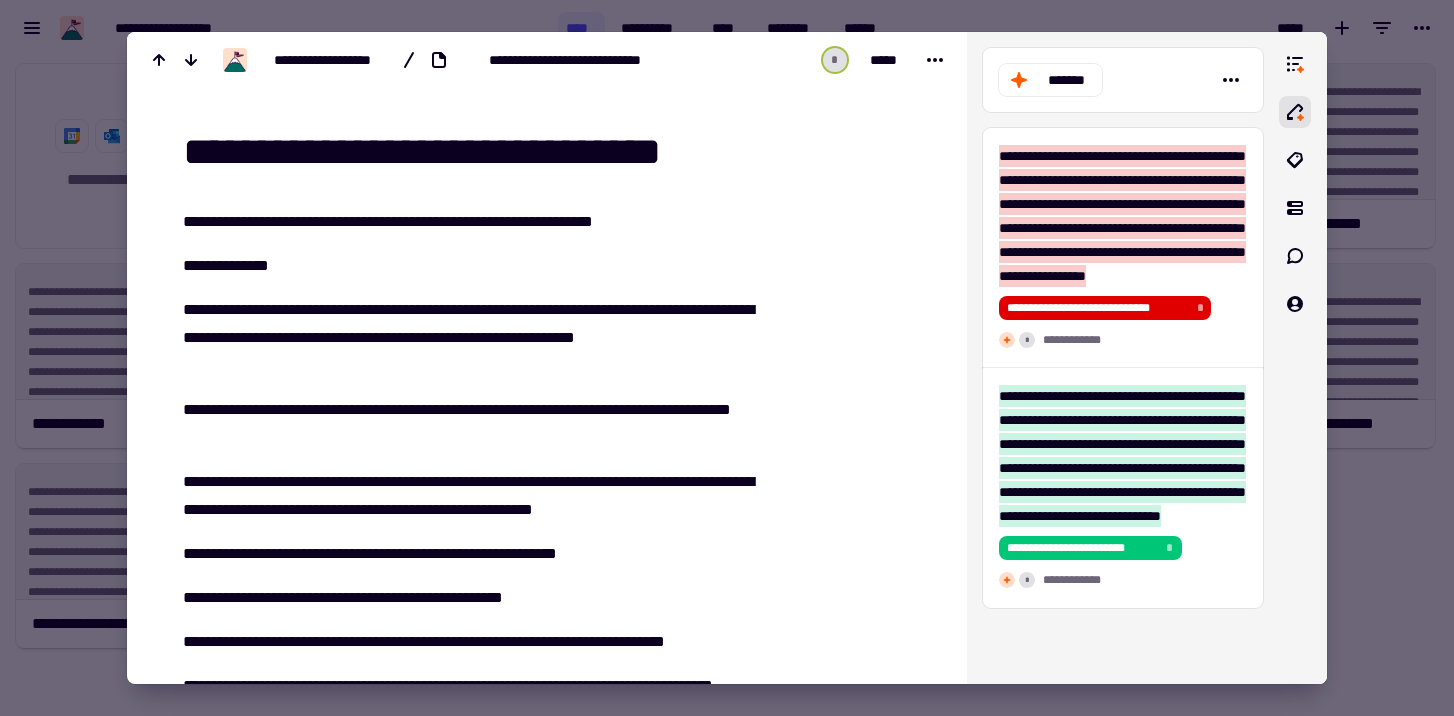 drag, startPoint x: 393, startPoint y: 161, endPoint x: 774, endPoint y: 163, distance: 381.00525 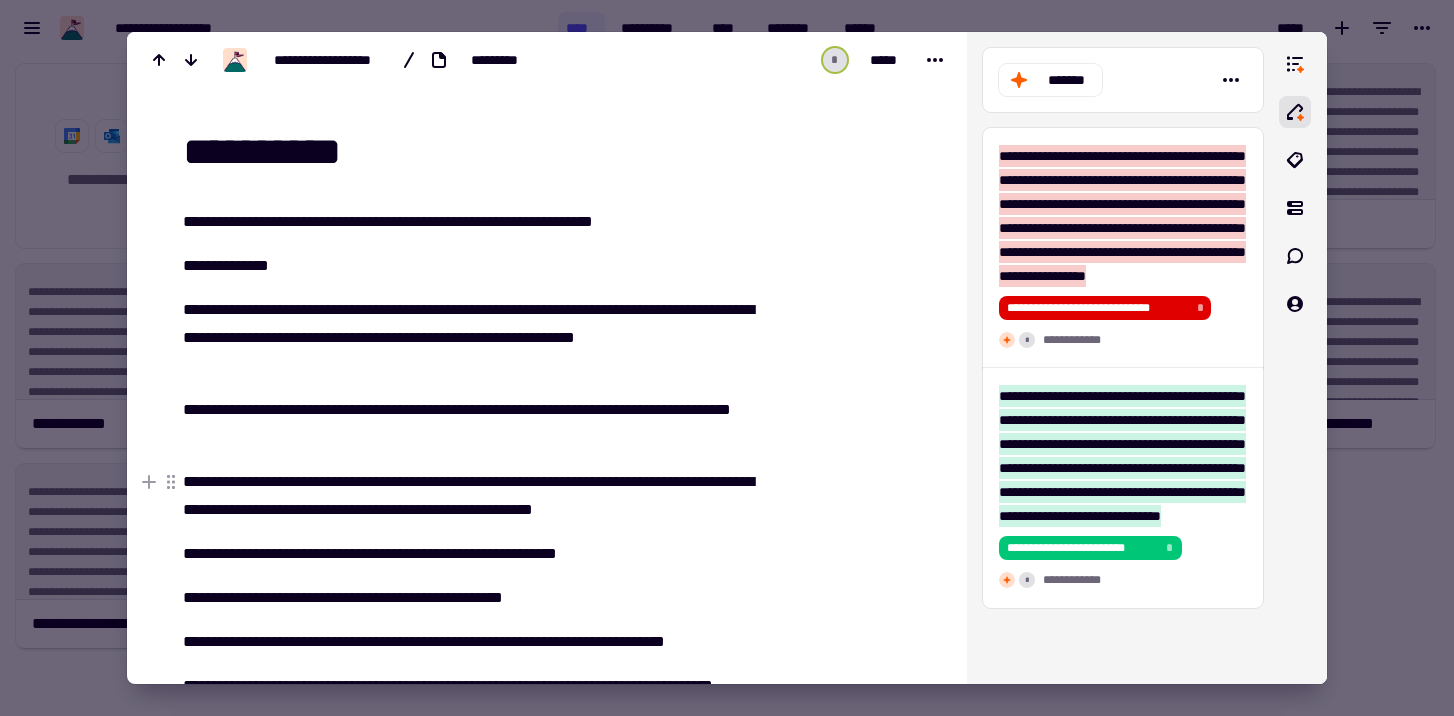 type on "*********" 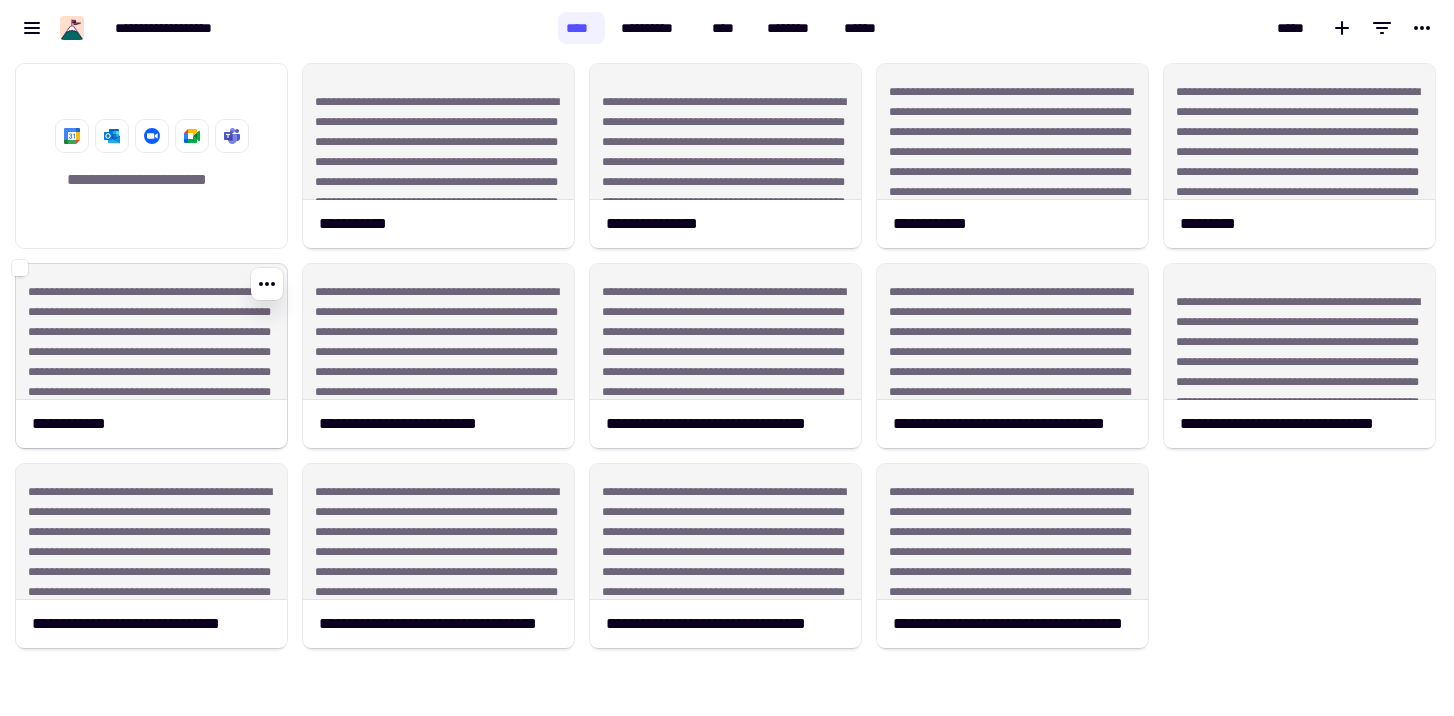 click on "**********" 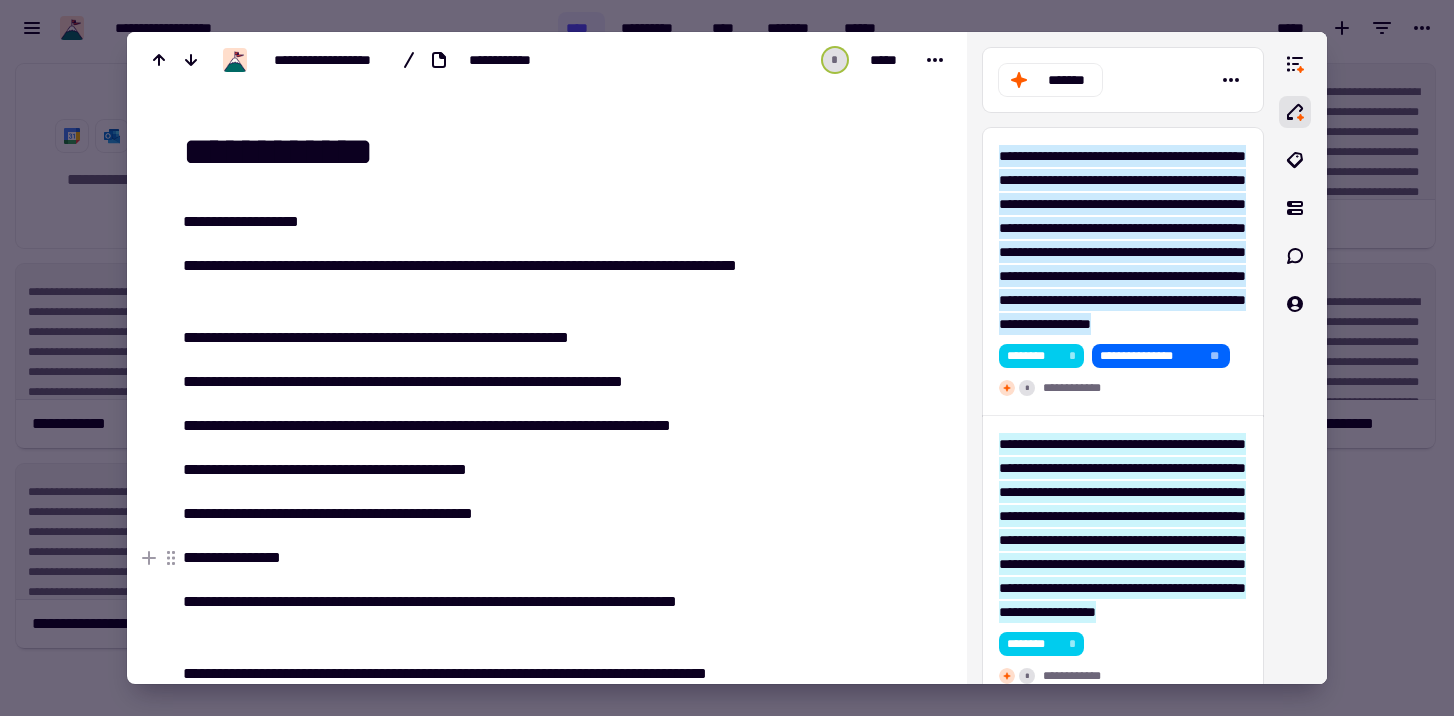 click at bounding box center [727, 358] 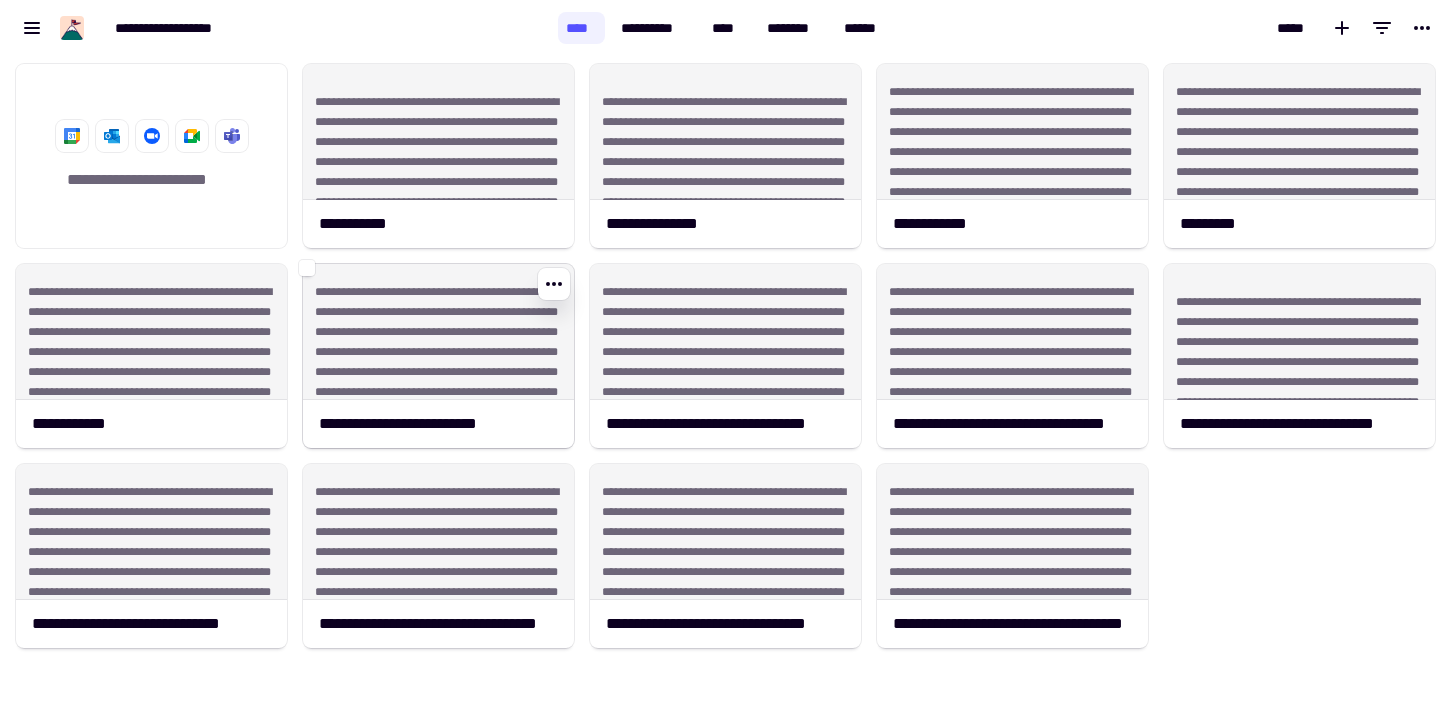 click on "**********" 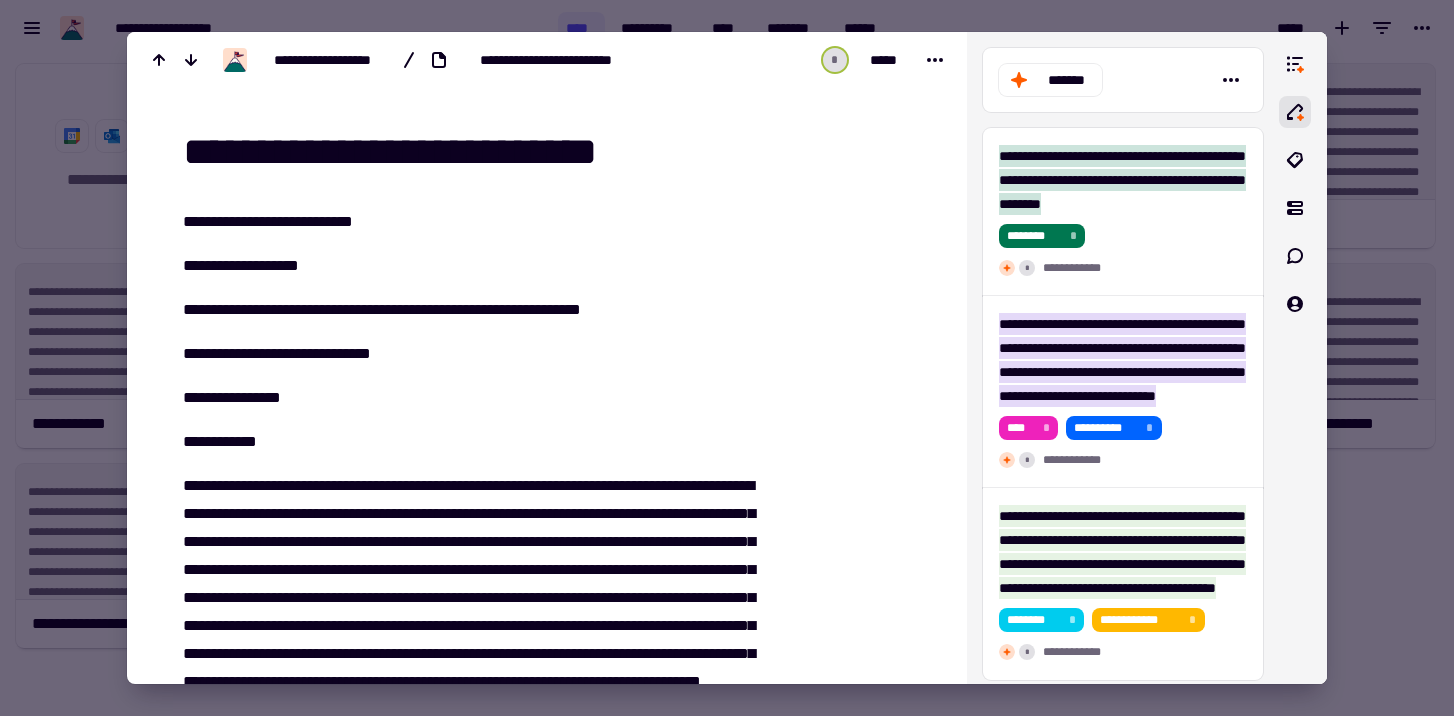 drag, startPoint x: 278, startPoint y: 155, endPoint x: 681, endPoint y: 158, distance: 403.01117 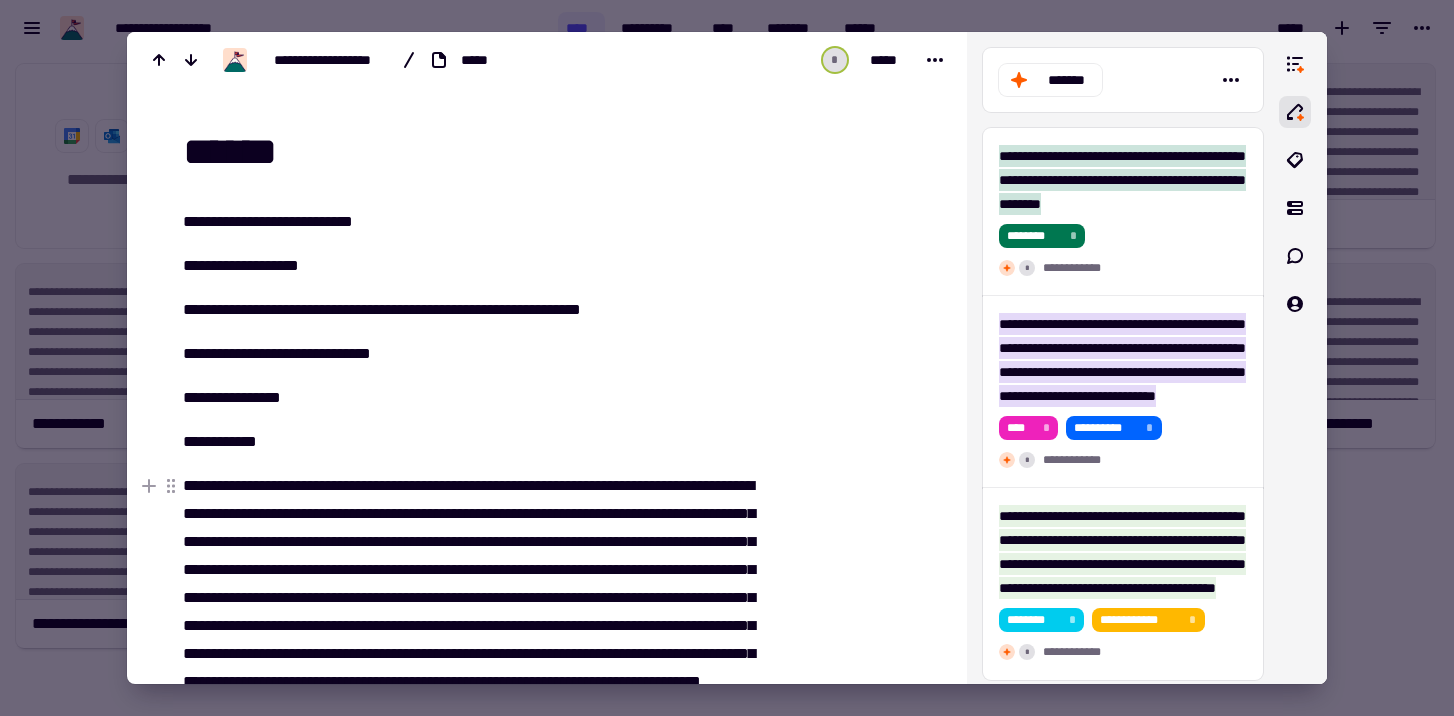 type on "*****" 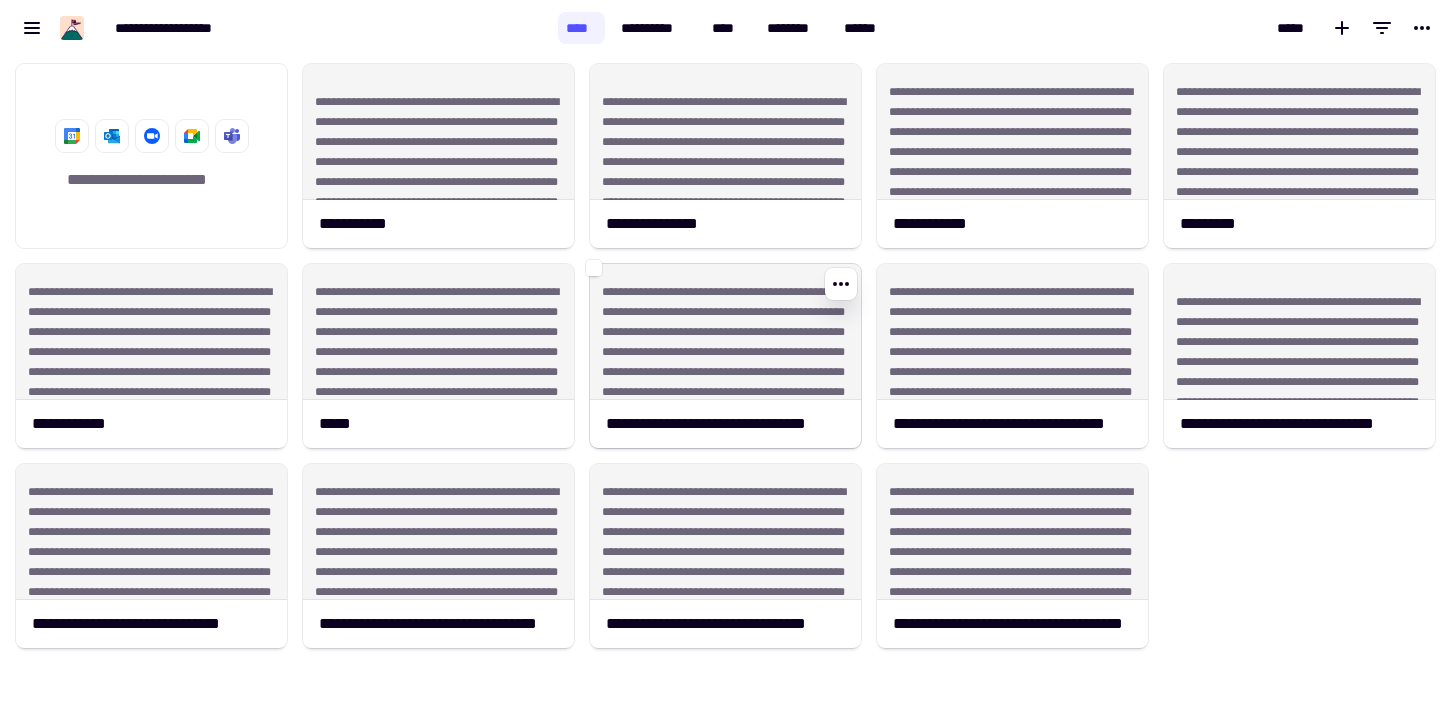 click on "**********" 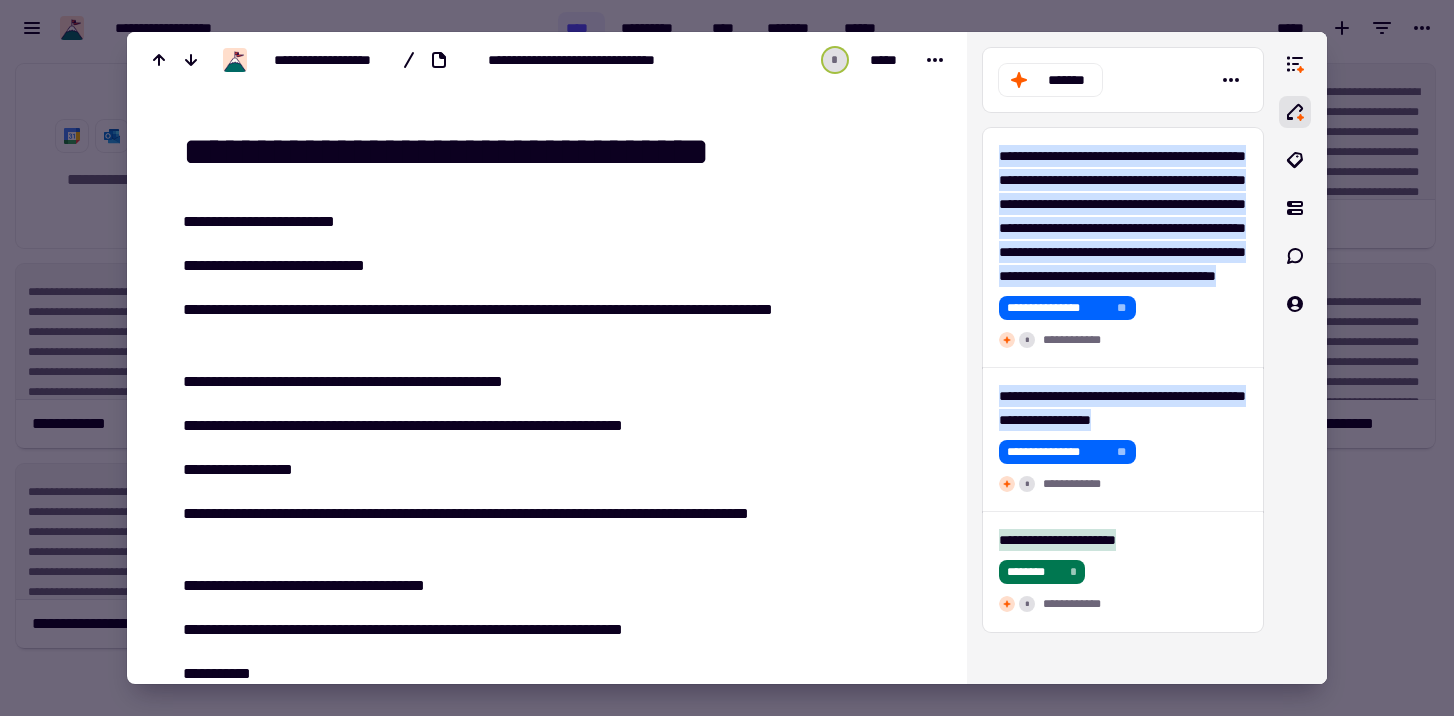 drag, startPoint x: 425, startPoint y: 149, endPoint x: 916, endPoint y: 129, distance: 491.40717 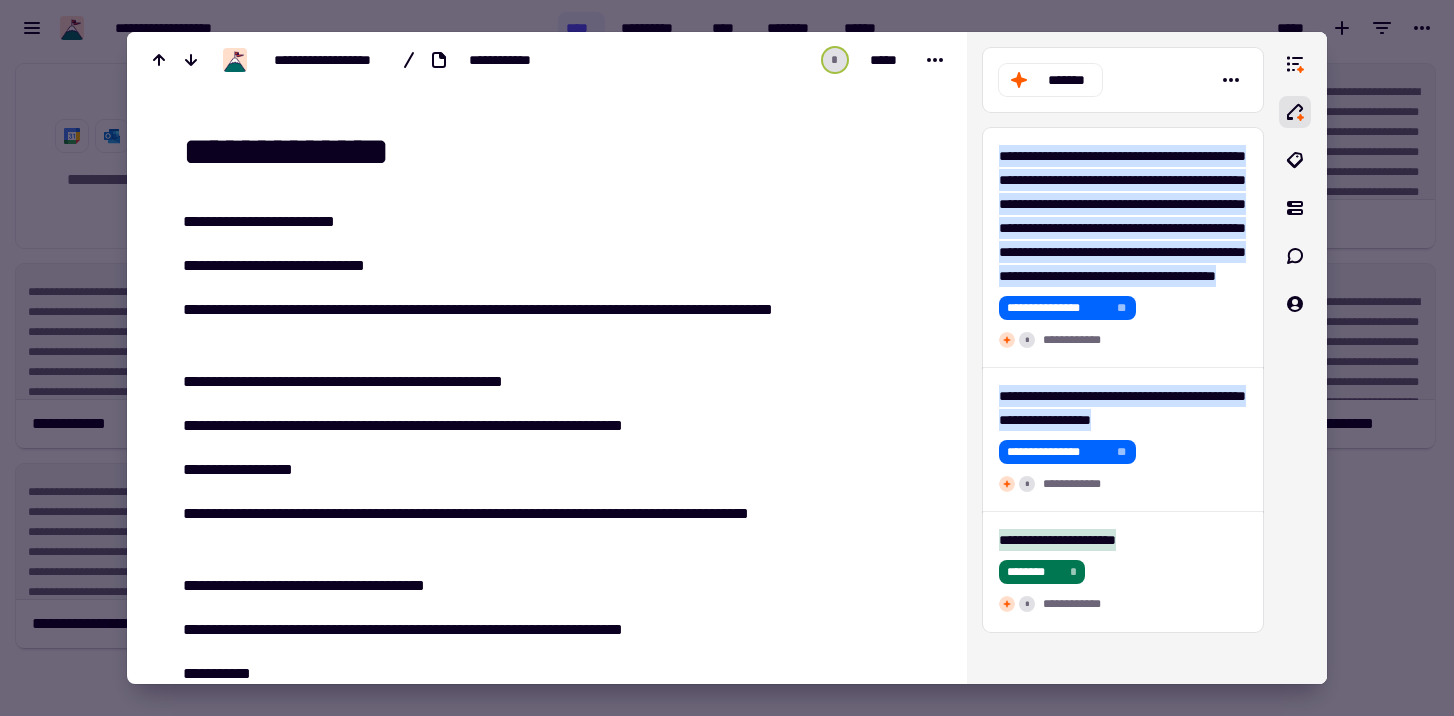 type on "**********" 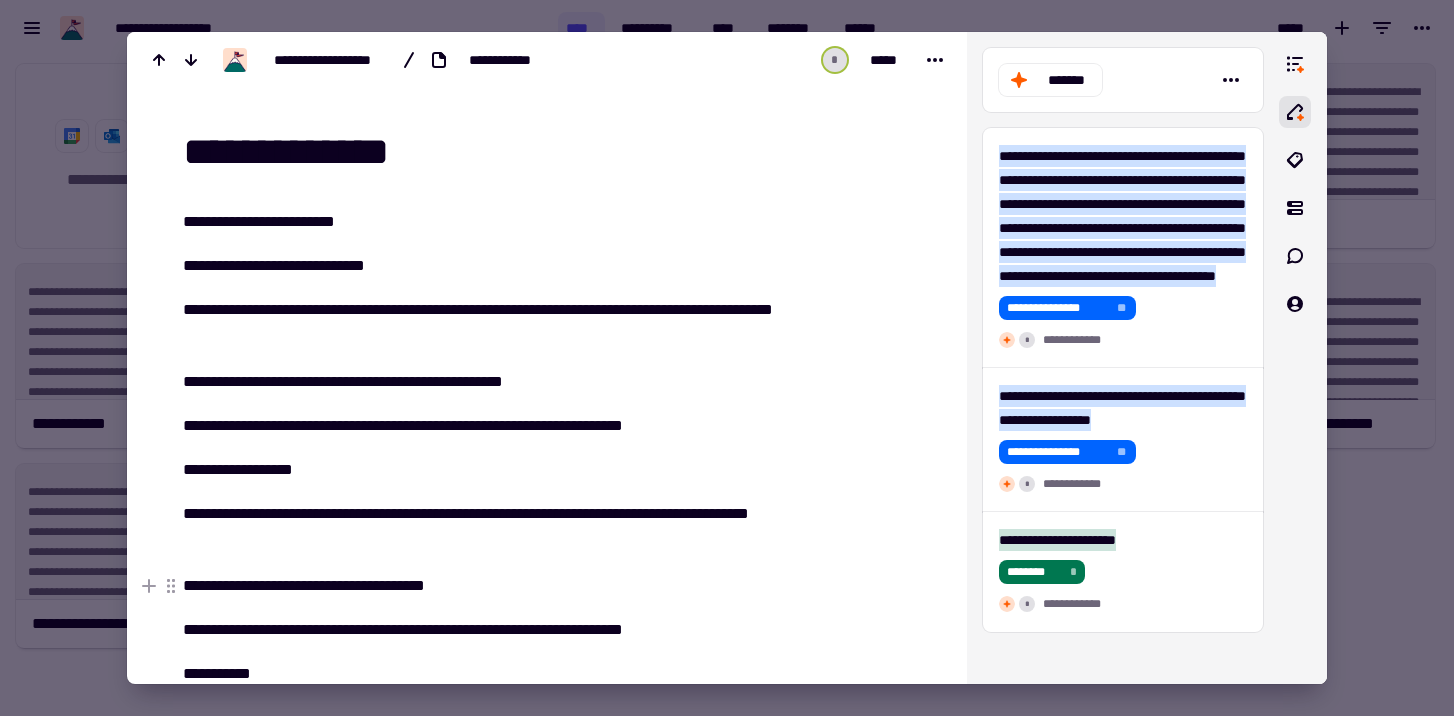 click at bounding box center [727, 358] 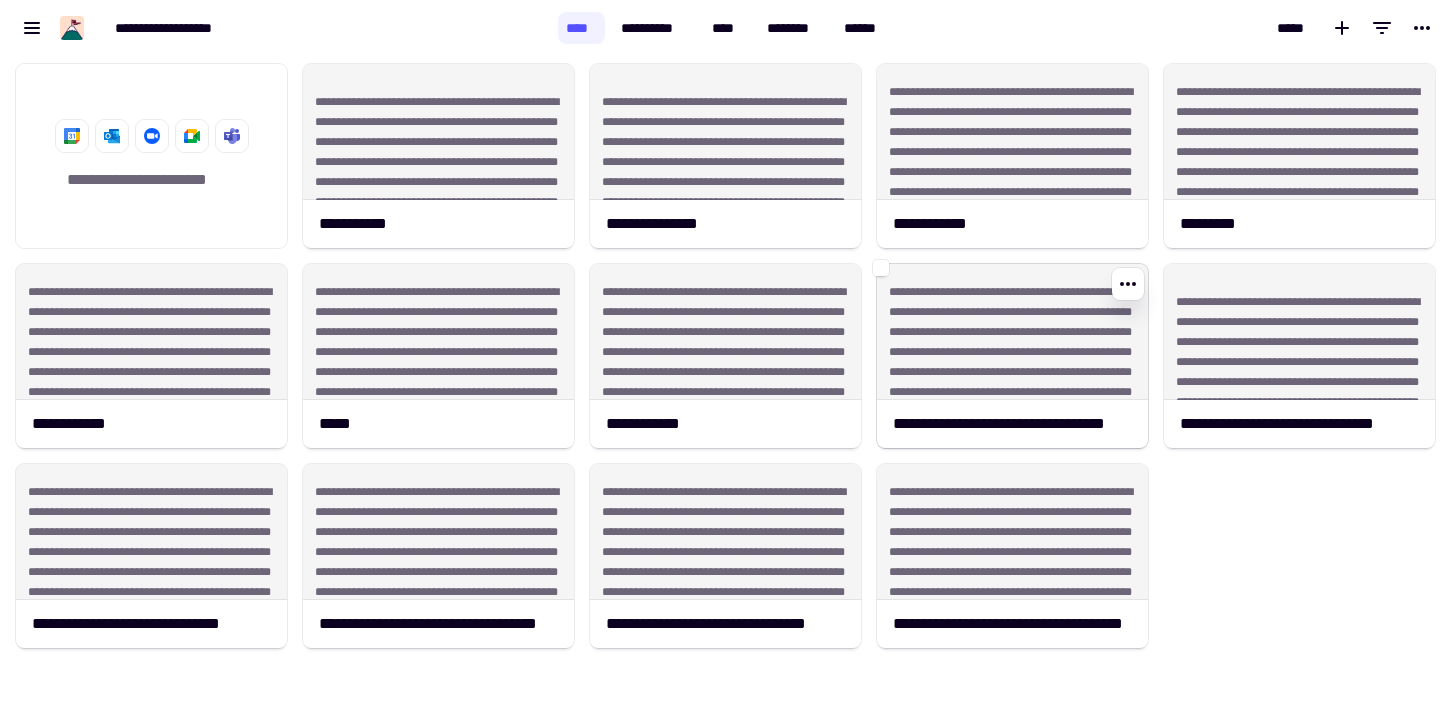 click on "**********" 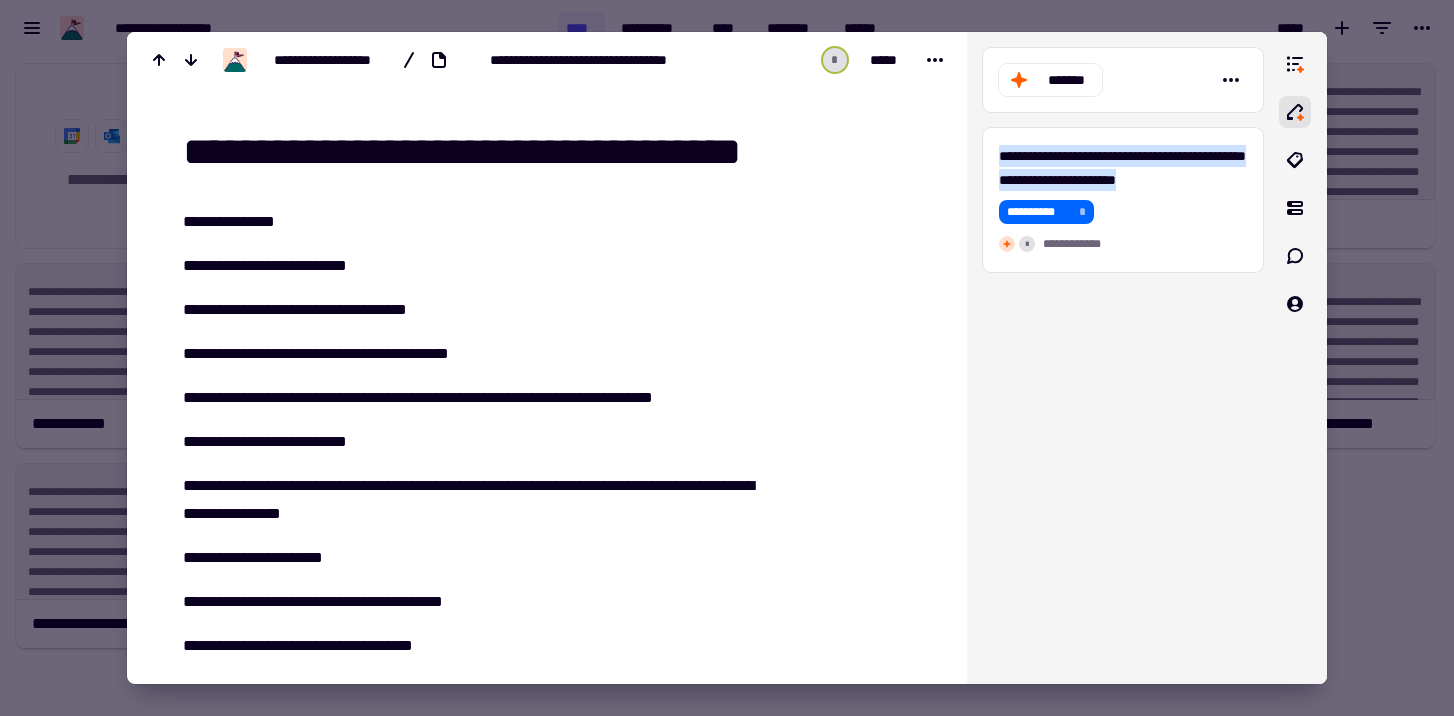 drag, startPoint x: 473, startPoint y: 155, endPoint x: 857, endPoint y: 159, distance: 384.02084 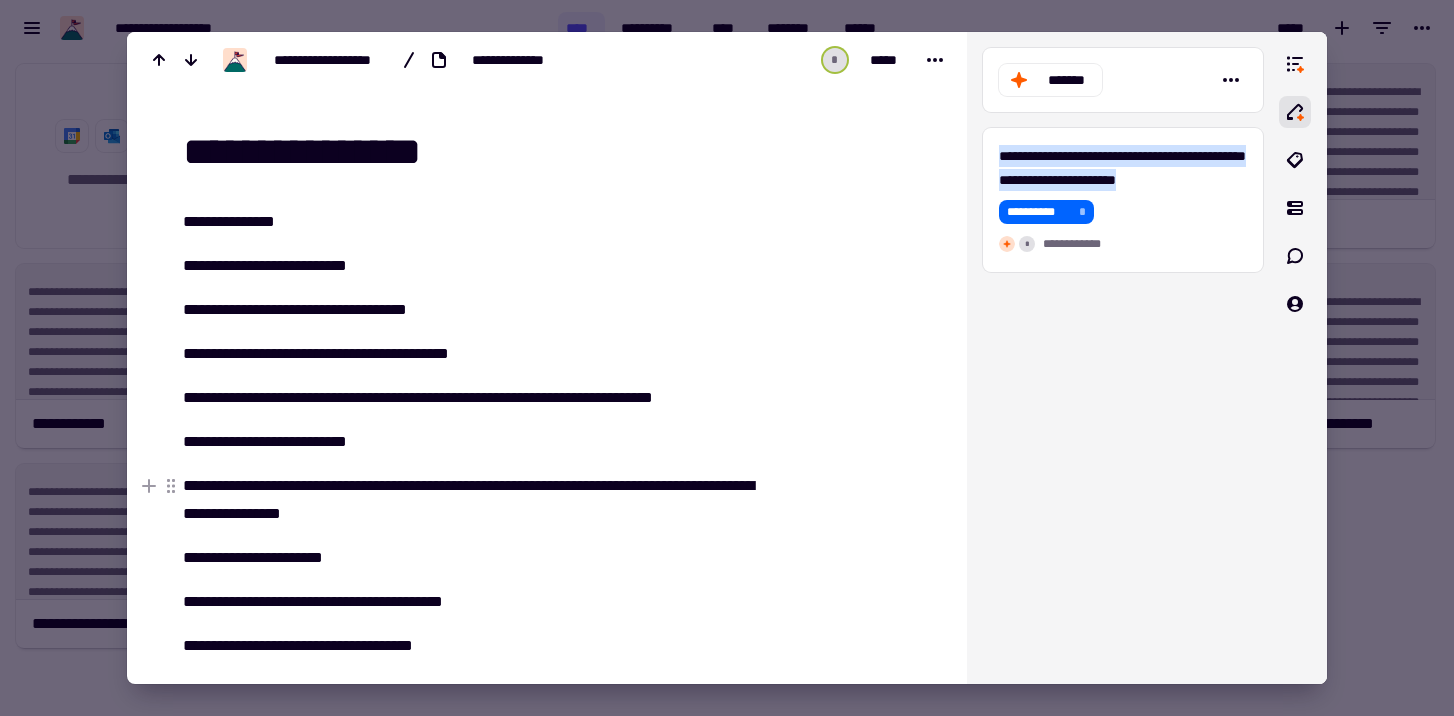 type on "**********" 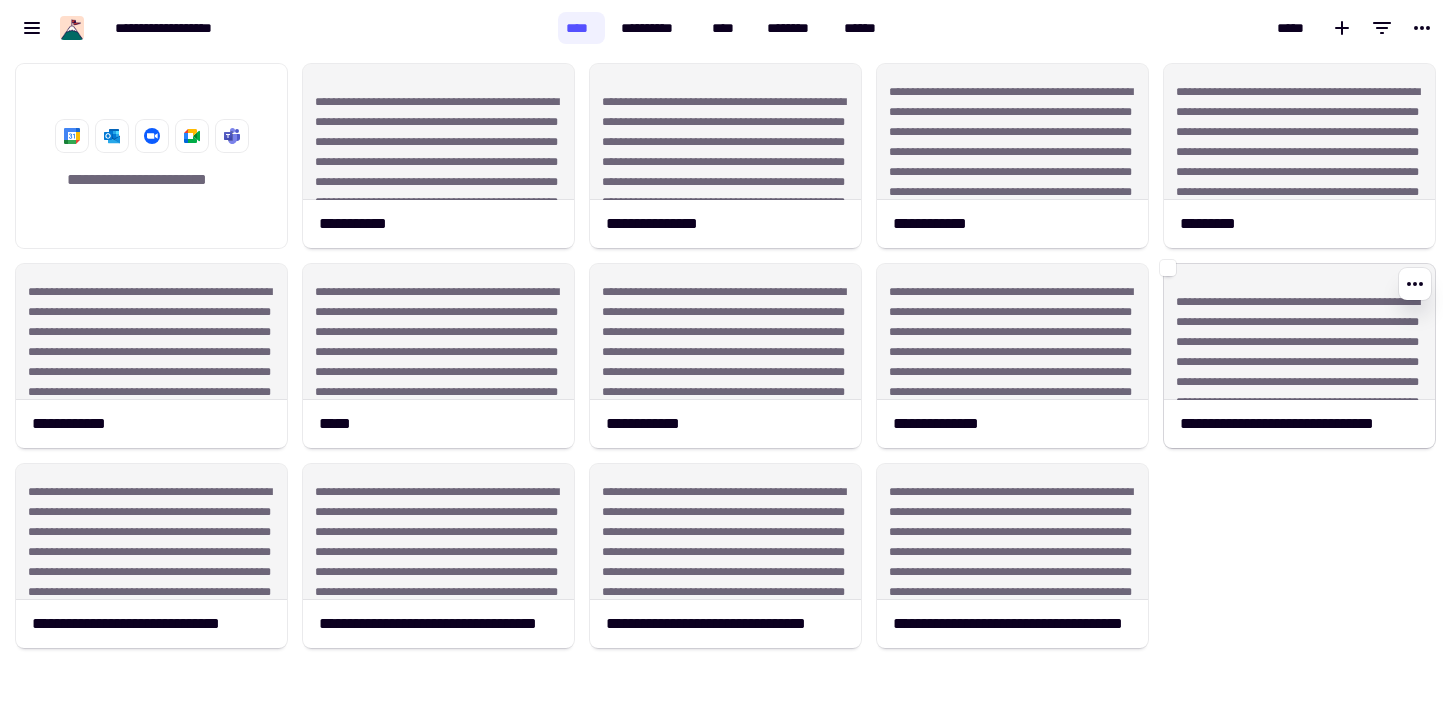 click on "**********" 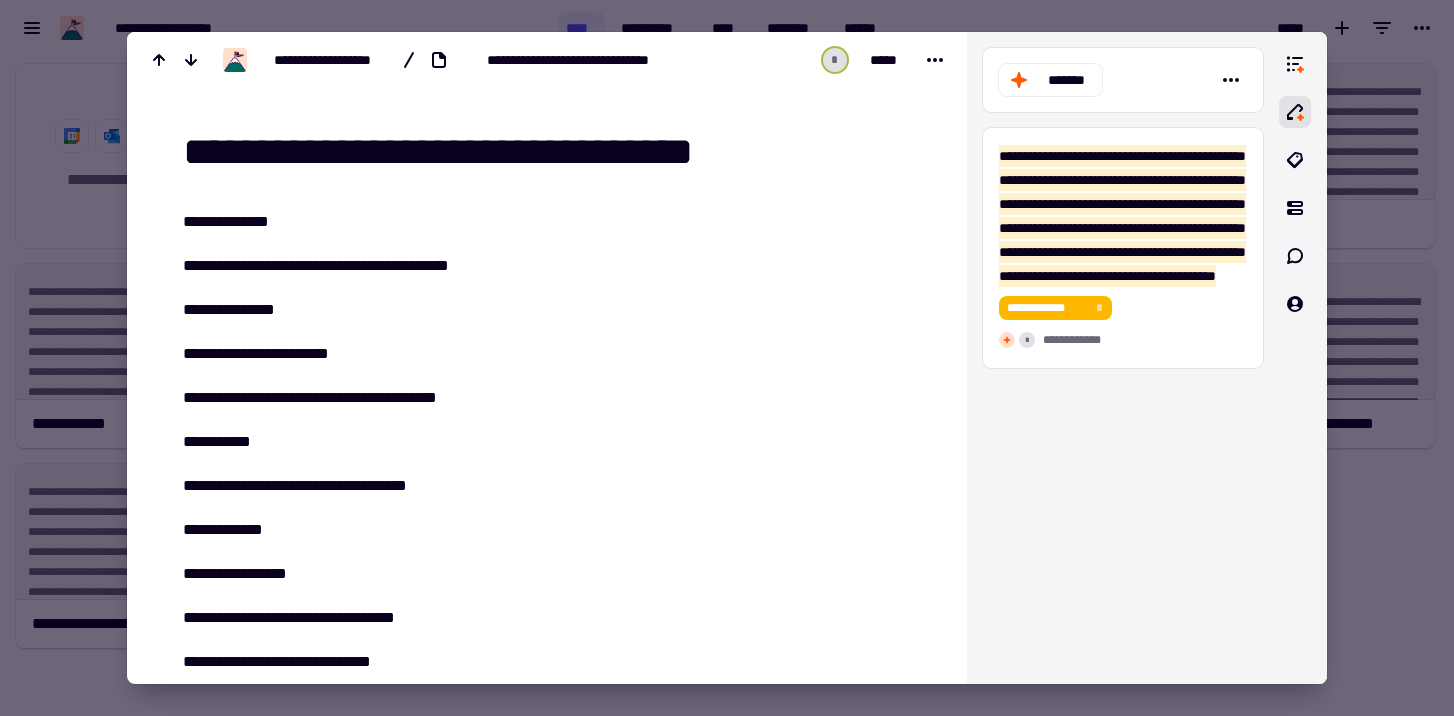 drag, startPoint x: 407, startPoint y: 152, endPoint x: 800, endPoint y: 153, distance: 393.00128 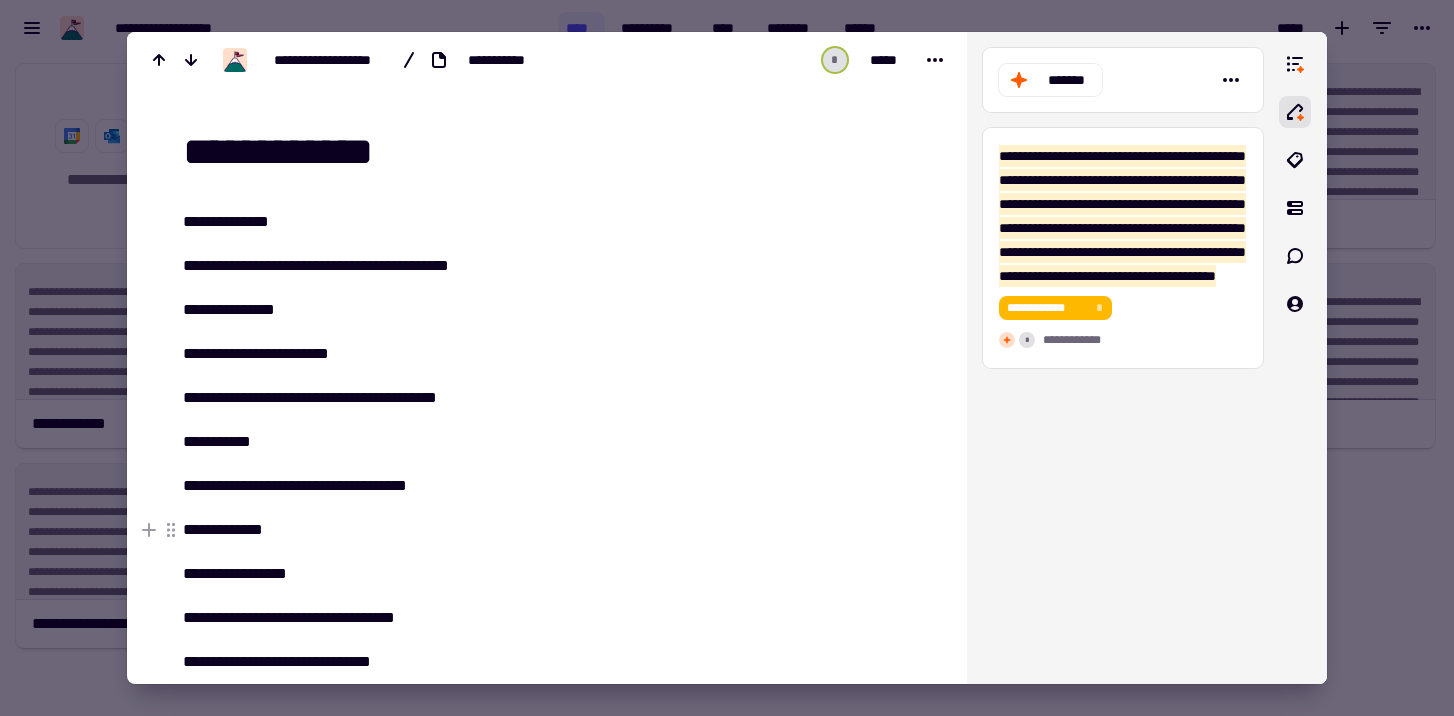 type on "**********" 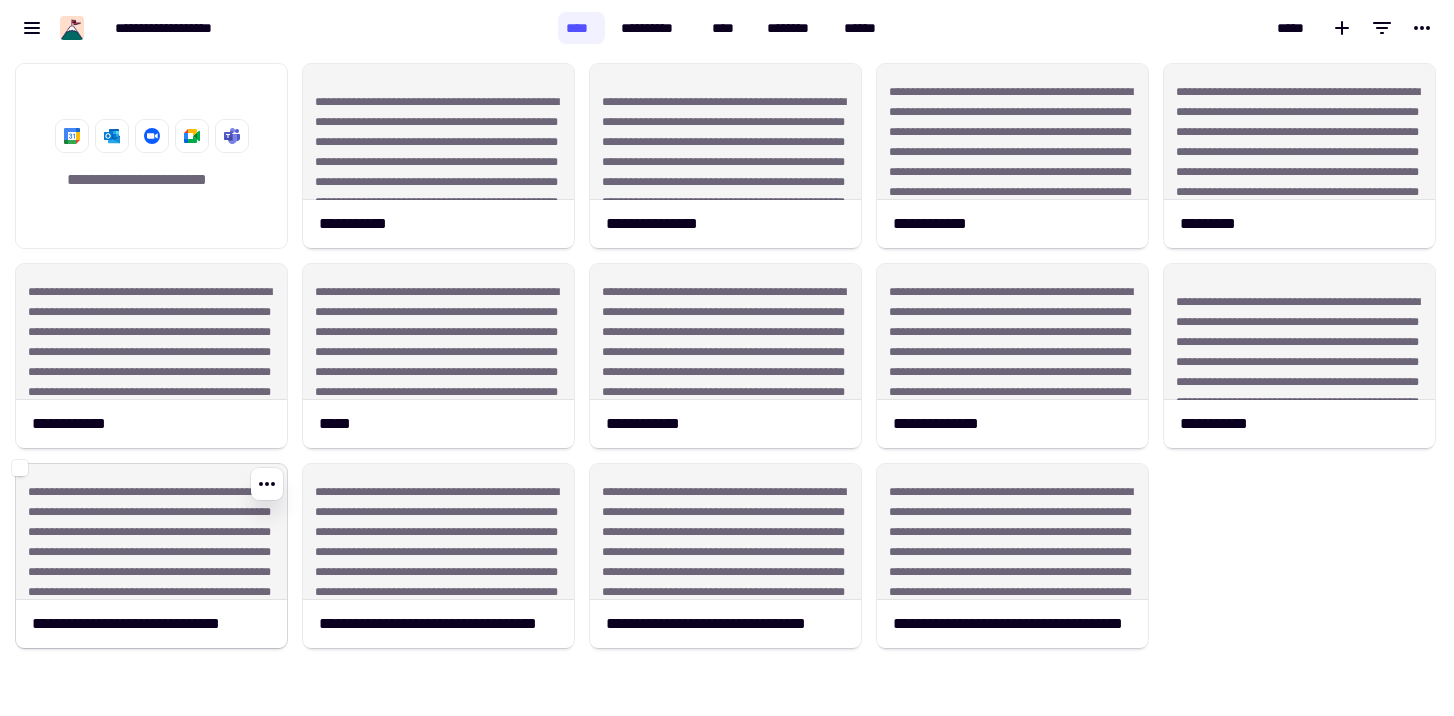 click on "**********" 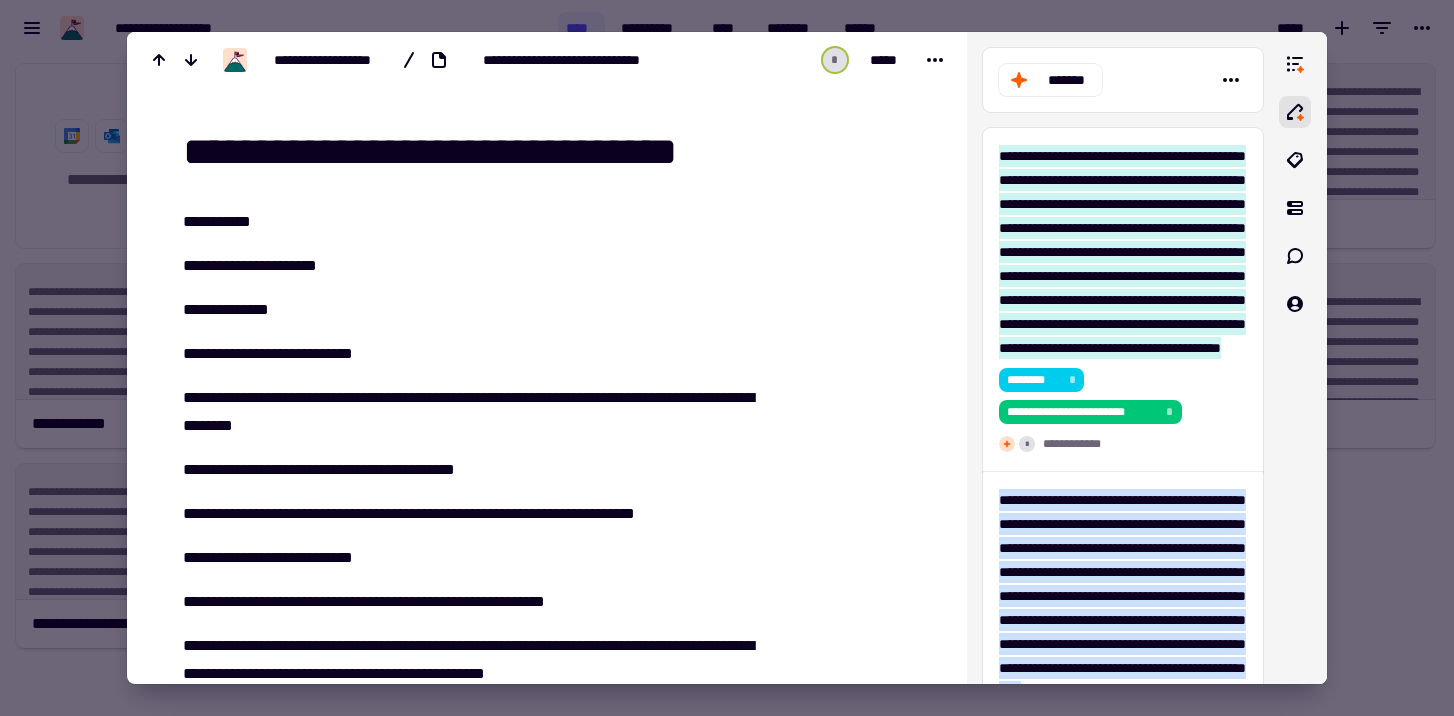 drag, startPoint x: 373, startPoint y: 149, endPoint x: 788, endPoint y: 153, distance: 415.0193 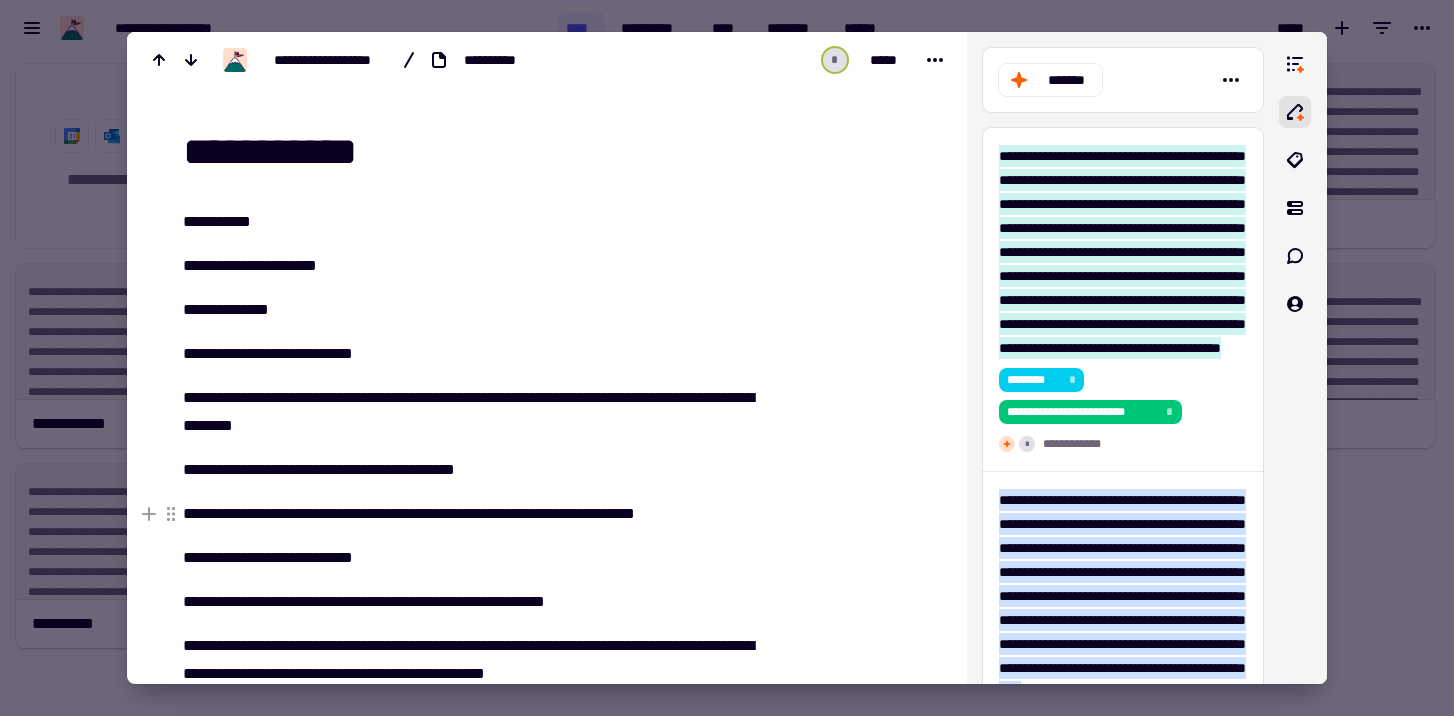 type on "**********" 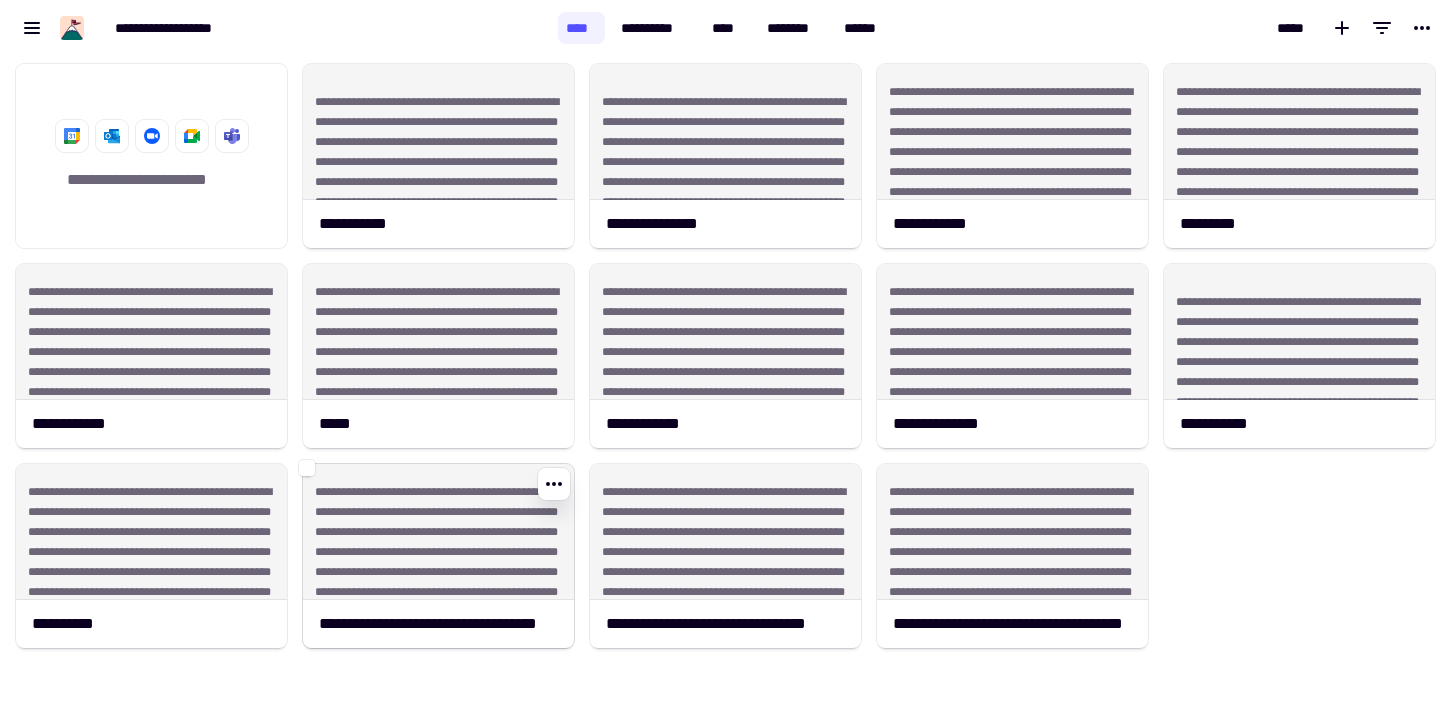 click on "**********" 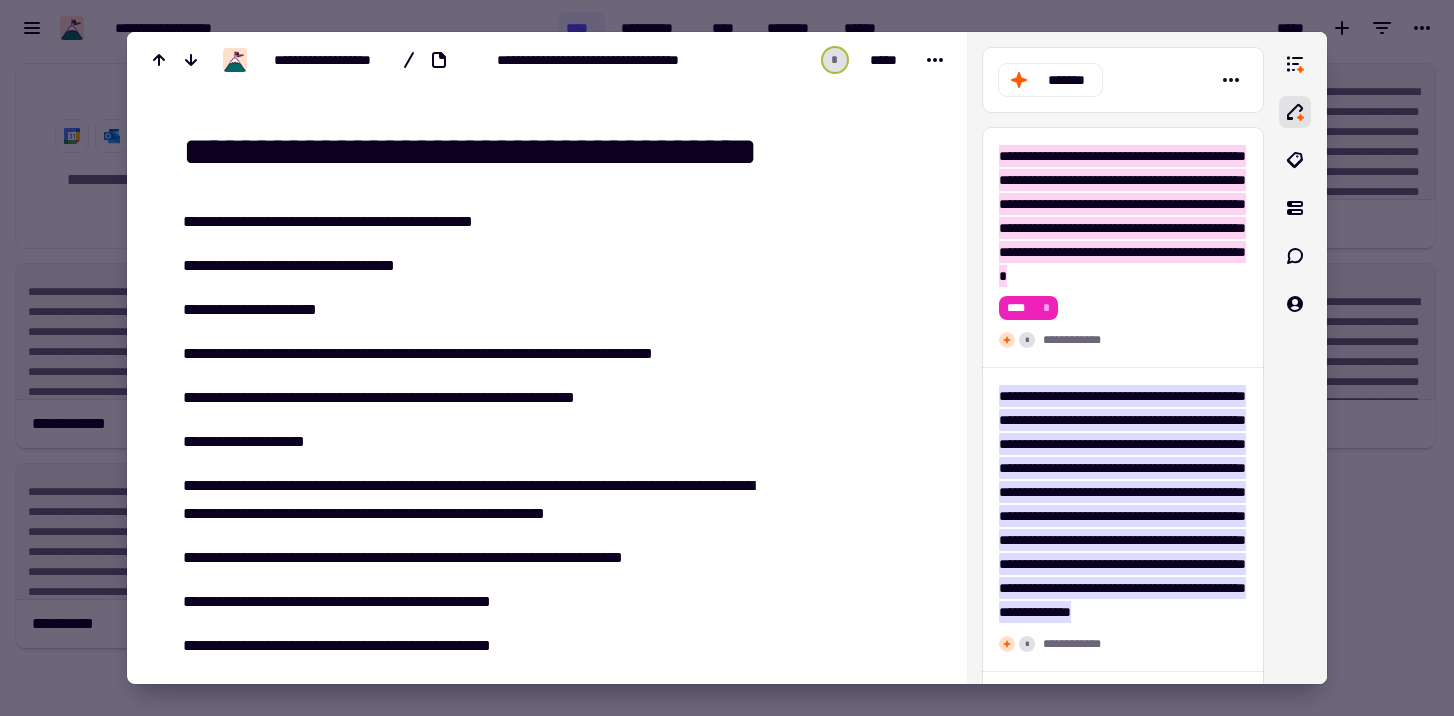 drag, startPoint x: 518, startPoint y: 152, endPoint x: 953, endPoint y: 146, distance: 435.04138 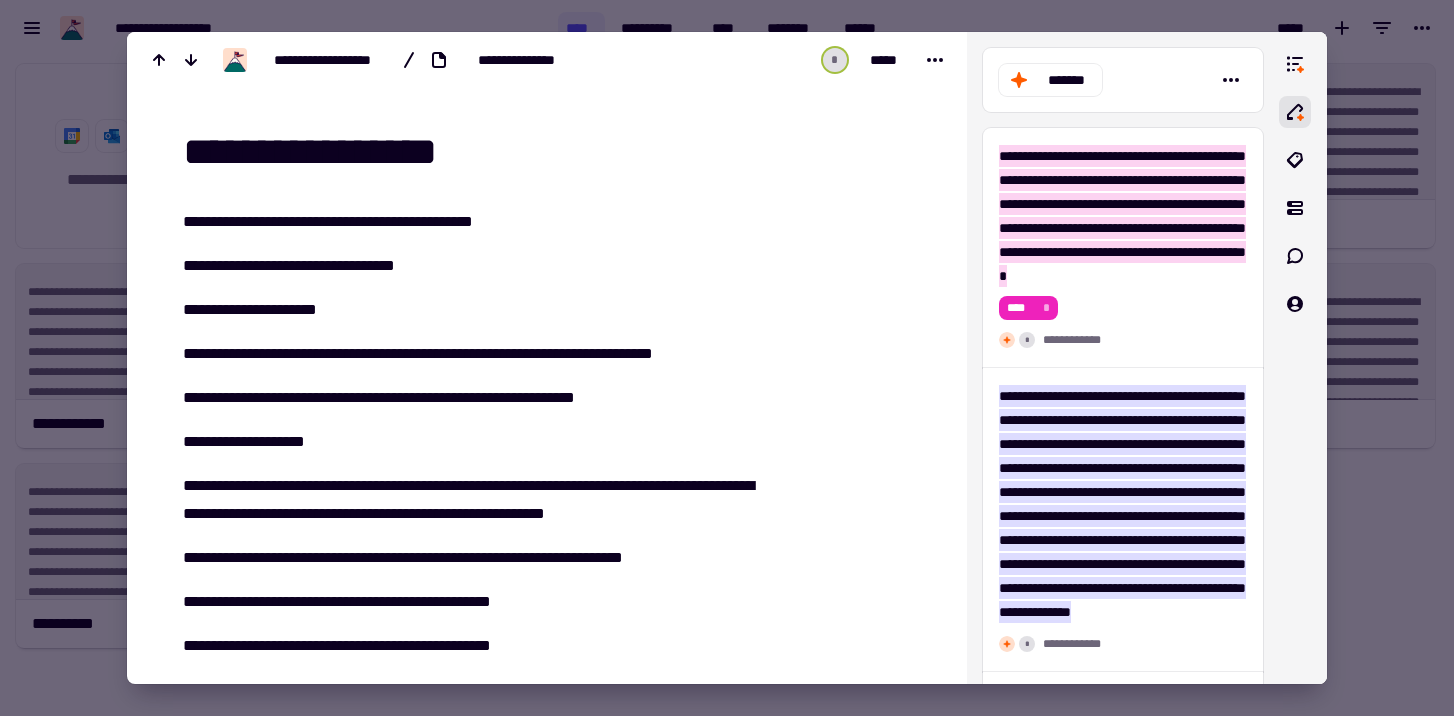 type on "**********" 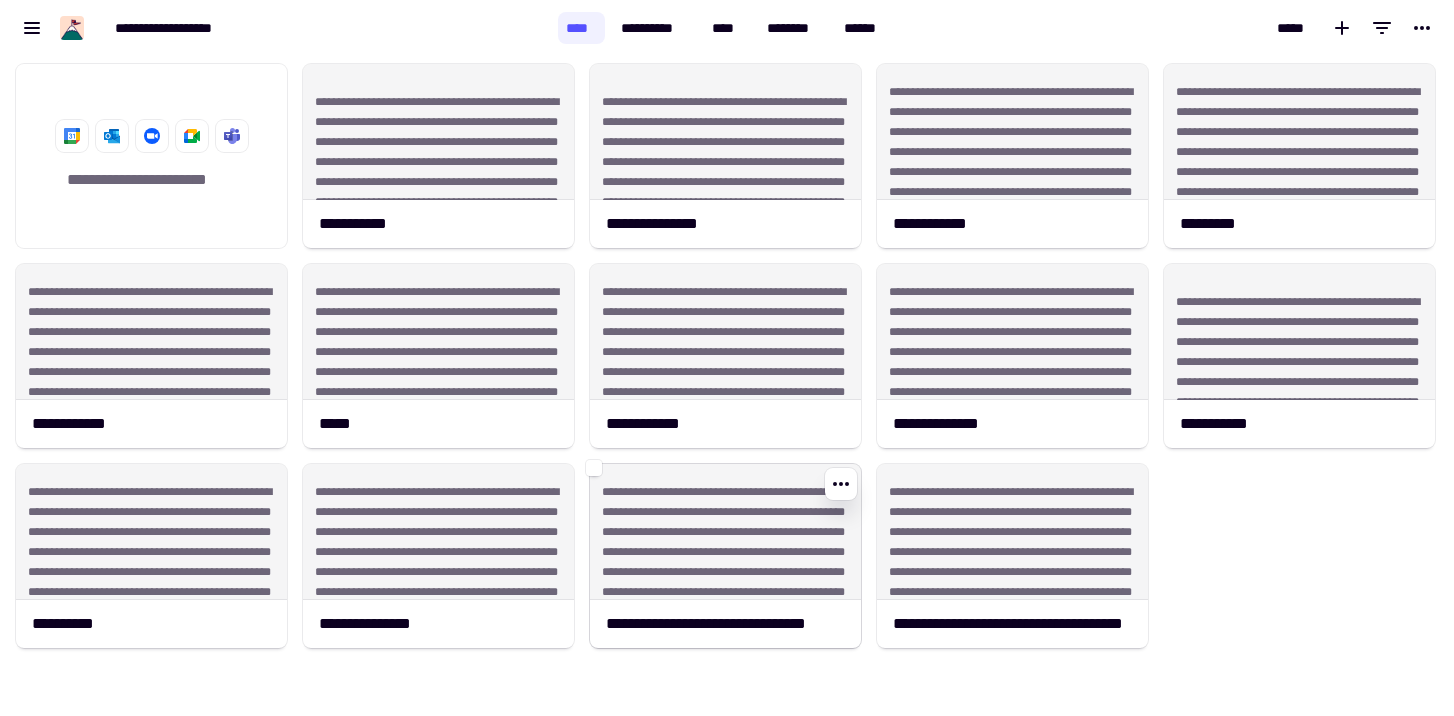 click on "**********" 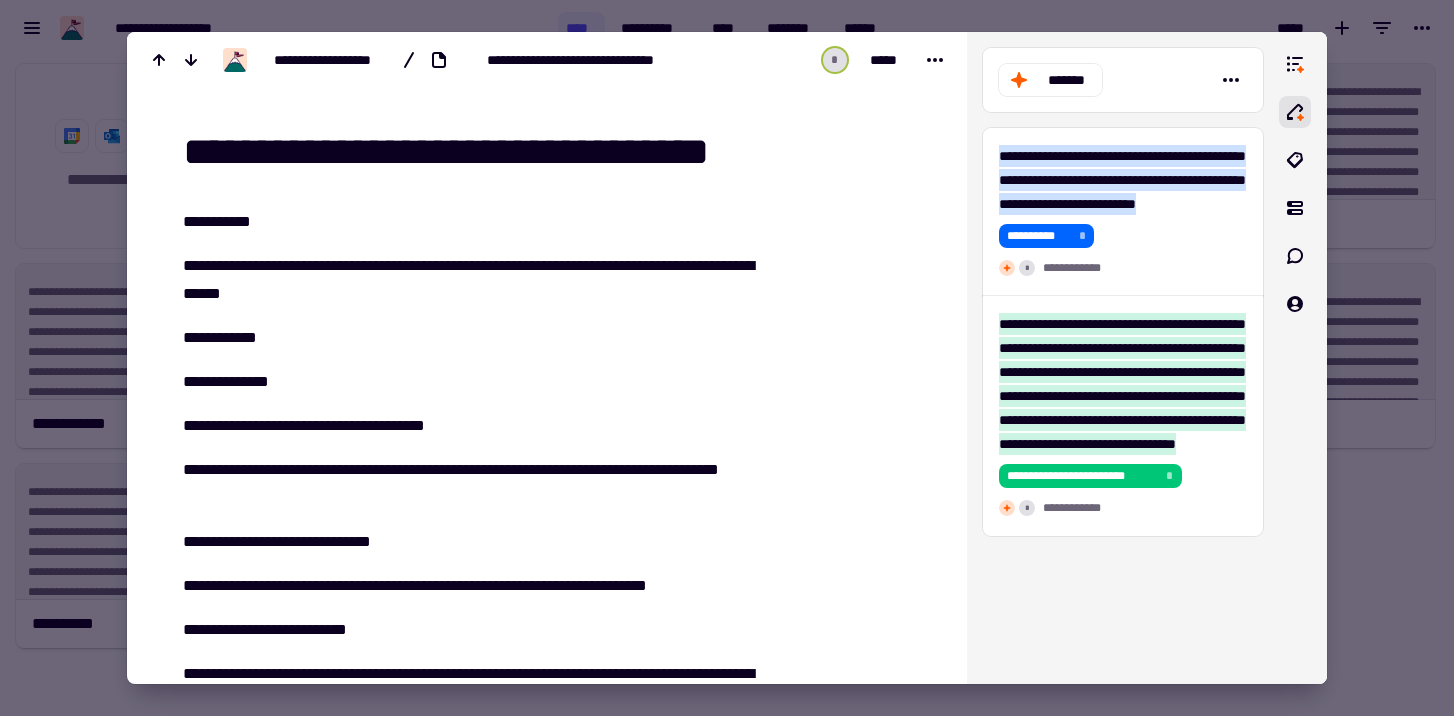 drag, startPoint x: 420, startPoint y: 151, endPoint x: 818, endPoint y: 149, distance: 398.00504 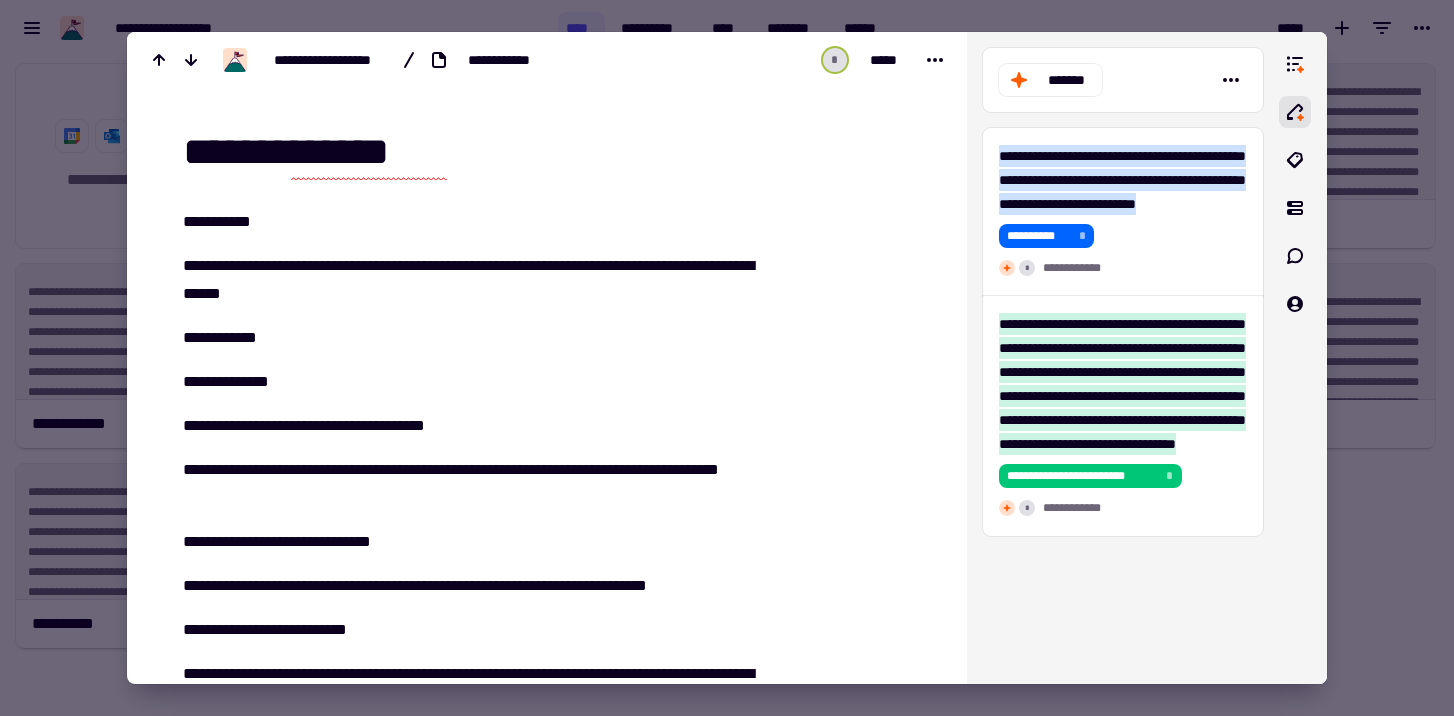type on "**********" 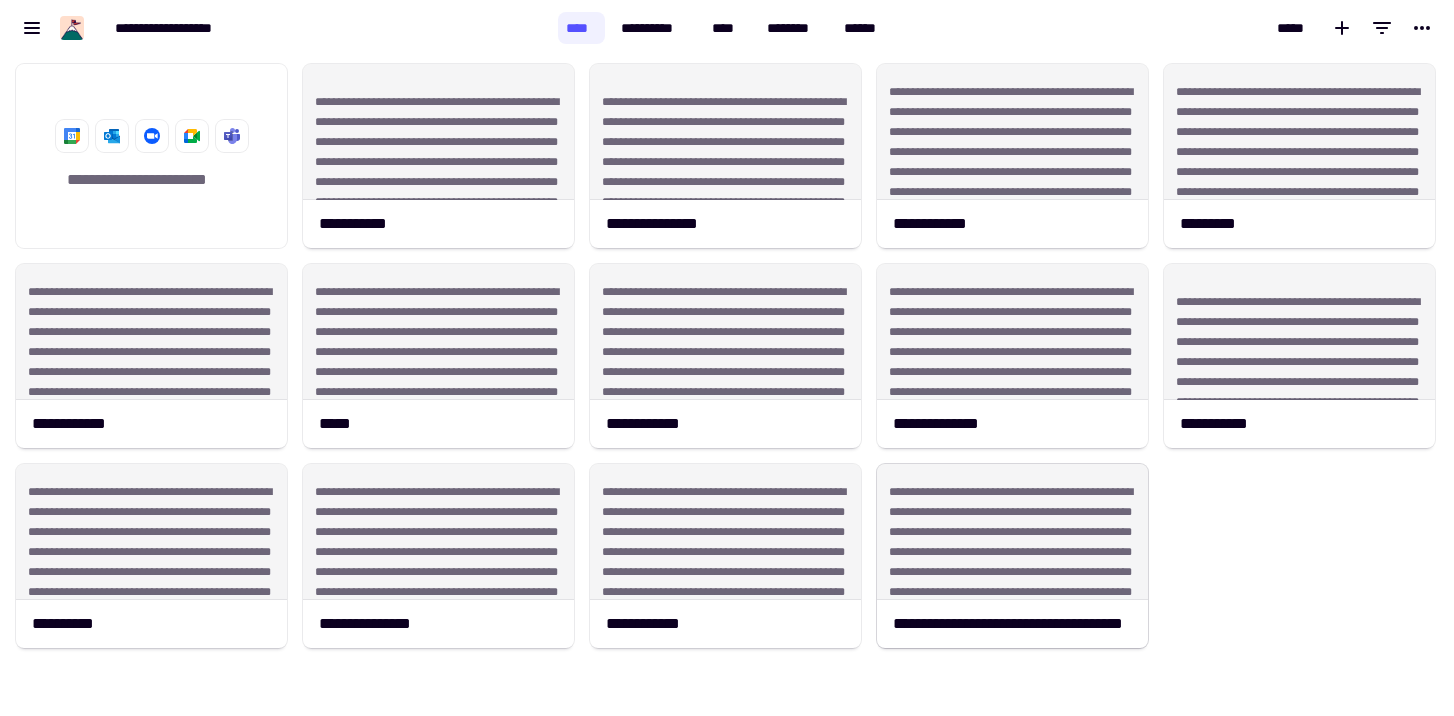 click on "**********" 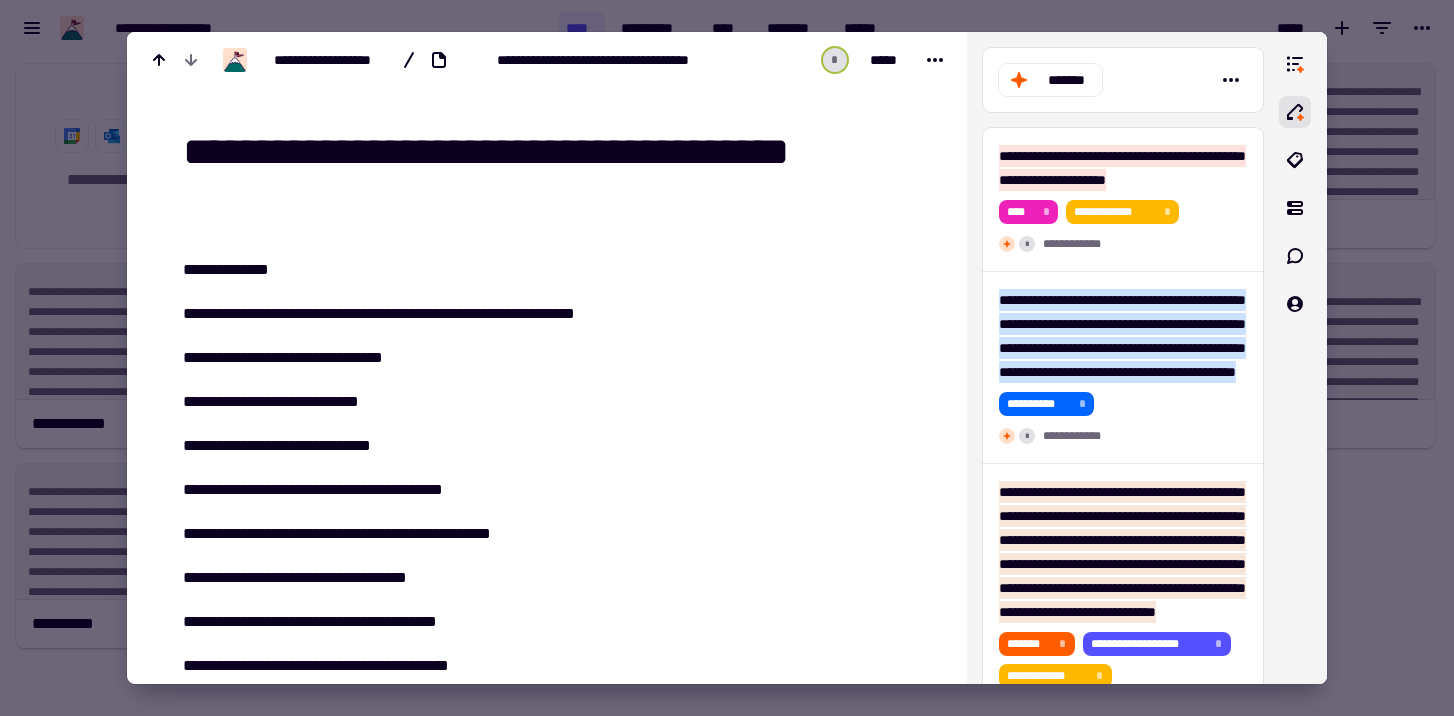 drag, startPoint x: 557, startPoint y: 158, endPoint x: 707, endPoint y: 200, distance: 155.76906 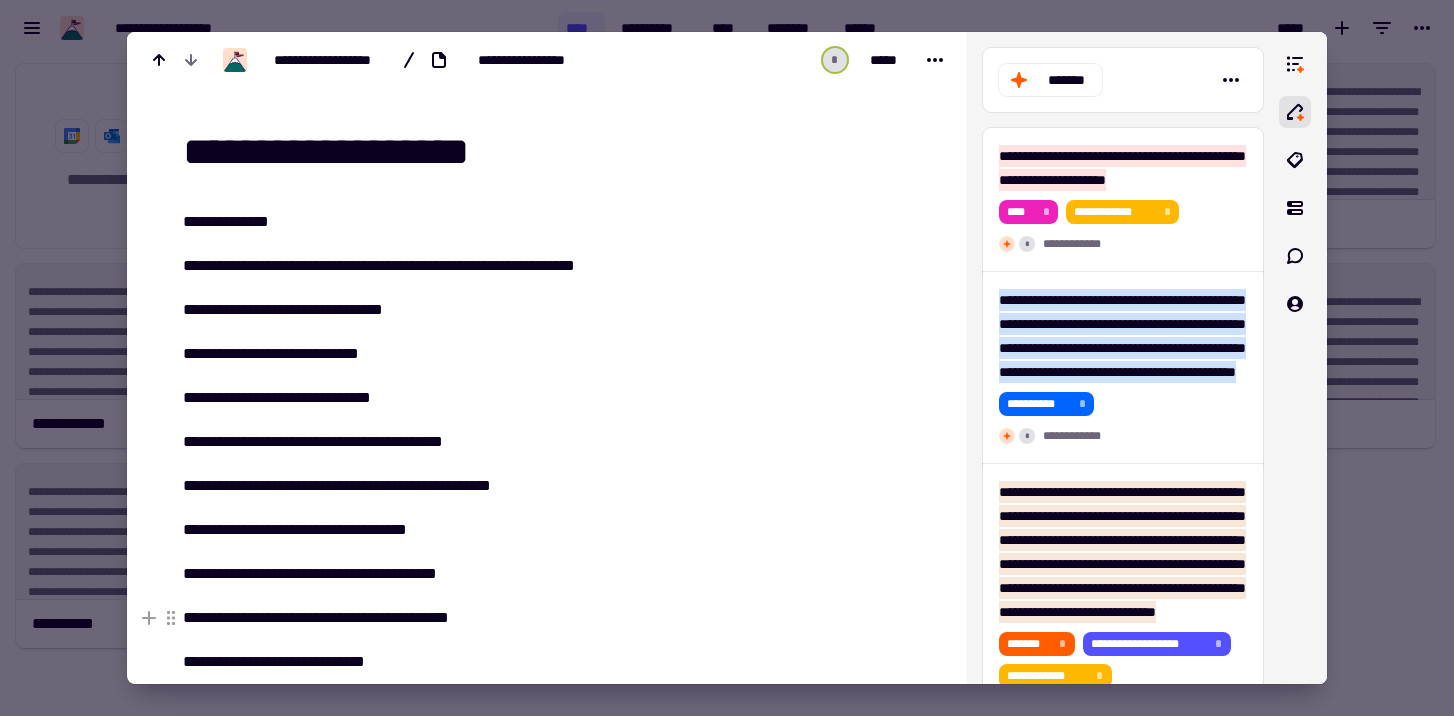 type on "**********" 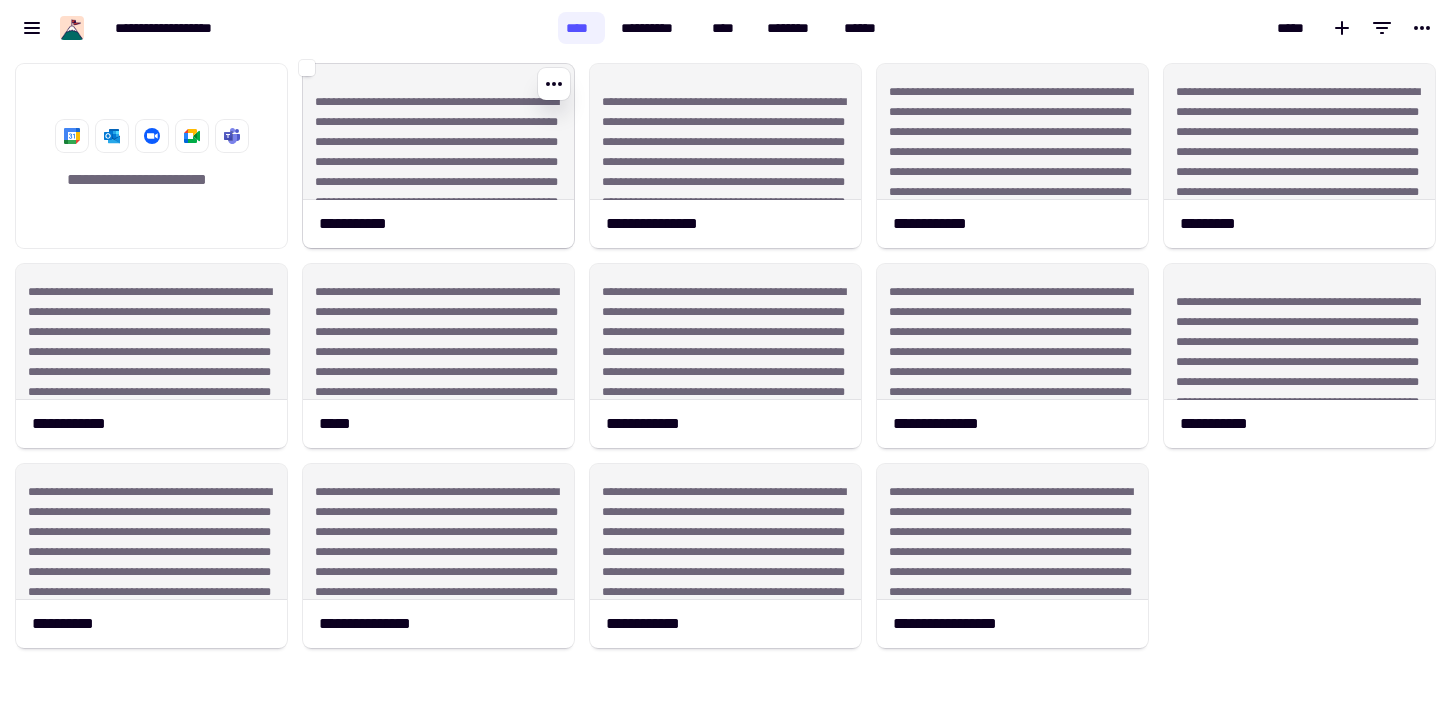 click on "**********" 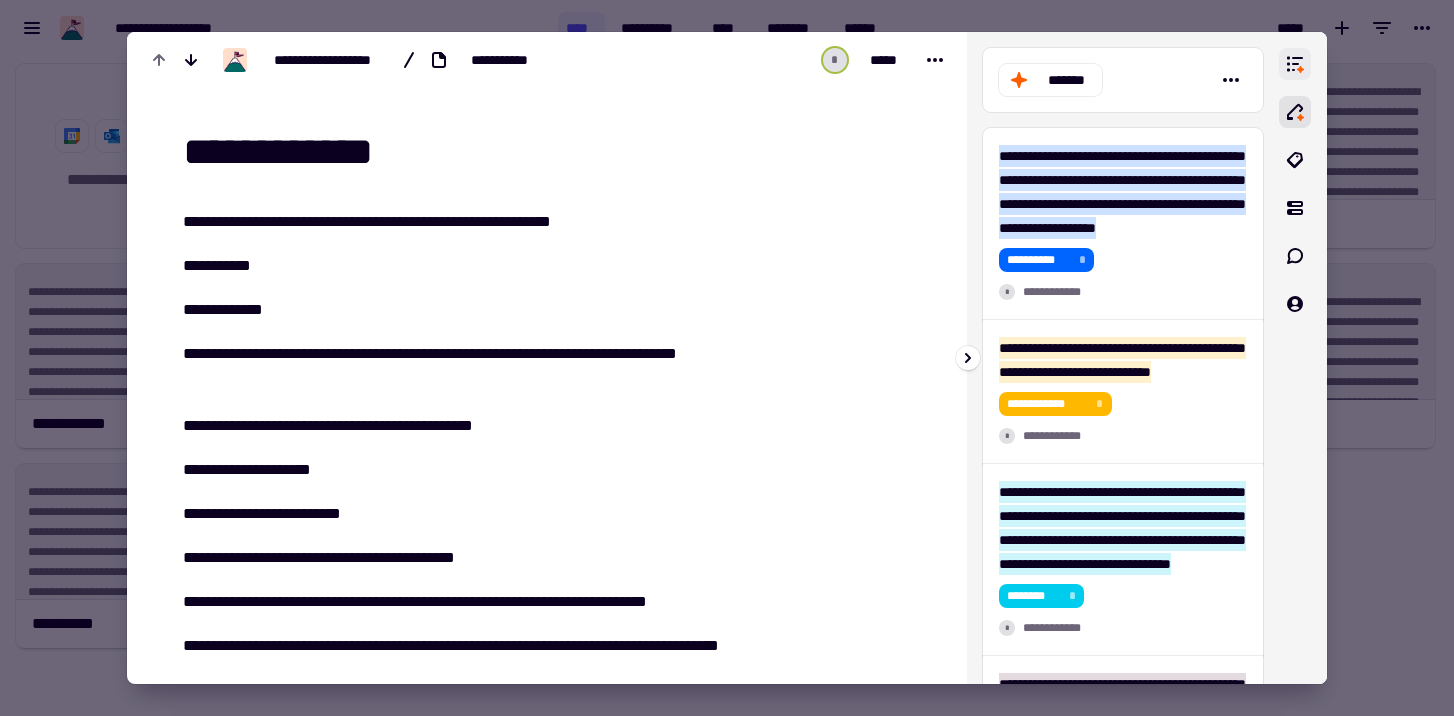 click 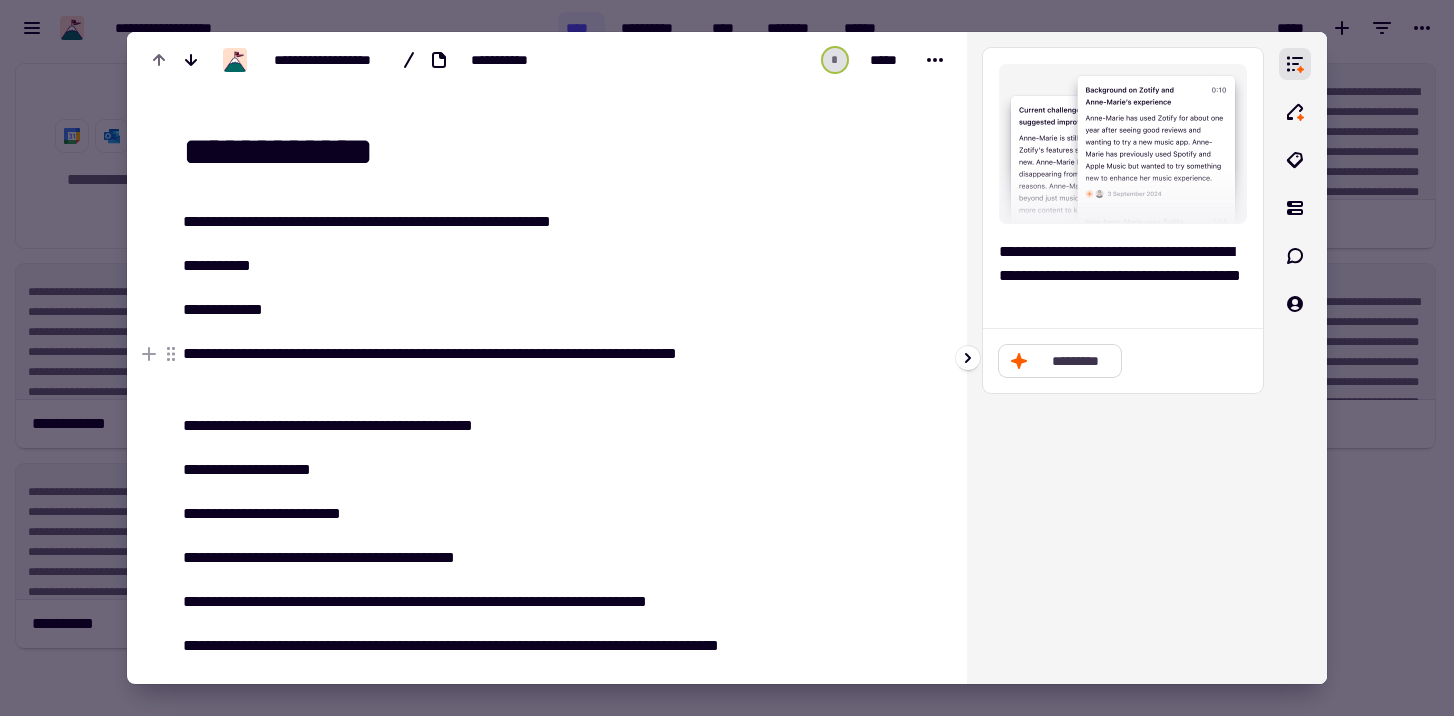 click on "*********" 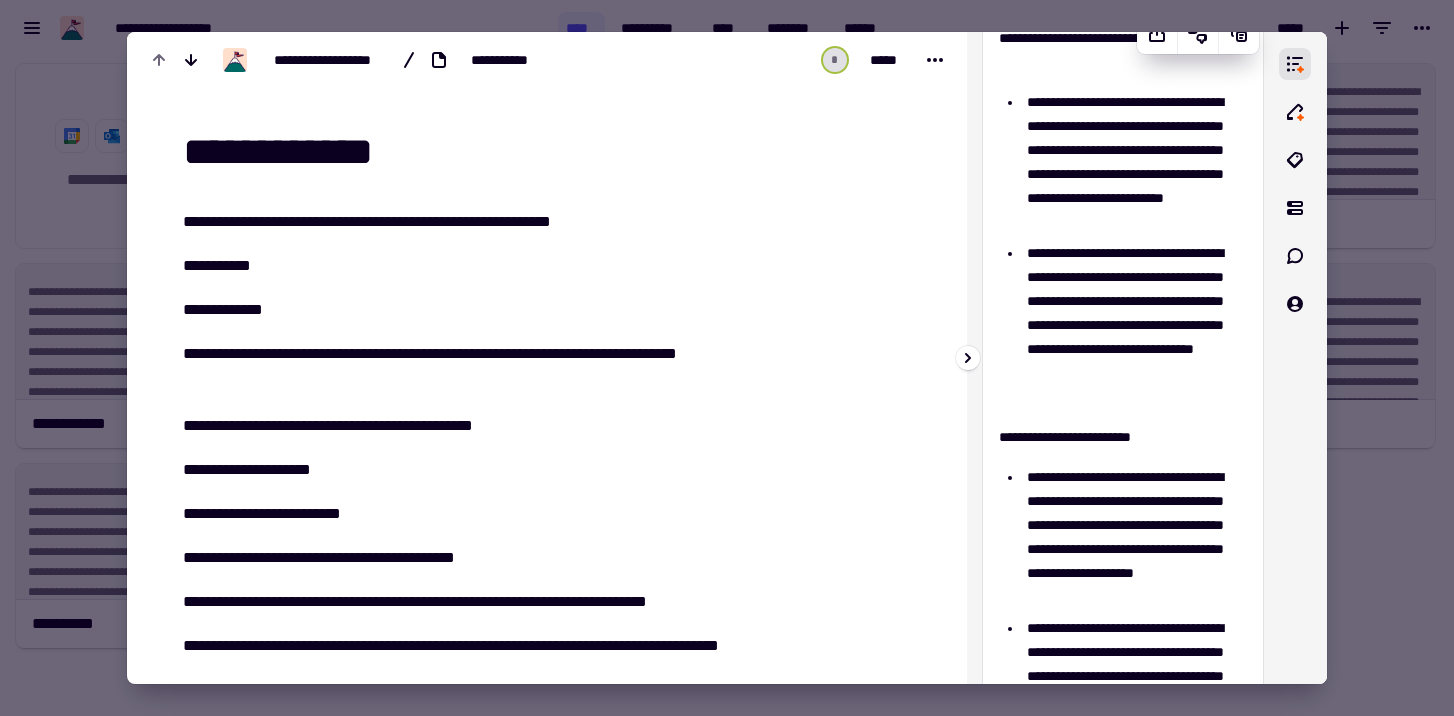 scroll, scrollTop: 0, scrollLeft: 0, axis: both 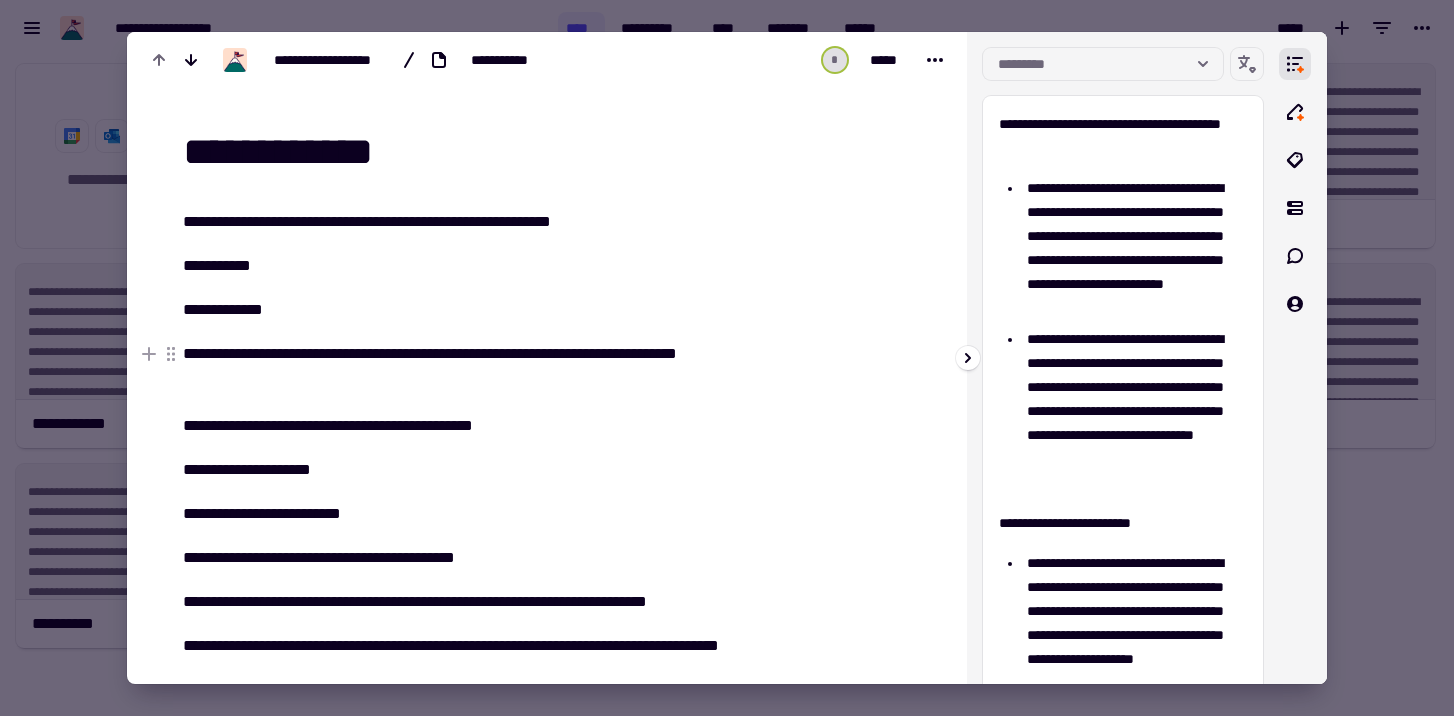 click at bounding box center [1295, 358] 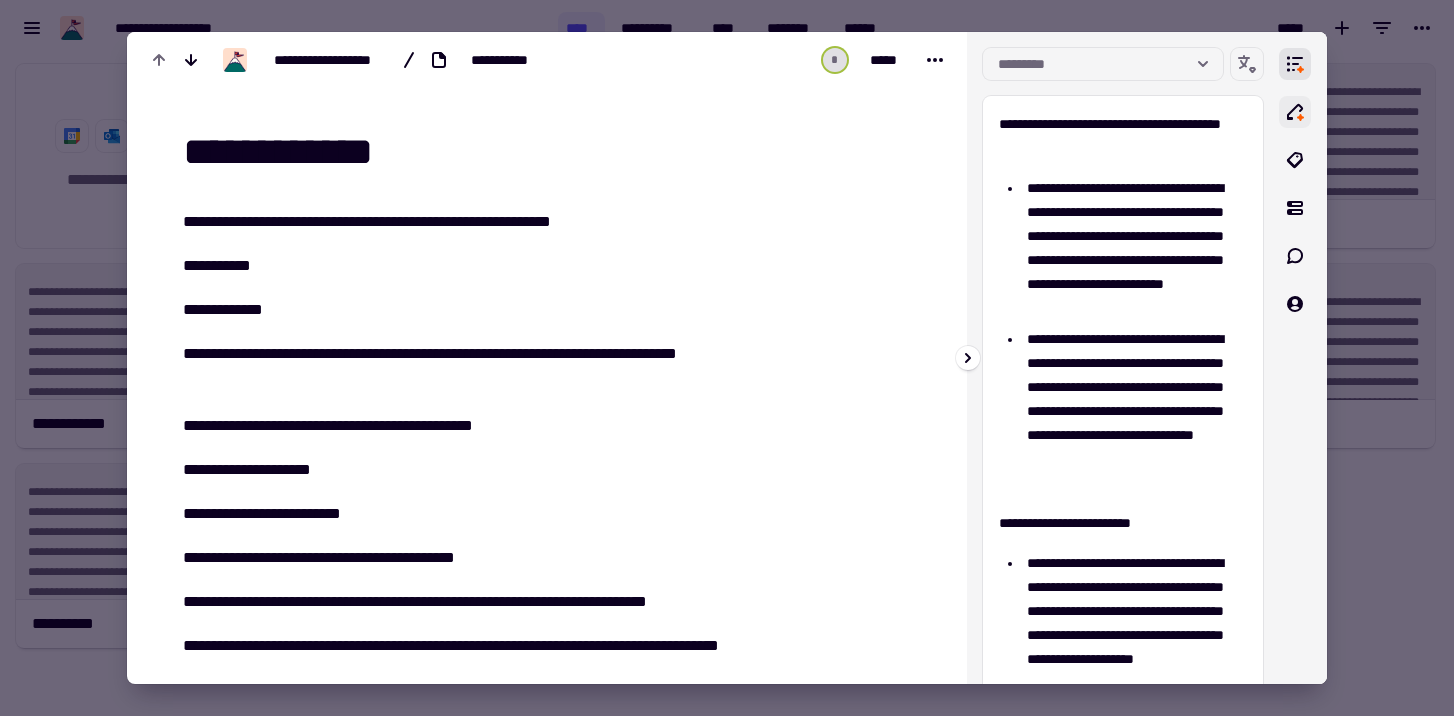 click 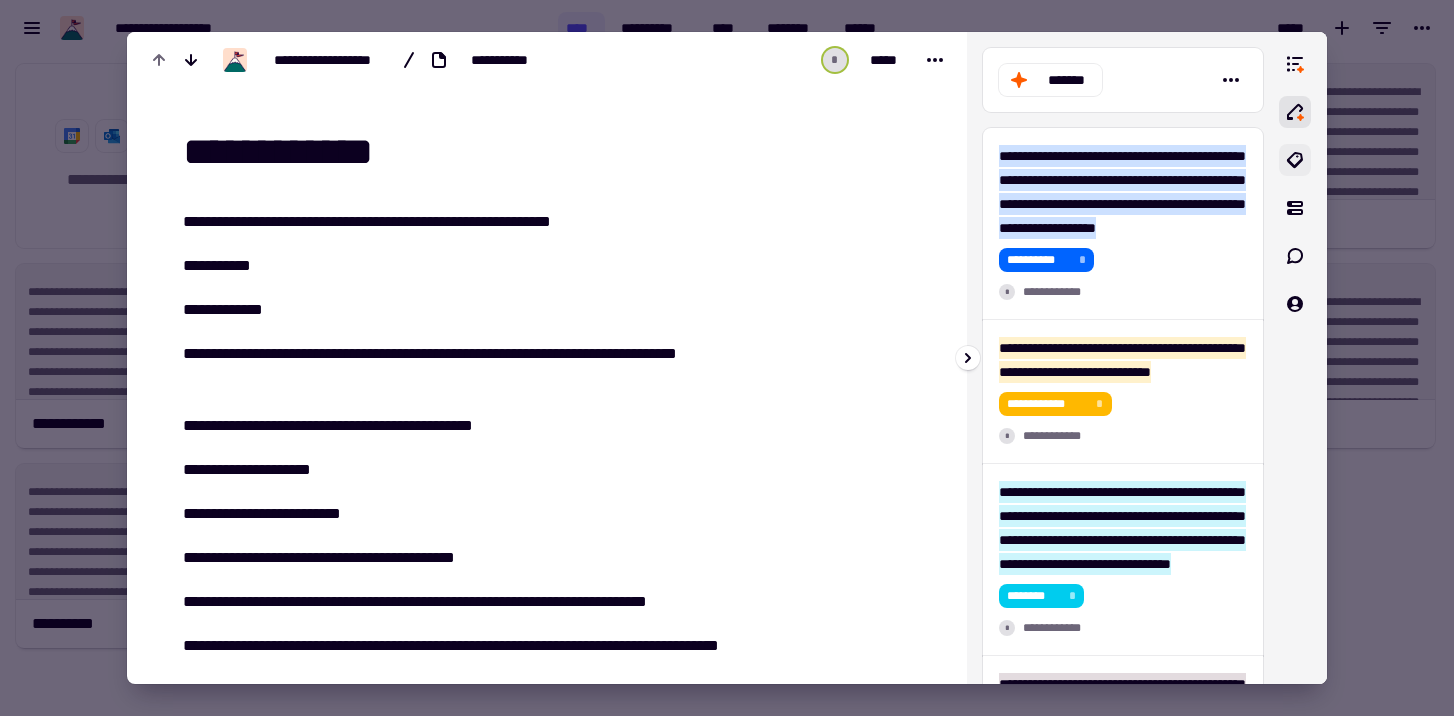 click 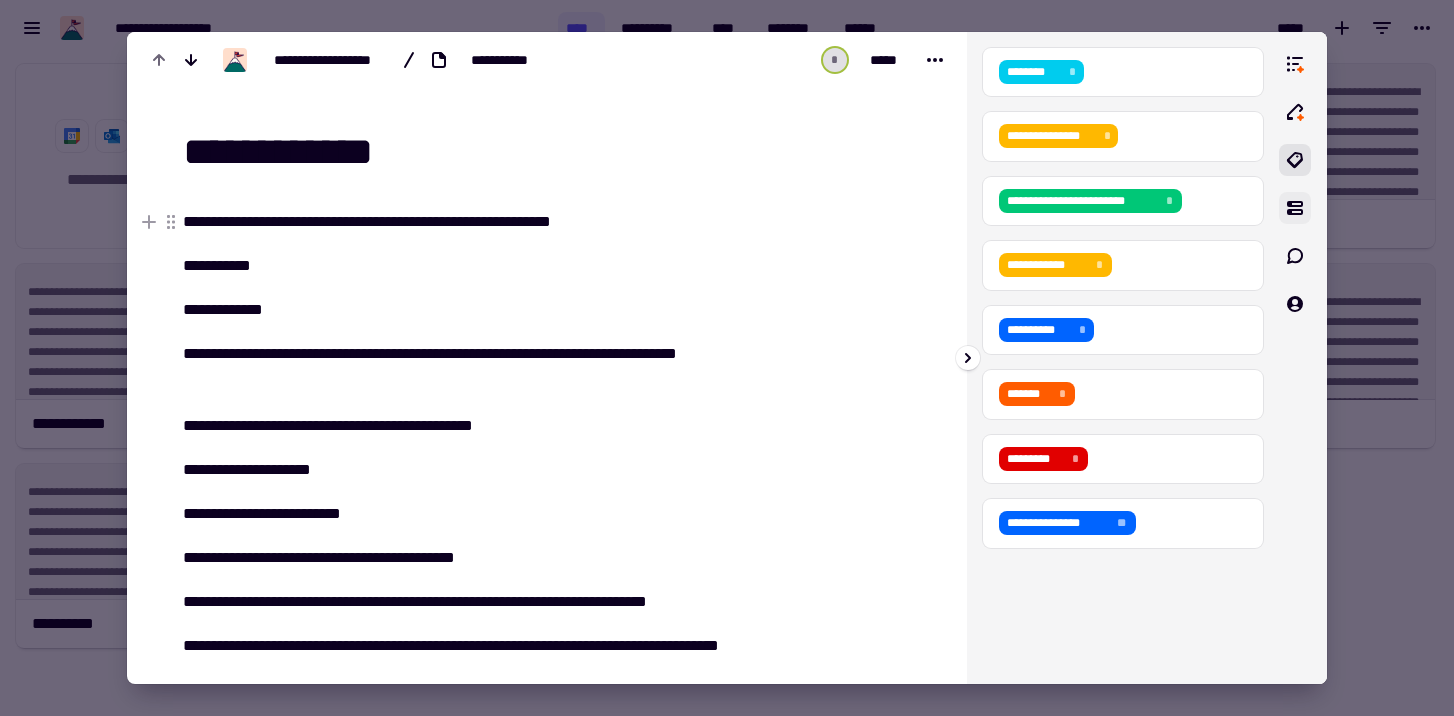 click 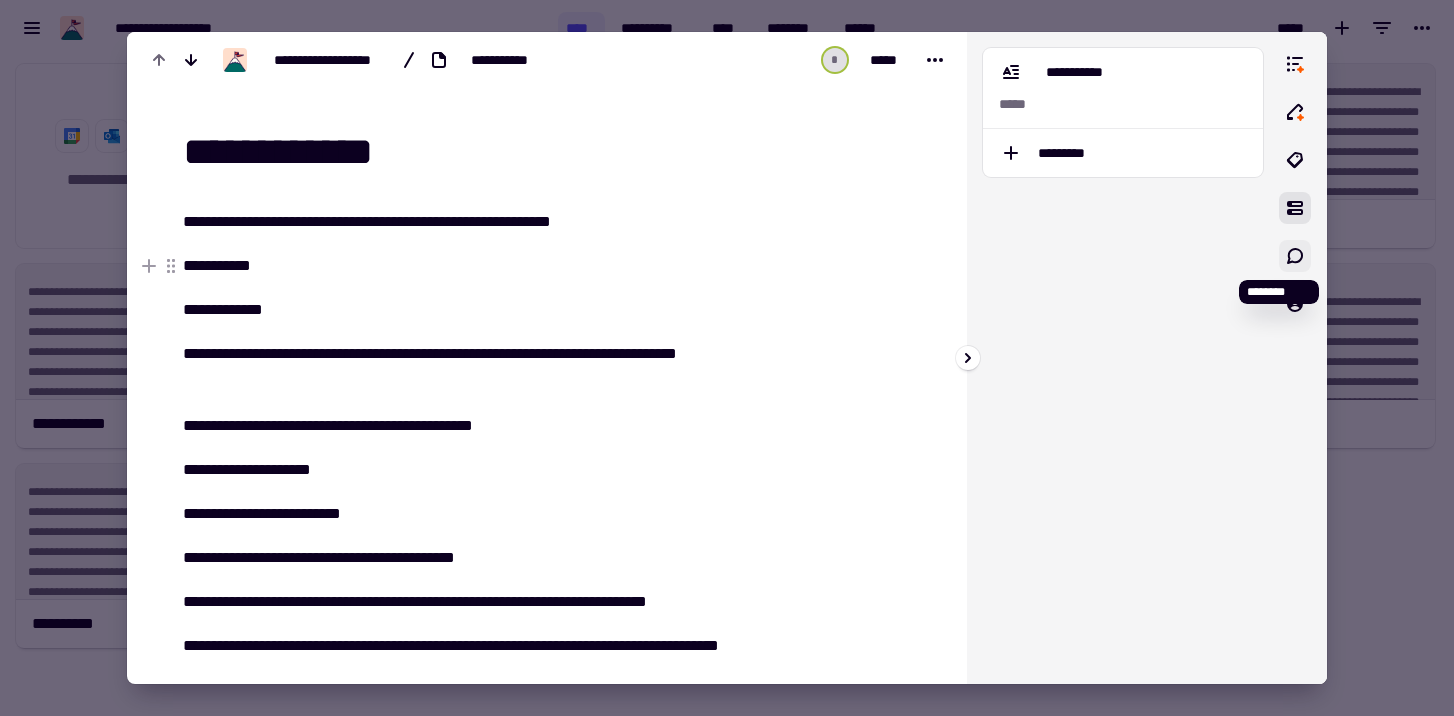 click 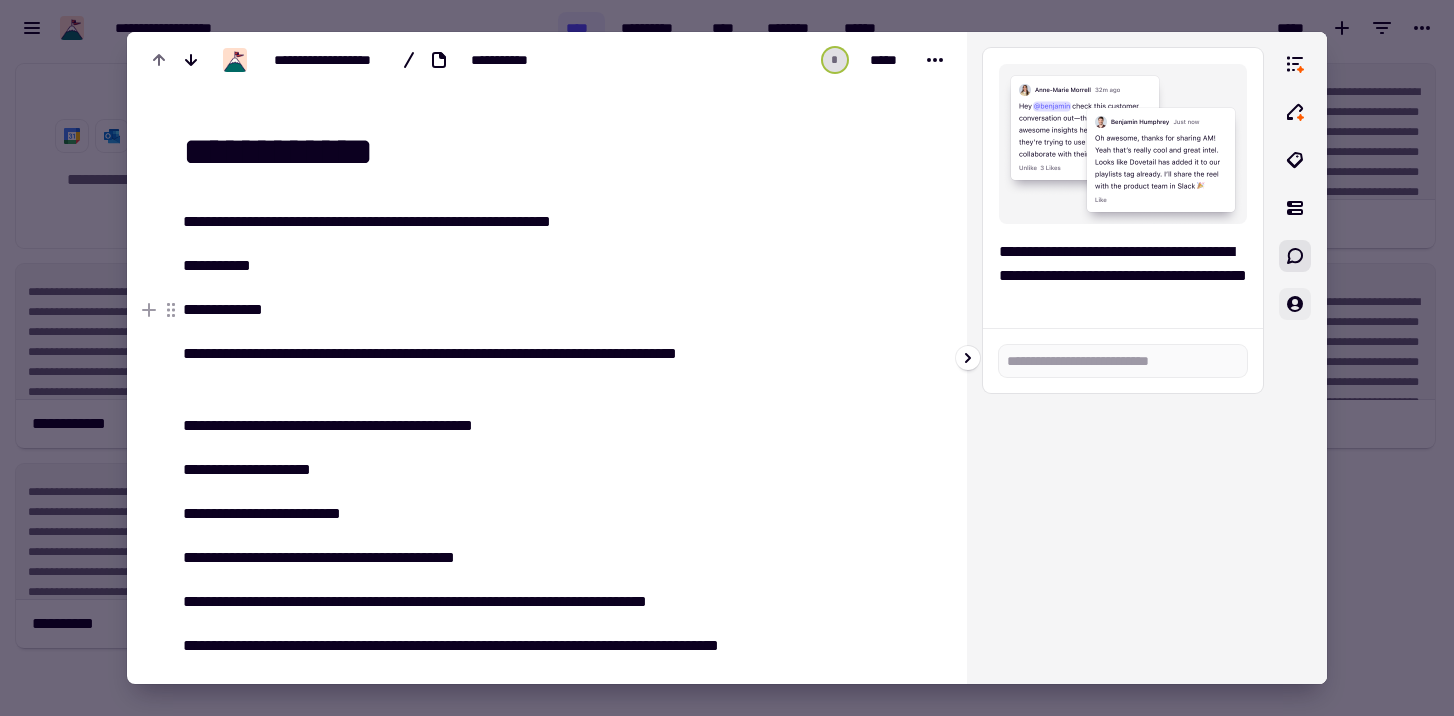 click 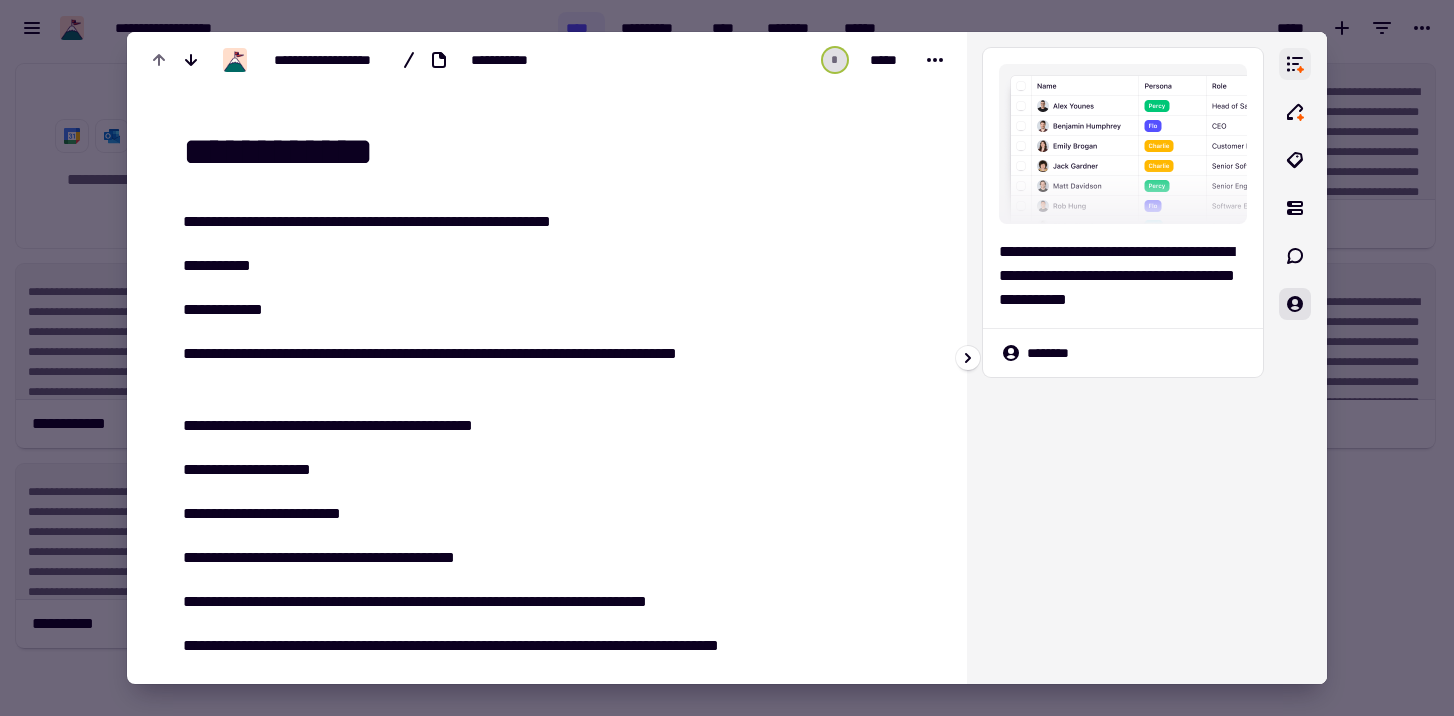 click 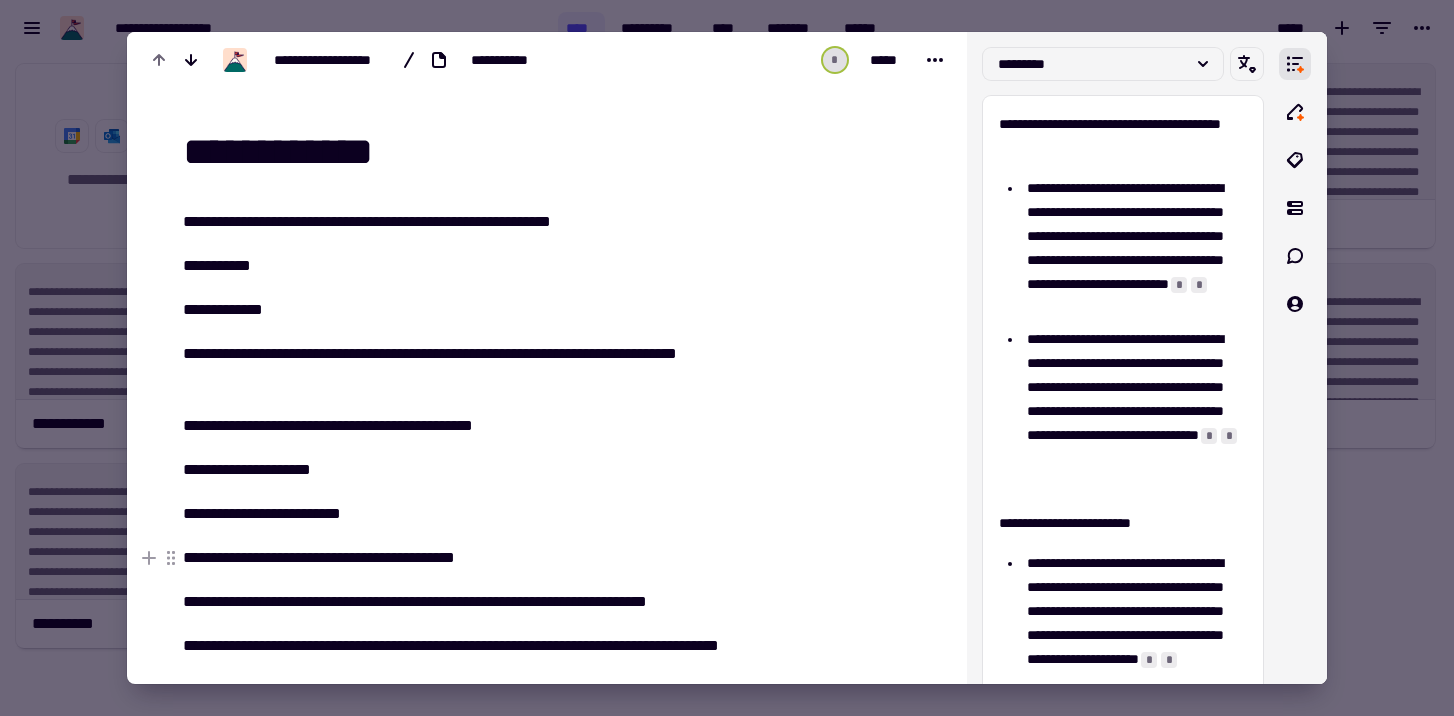 click at bounding box center (727, 358) 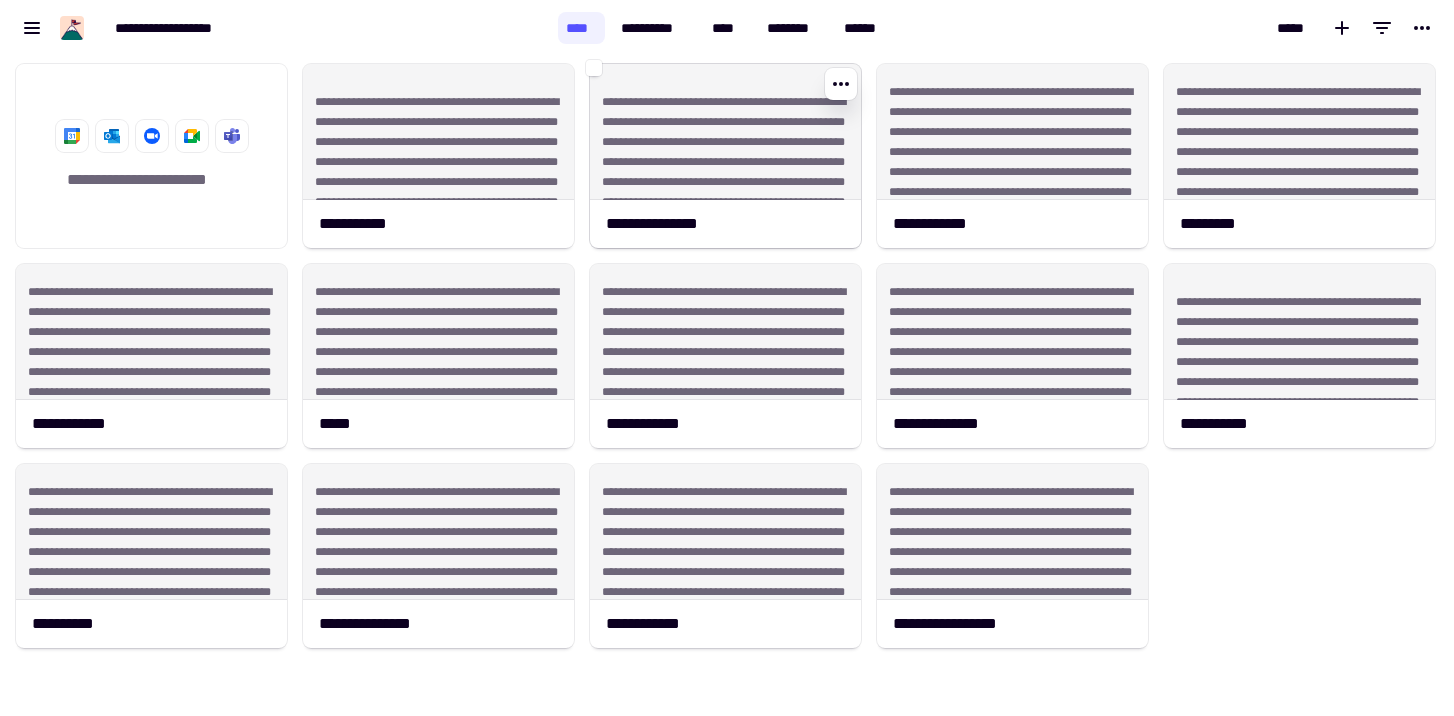 click on "**********" 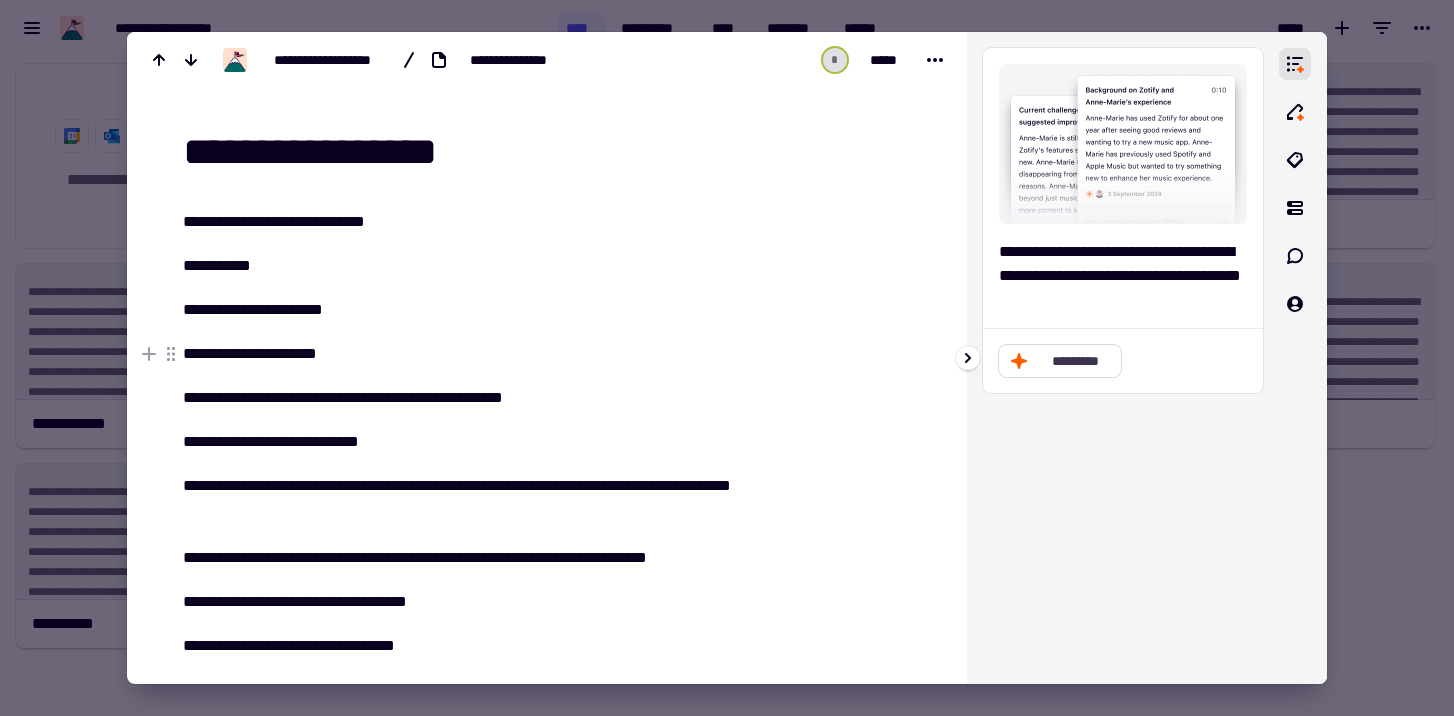 click on "*********" 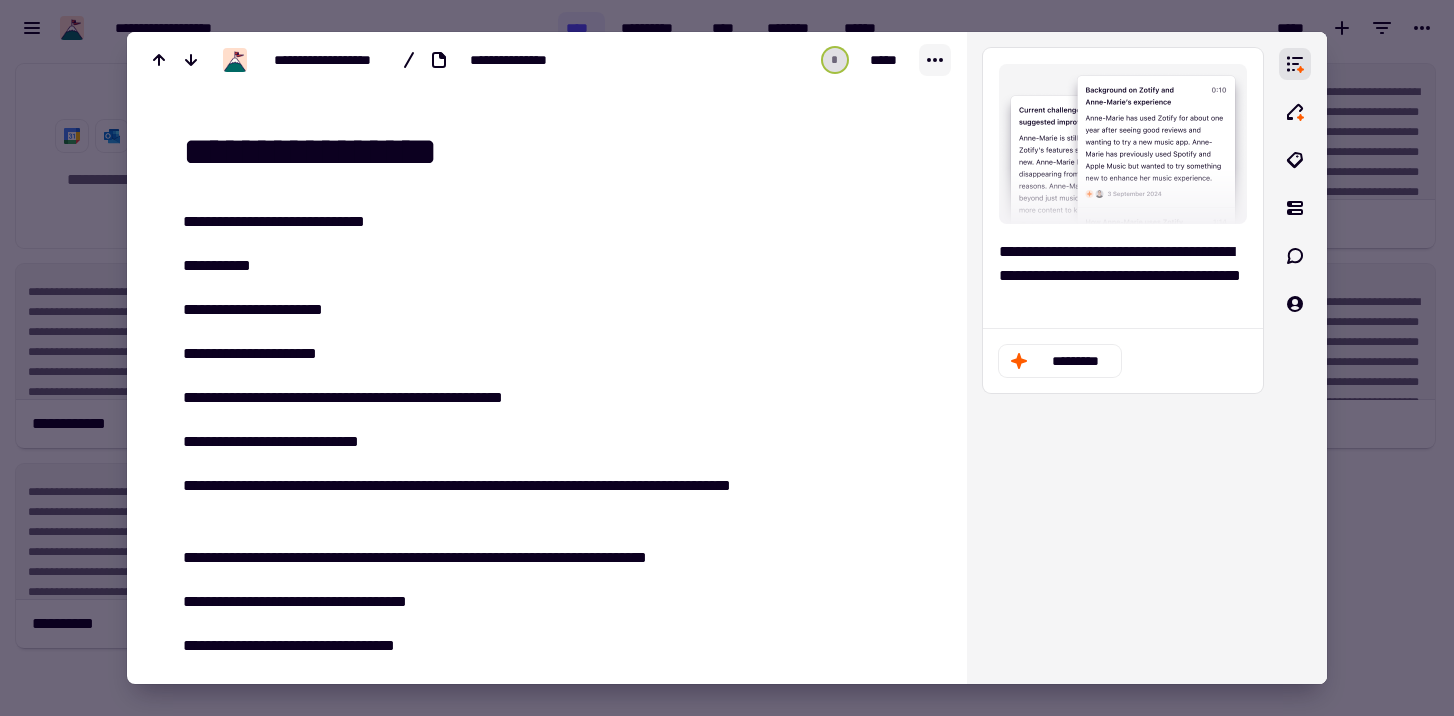 click 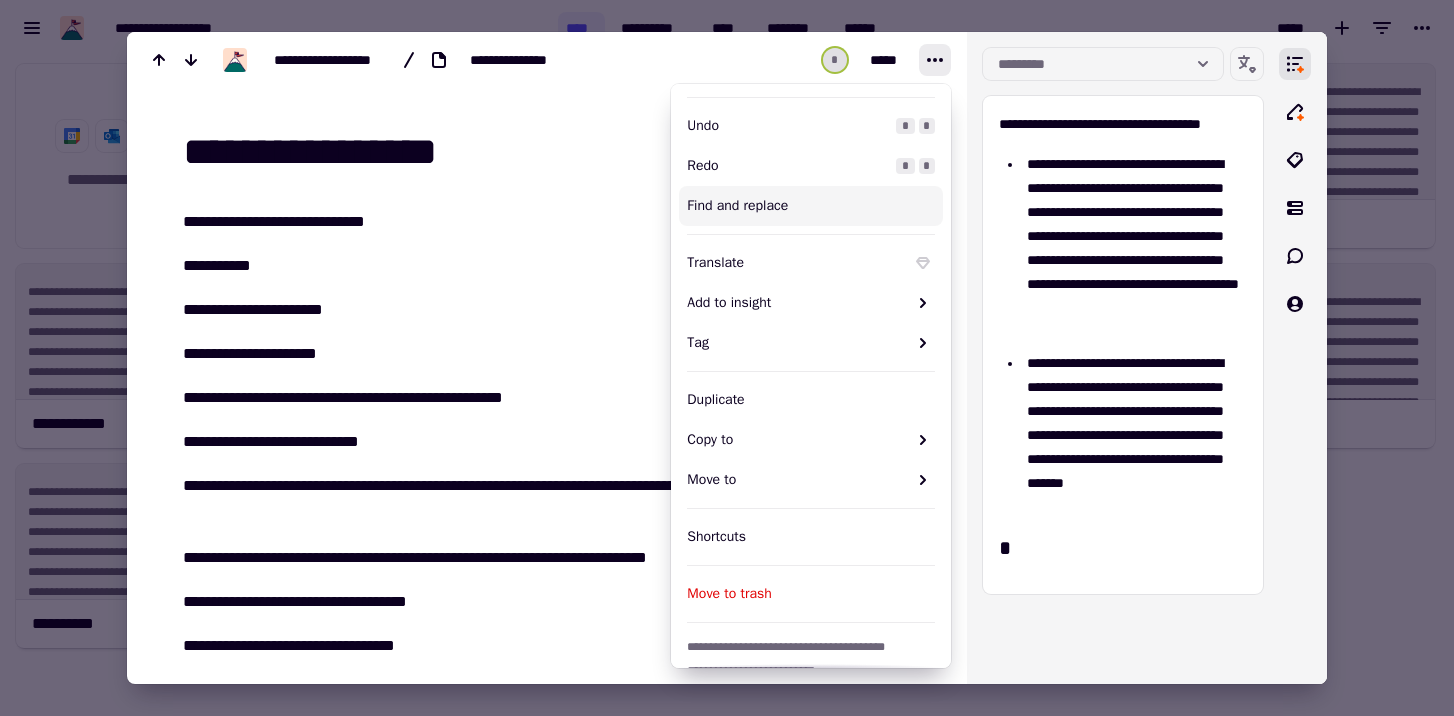 scroll, scrollTop: 151, scrollLeft: 0, axis: vertical 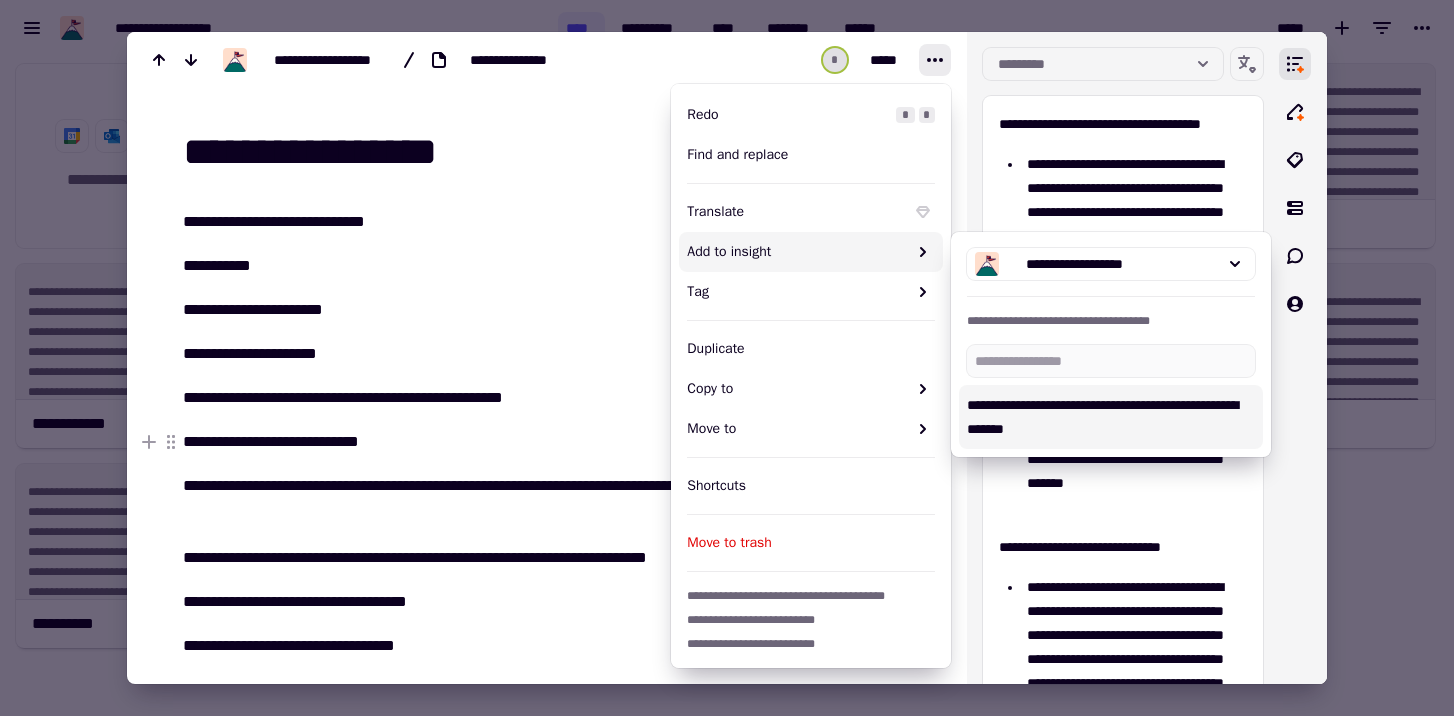 click at bounding box center (1295, 358) 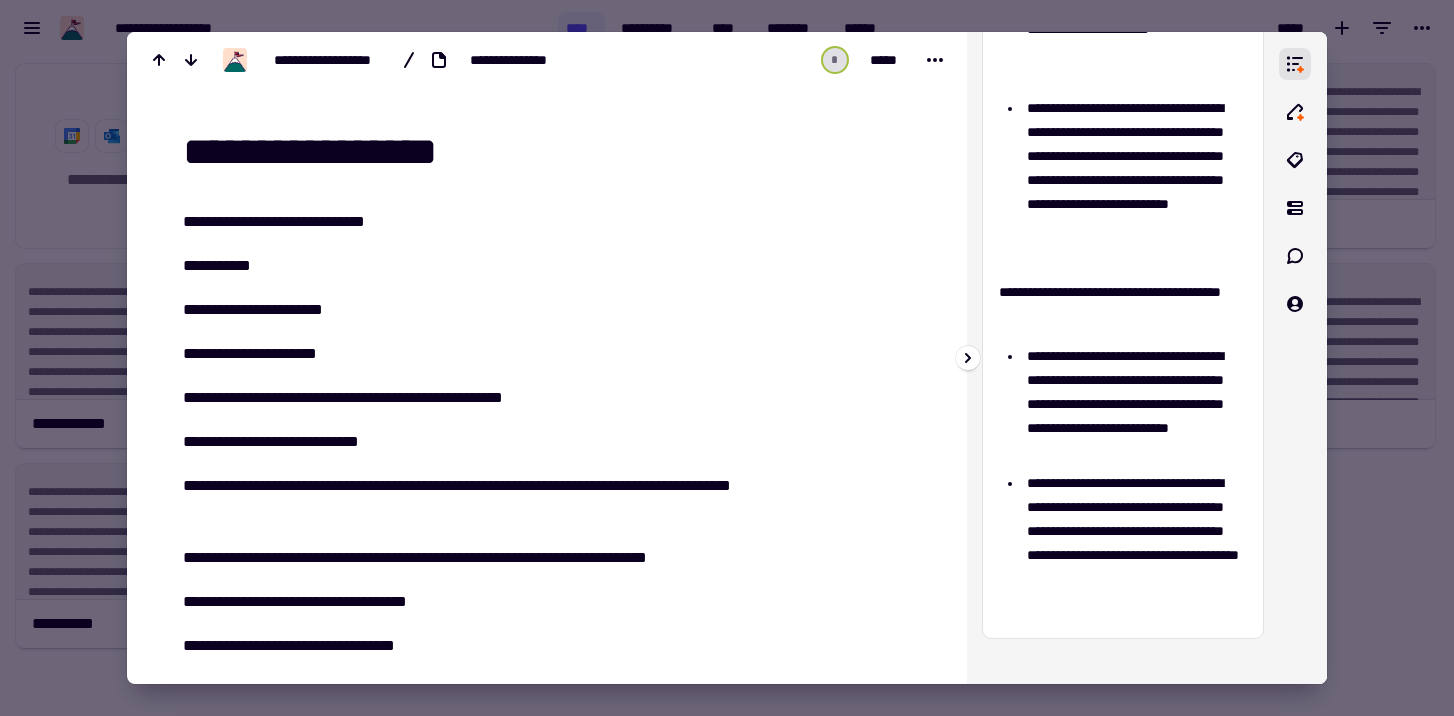 scroll, scrollTop: 1166, scrollLeft: 0, axis: vertical 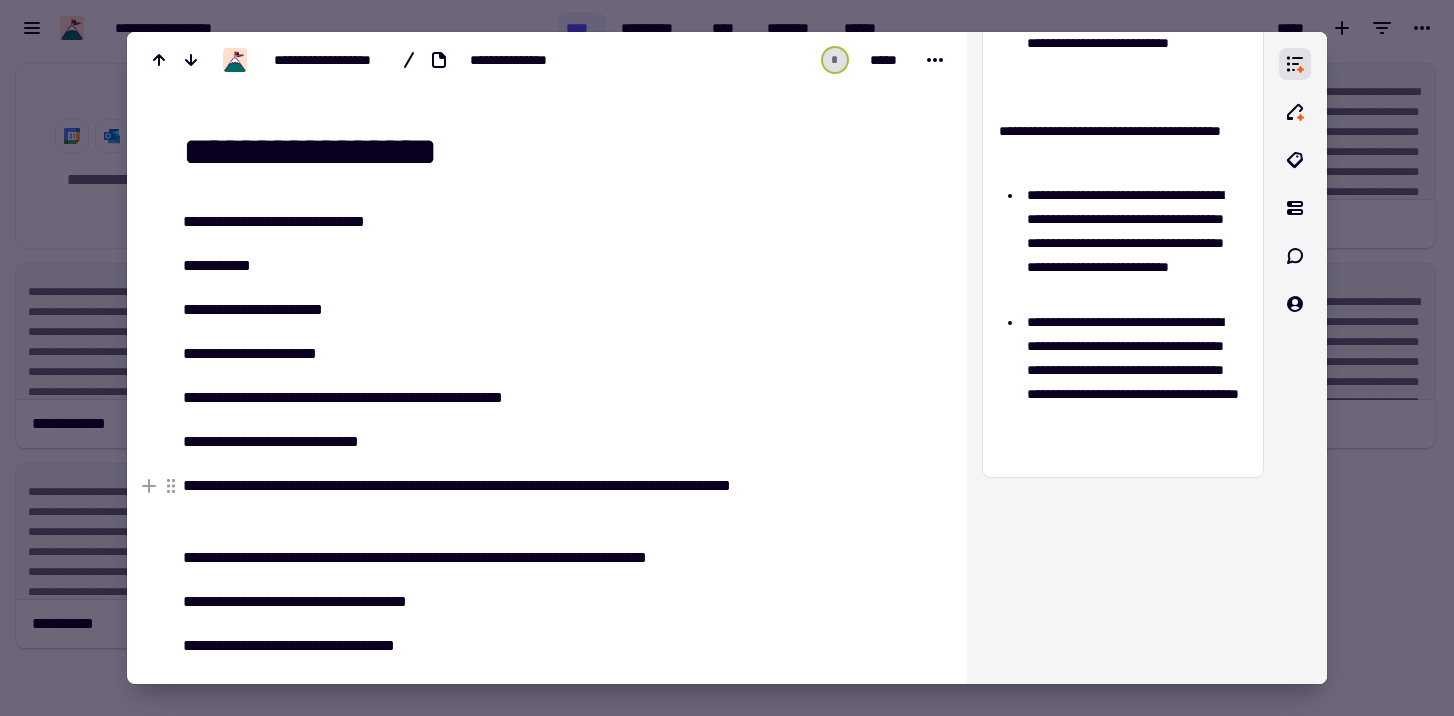 click at bounding box center [727, 358] 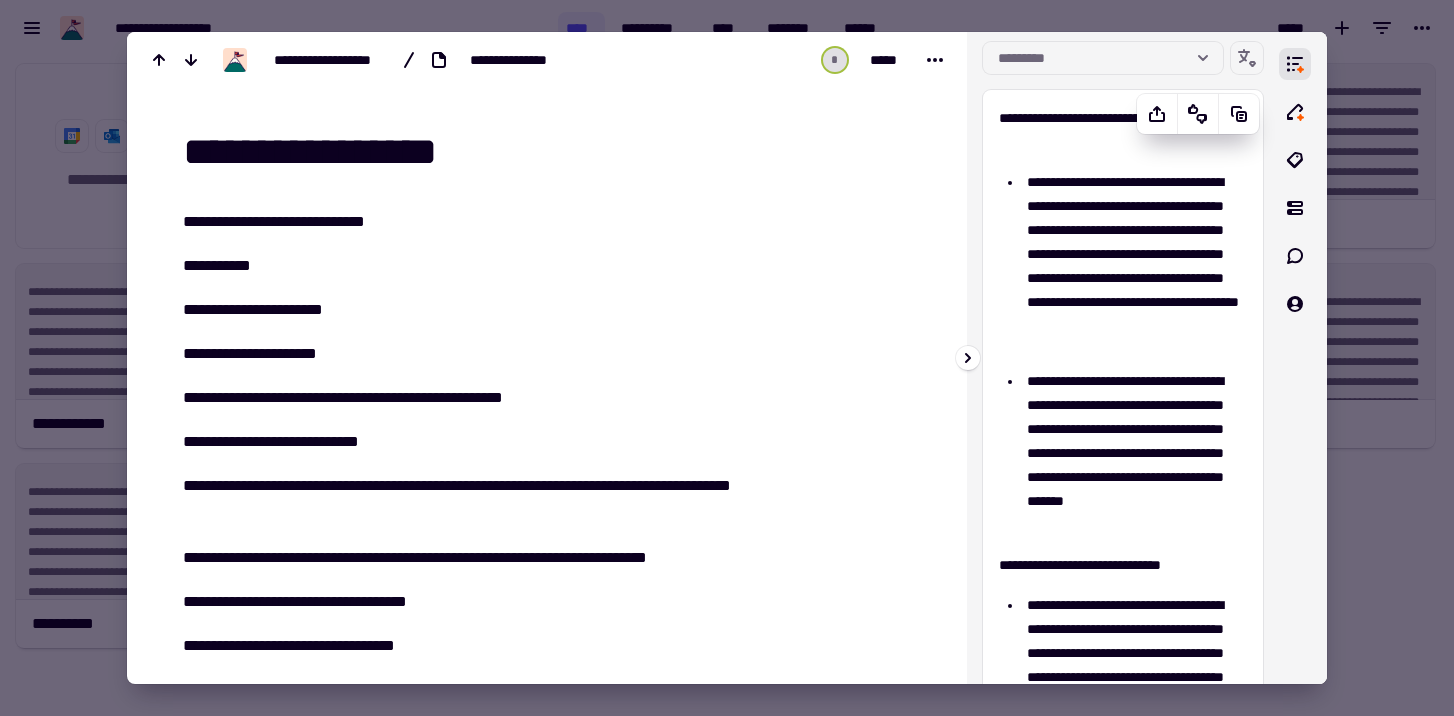 scroll, scrollTop: 0, scrollLeft: 0, axis: both 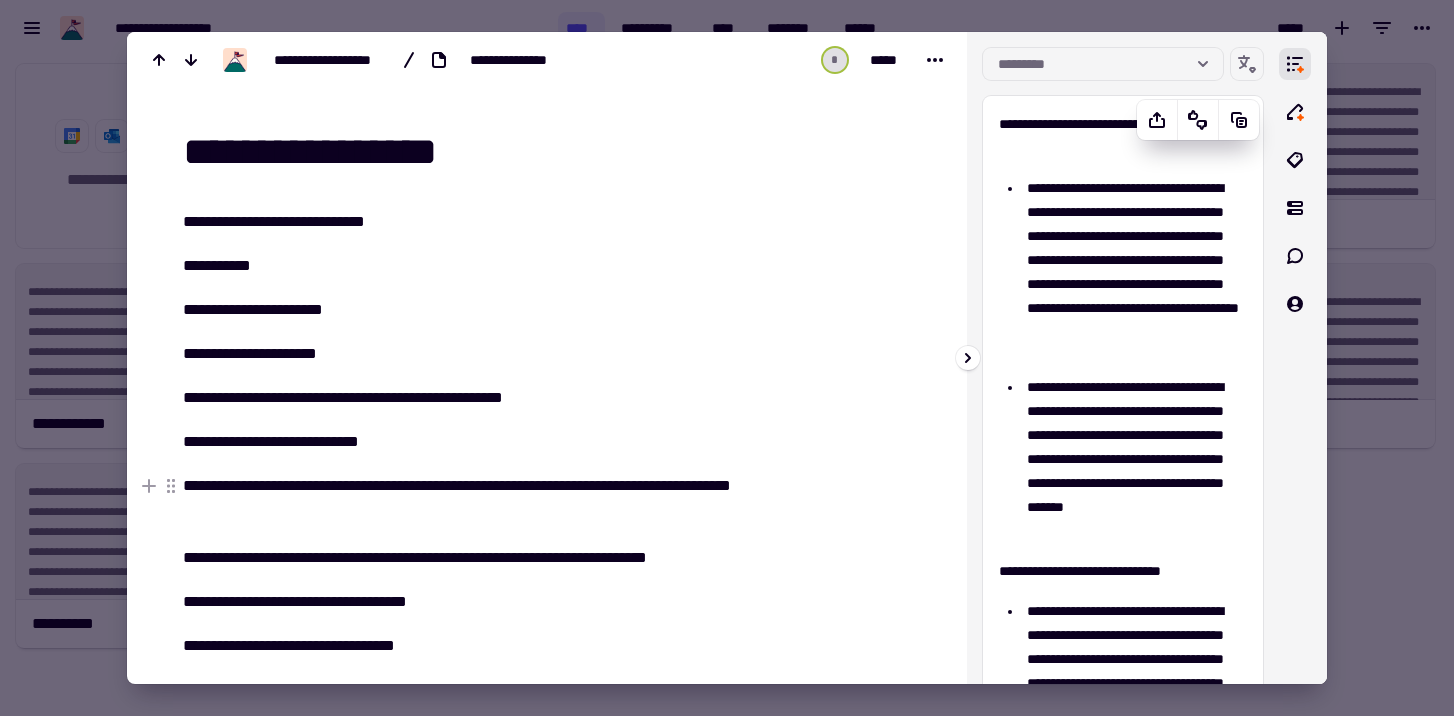 click on "**********" at bounding box center (1123, 869) 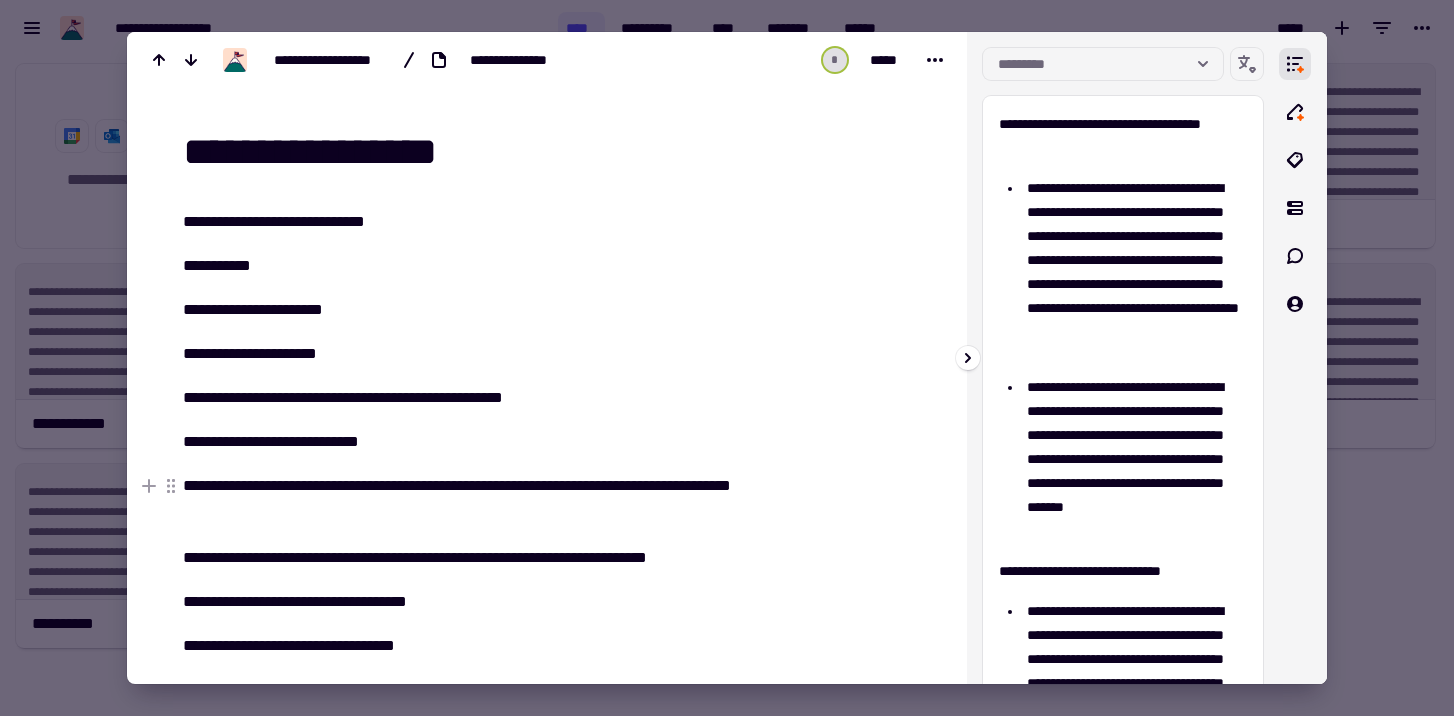click at bounding box center (1295, 358) 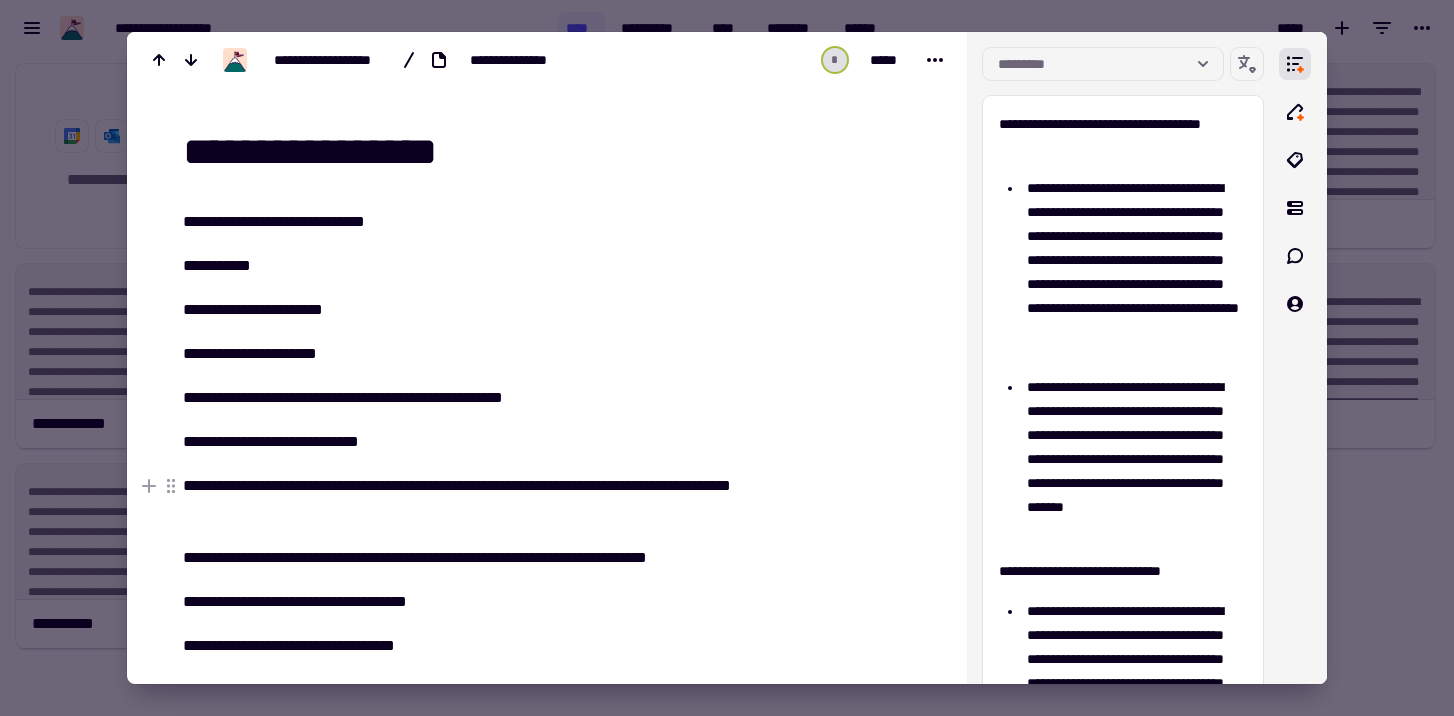 click at bounding box center [727, 358] 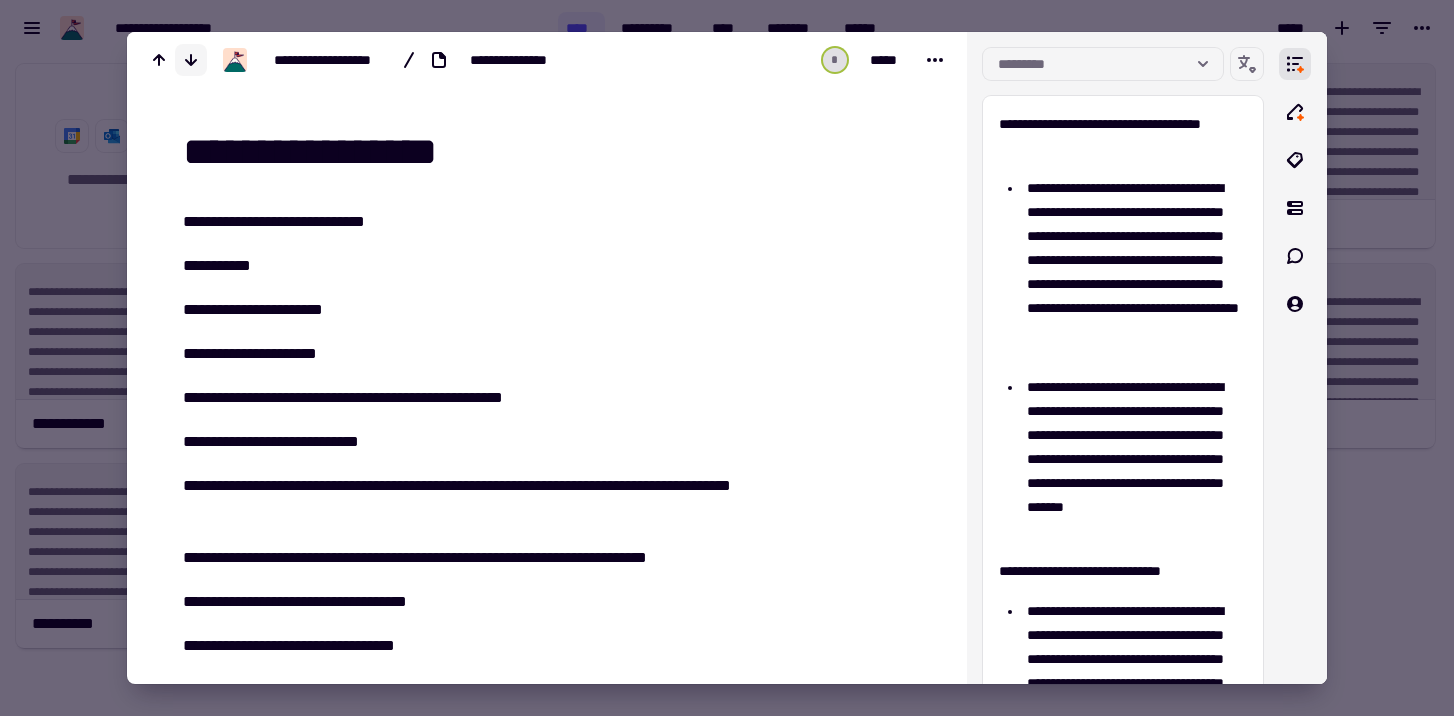 click 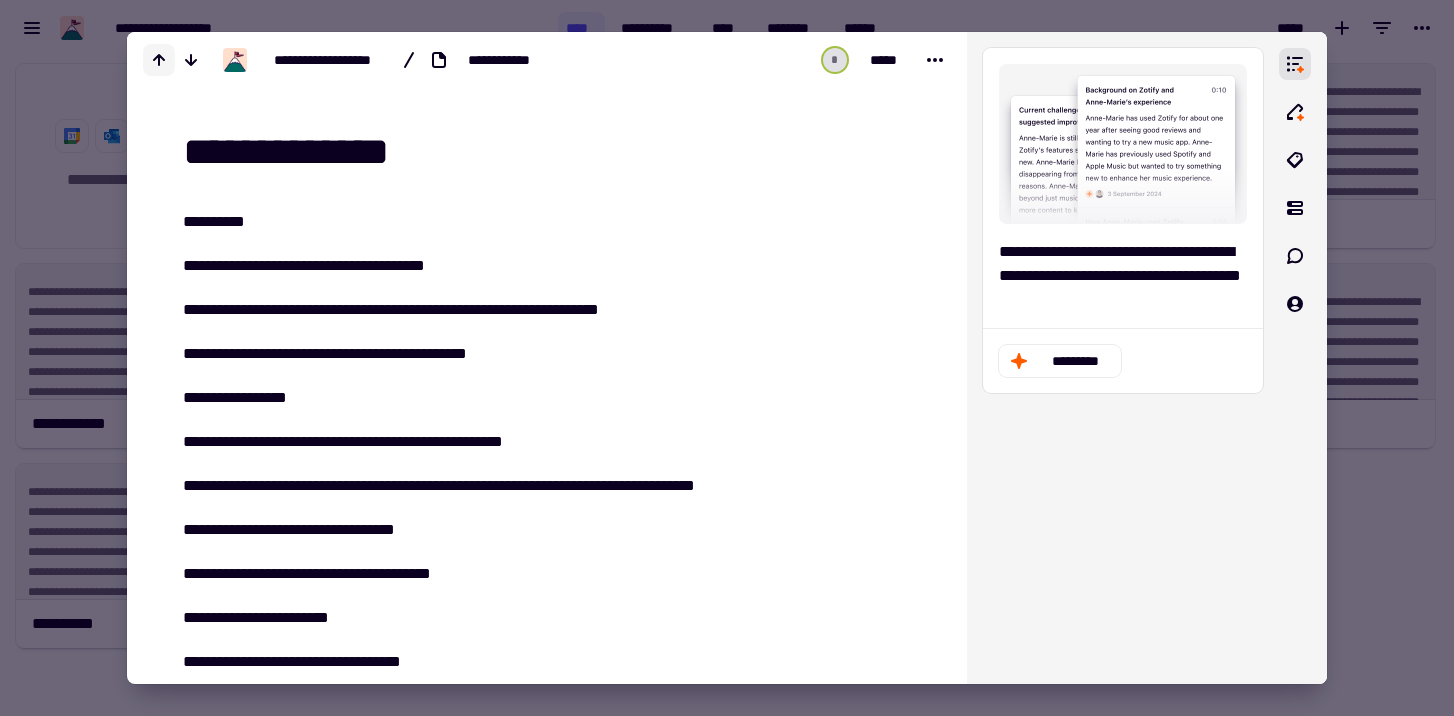 click 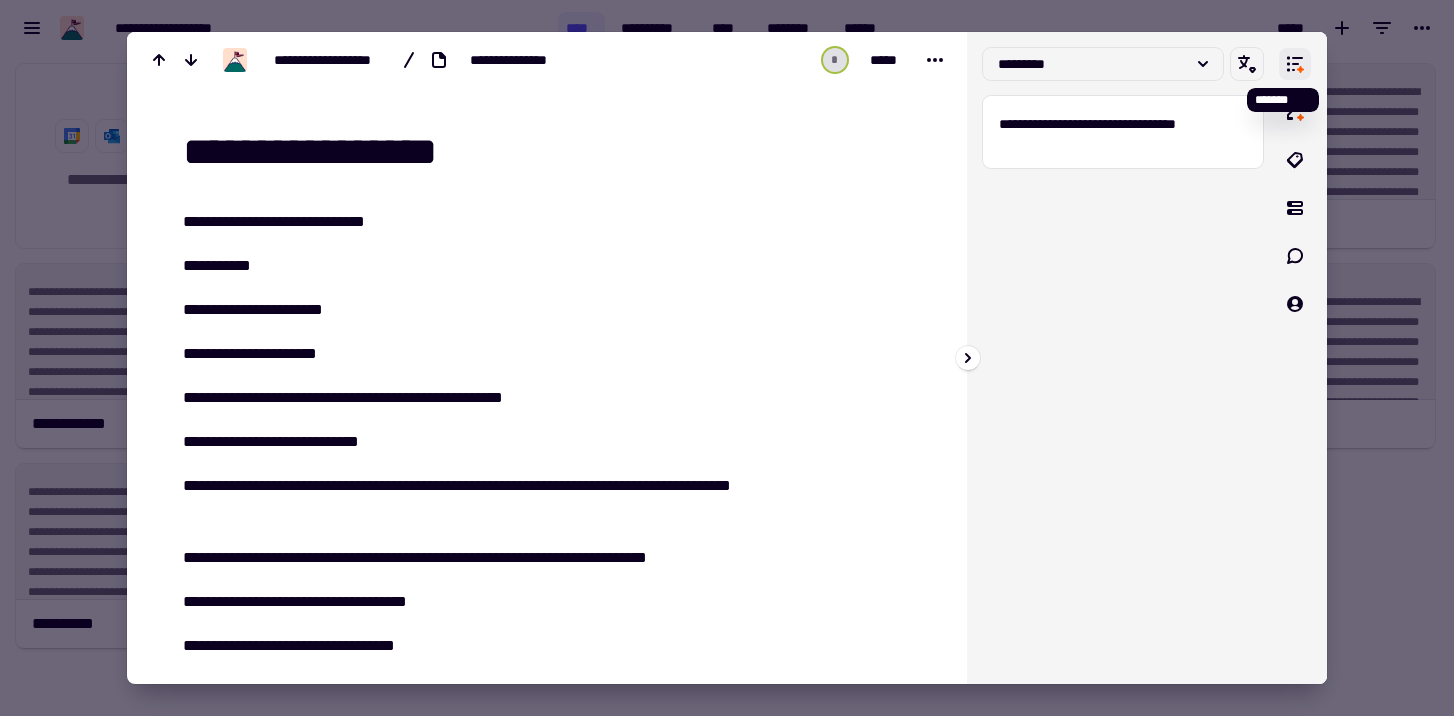 click 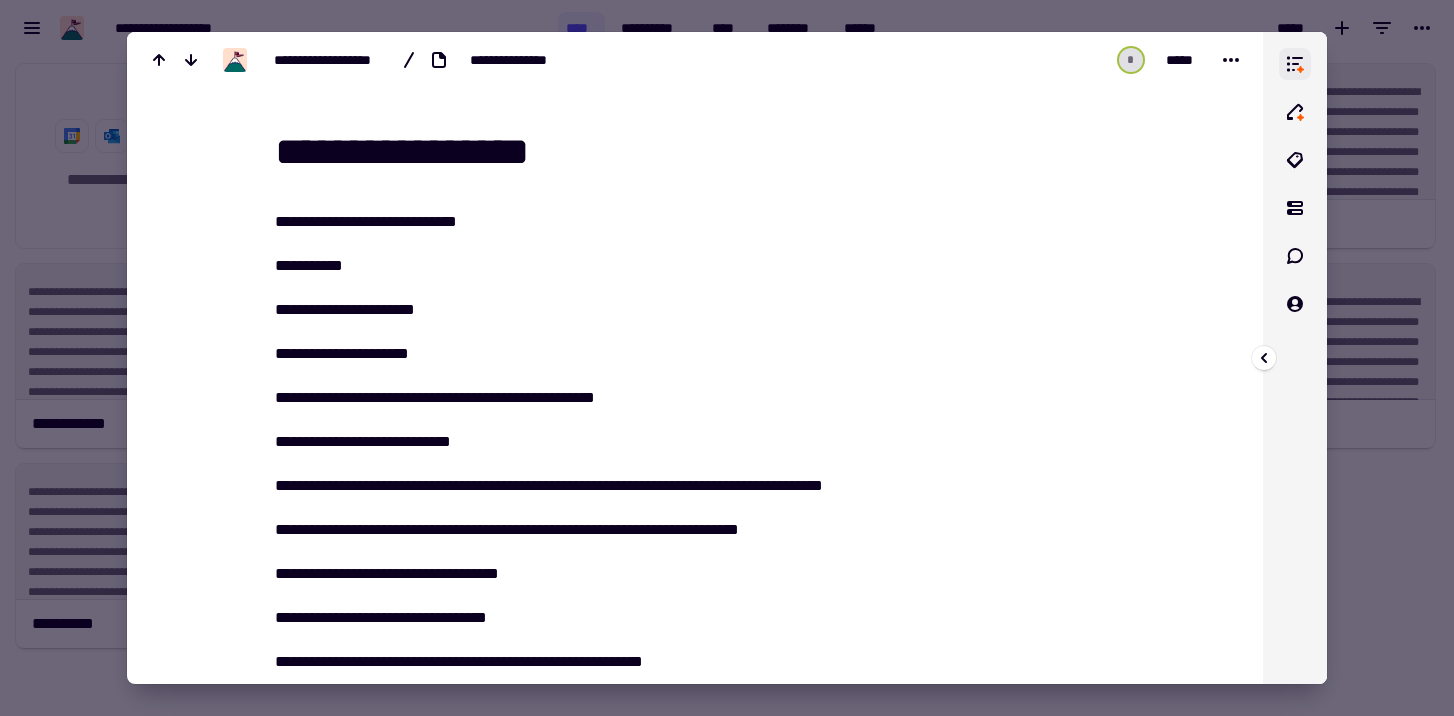 click 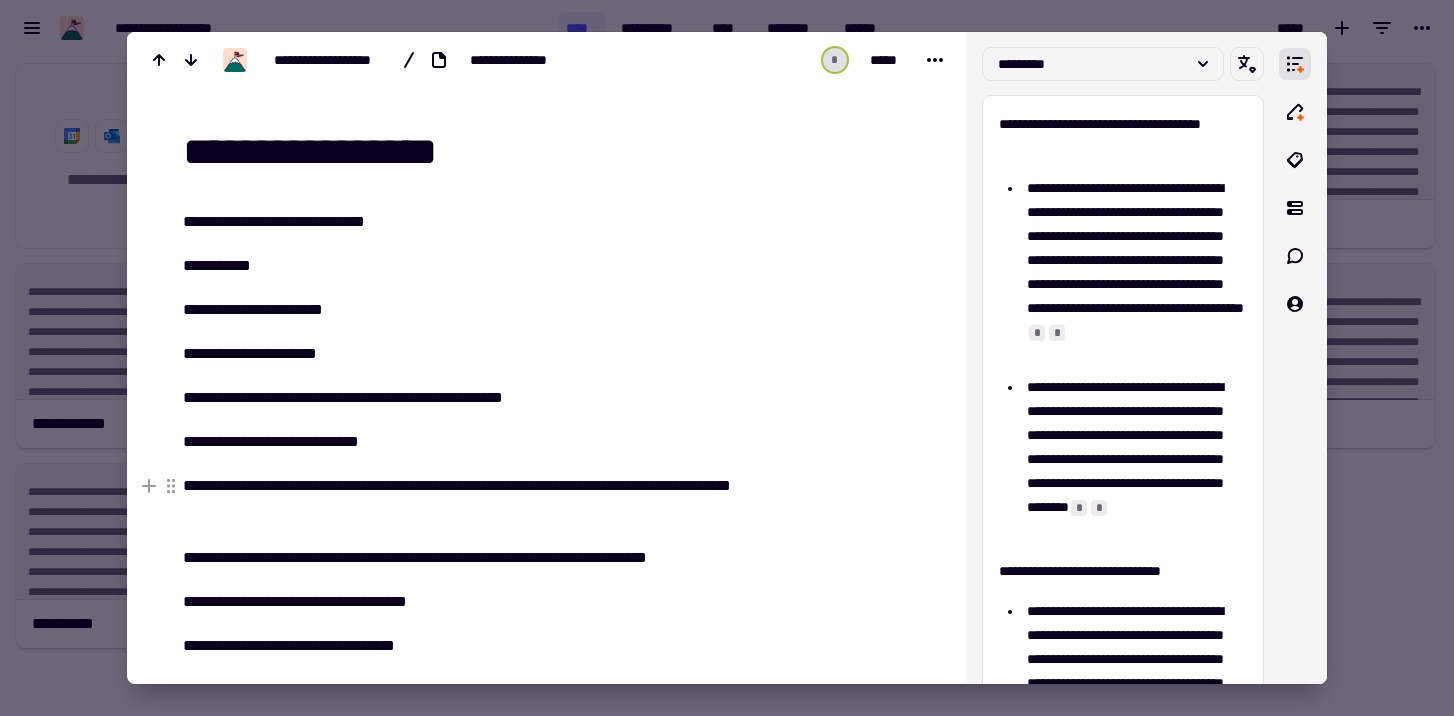 click at bounding box center (727, 358) 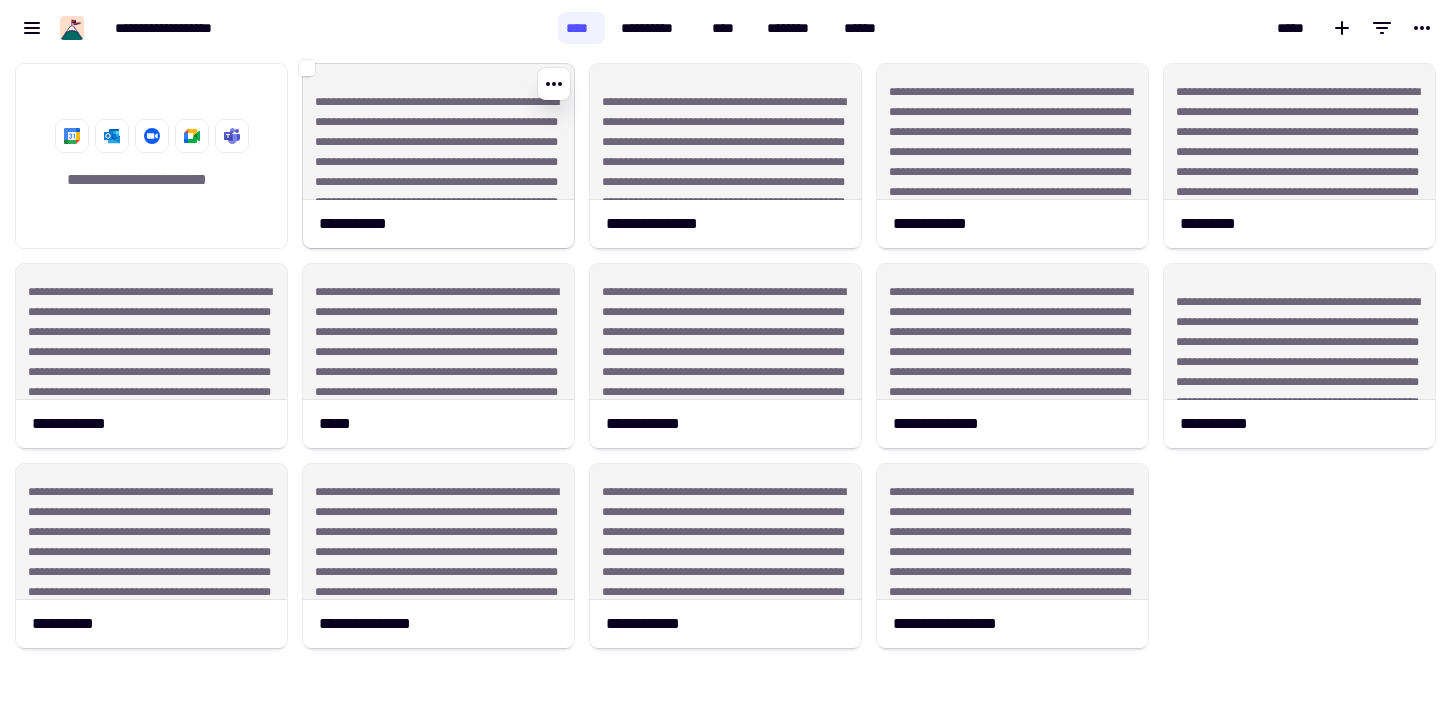 click on "**********" 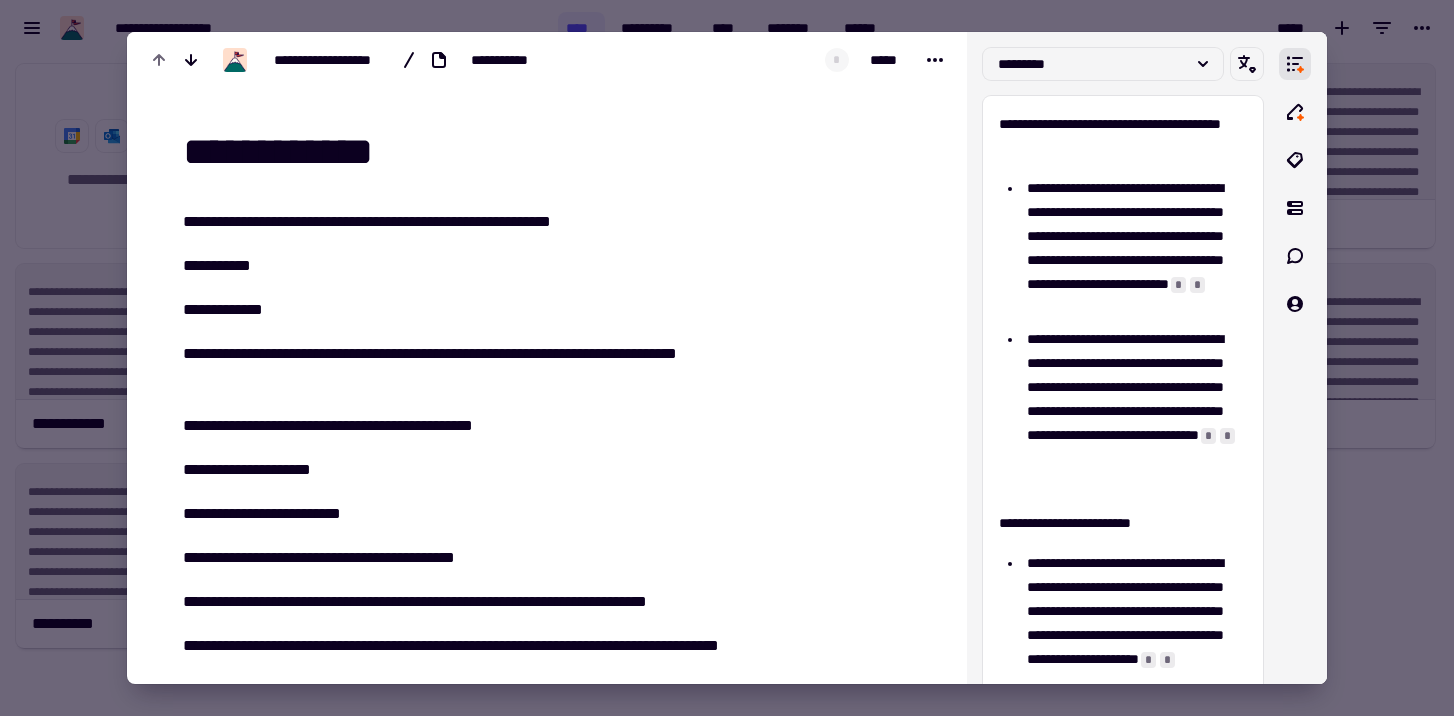 click at bounding box center [727, 358] 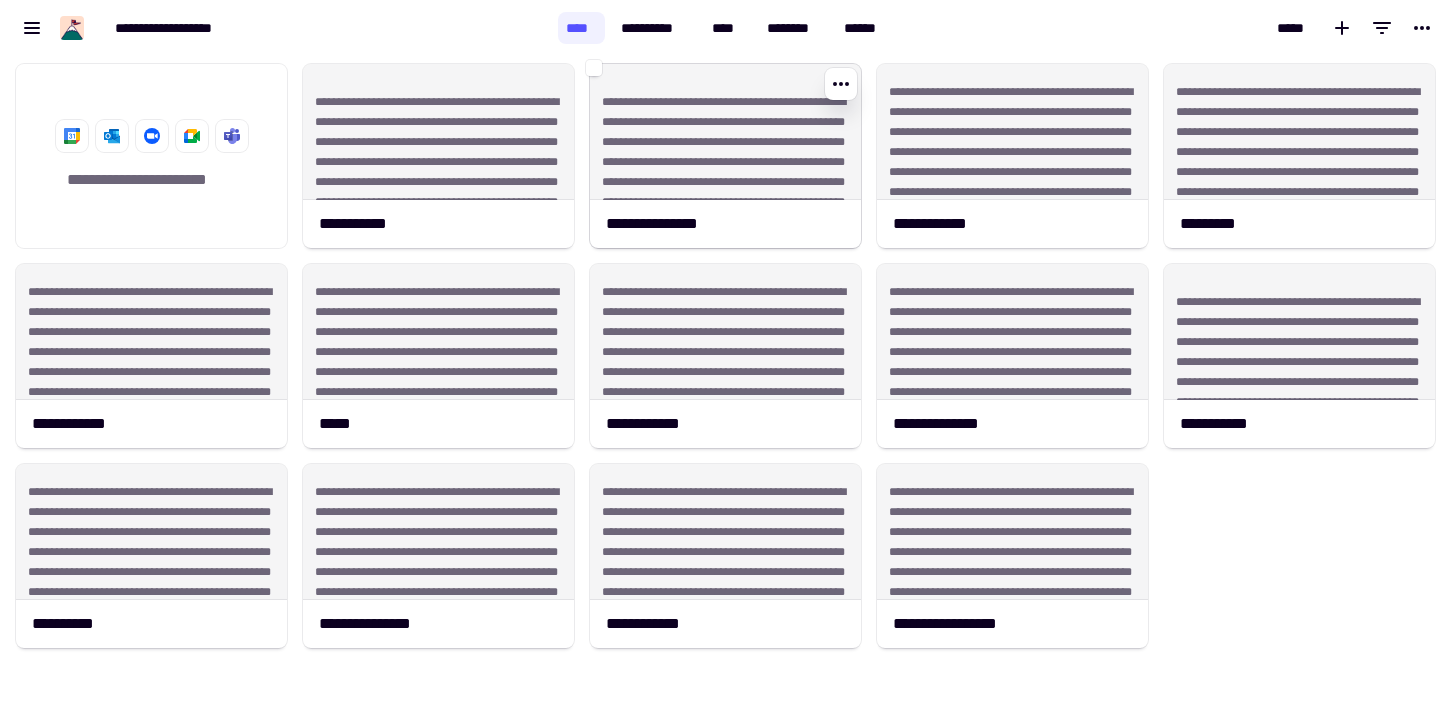 click on "**********" 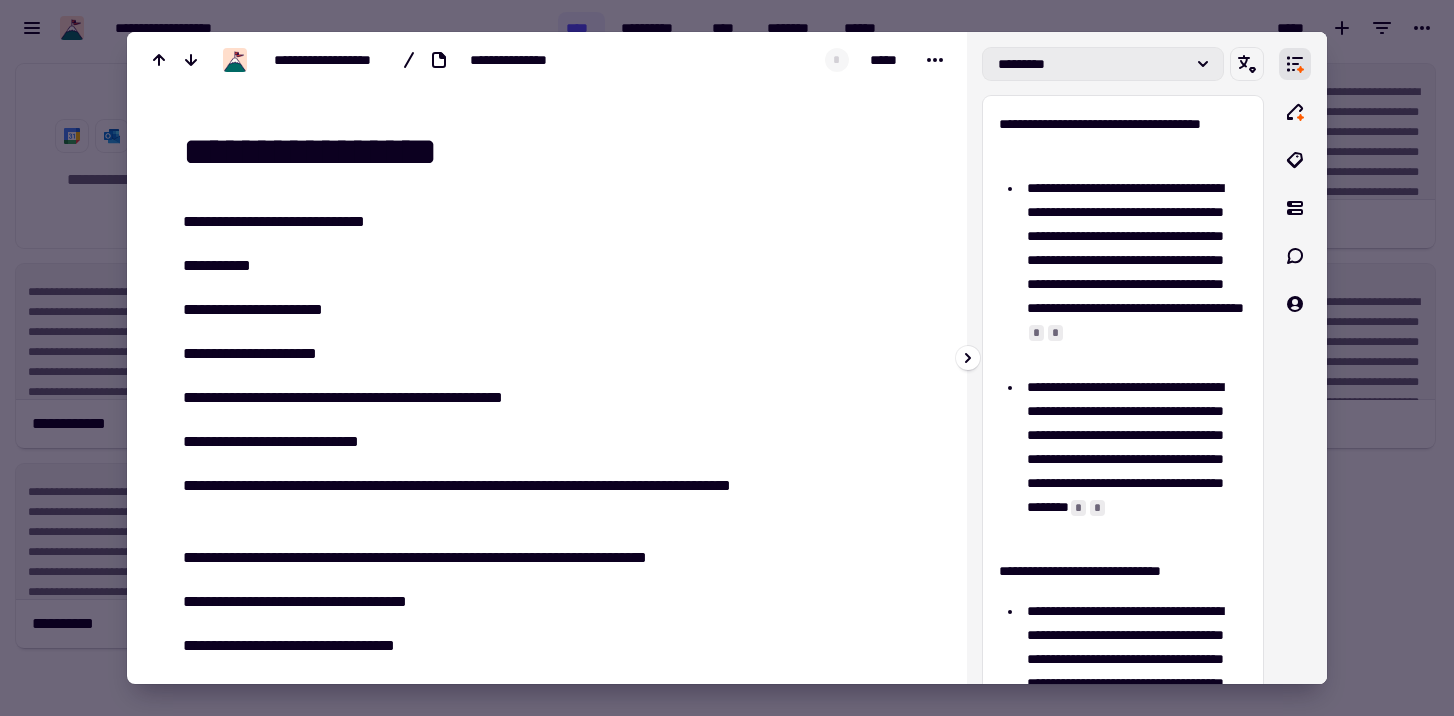 click on "*********" 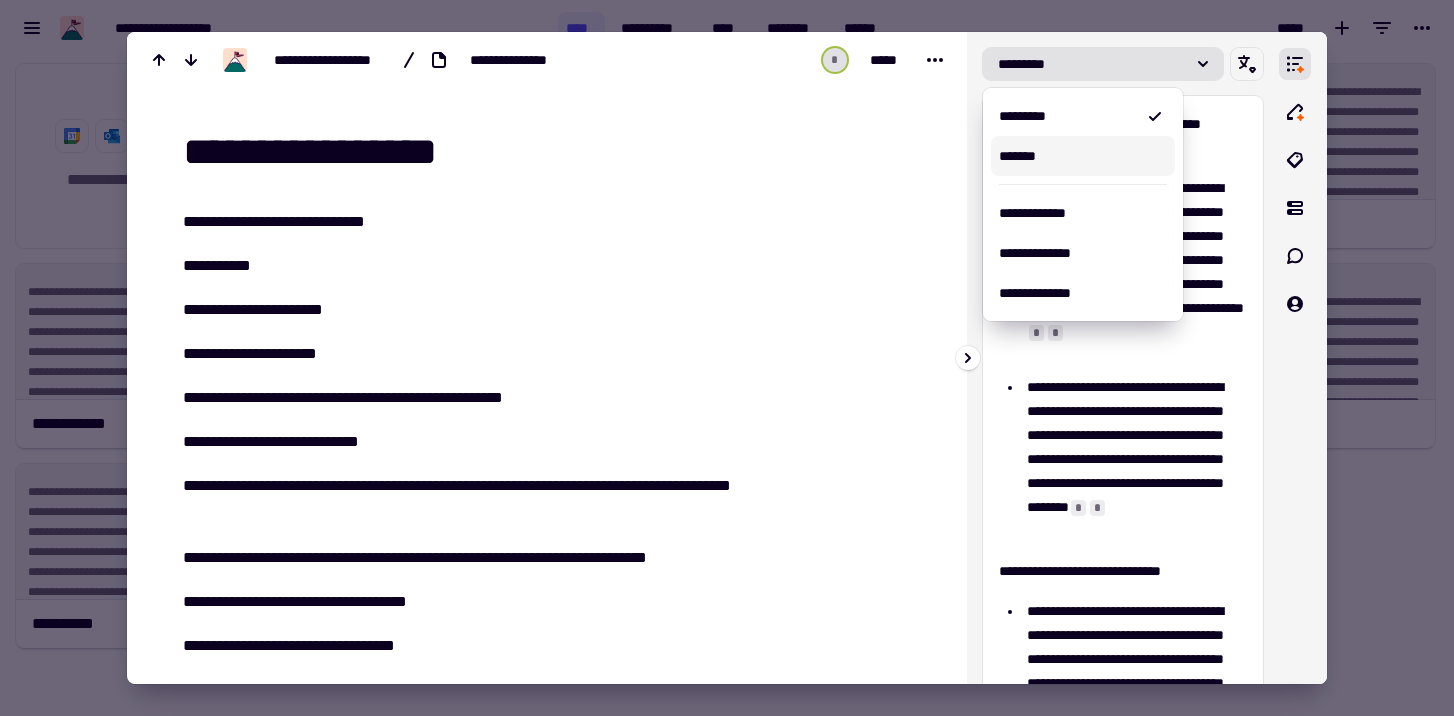 click on "*******" at bounding box center [1083, 156] 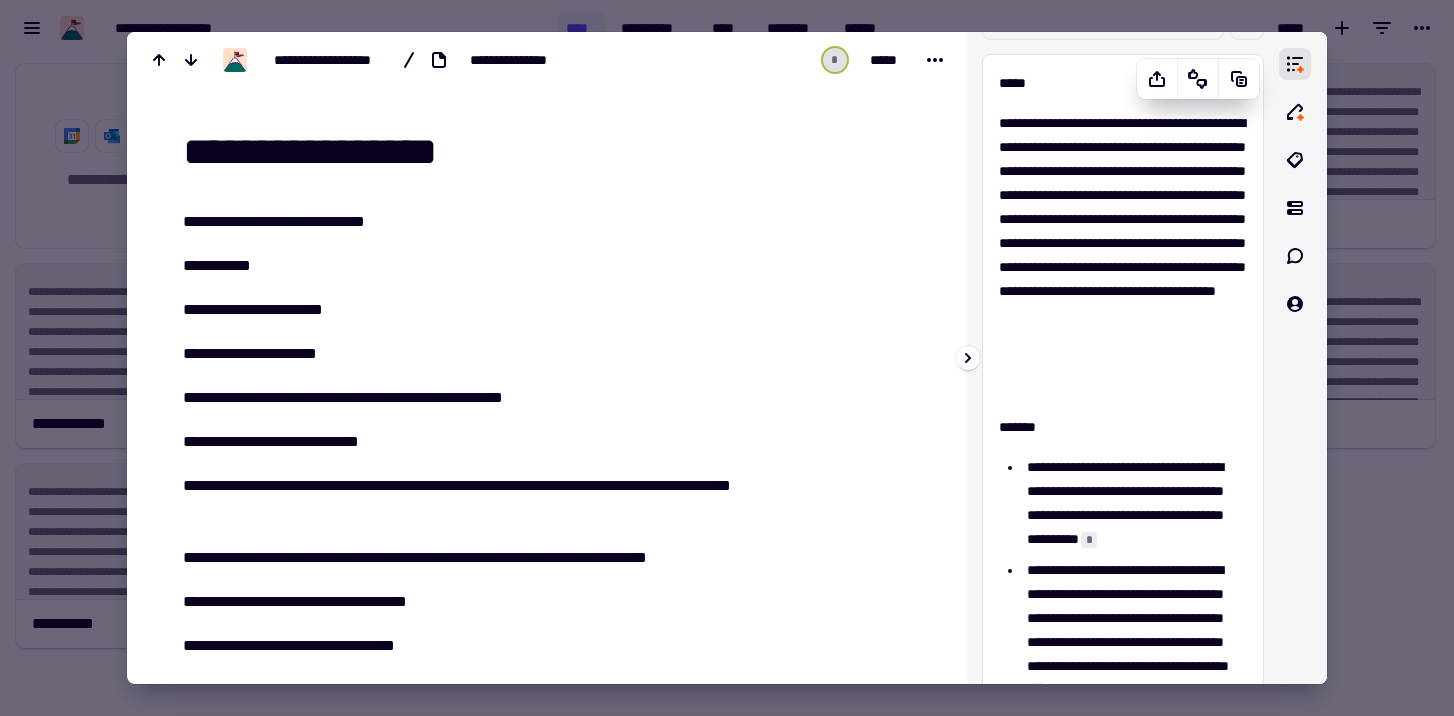 scroll, scrollTop: 0, scrollLeft: 0, axis: both 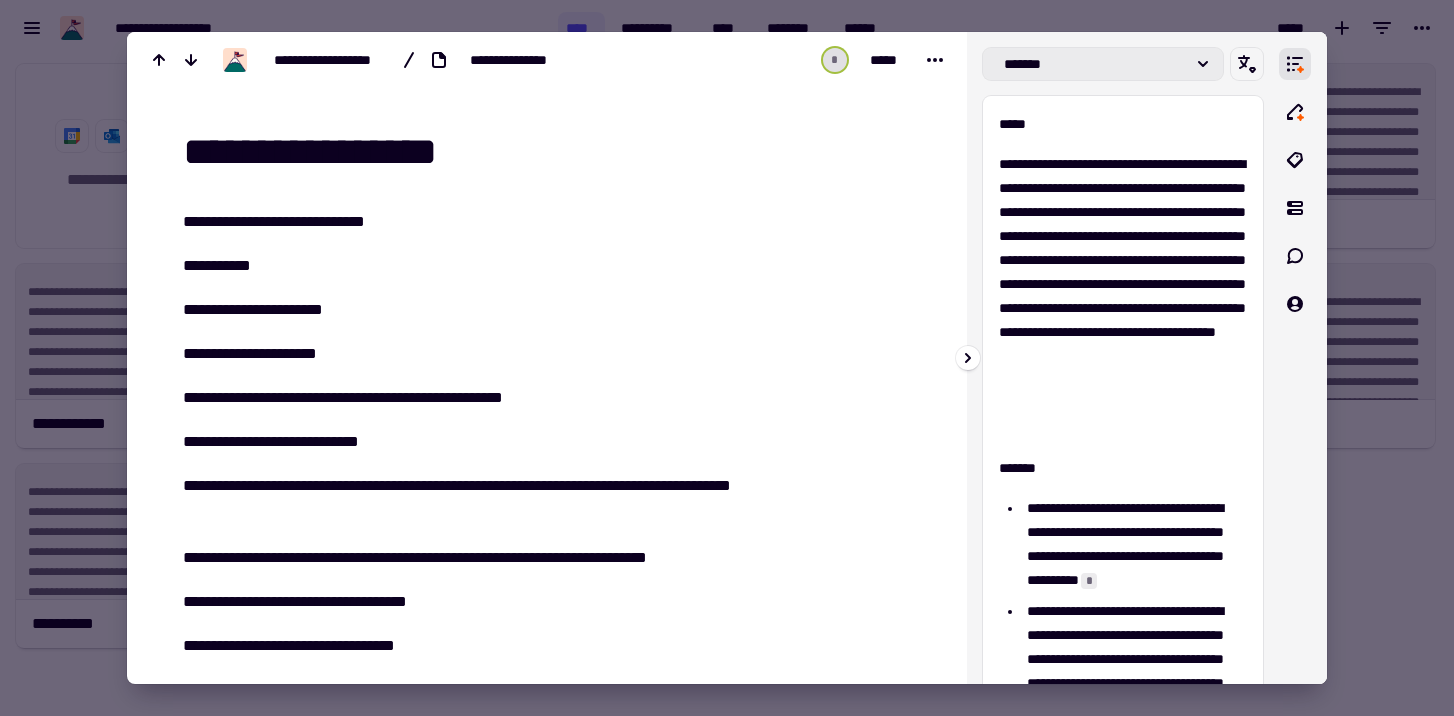 click on "*******" 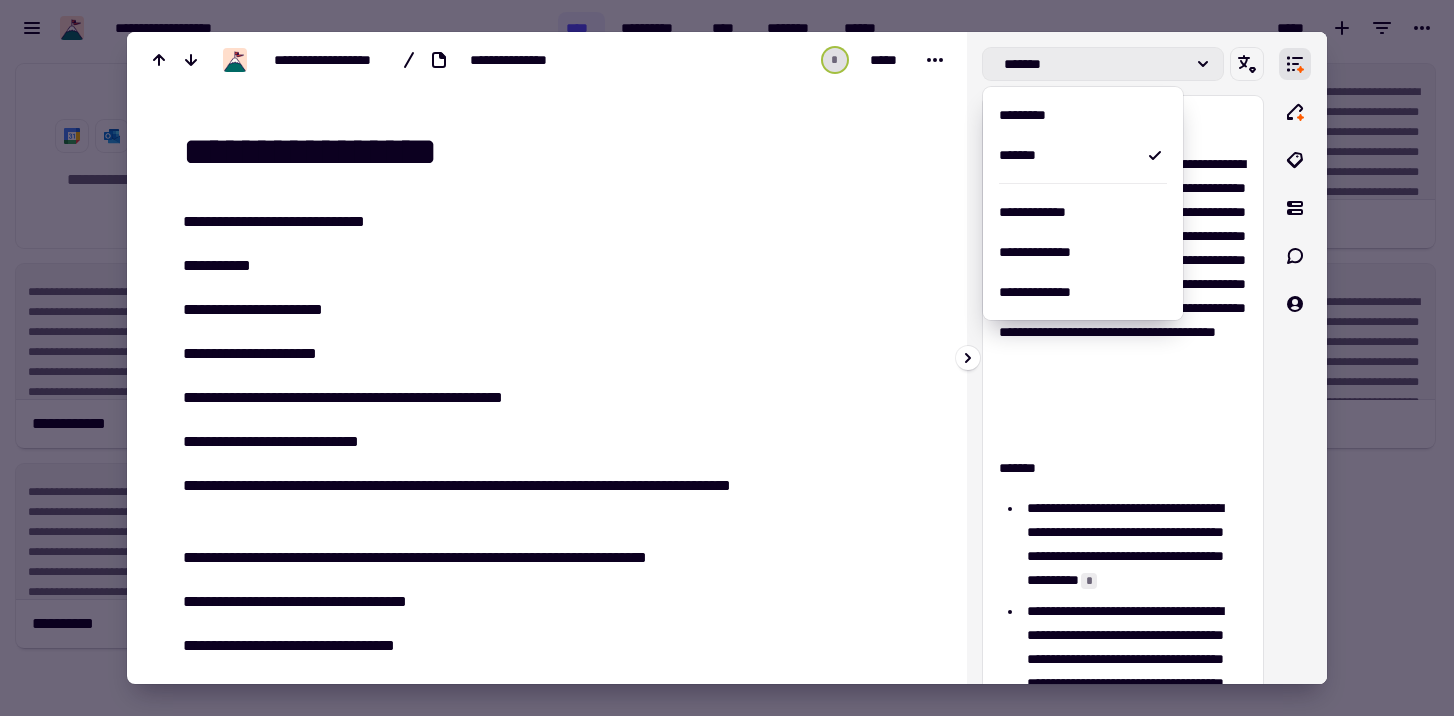 scroll, scrollTop: 1, scrollLeft: 0, axis: vertical 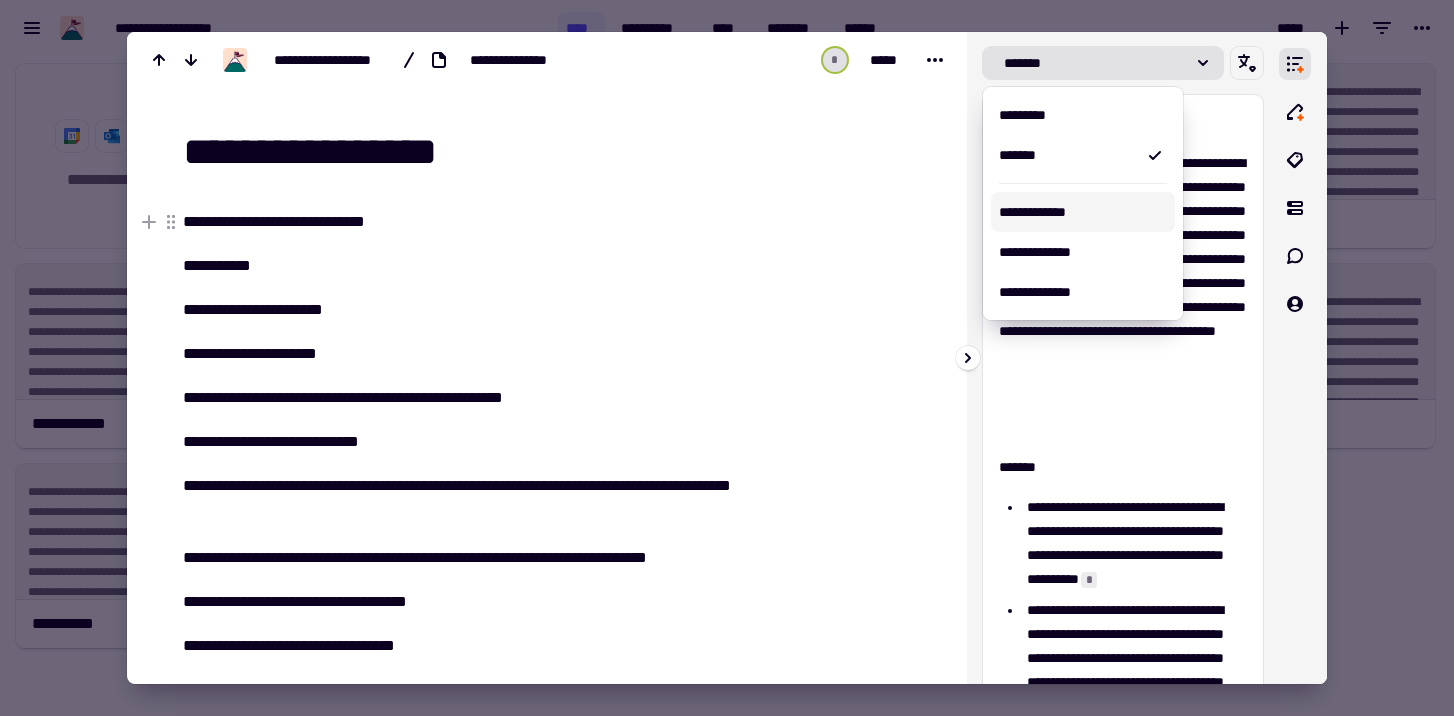 click on "**********" at bounding box center [1083, 212] 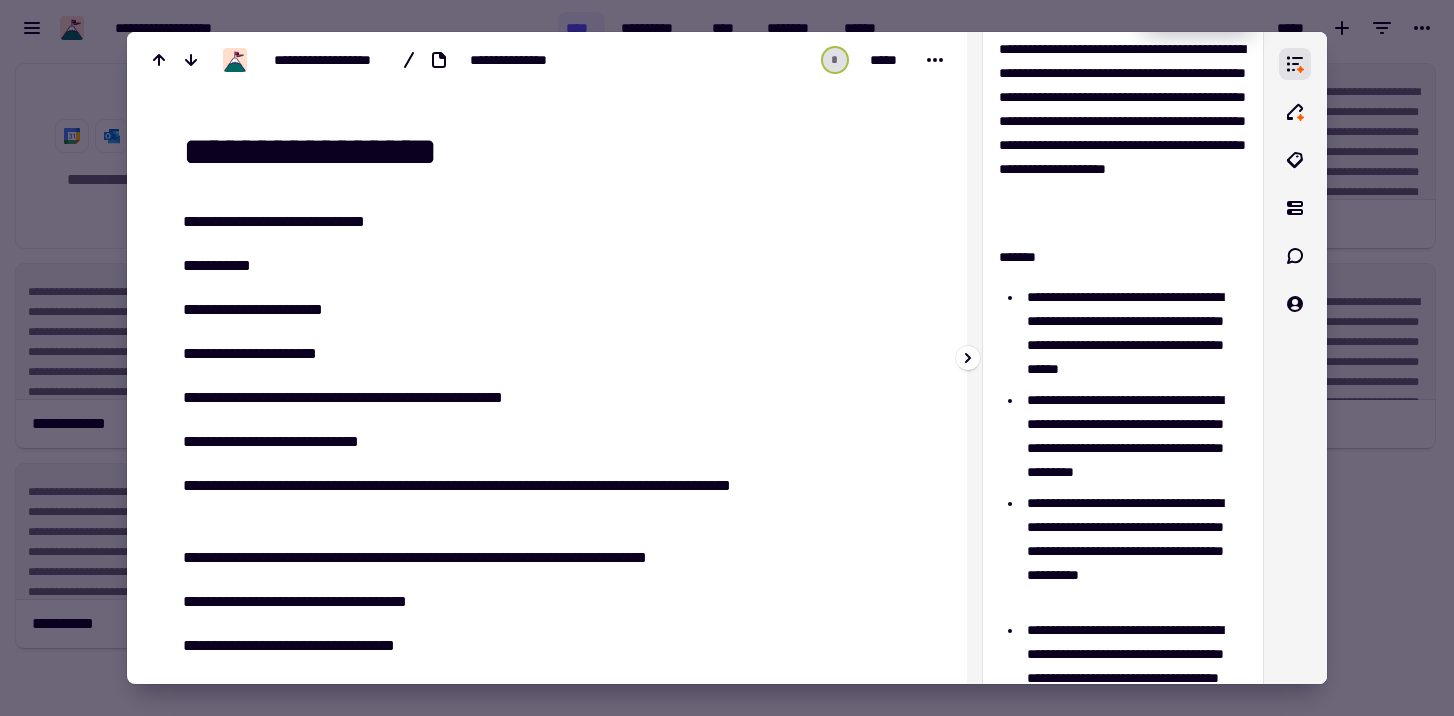 scroll, scrollTop: 0, scrollLeft: 0, axis: both 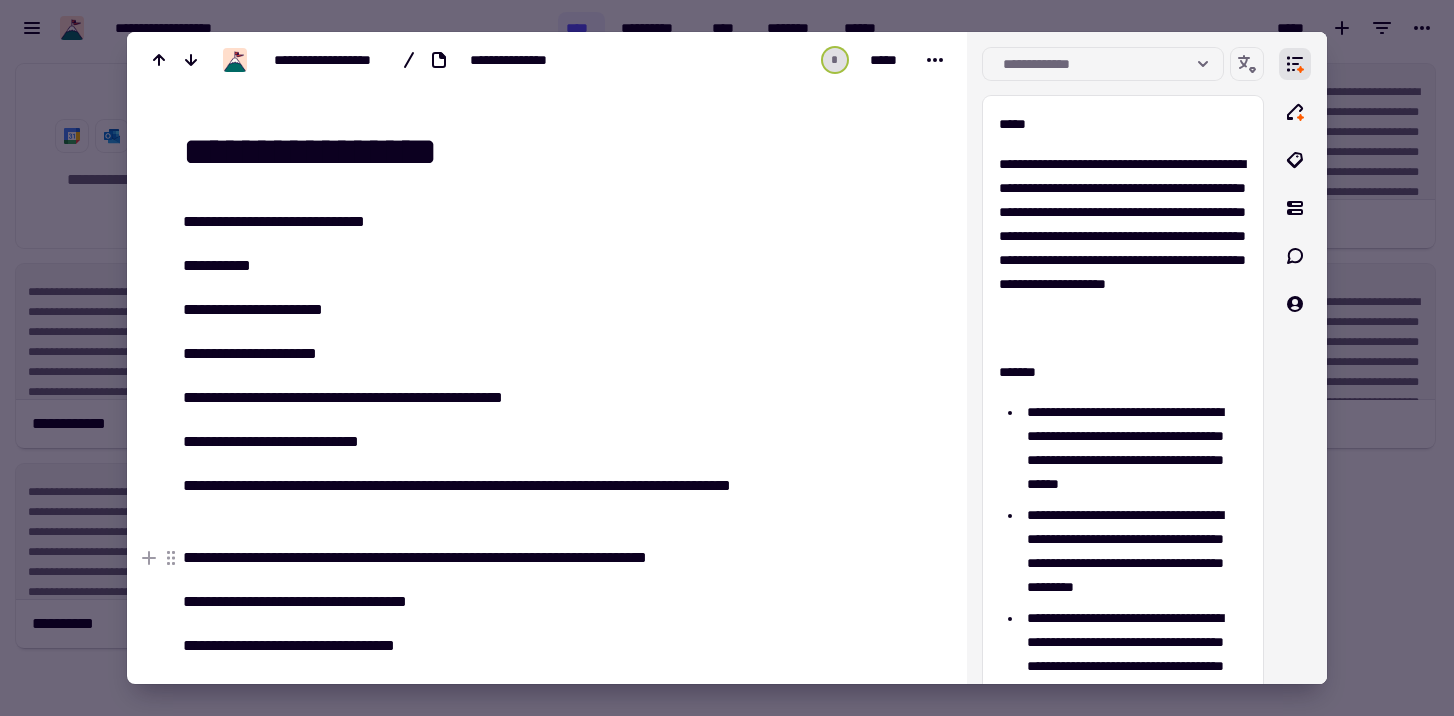 click at bounding box center (727, 358) 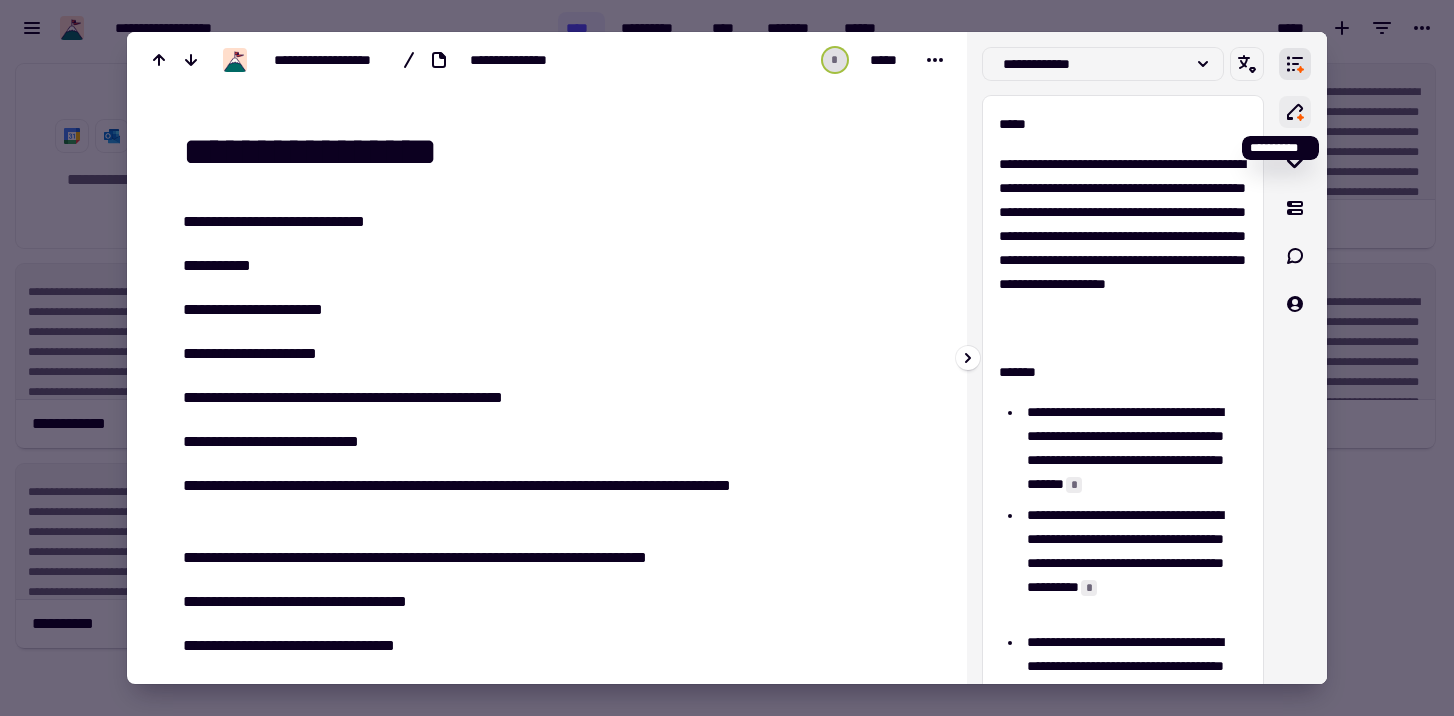 click 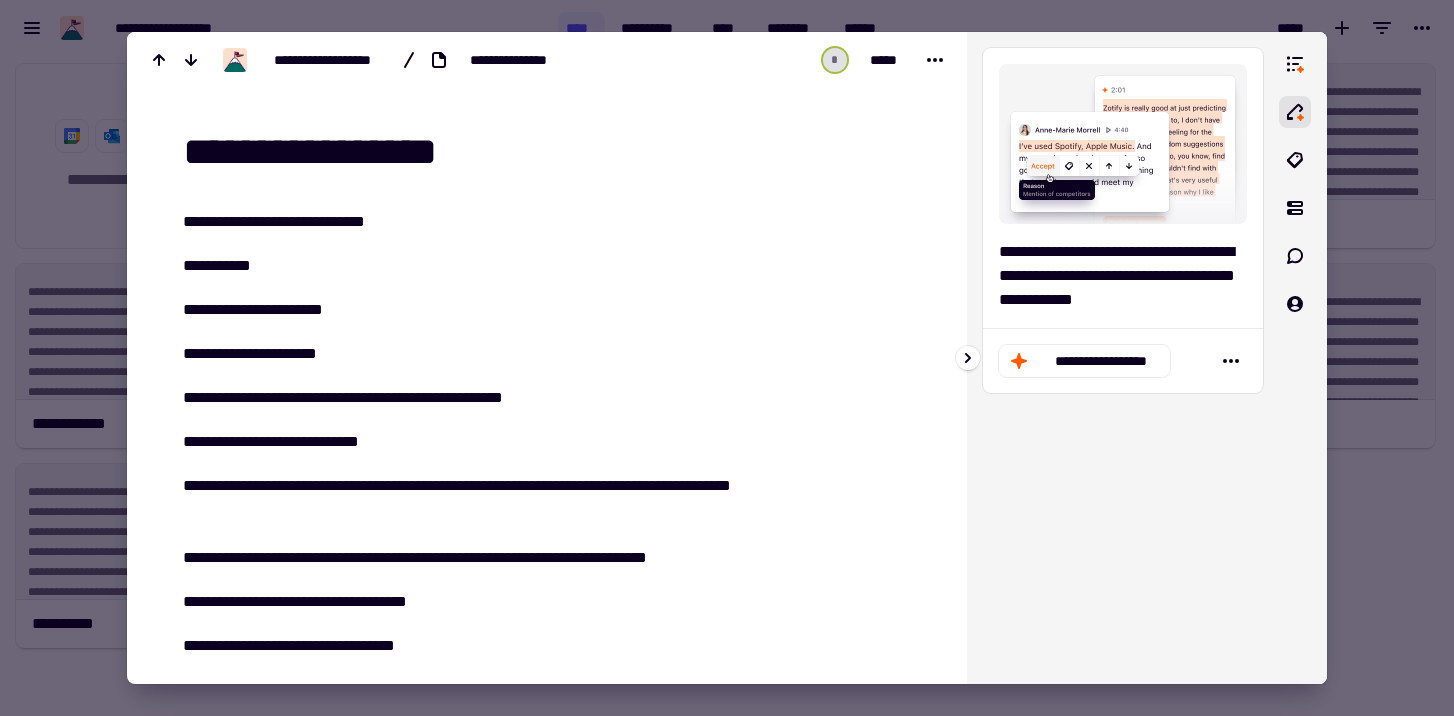 click at bounding box center [1295, 358] 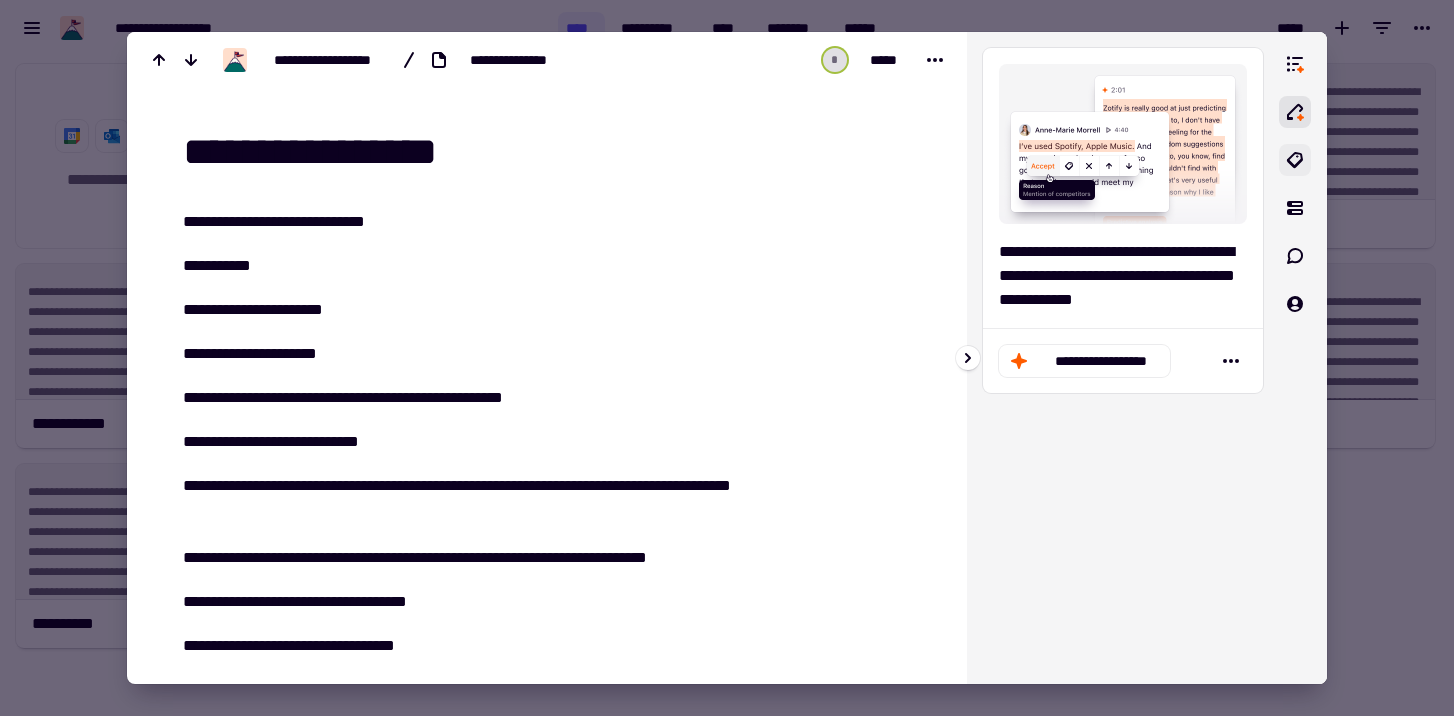 click 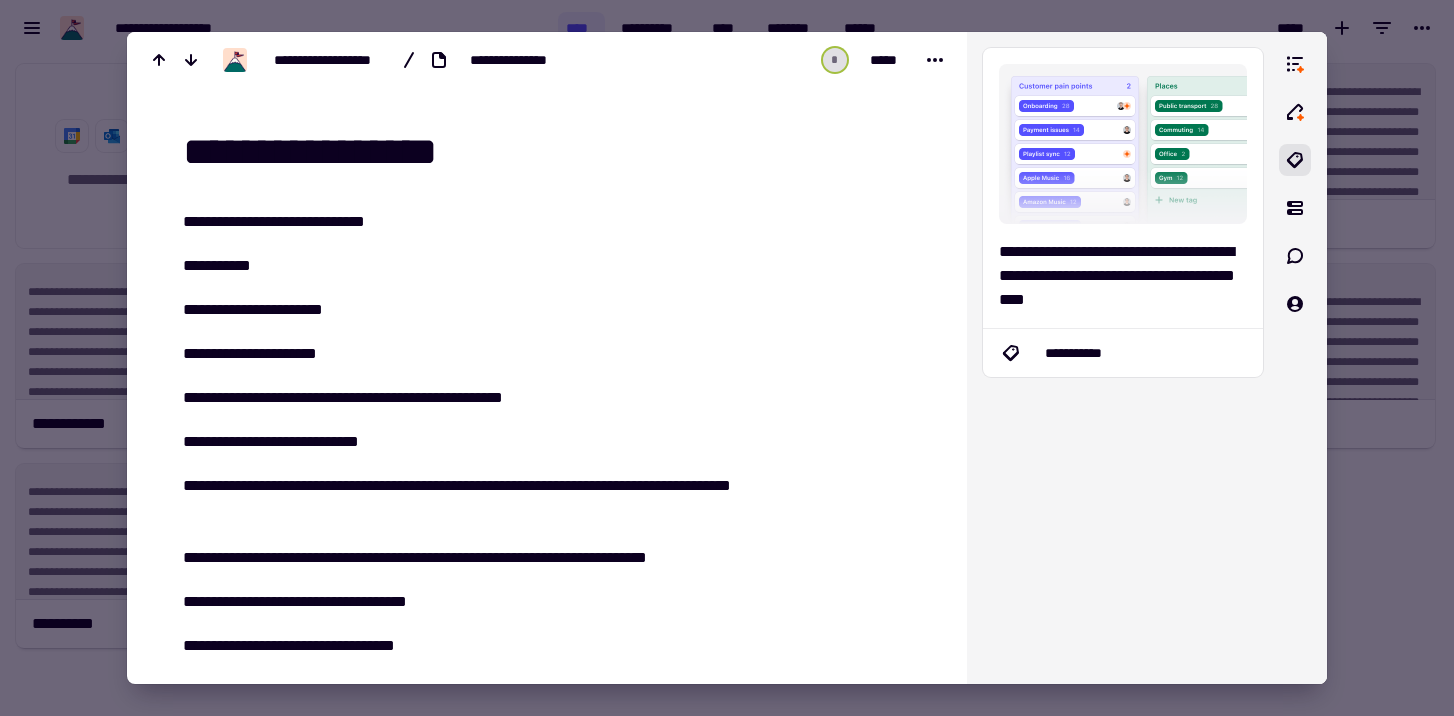 click at bounding box center (727, 358) 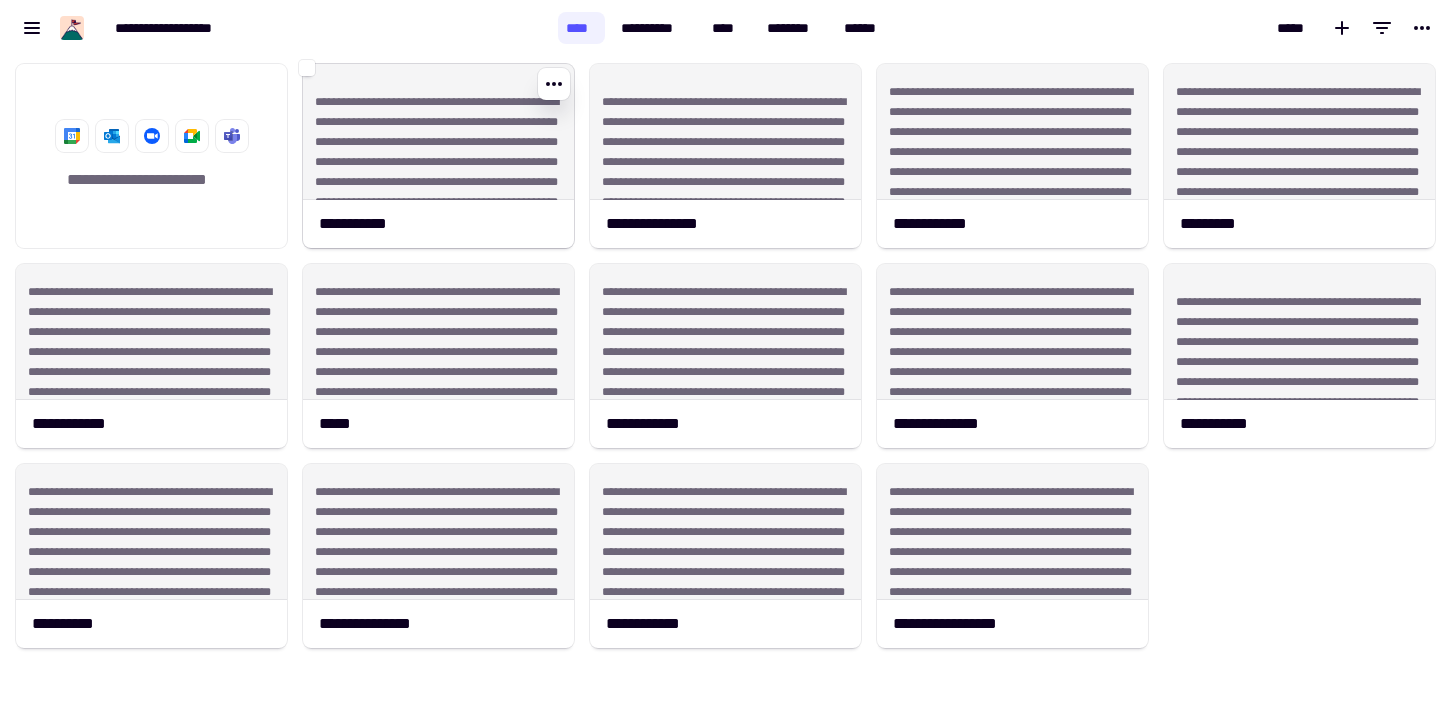 click on "**********" 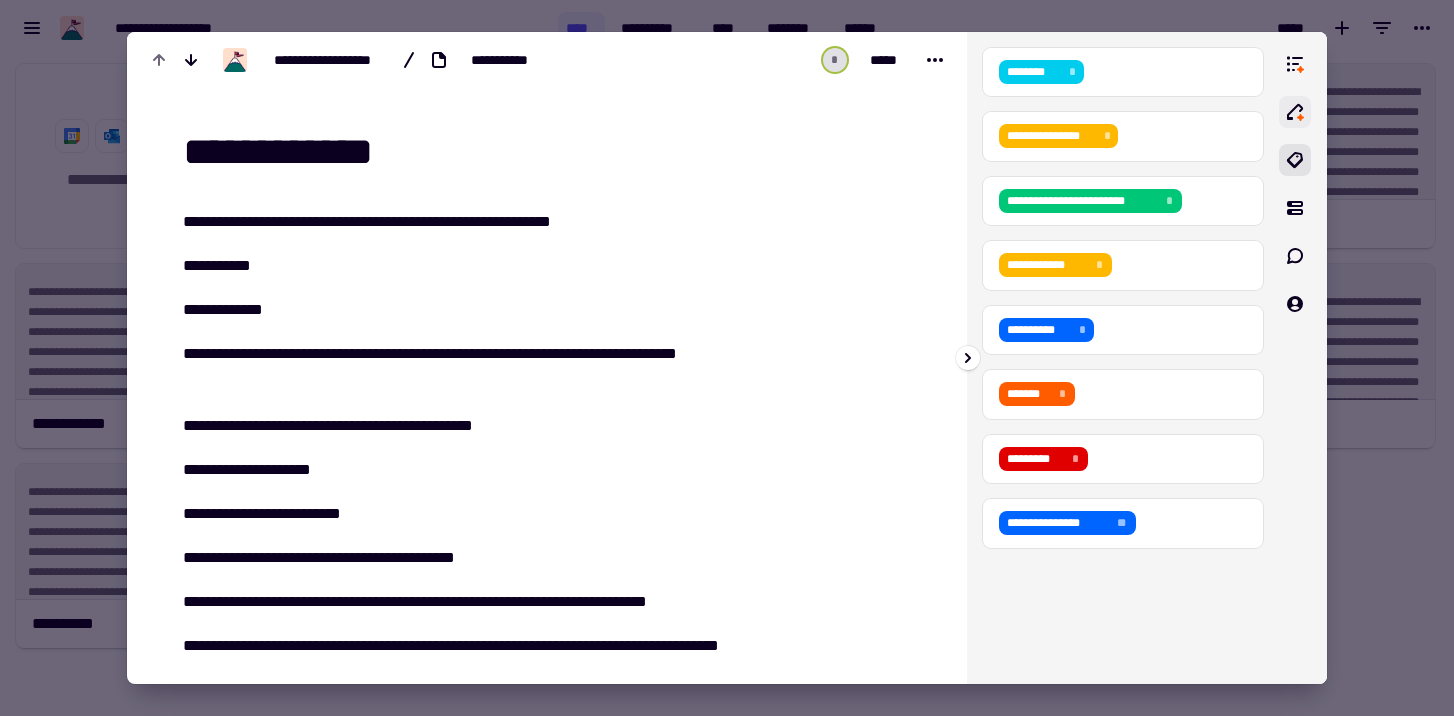 click 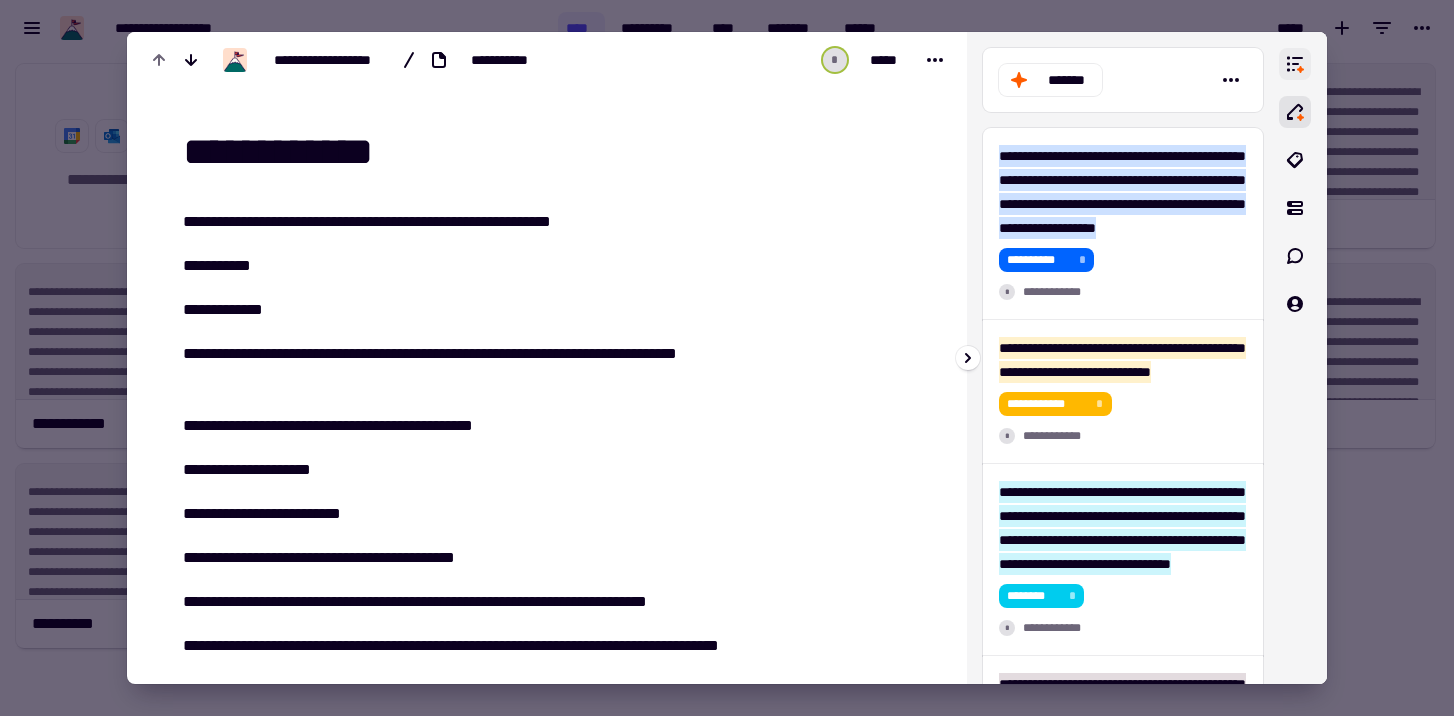 click 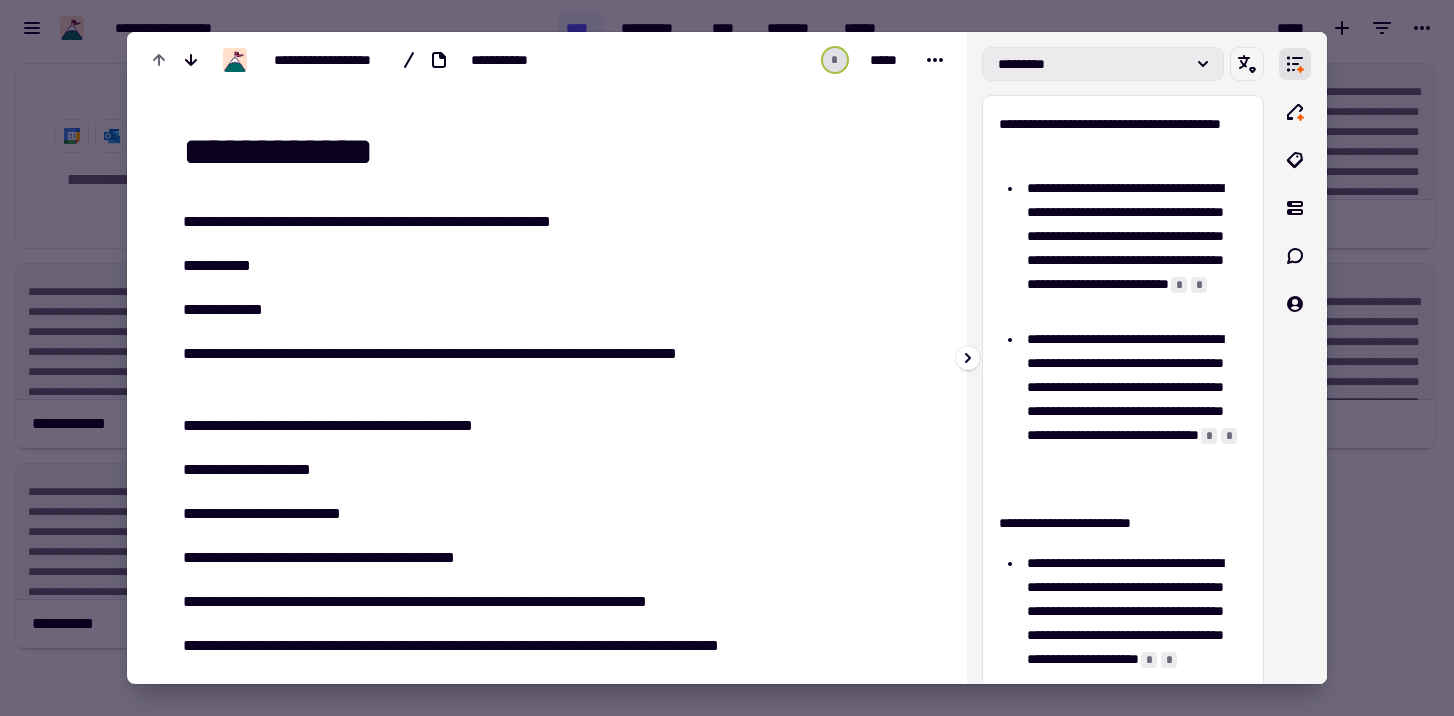 click on "*********" 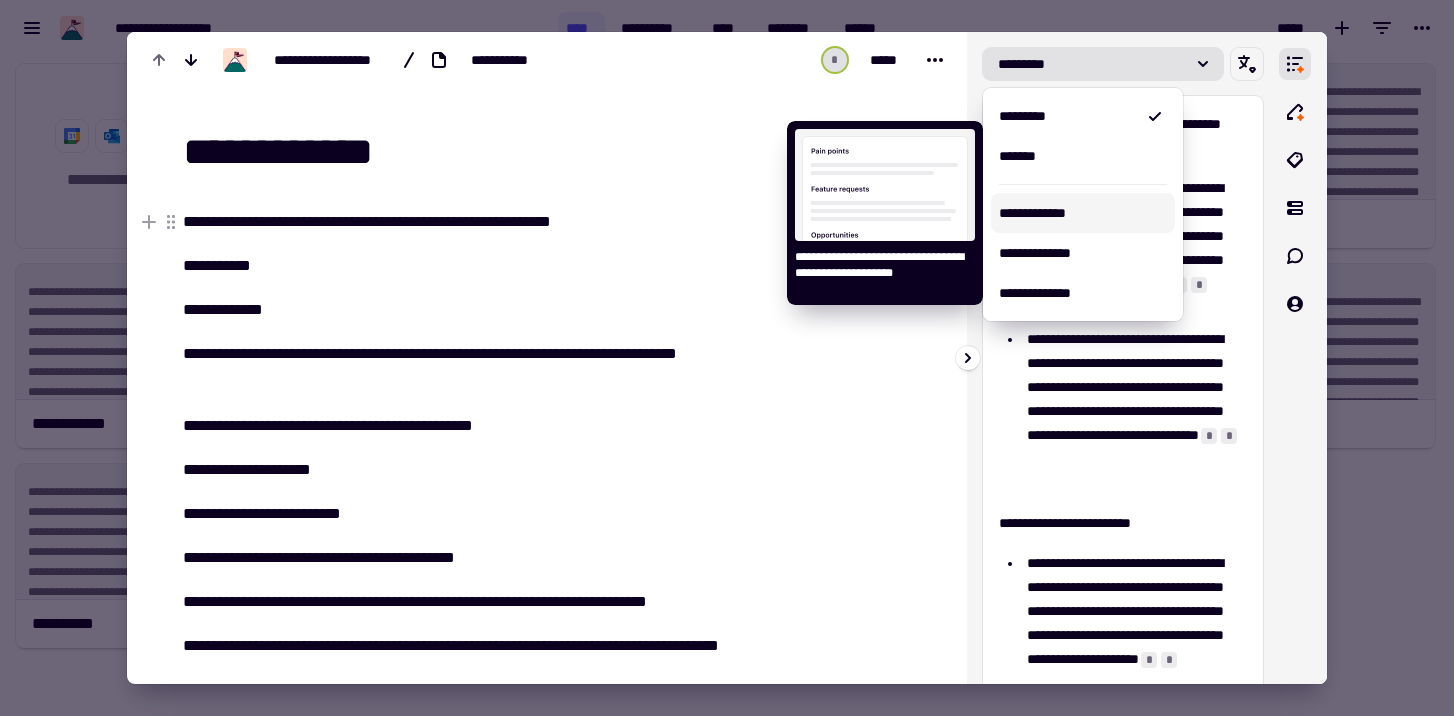 click on "**********" at bounding box center [1083, 213] 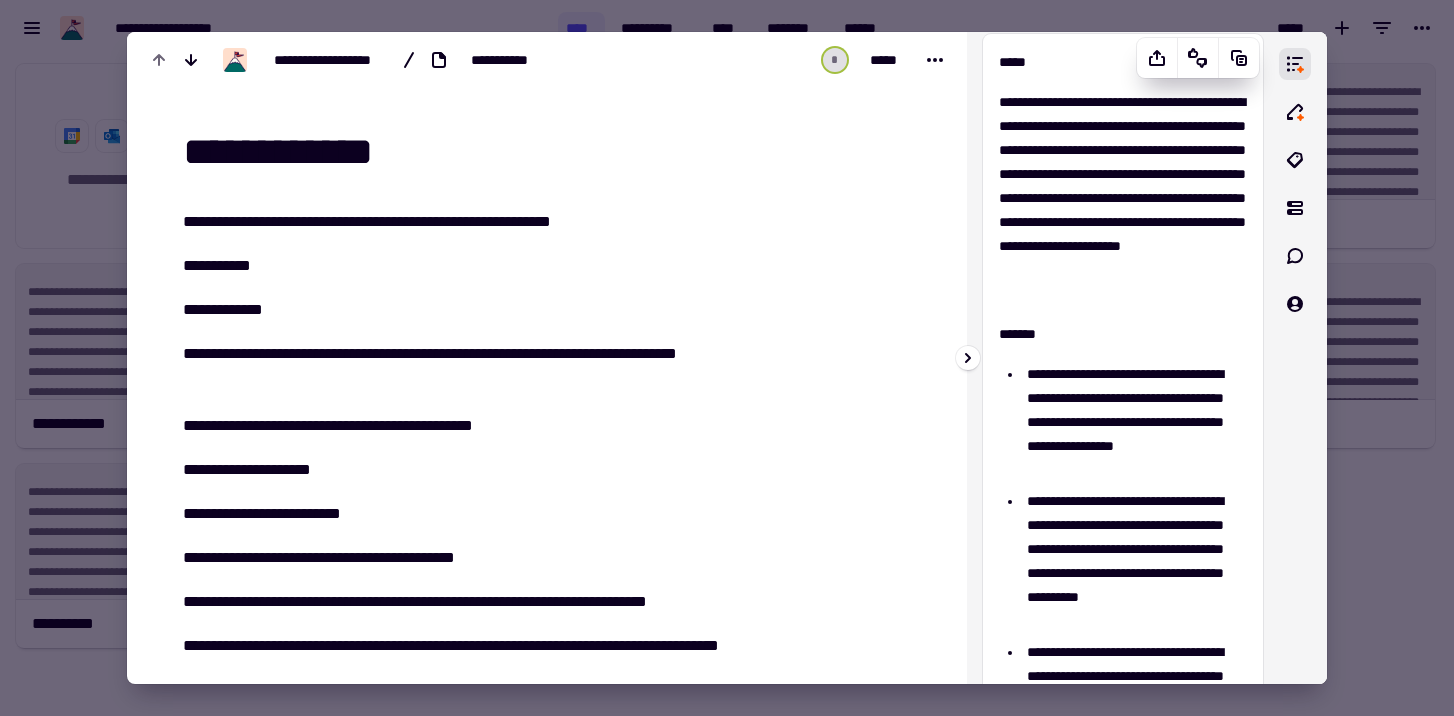 scroll, scrollTop: 0, scrollLeft: 0, axis: both 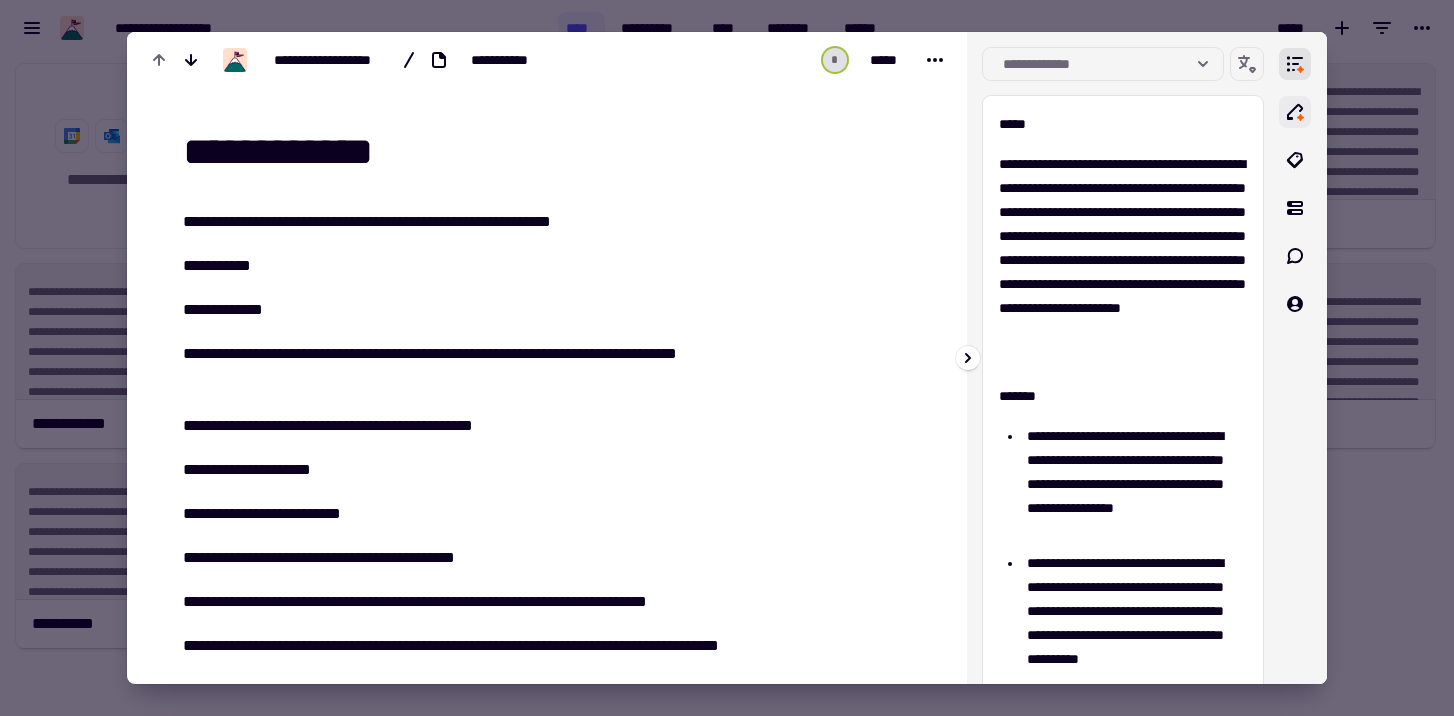 click 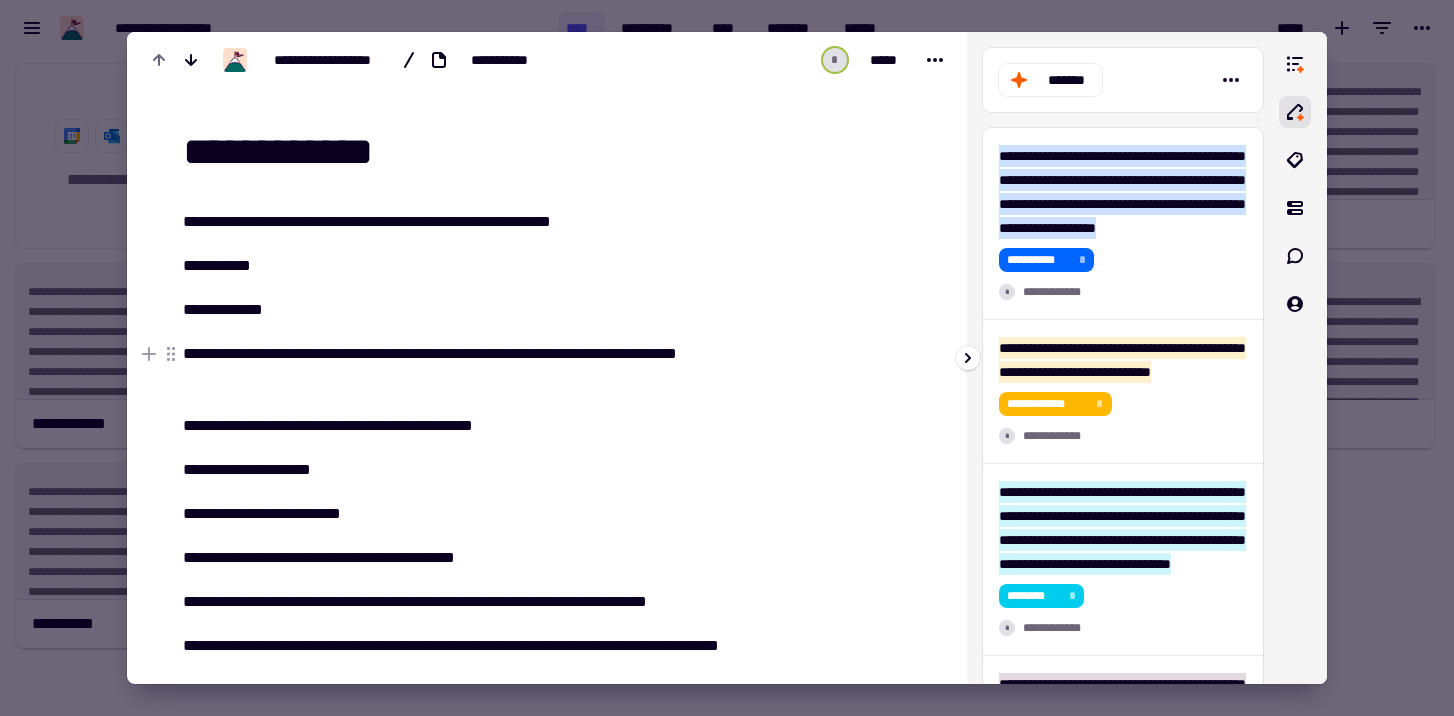 click at bounding box center (1295, 358) 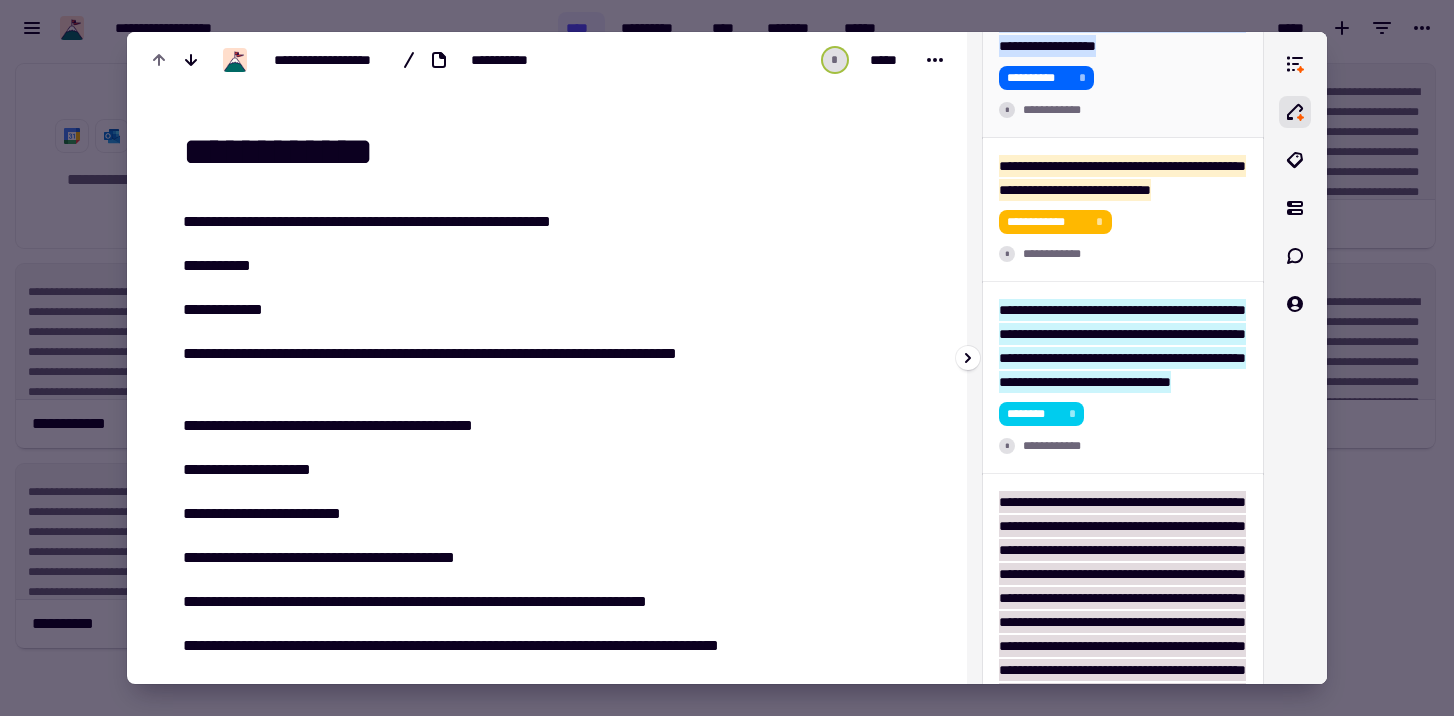 scroll, scrollTop: 0, scrollLeft: 0, axis: both 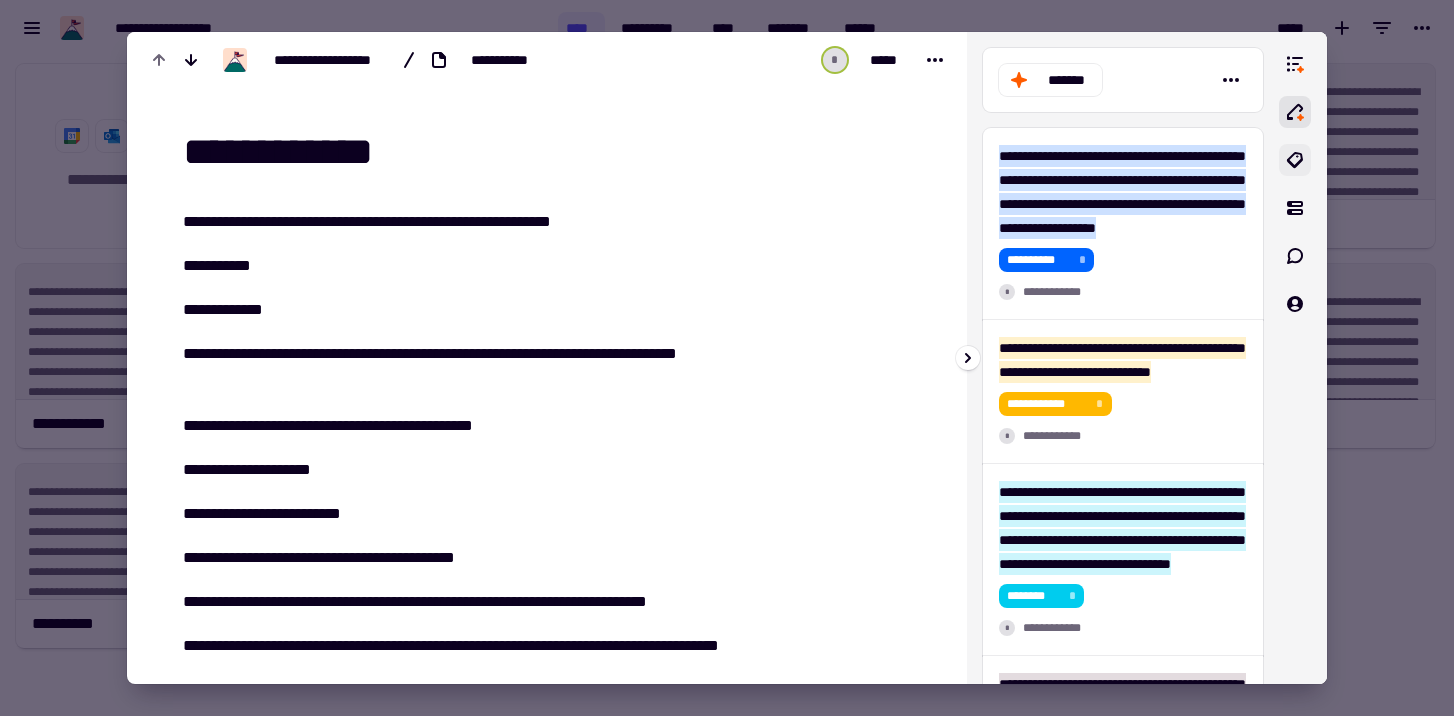 click 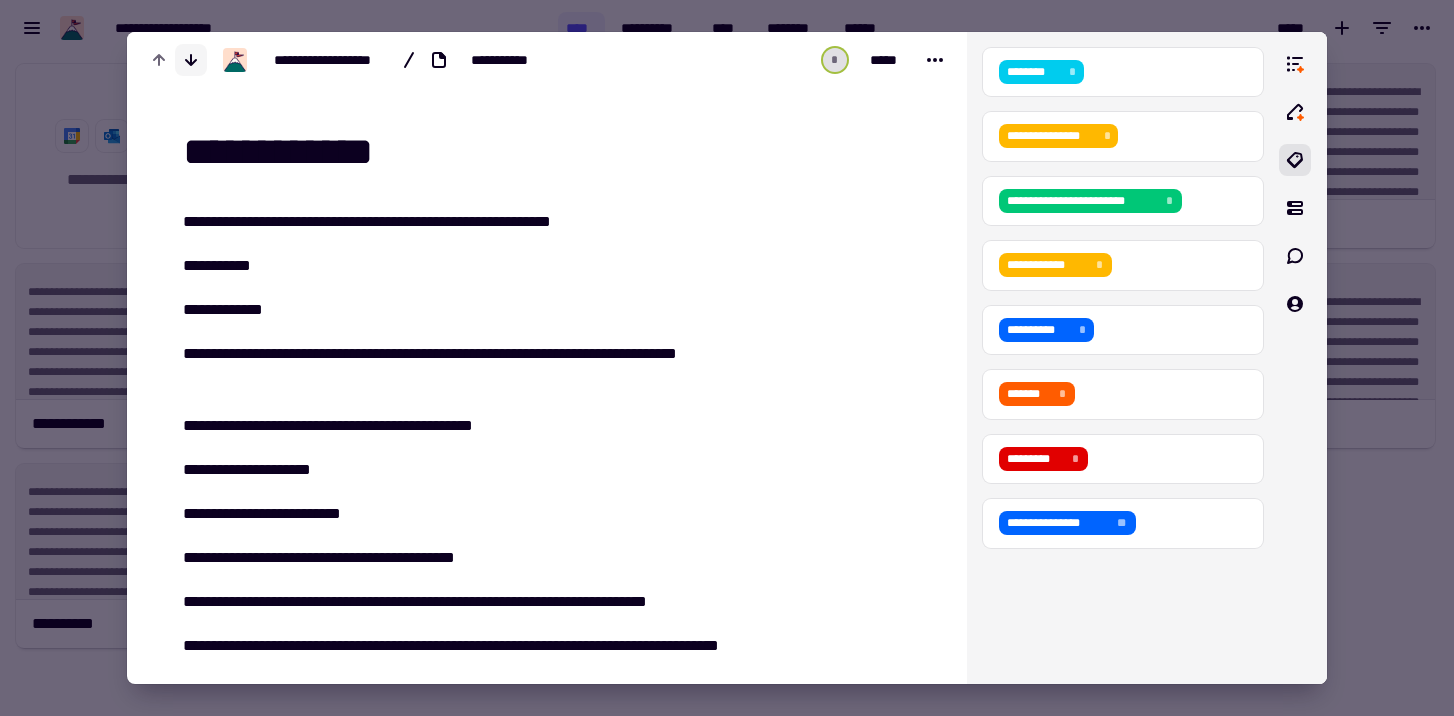 click 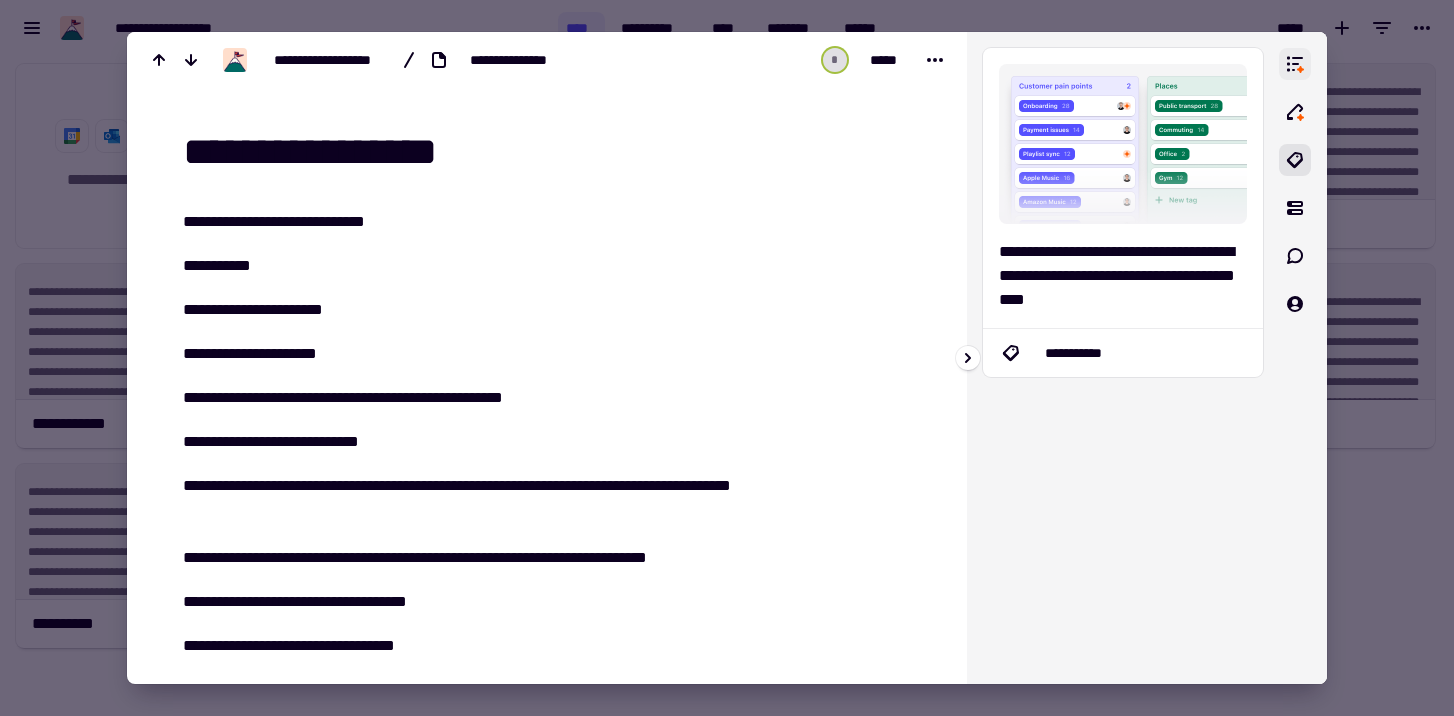 click 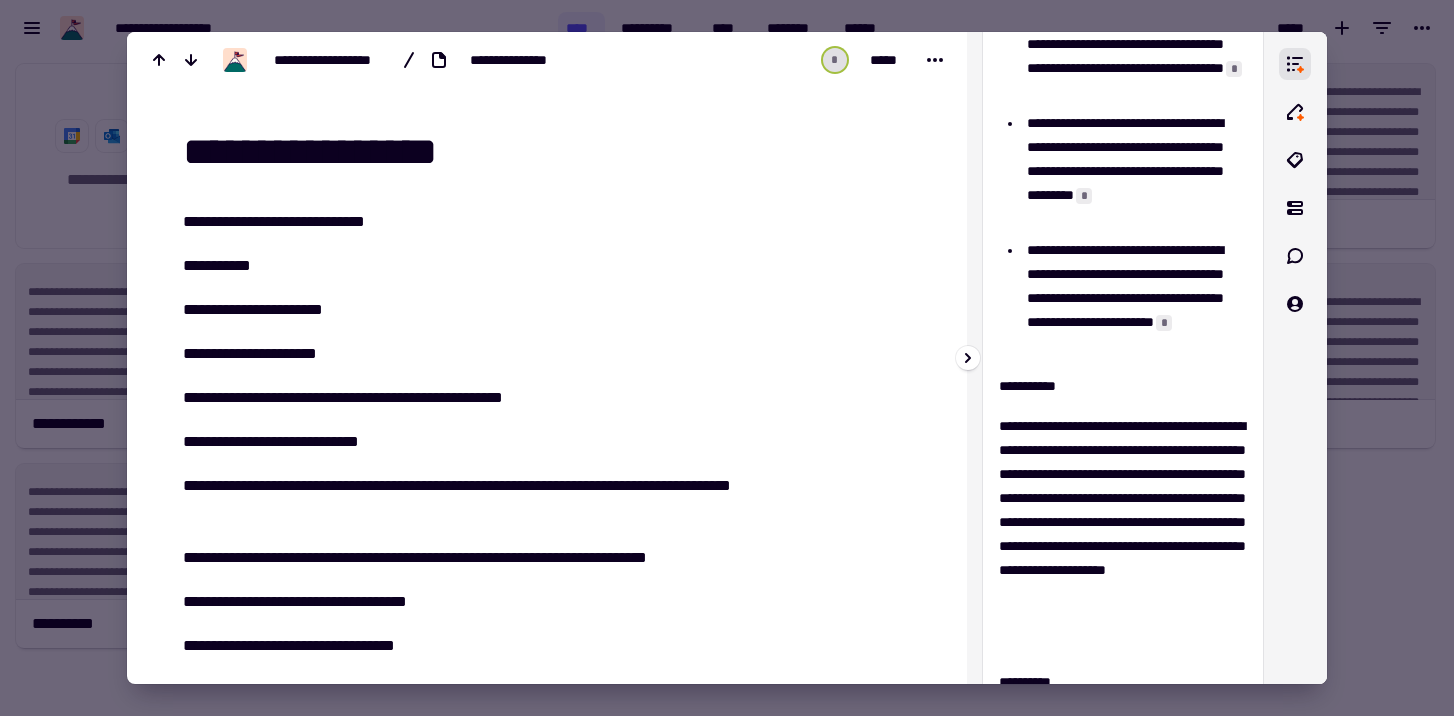 scroll, scrollTop: 0, scrollLeft: 0, axis: both 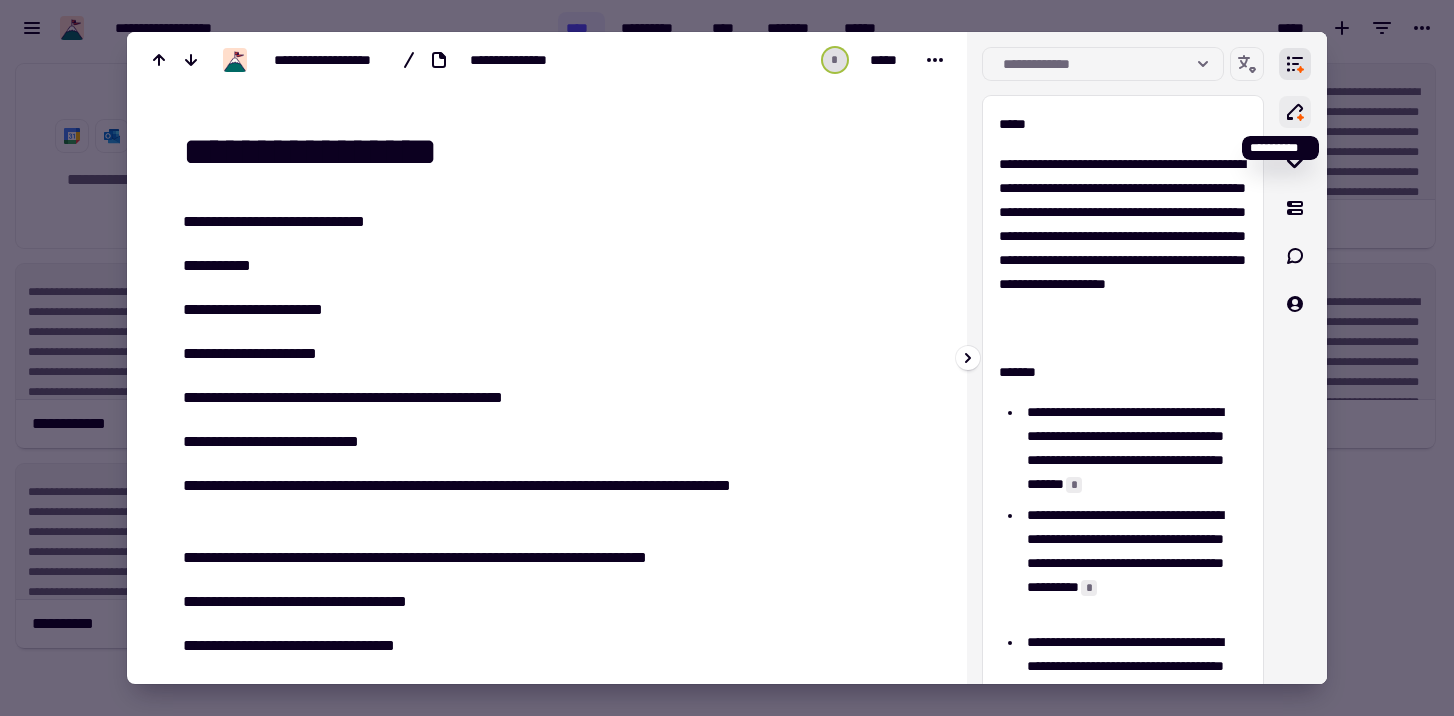 click 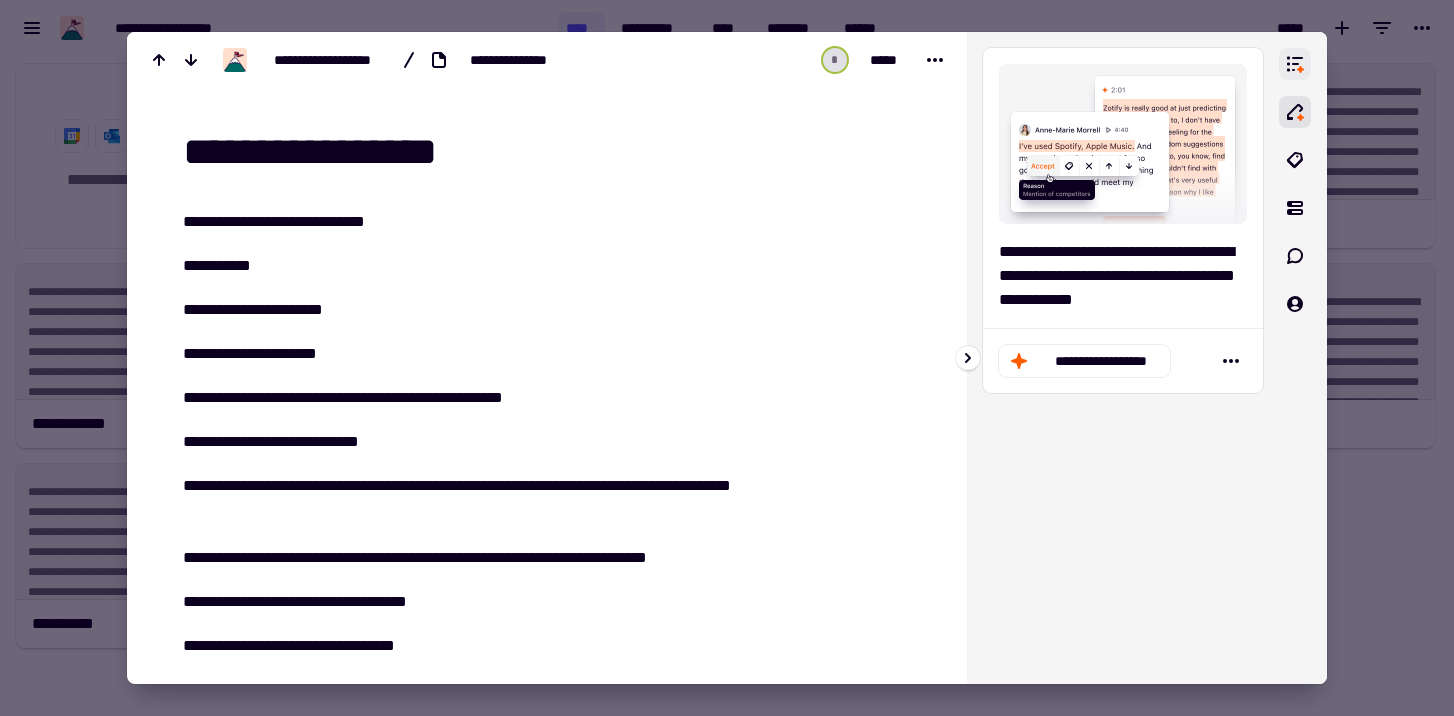 click 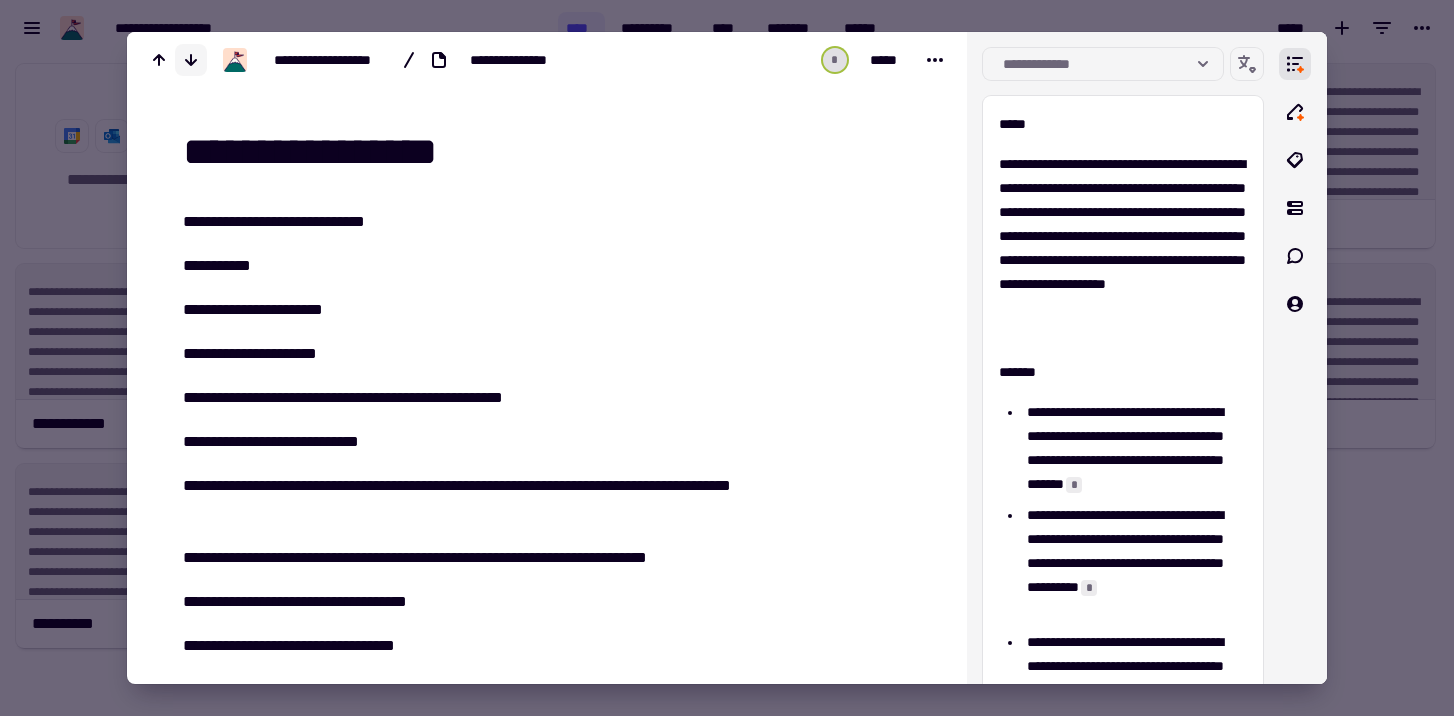 click 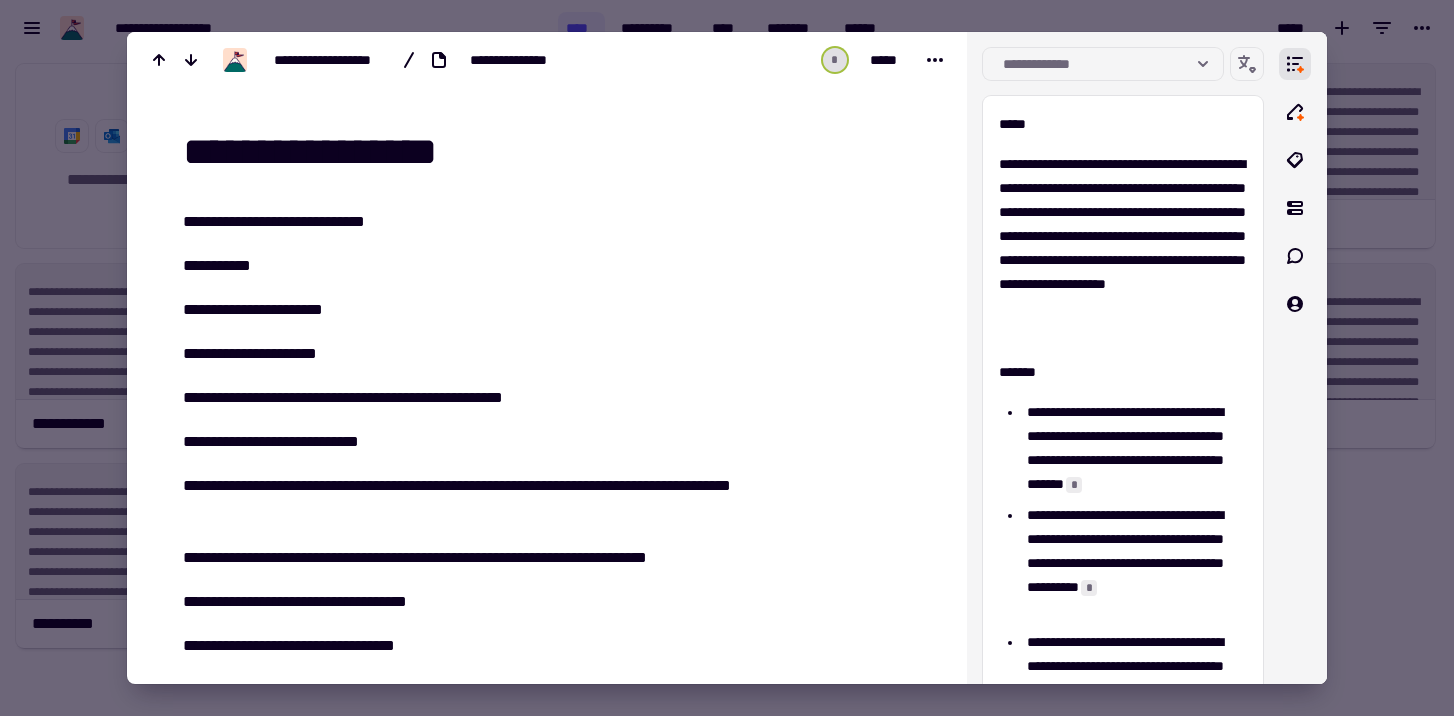 click at bounding box center [850, 14791] 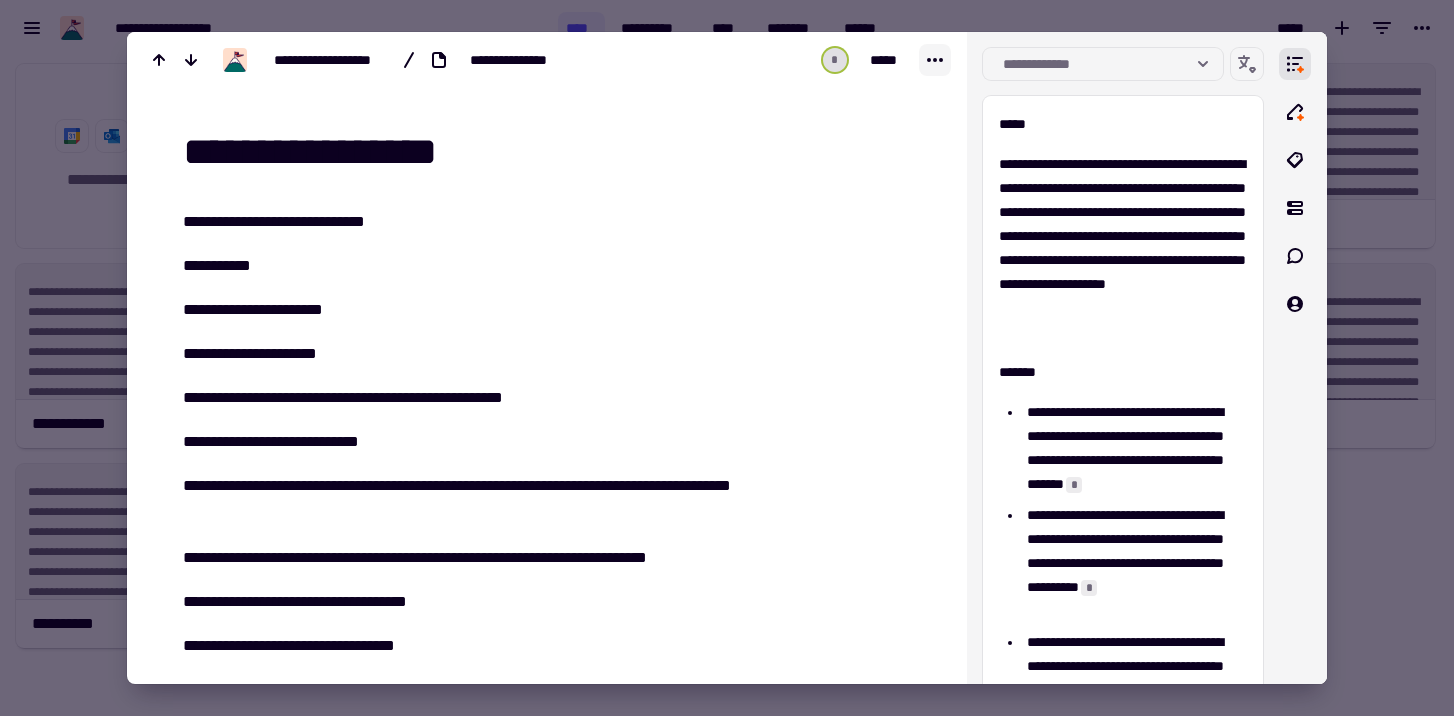 click 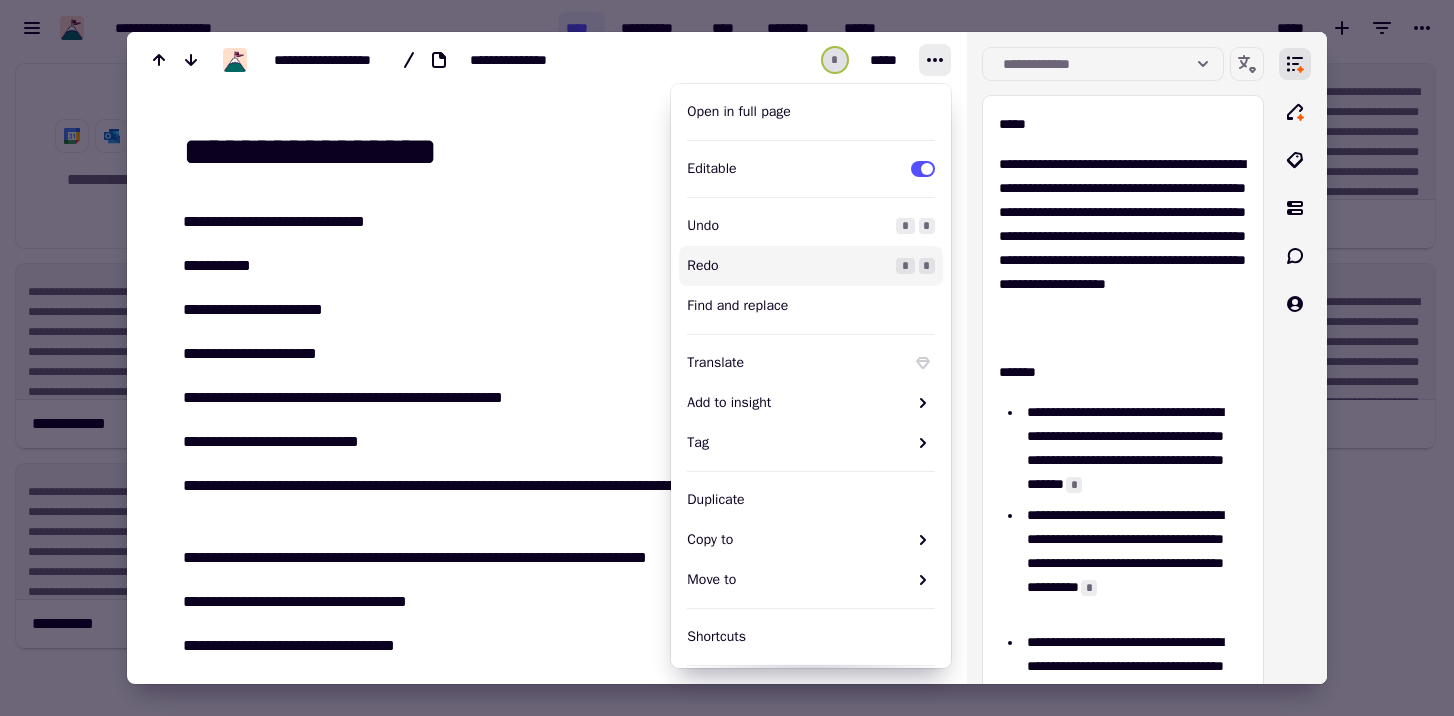 click on "**********" at bounding box center [559, 152] 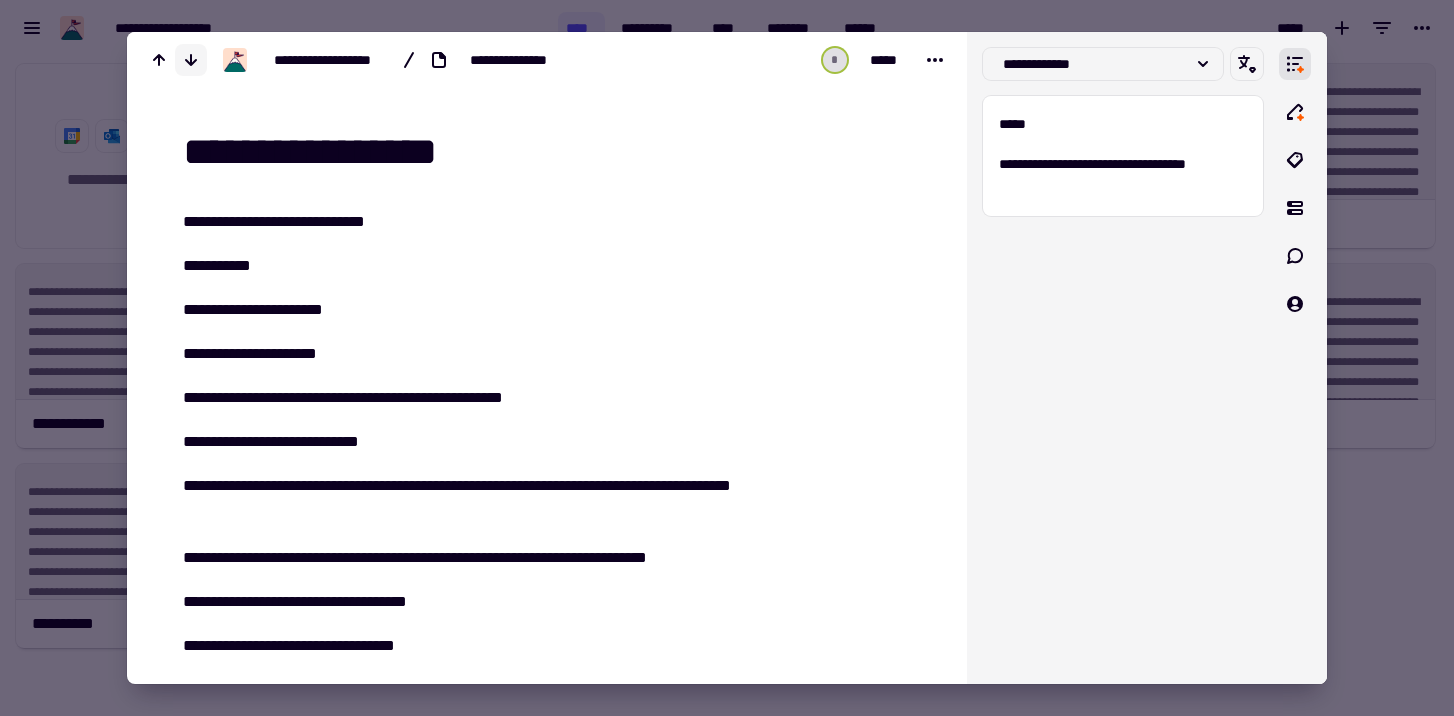 click 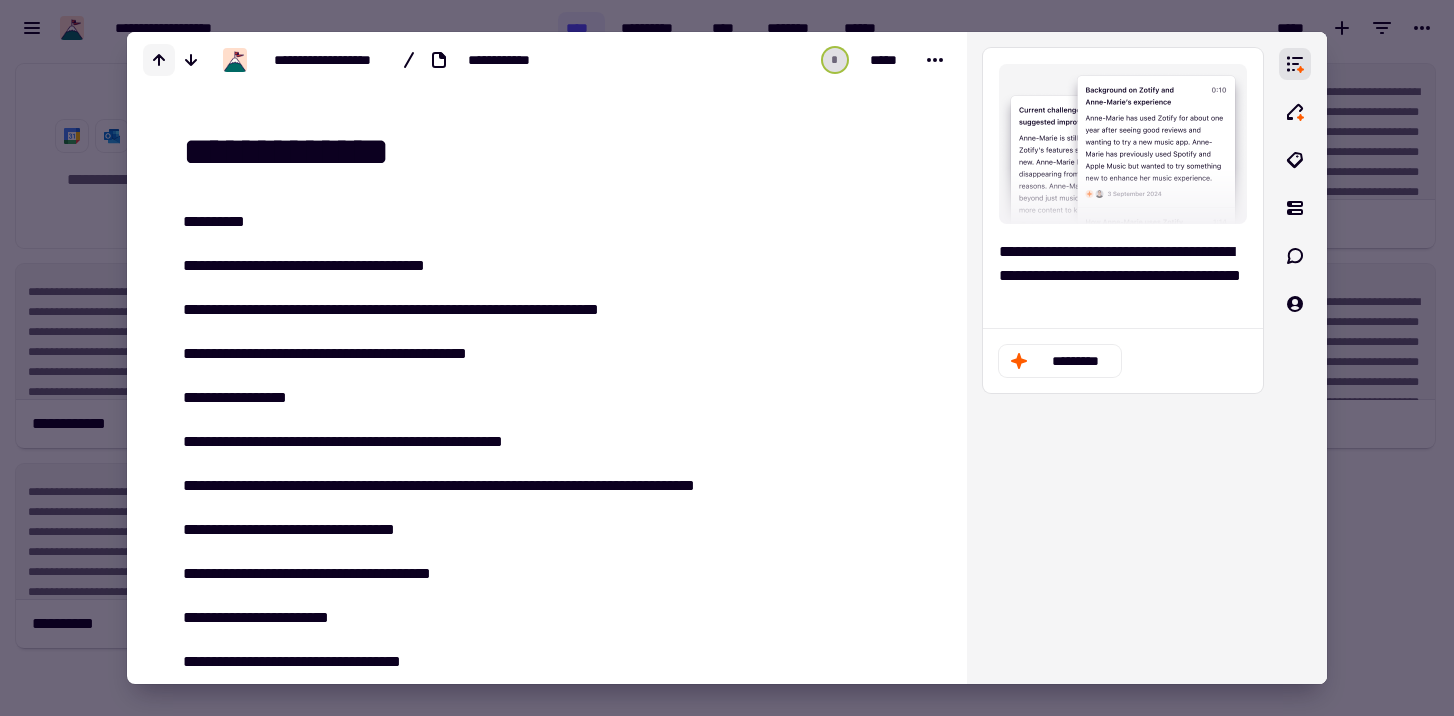 click 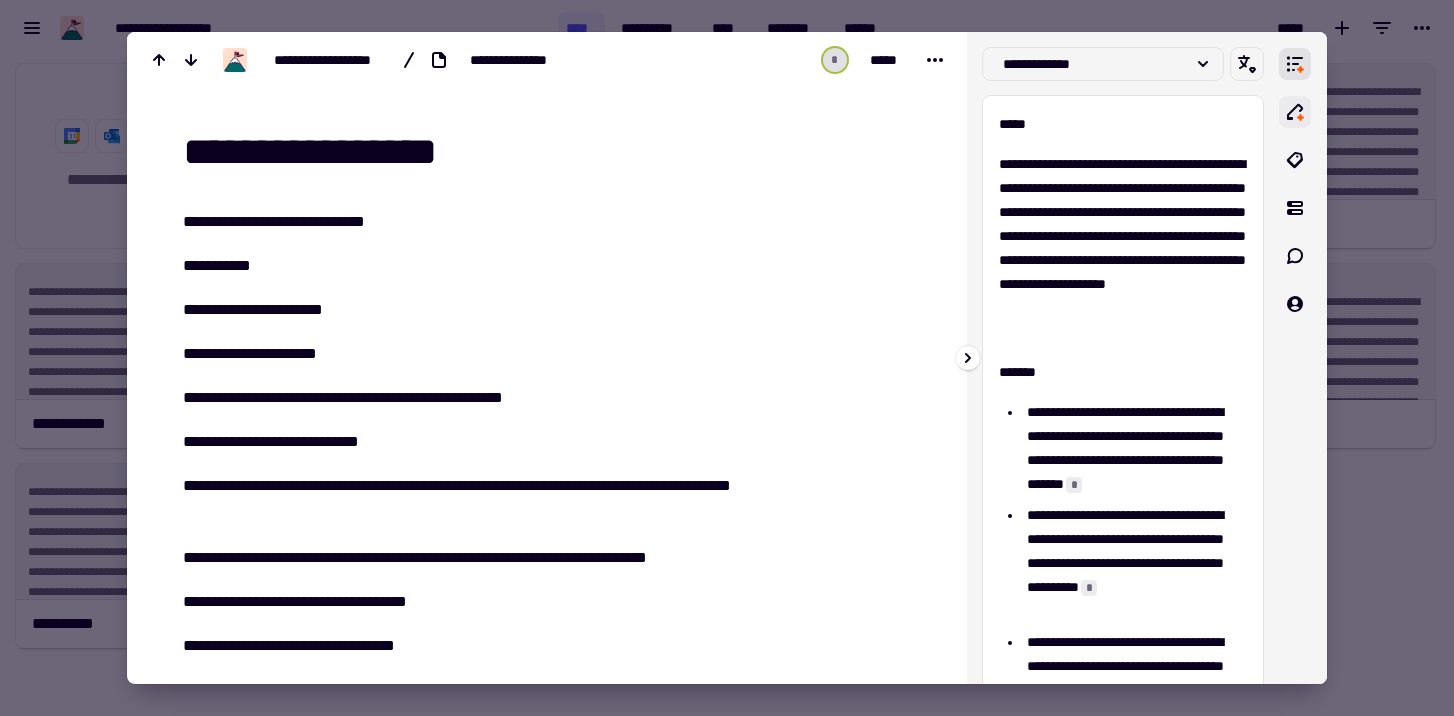 click 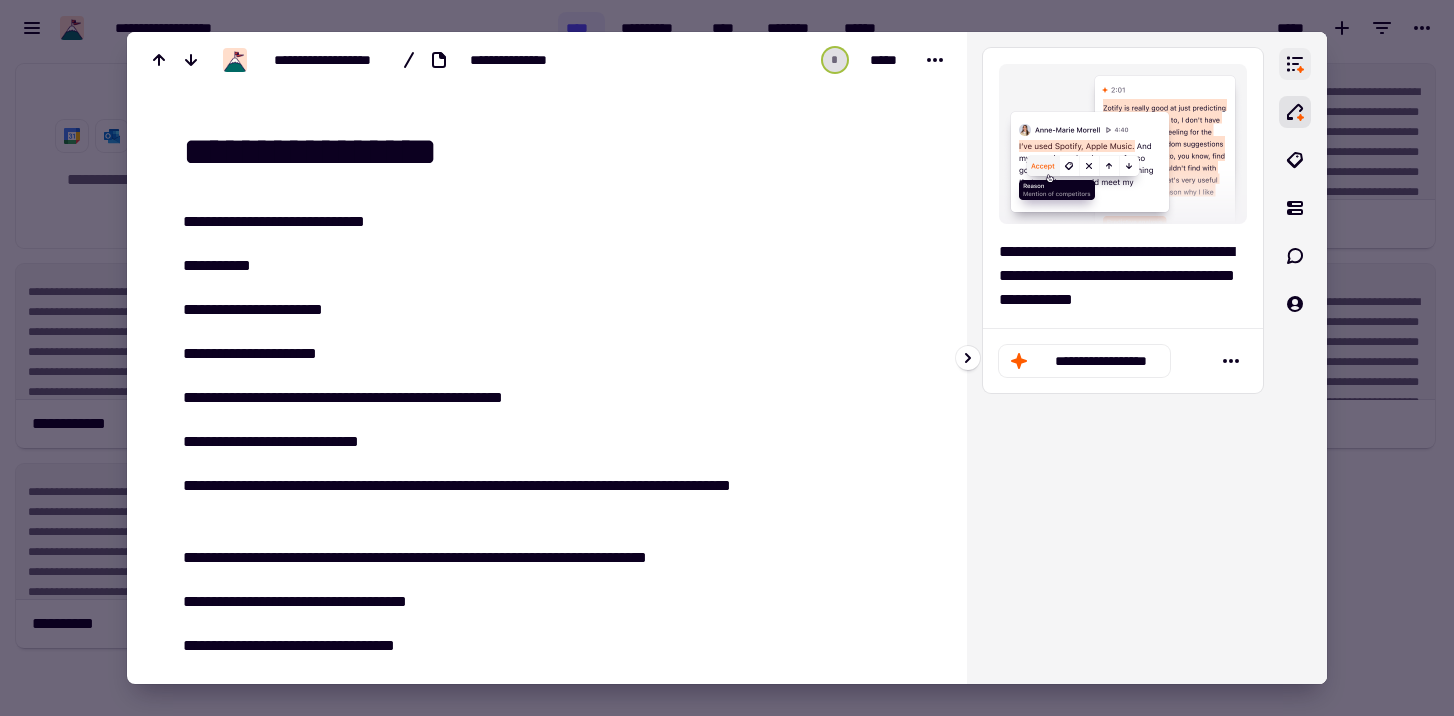 click 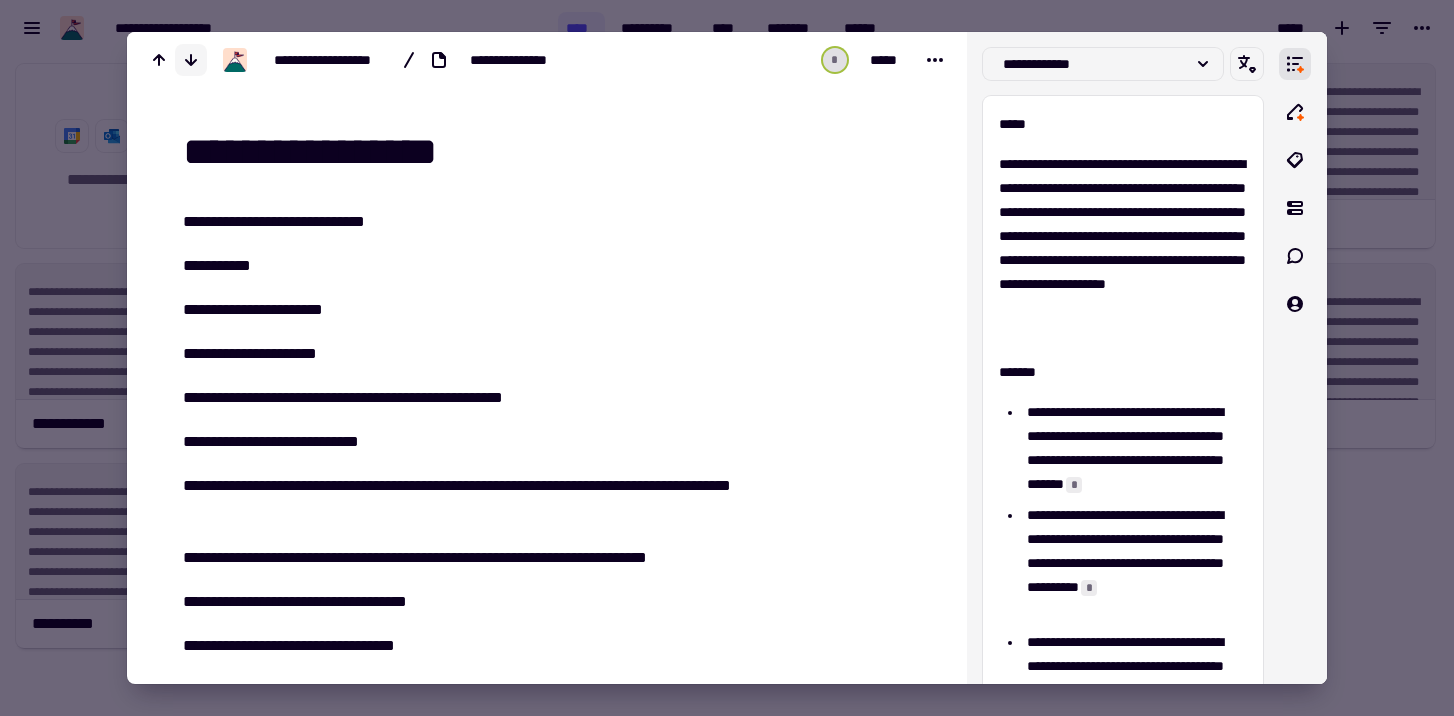 click 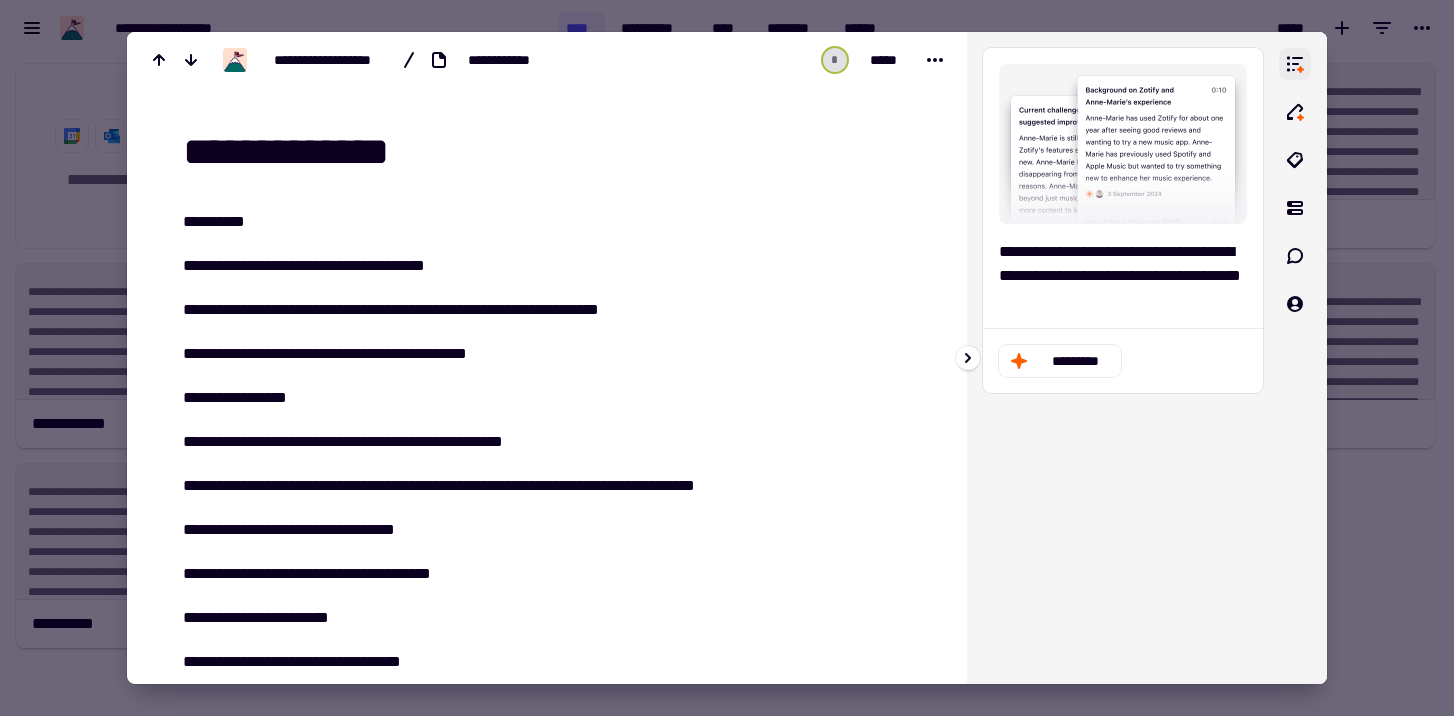 click 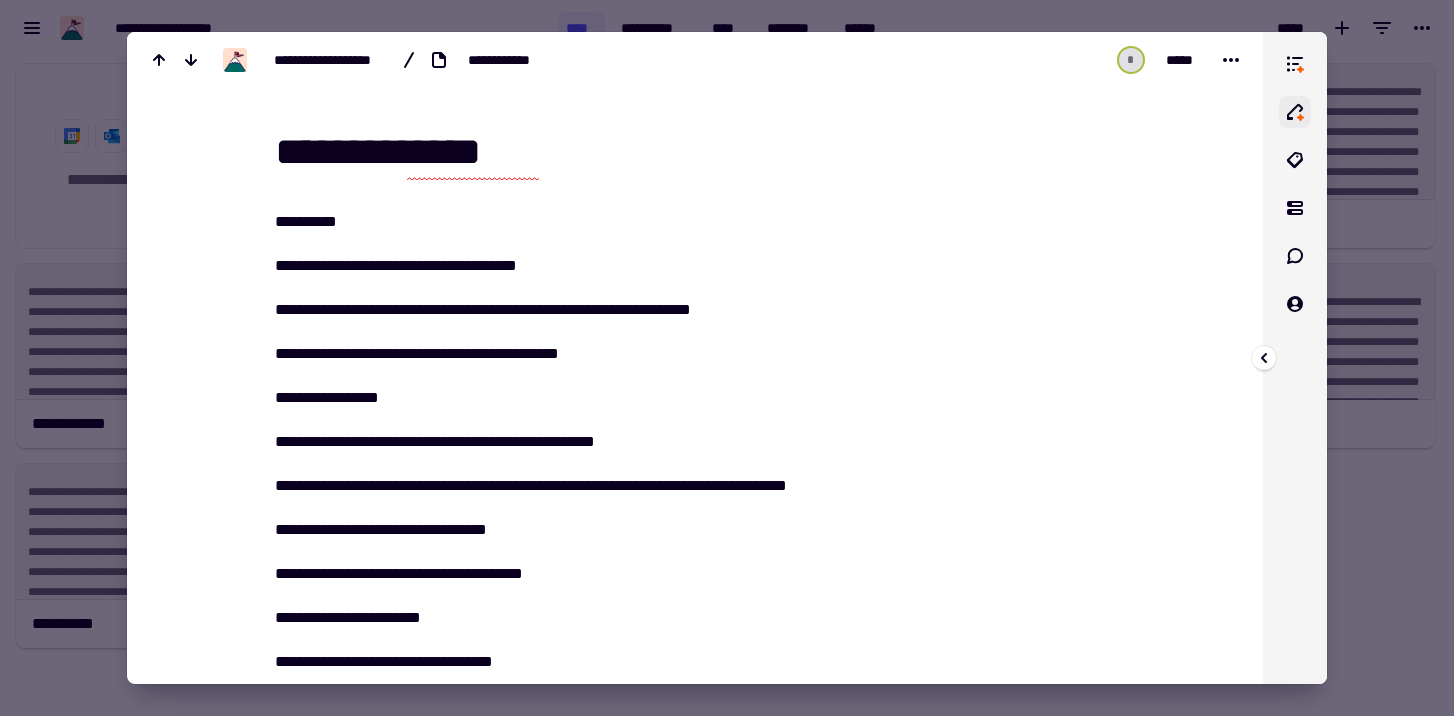 click 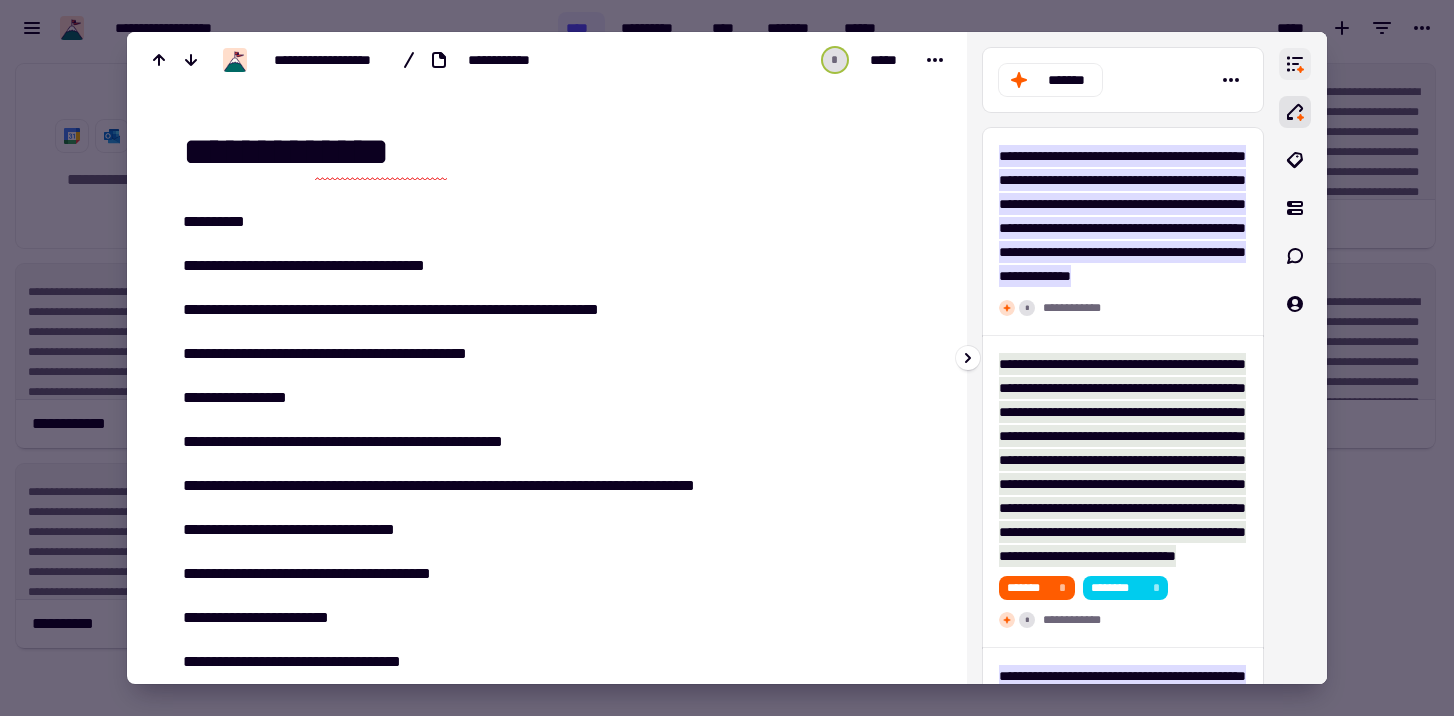 click 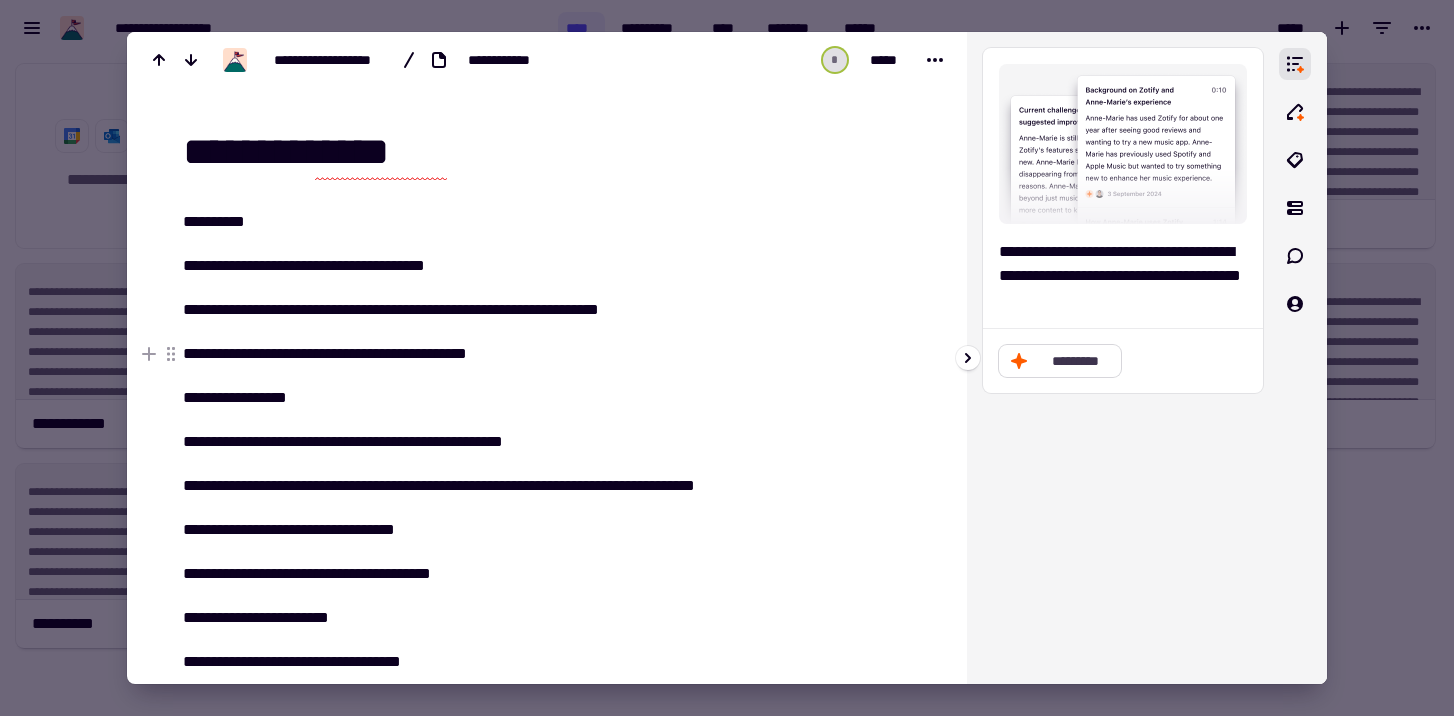 click on "*********" 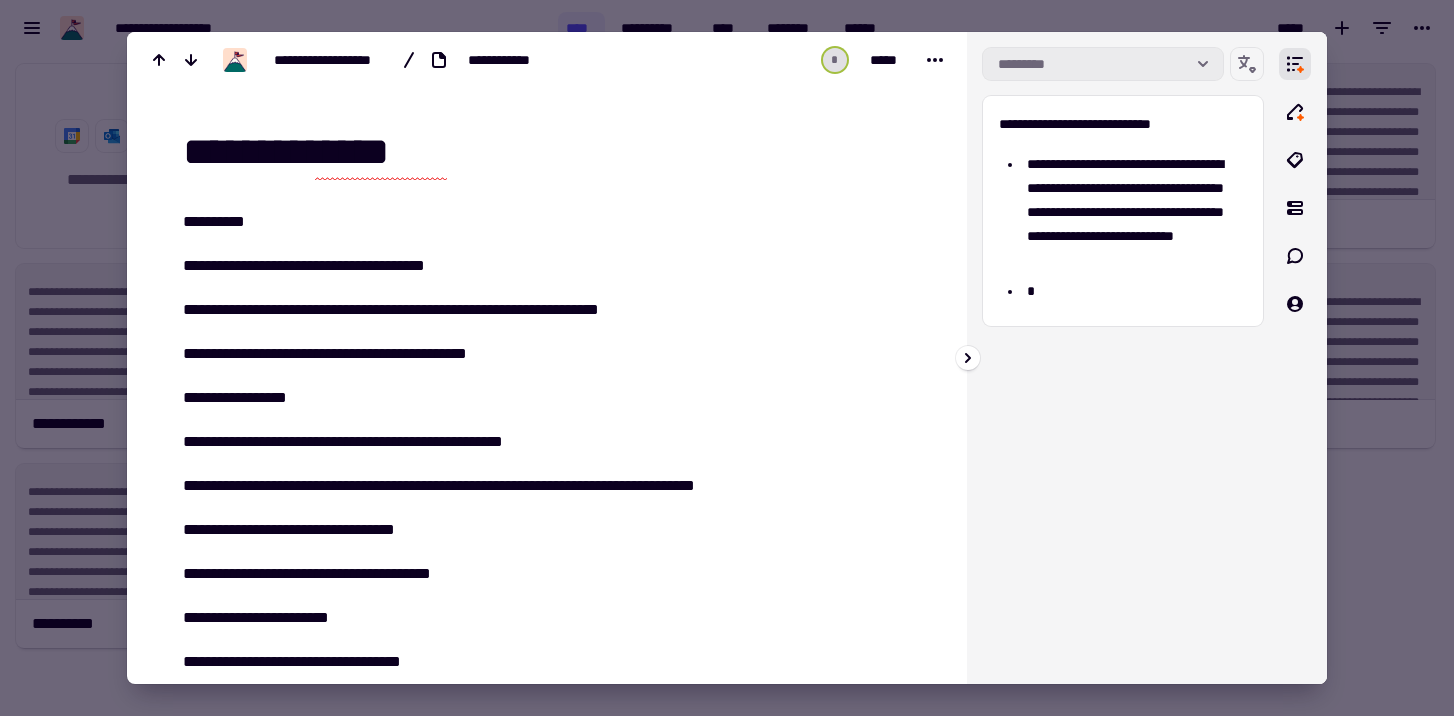click on "*********" 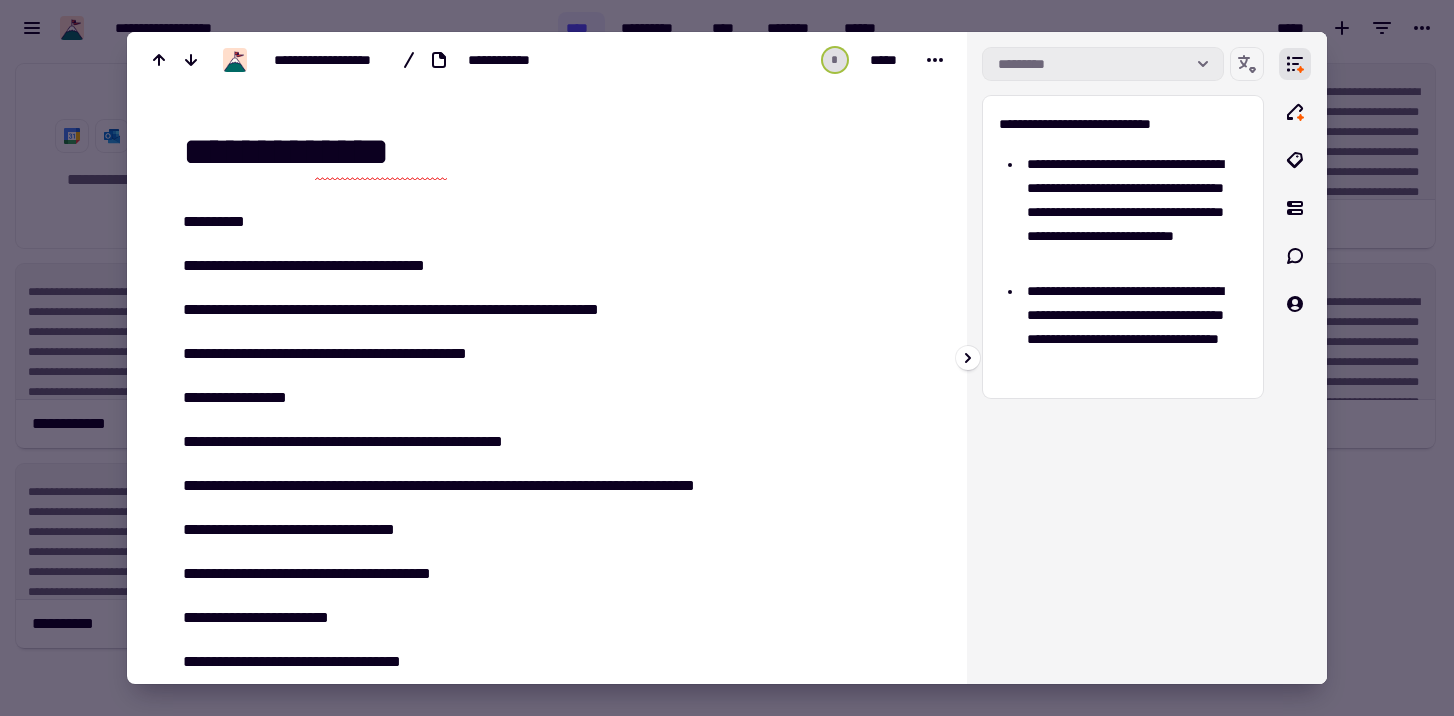 click on "*********" 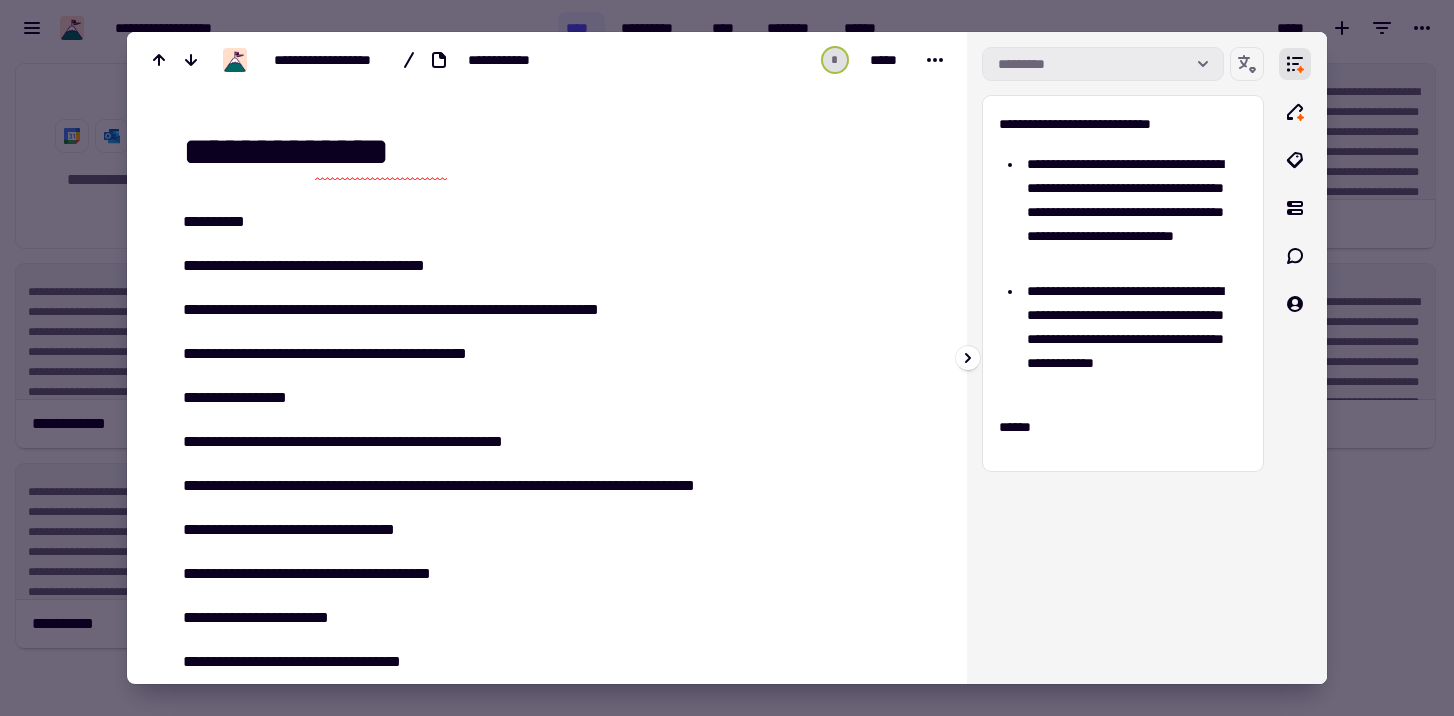 click on "*********" 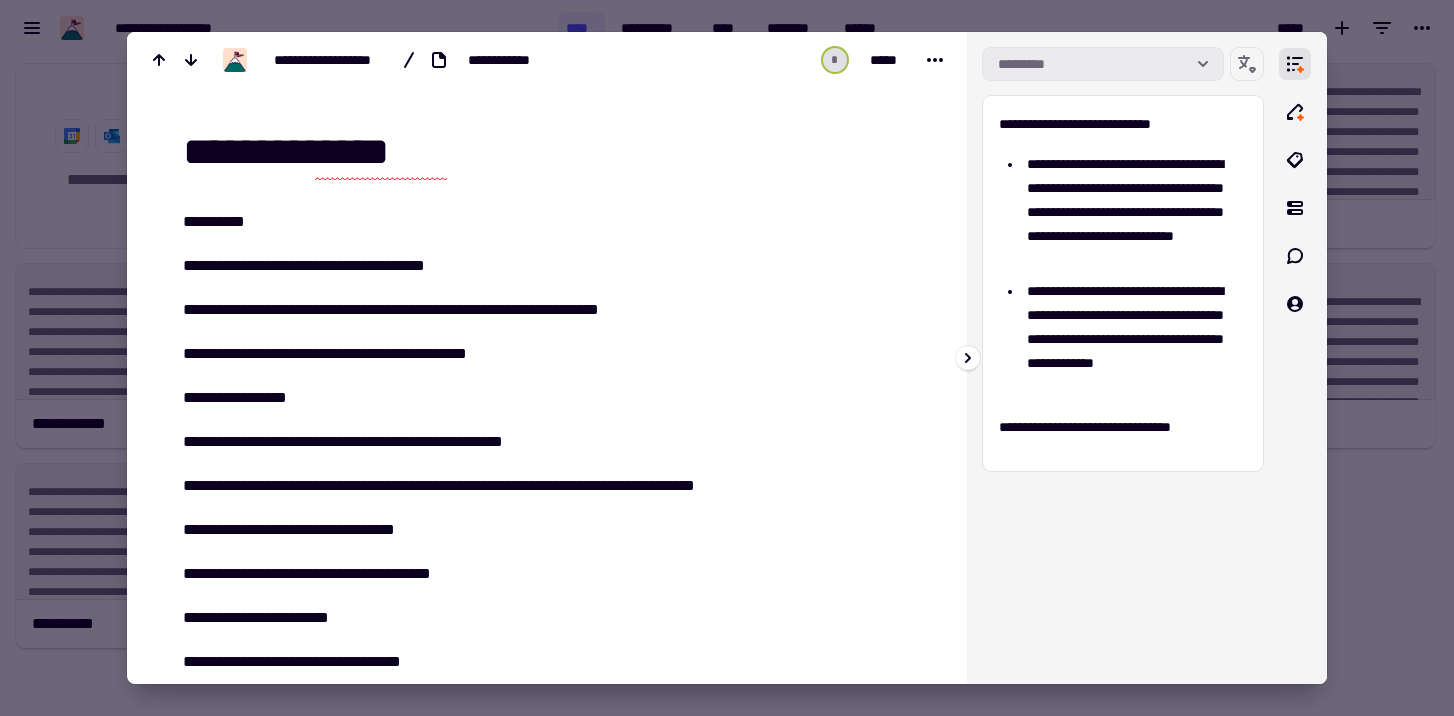 click 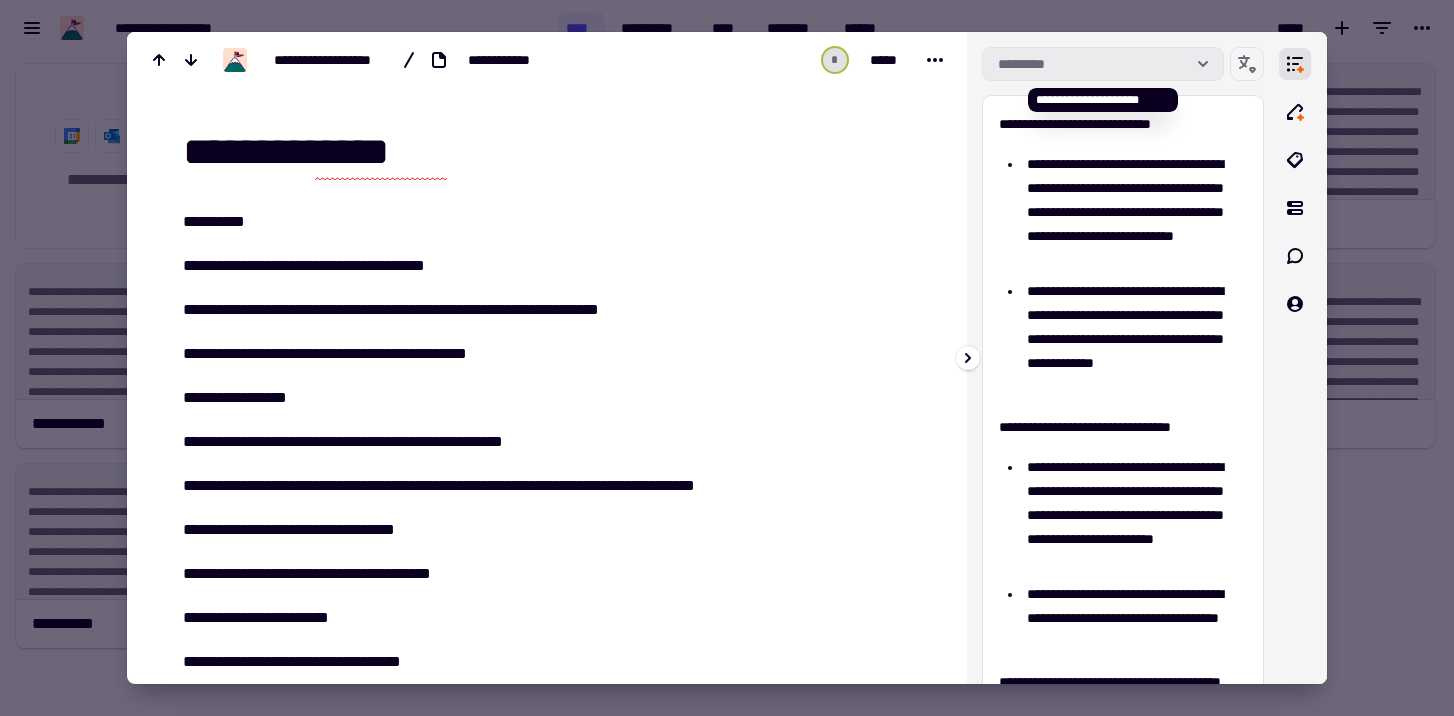 click 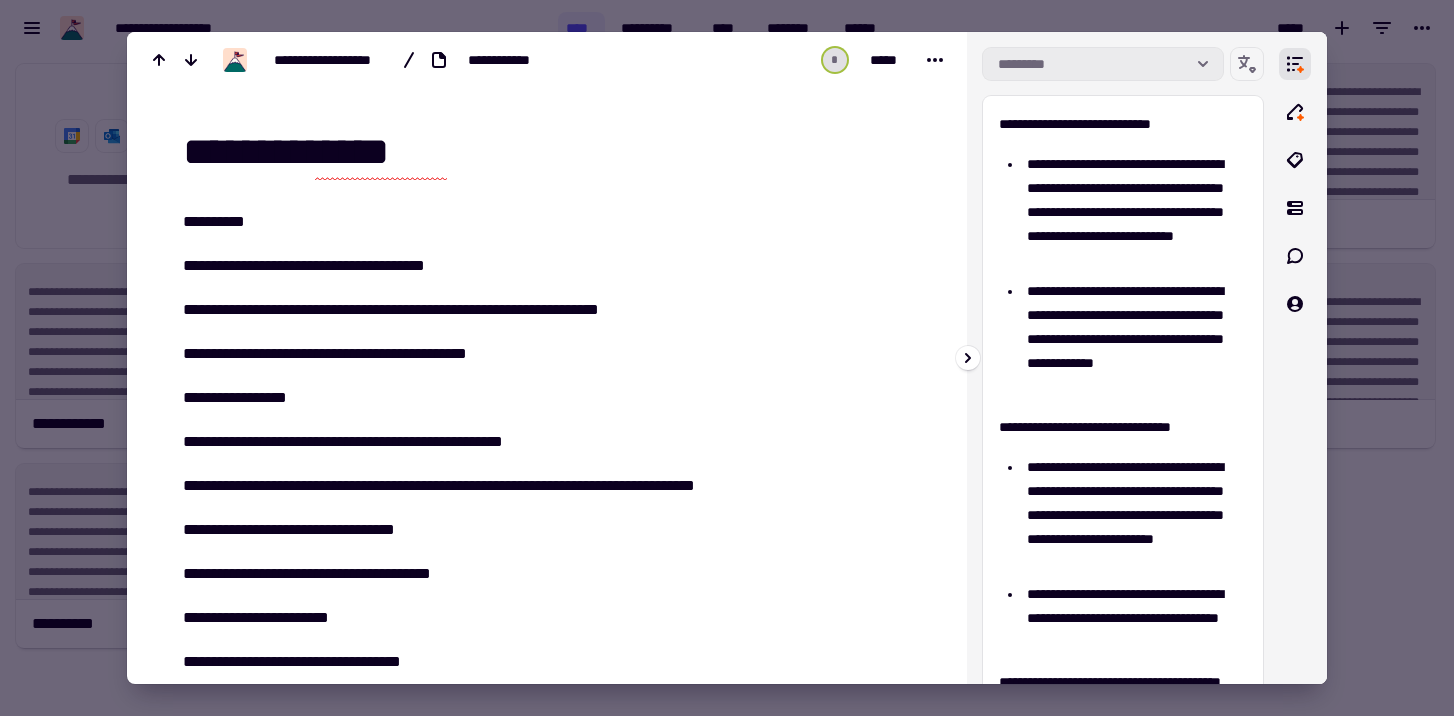 click 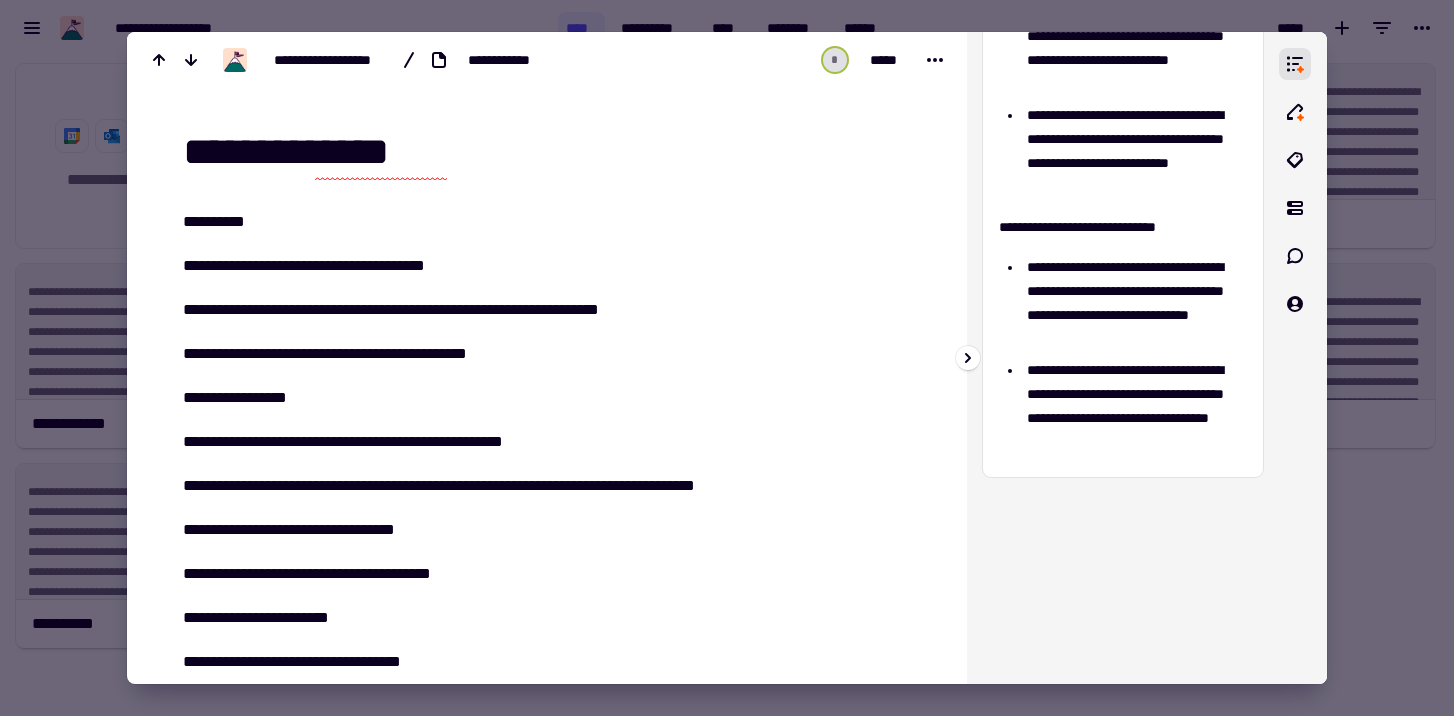 scroll, scrollTop: 0, scrollLeft: 0, axis: both 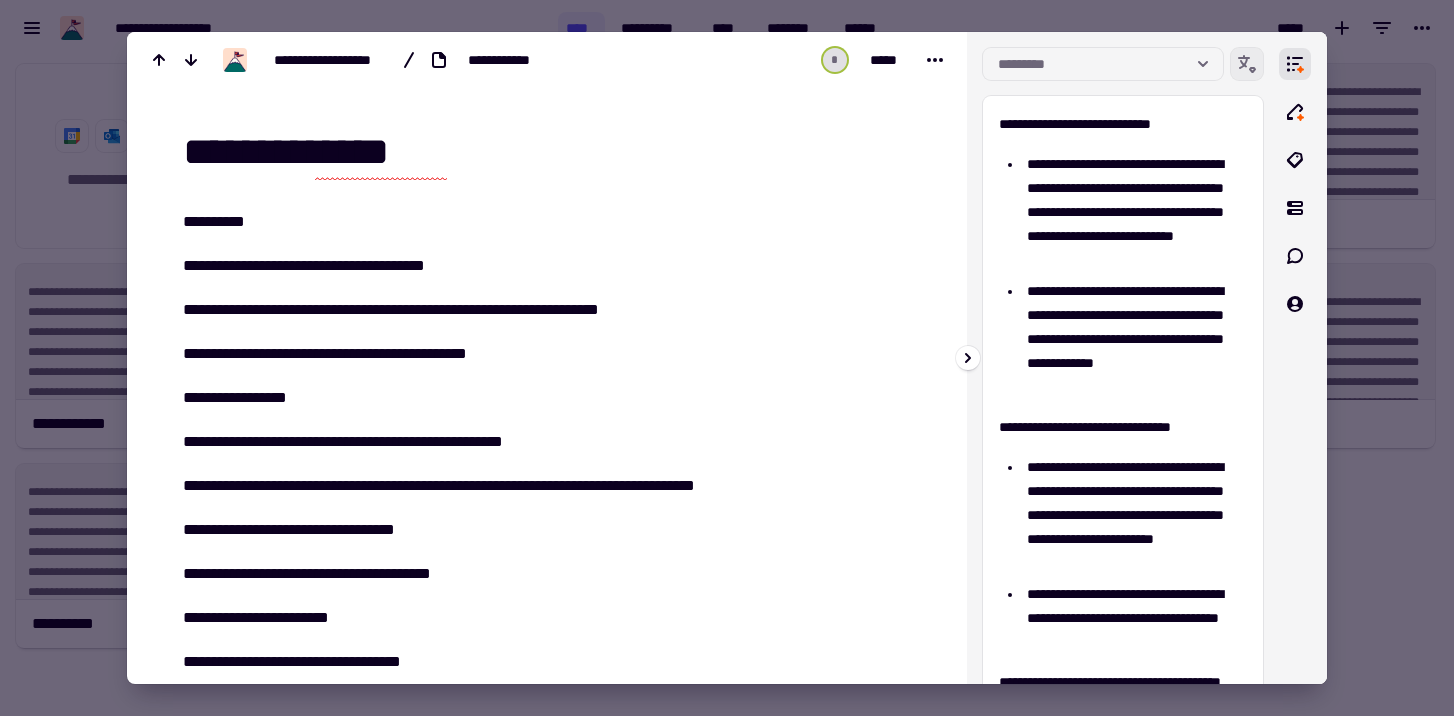 click 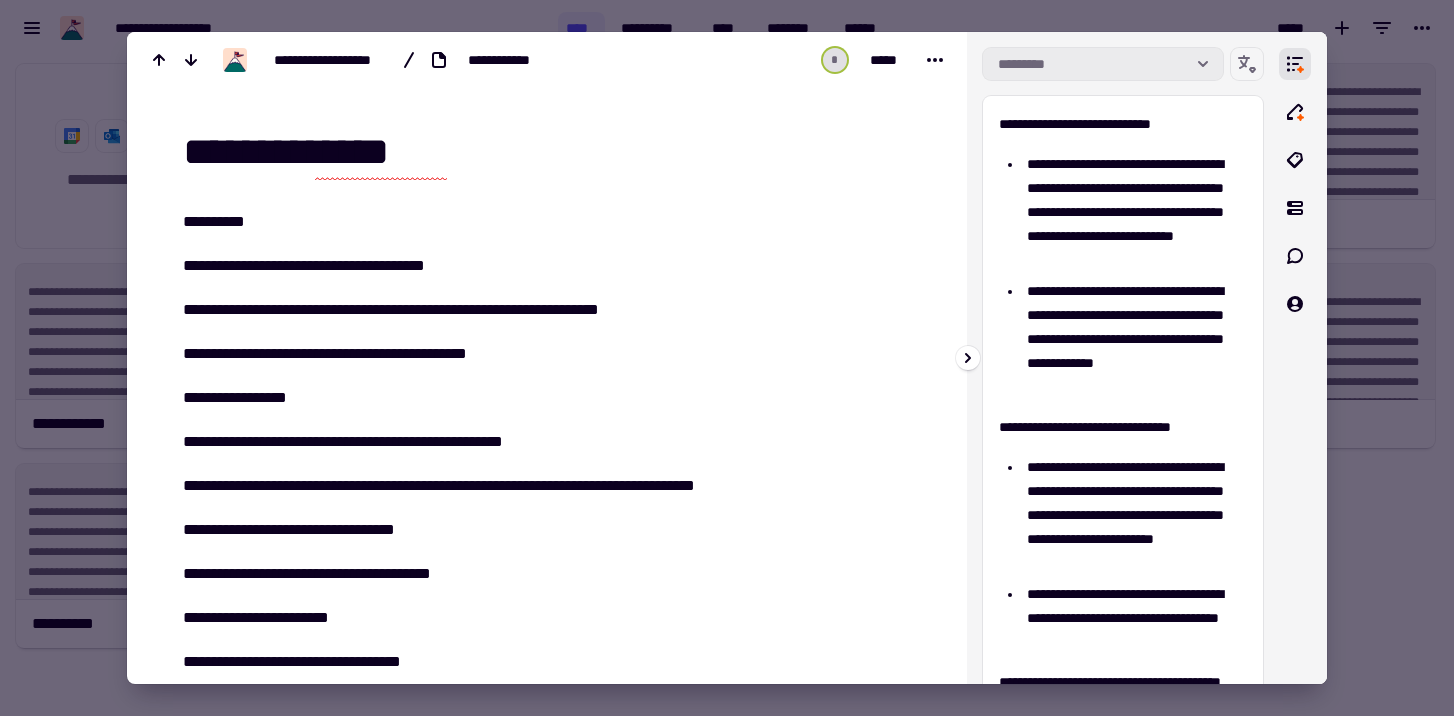 click 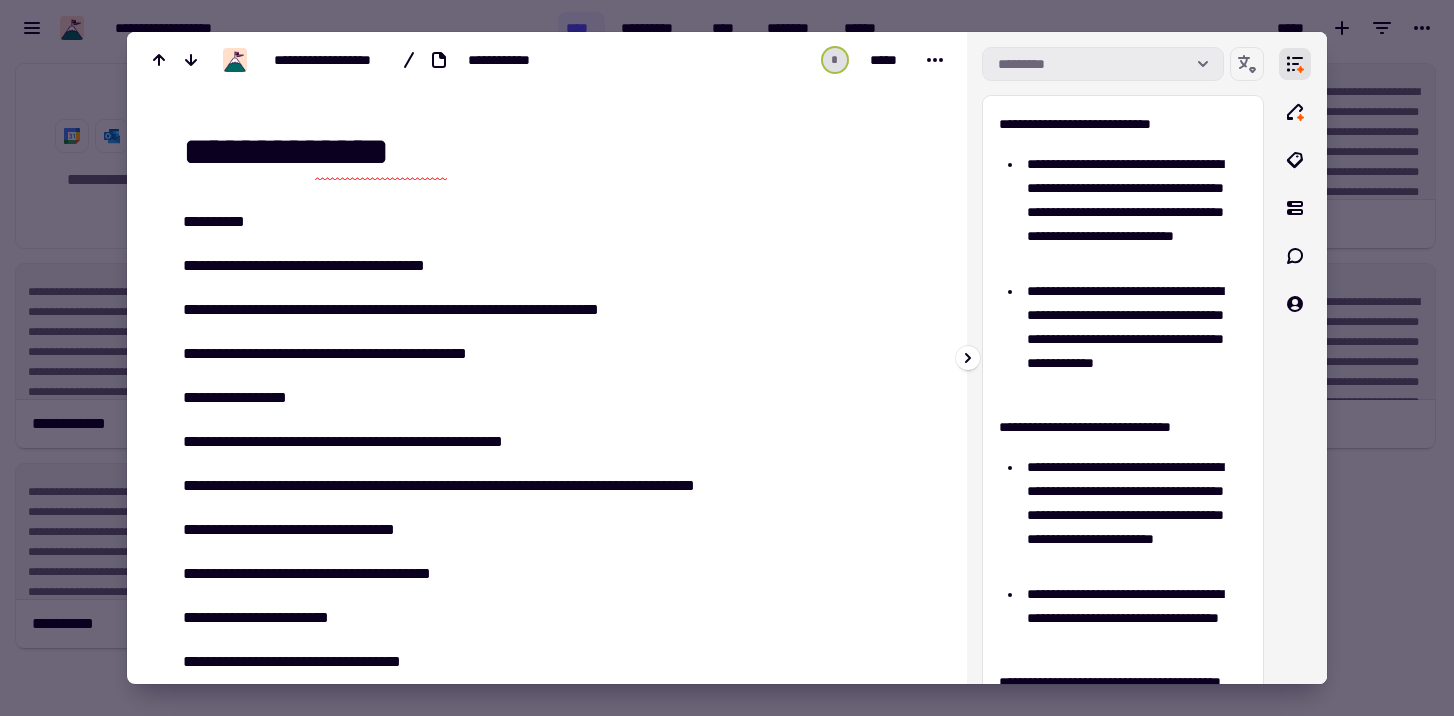 click on "*********" 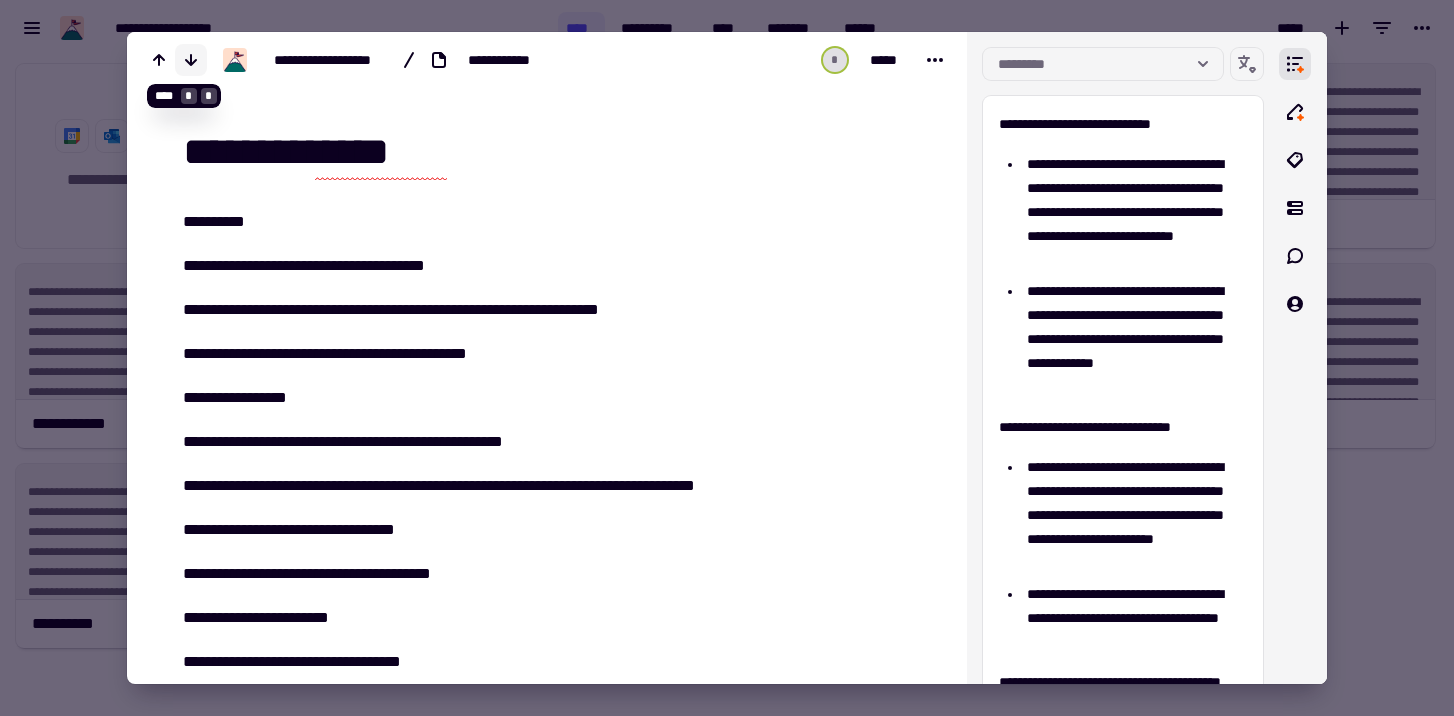 click 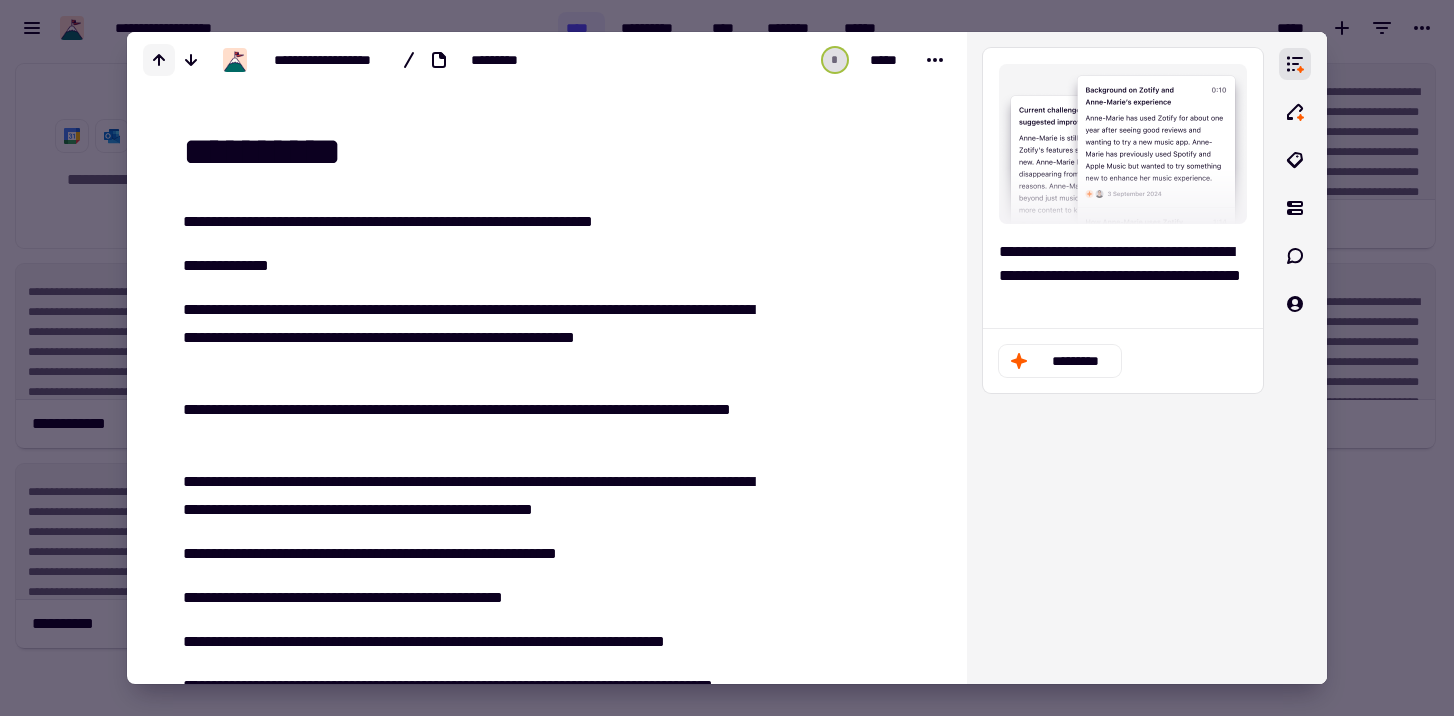 click 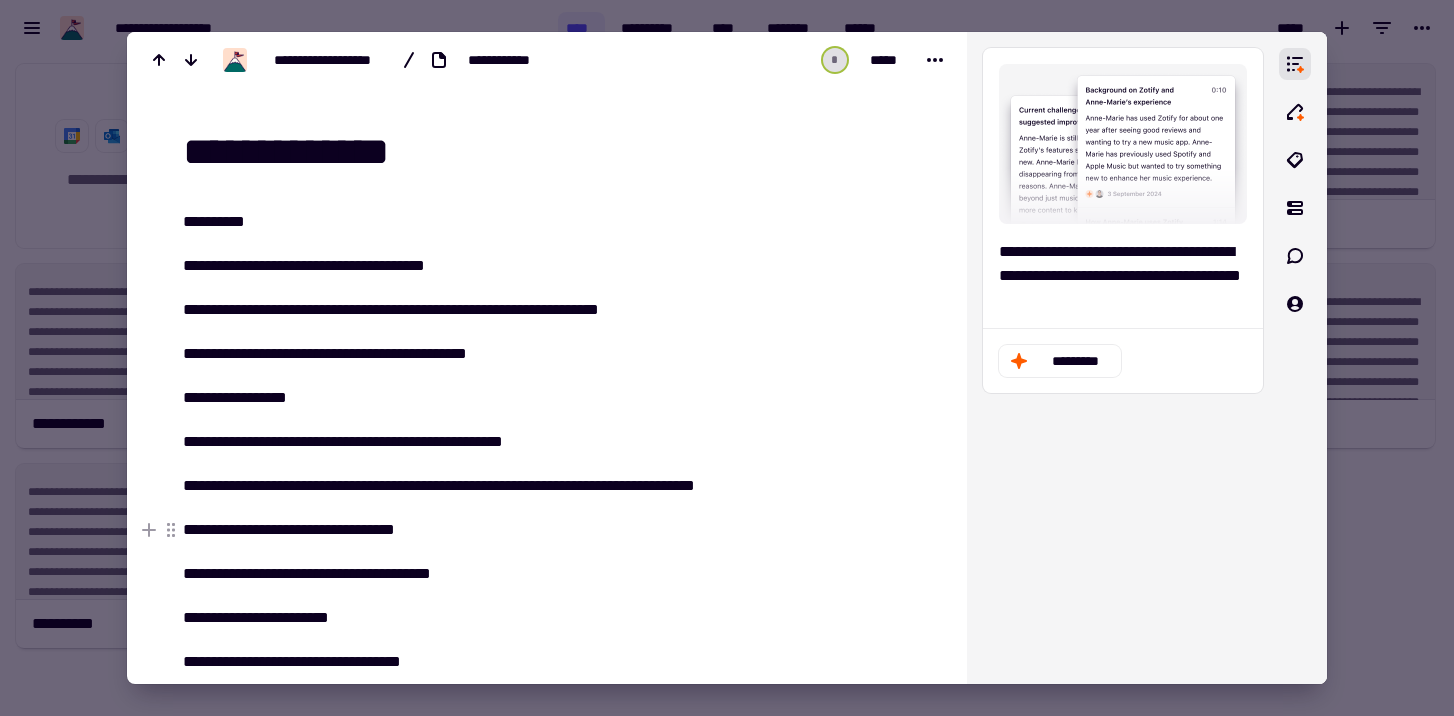 click at bounding box center [727, 358] 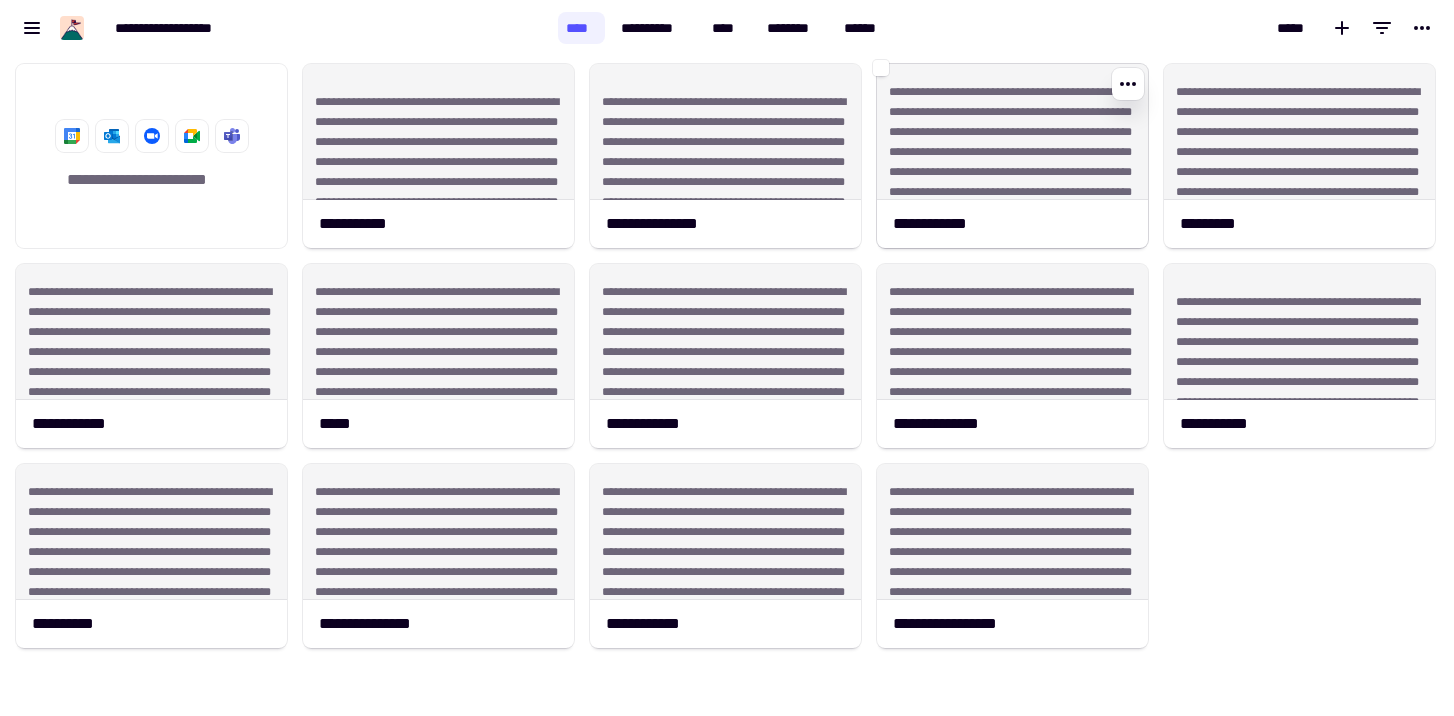 click on "**********" 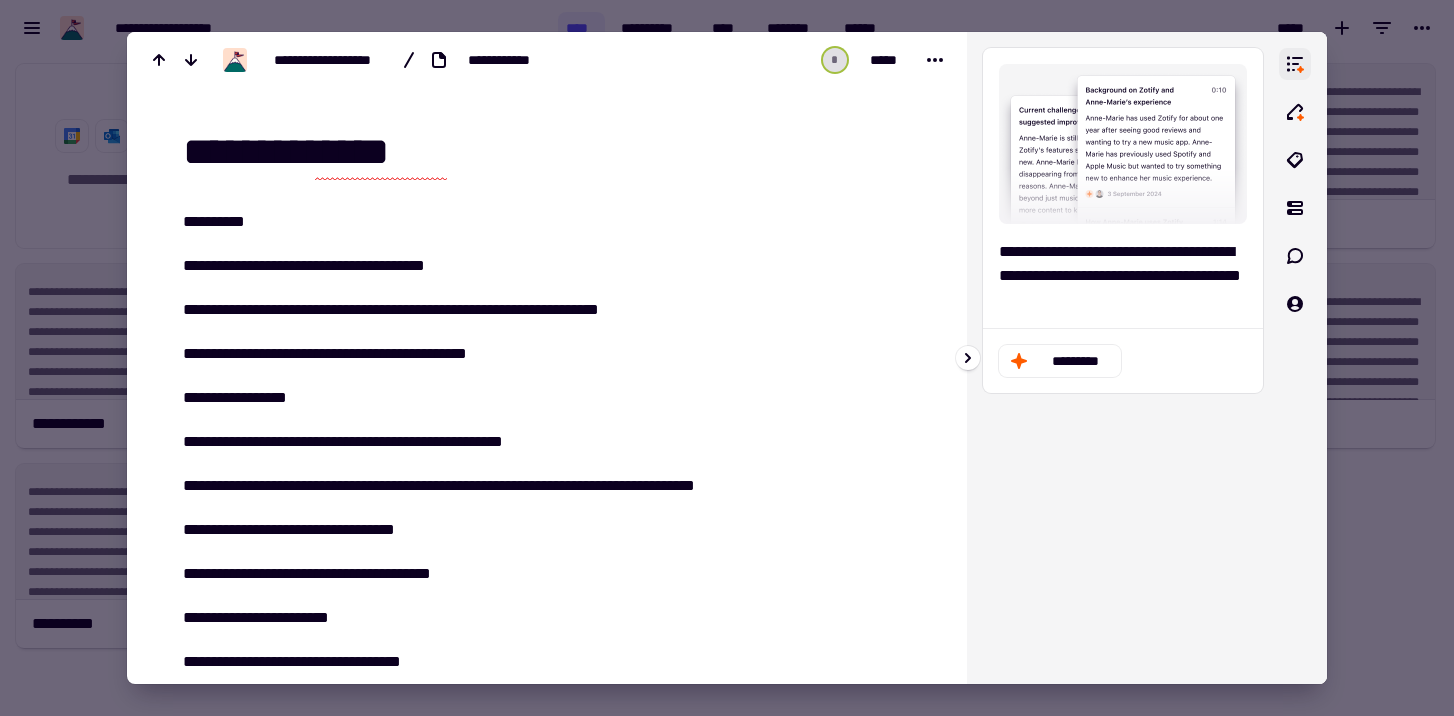 click 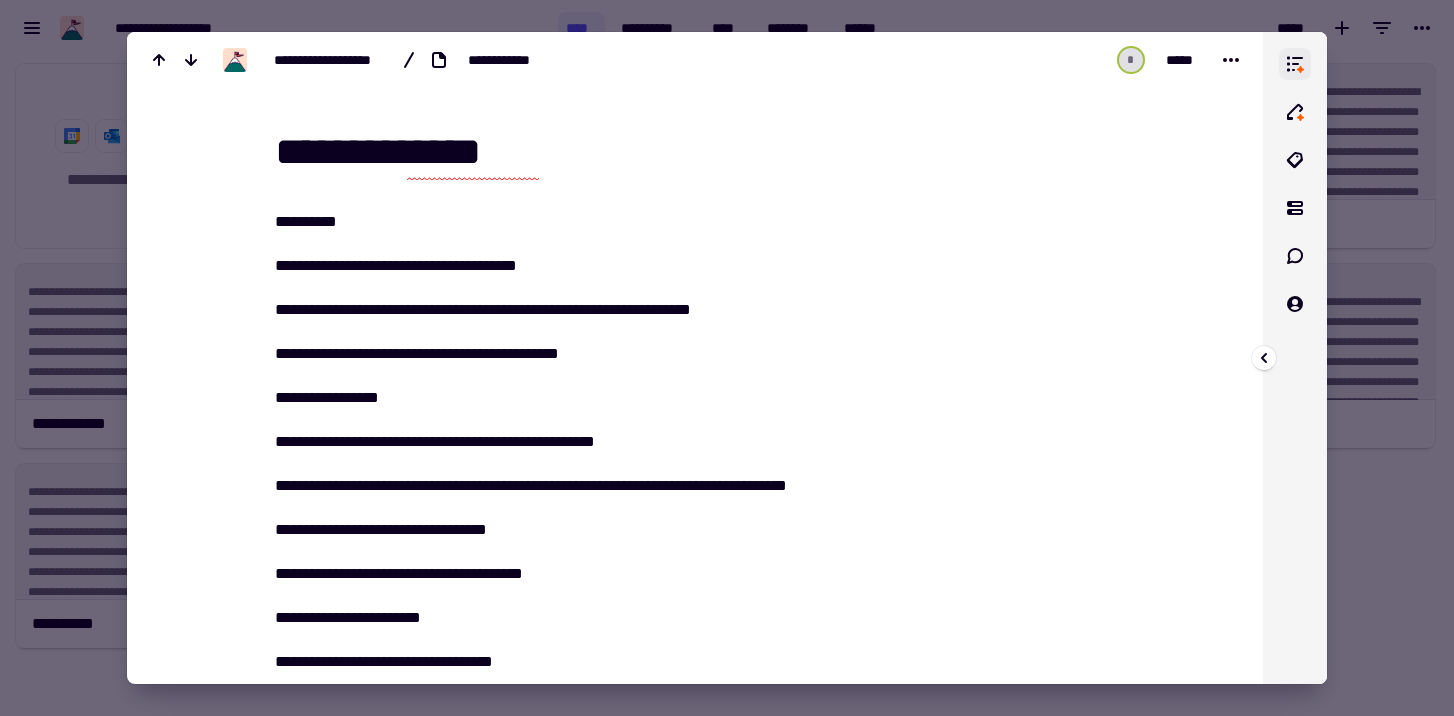 click 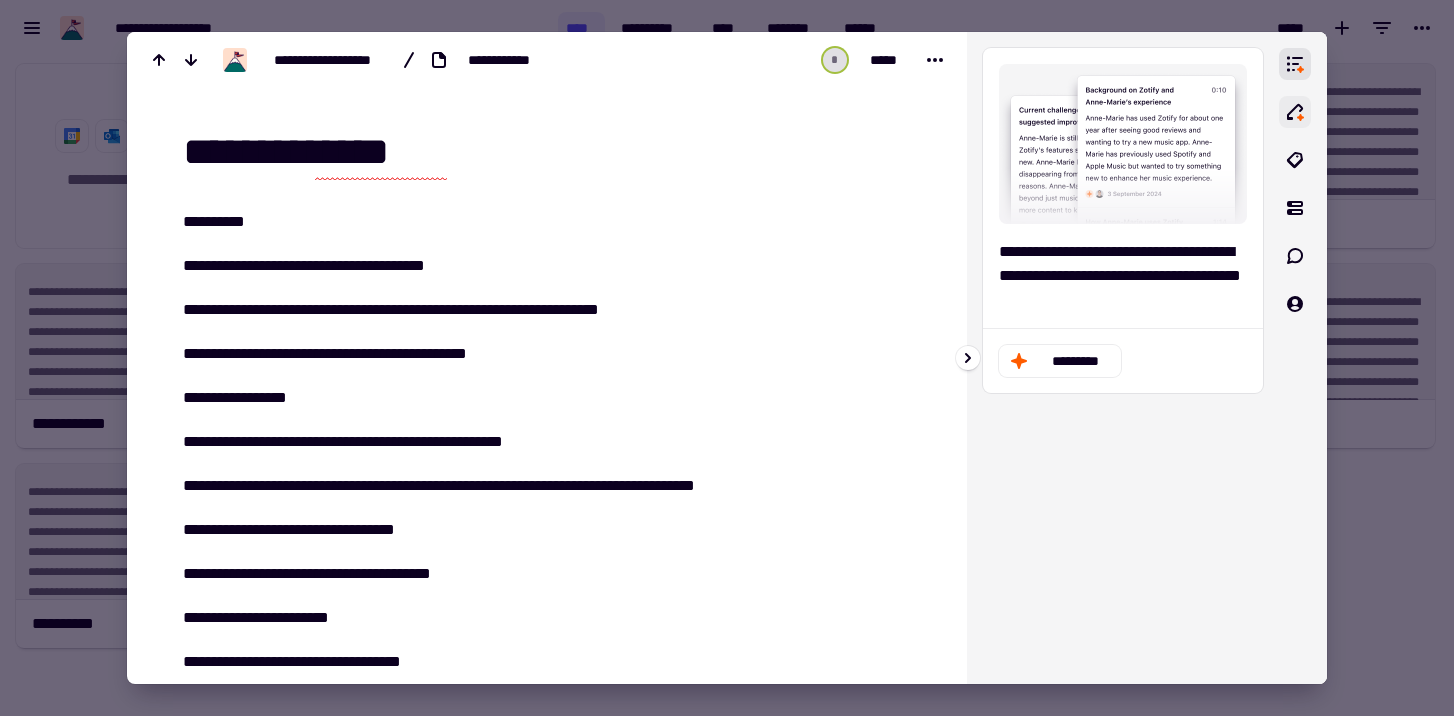 click 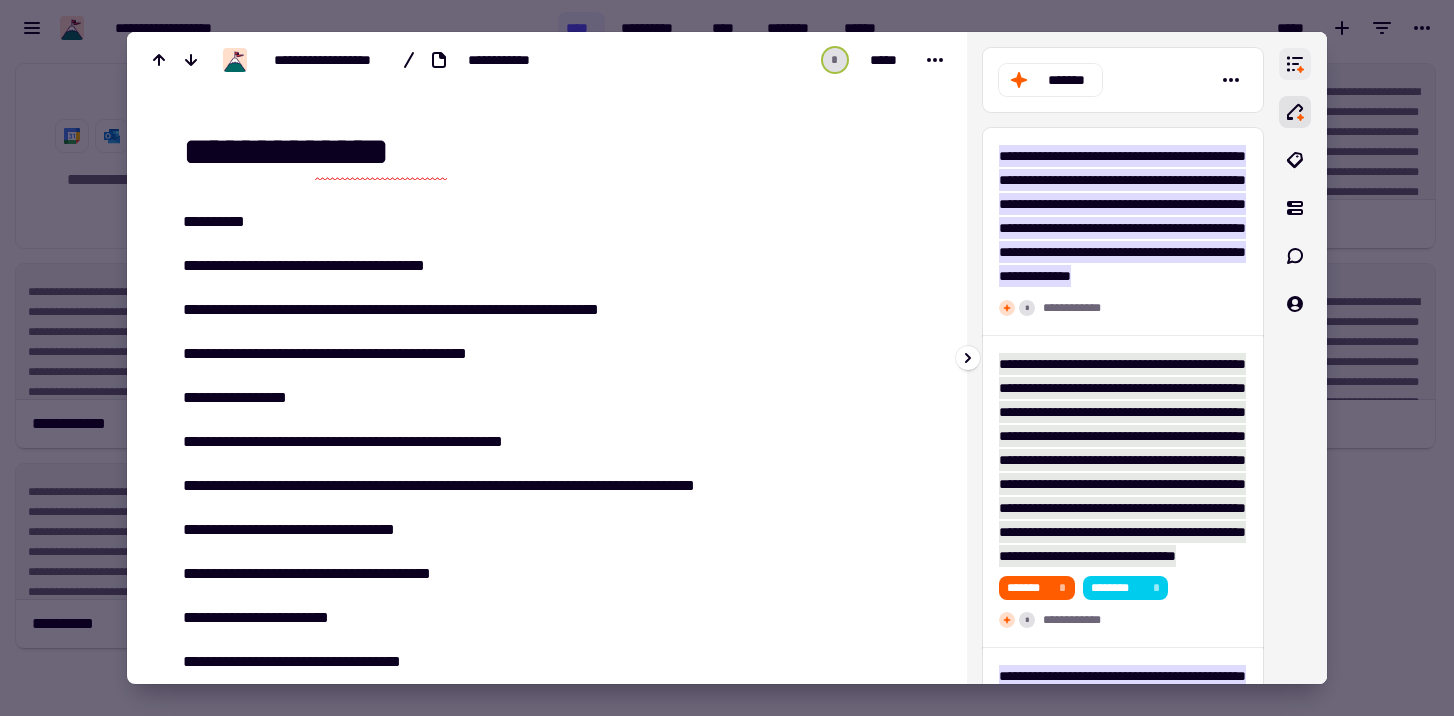 click 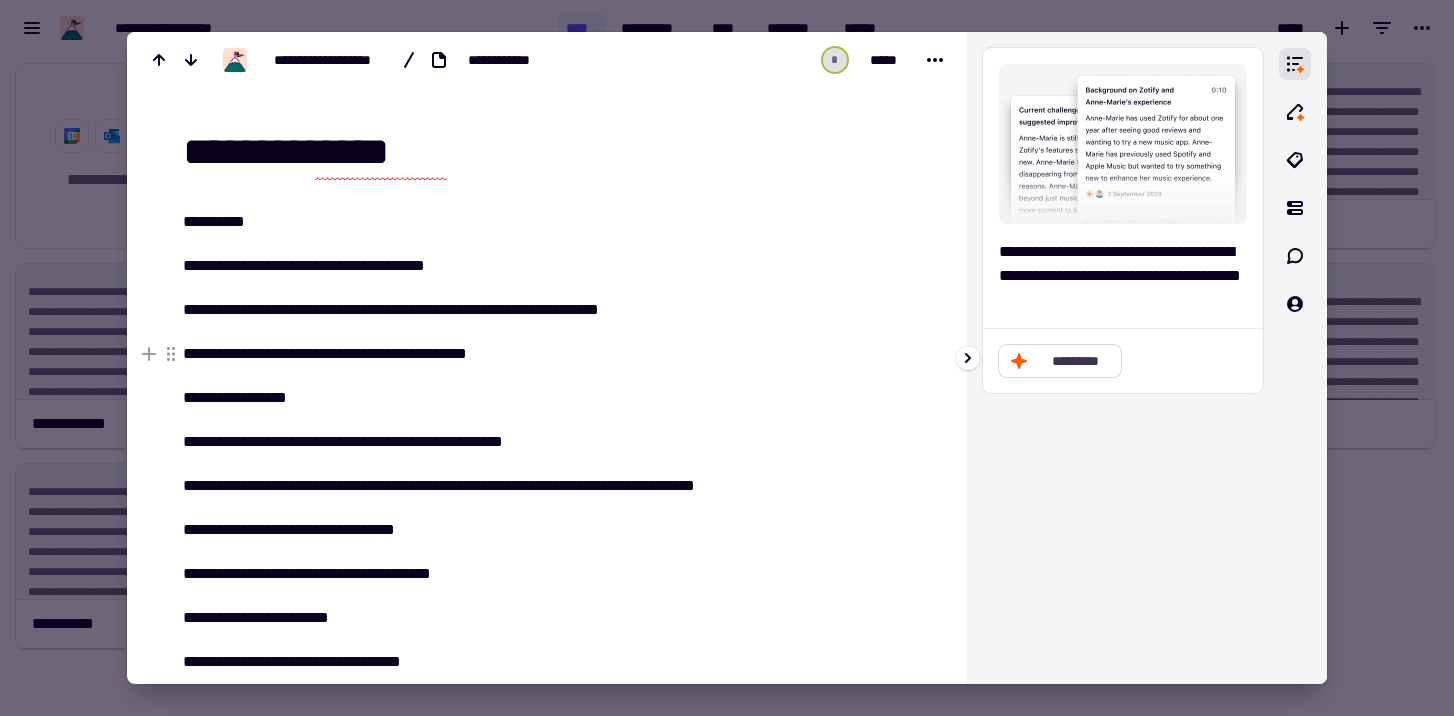 click on "*********" 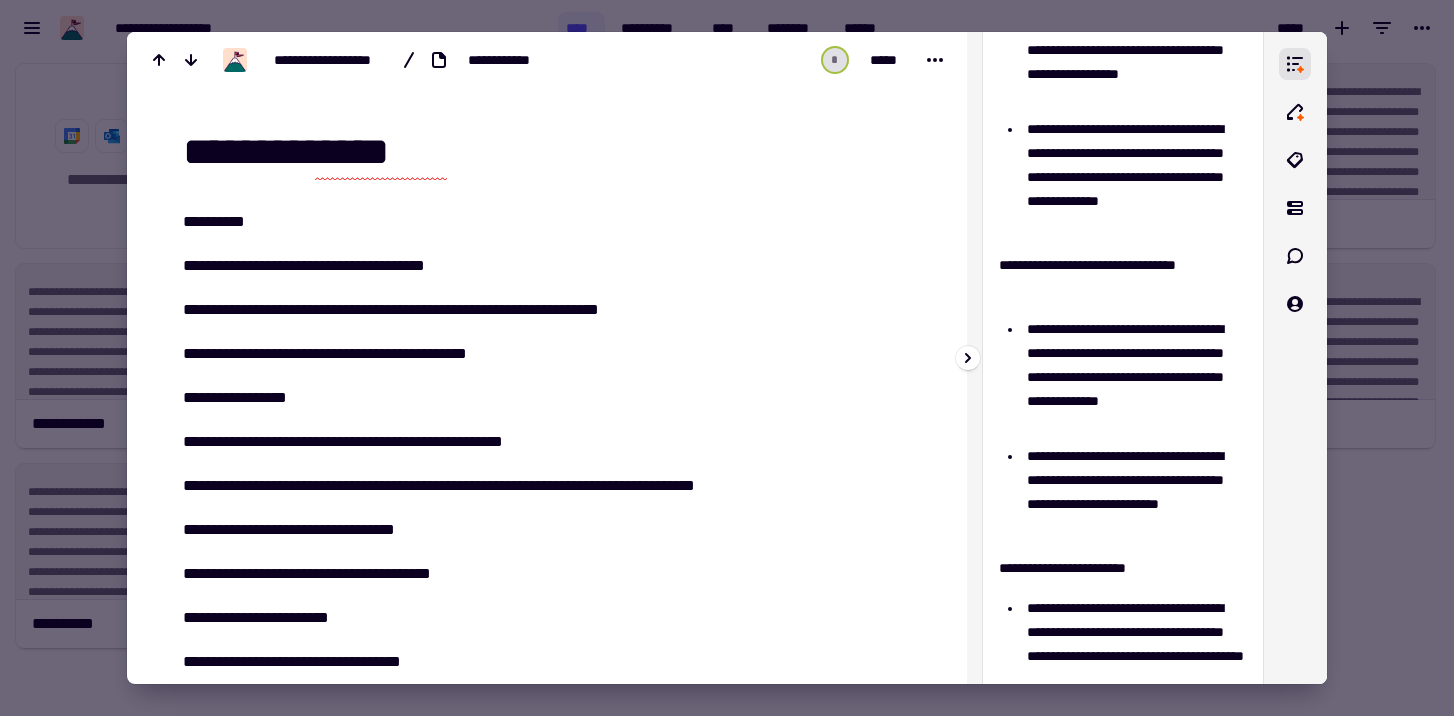 scroll, scrollTop: 0, scrollLeft: 0, axis: both 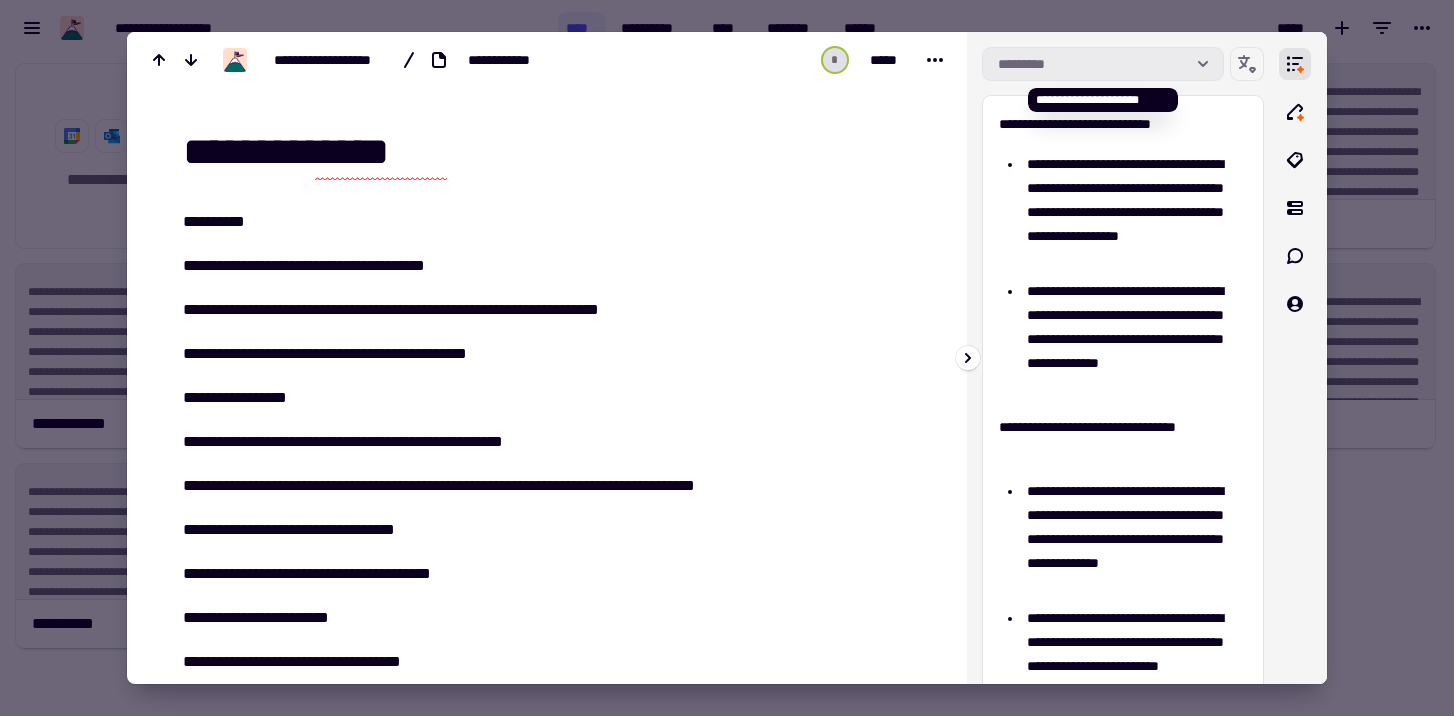 click 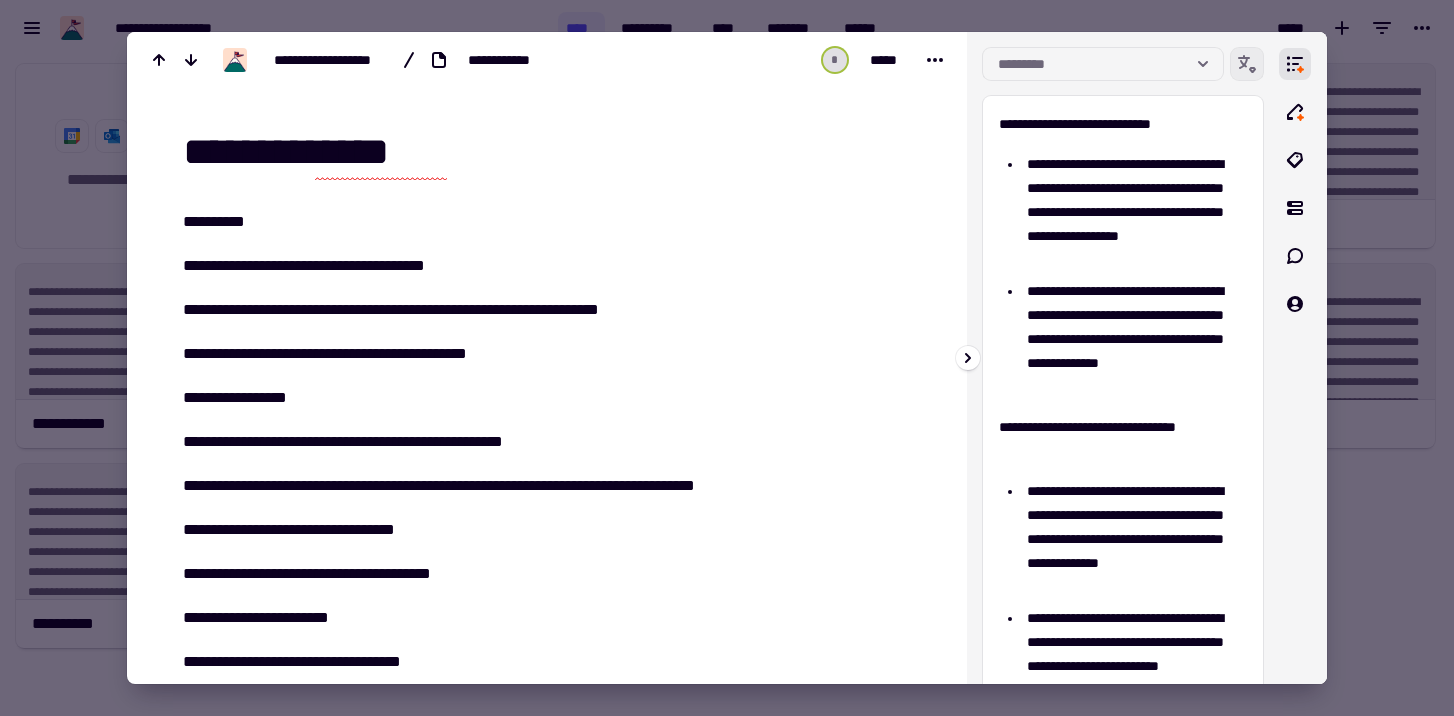 click 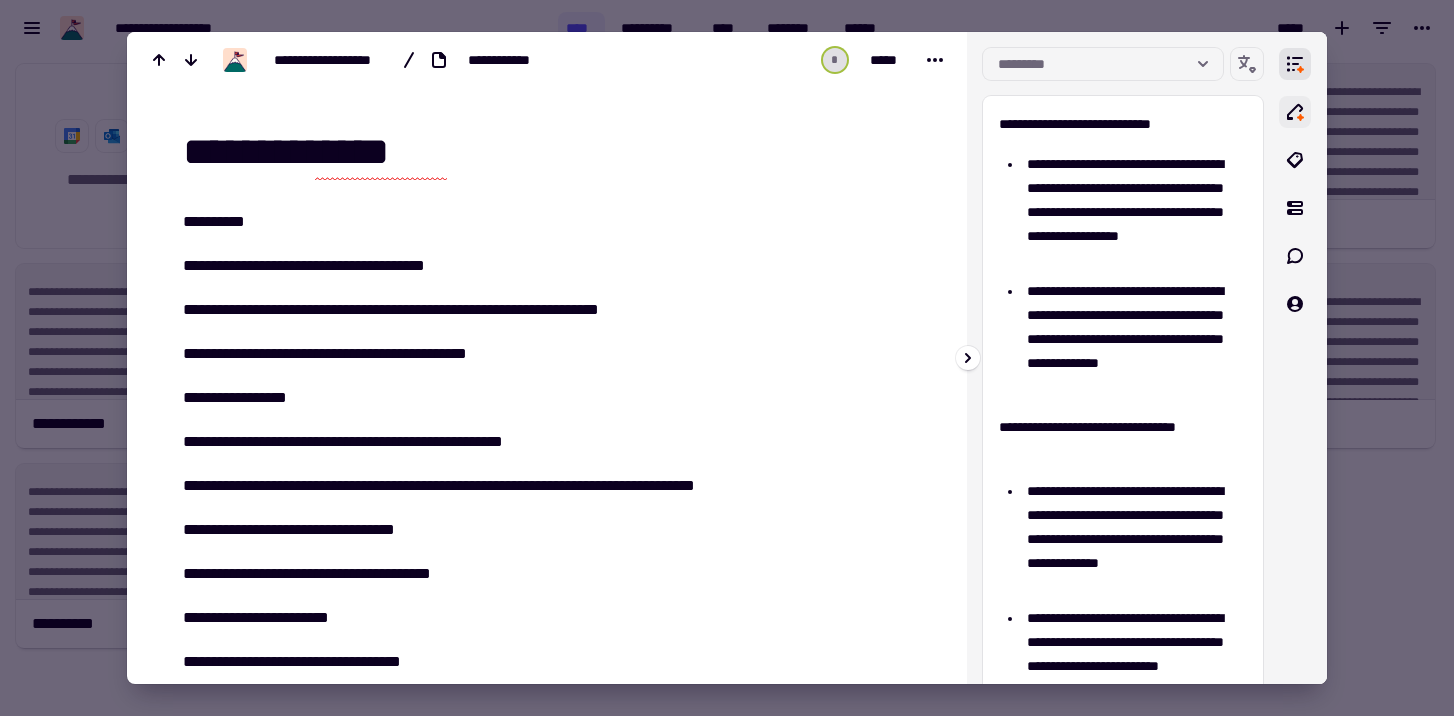 click 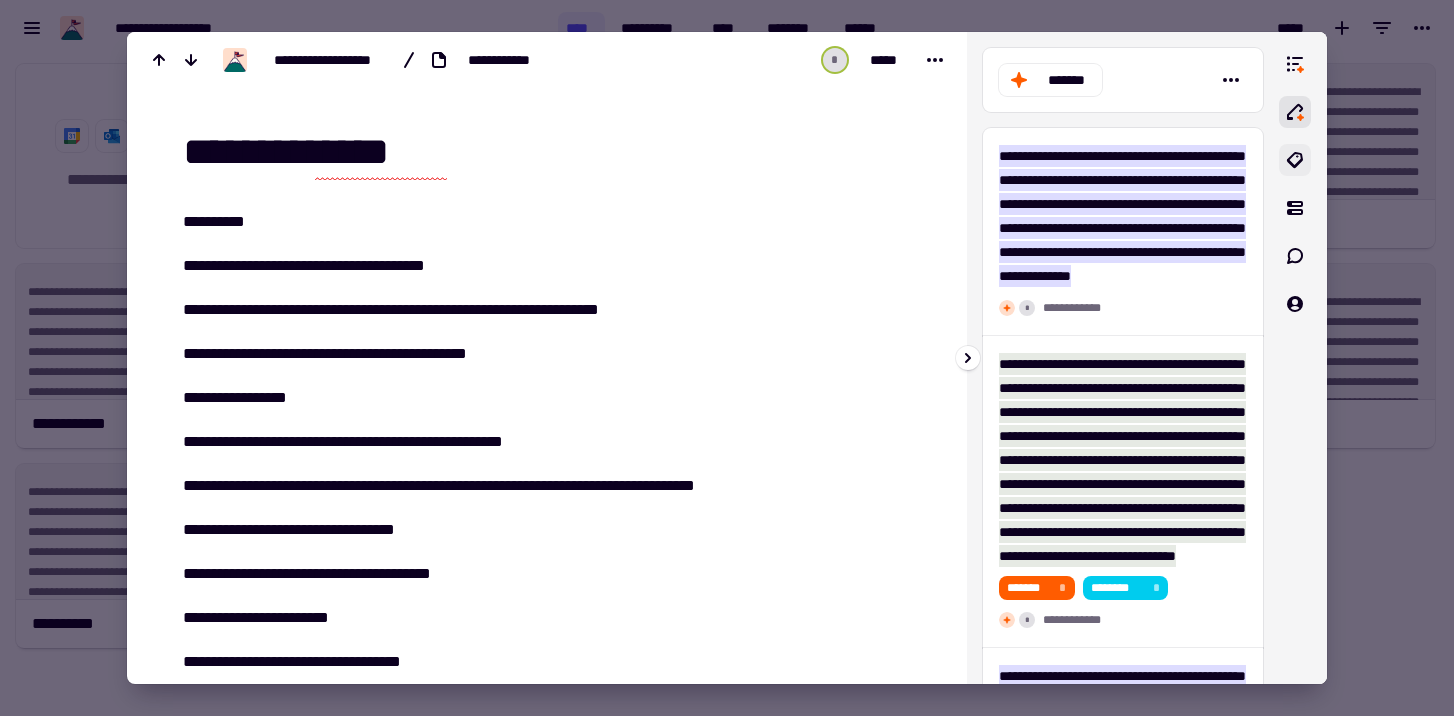 click 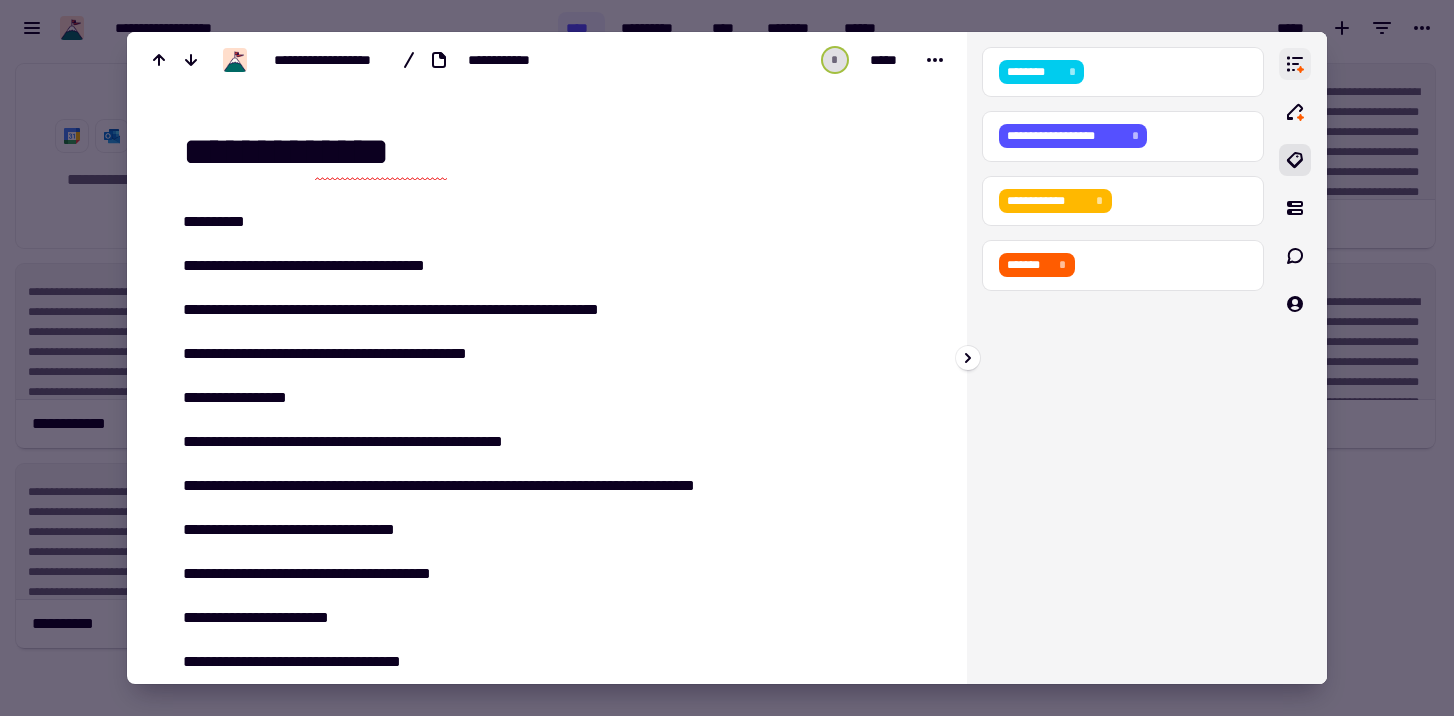 click 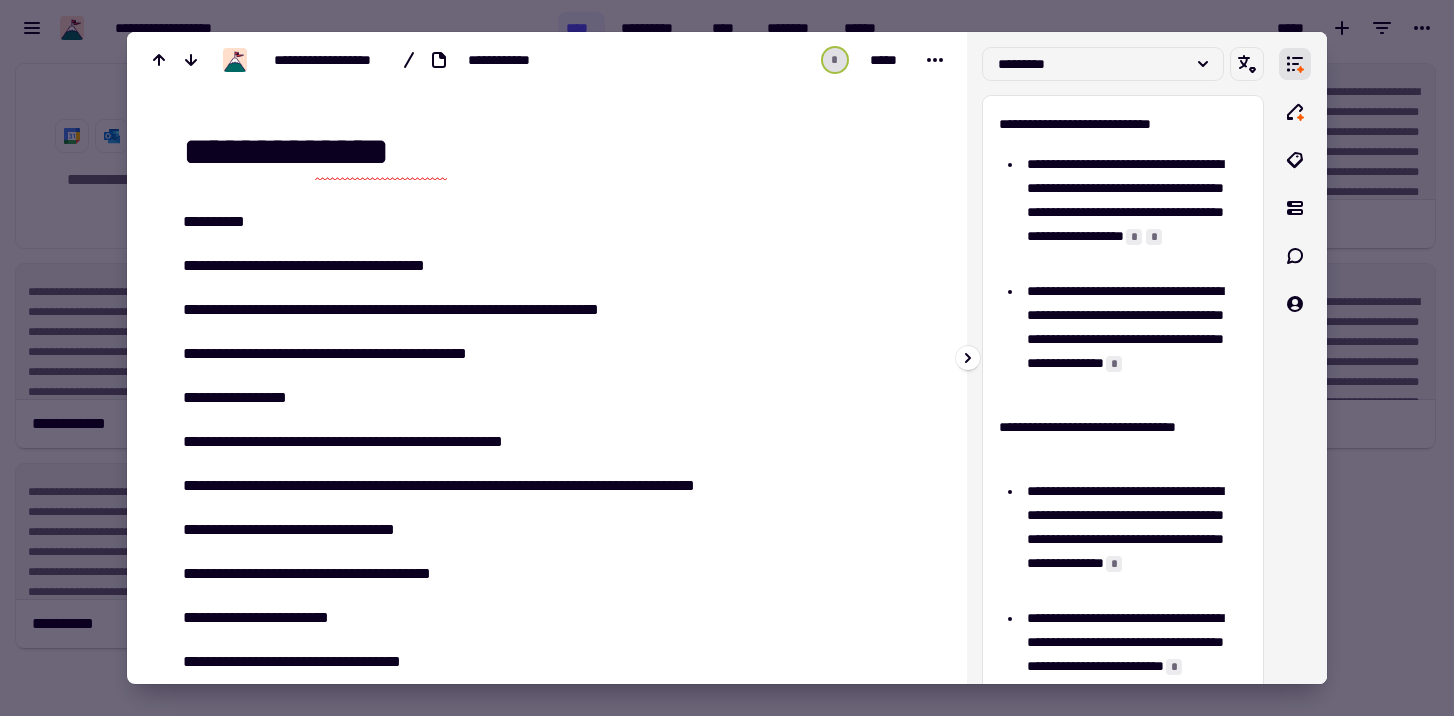 click on "**********" at bounding box center (1123, 358) 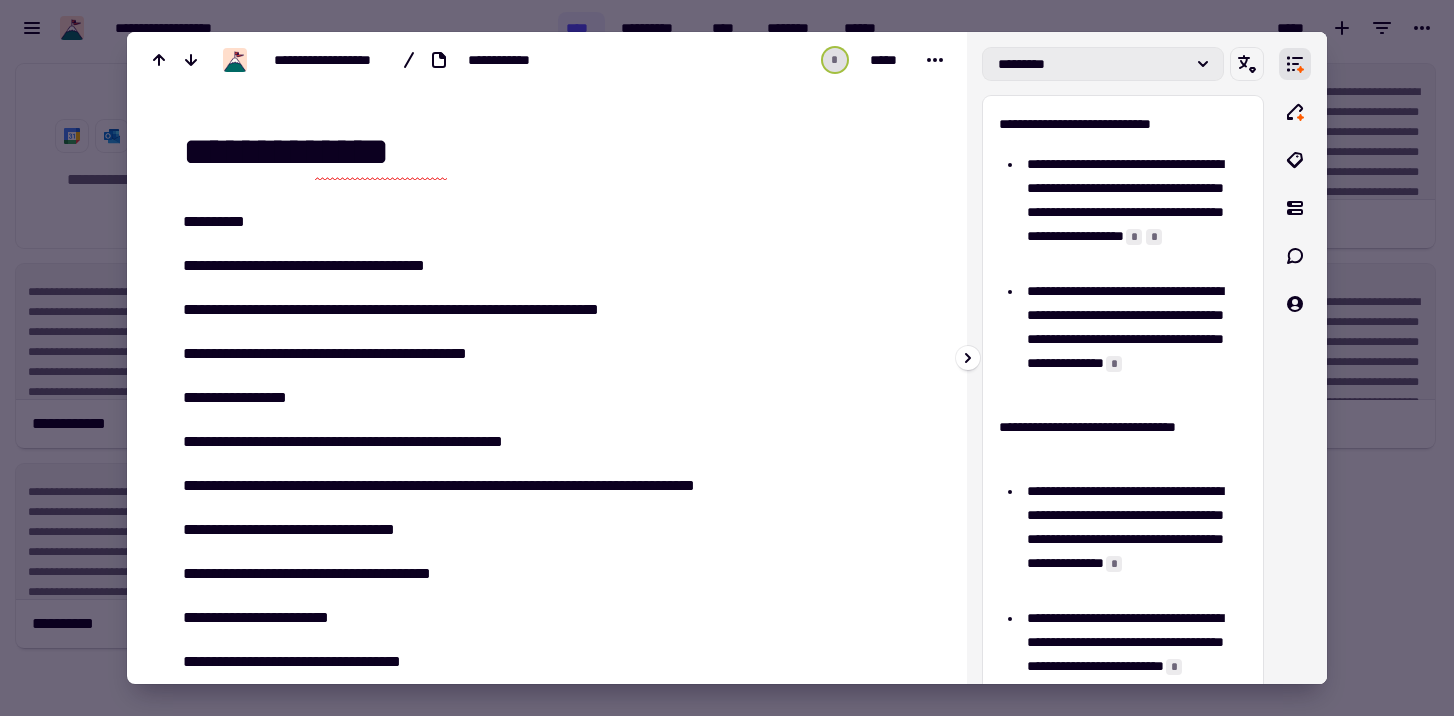 click on "*********" 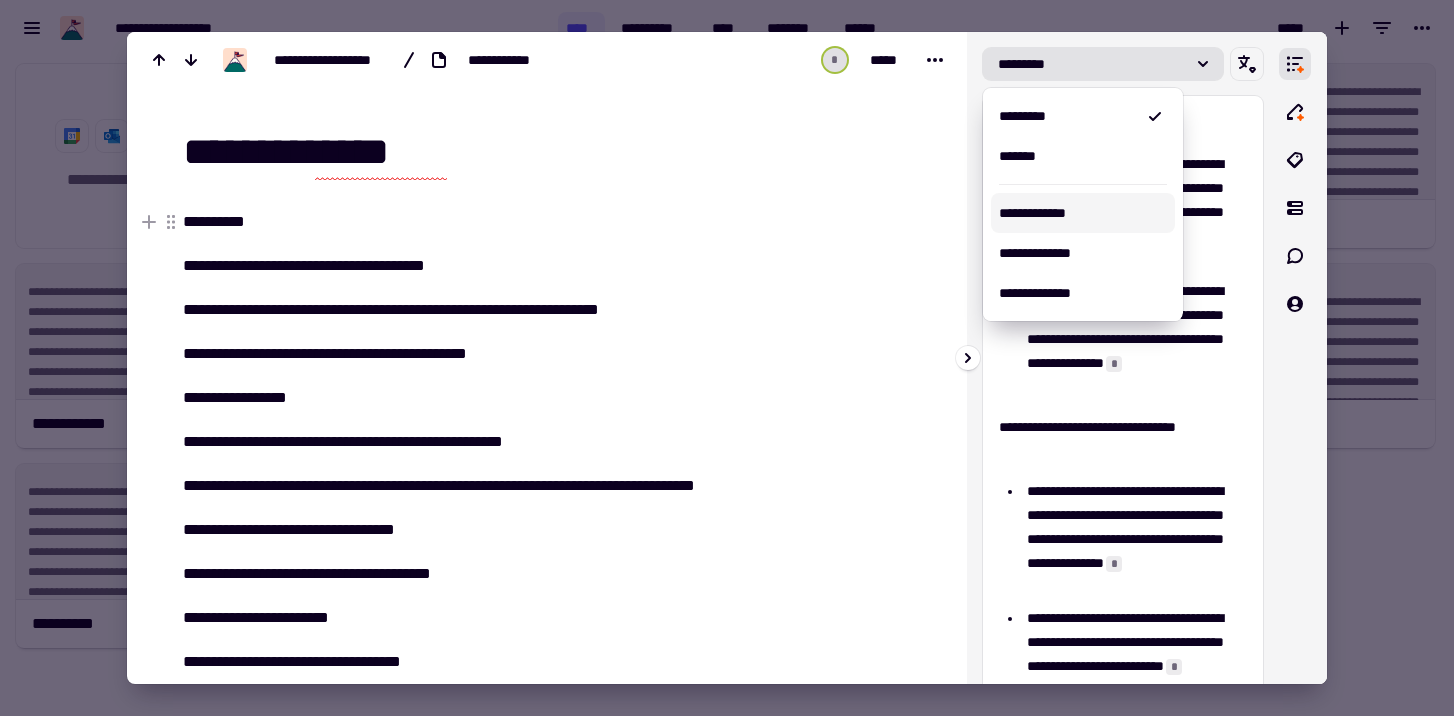 click on "**********" at bounding box center [1083, 213] 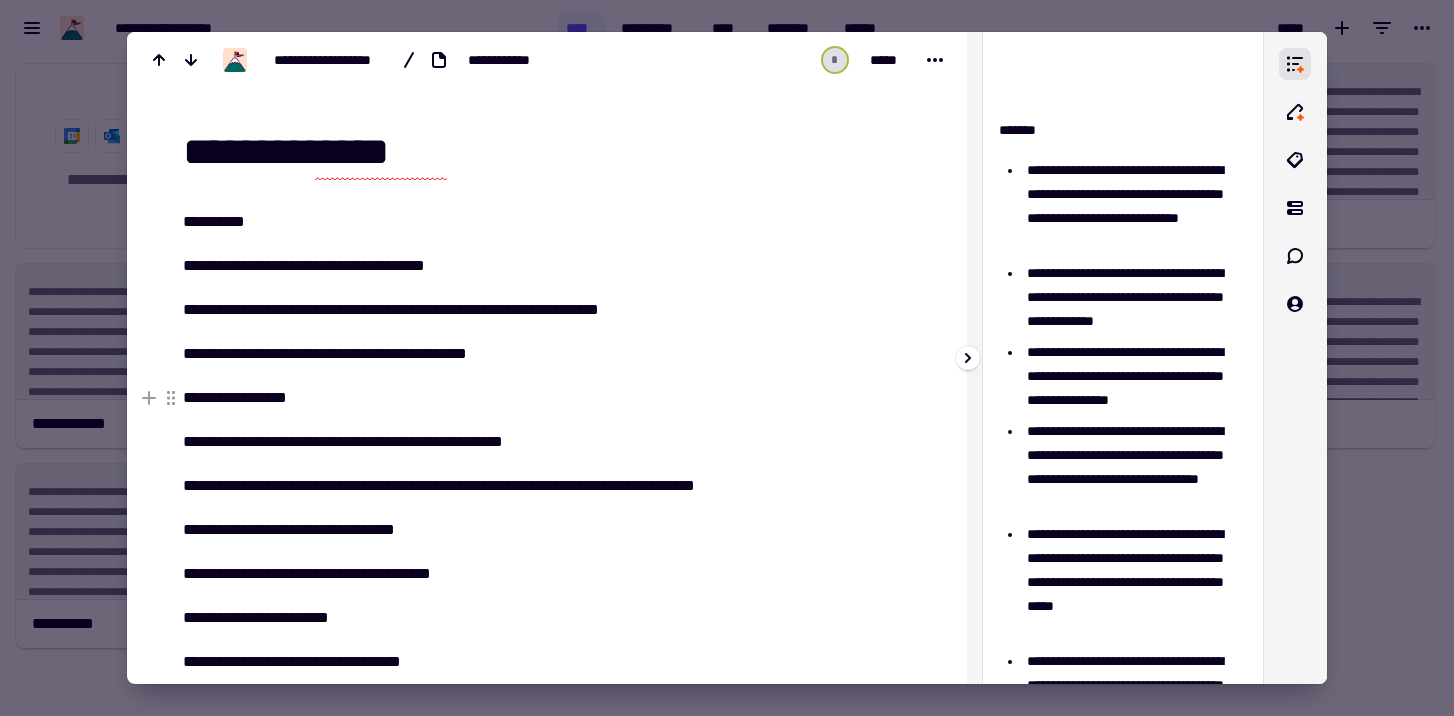 click at bounding box center [1295, 358] 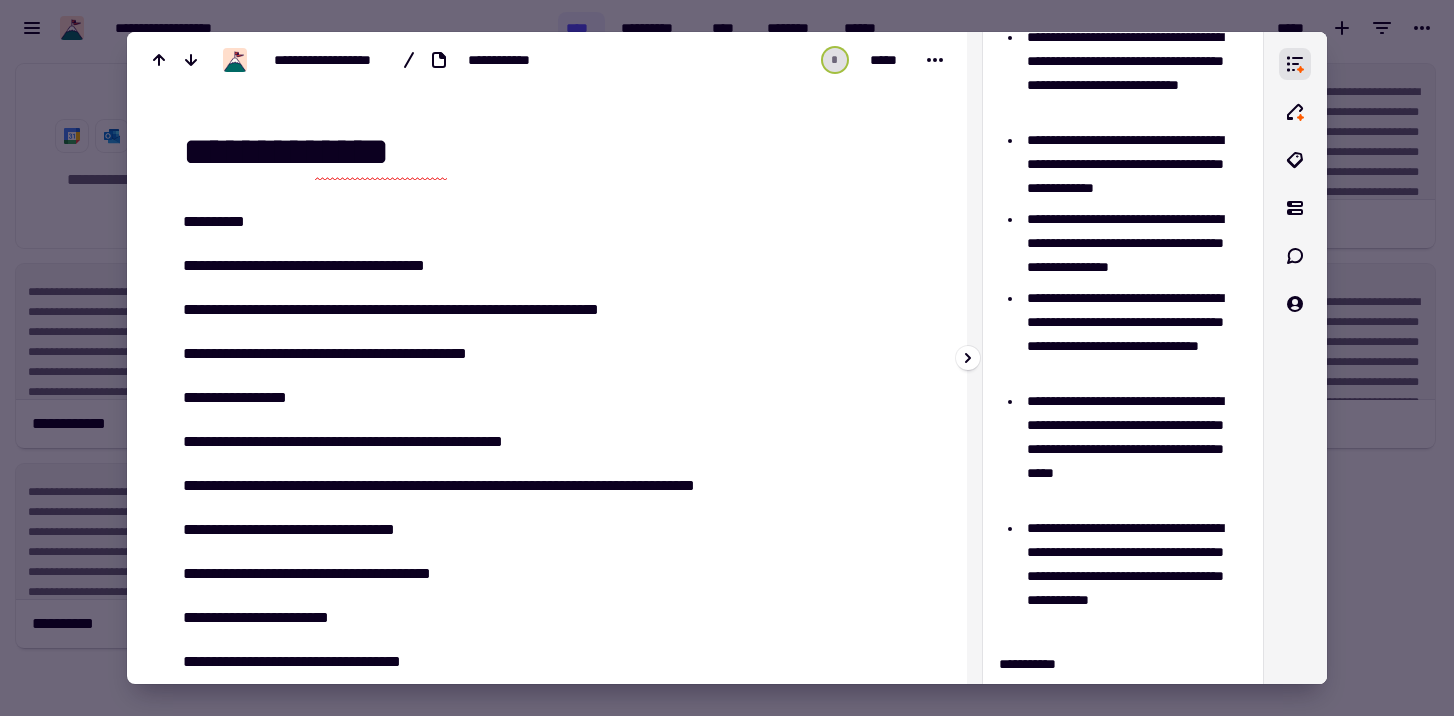 scroll, scrollTop: 0, scrollLeft: 0, axis: both 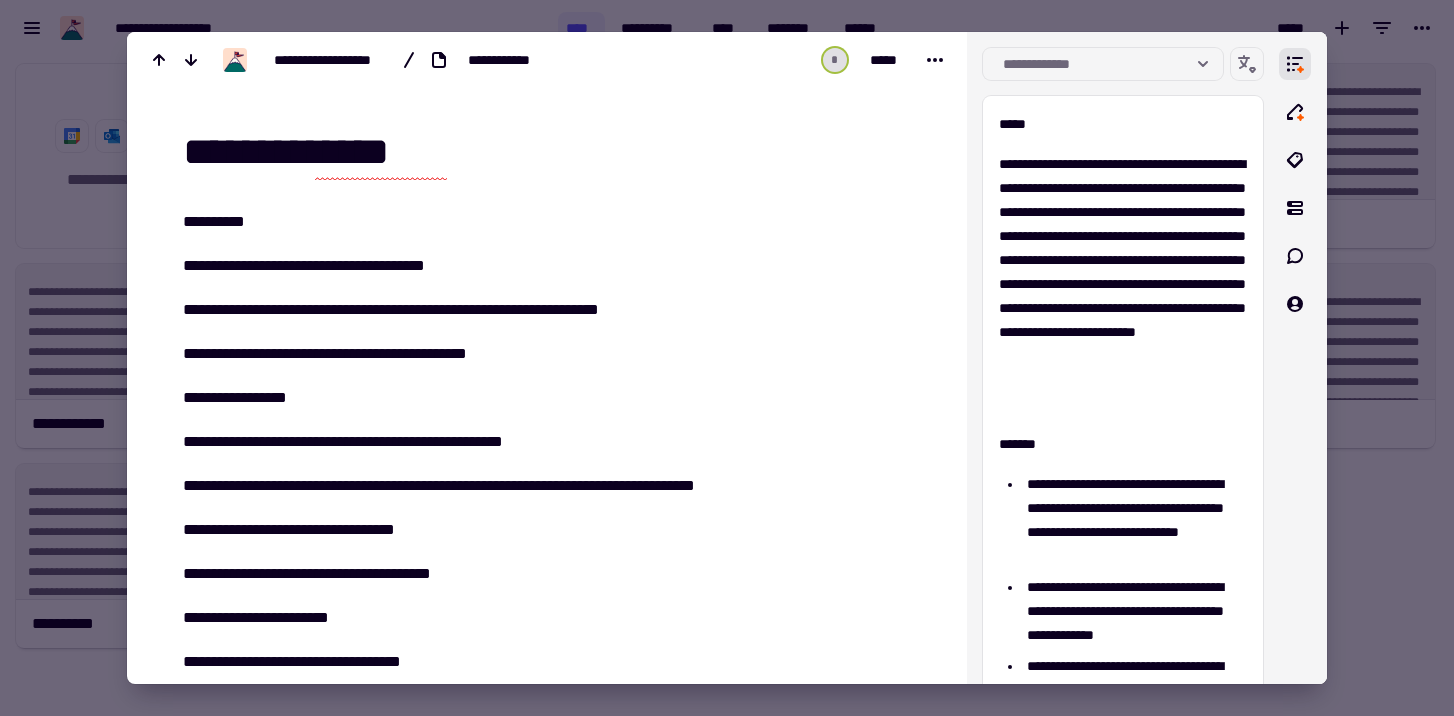 drag, startPoint x: 163, startPoint y: 60, endPoint x: 906, endPoint y: 86, distance: 743.4548 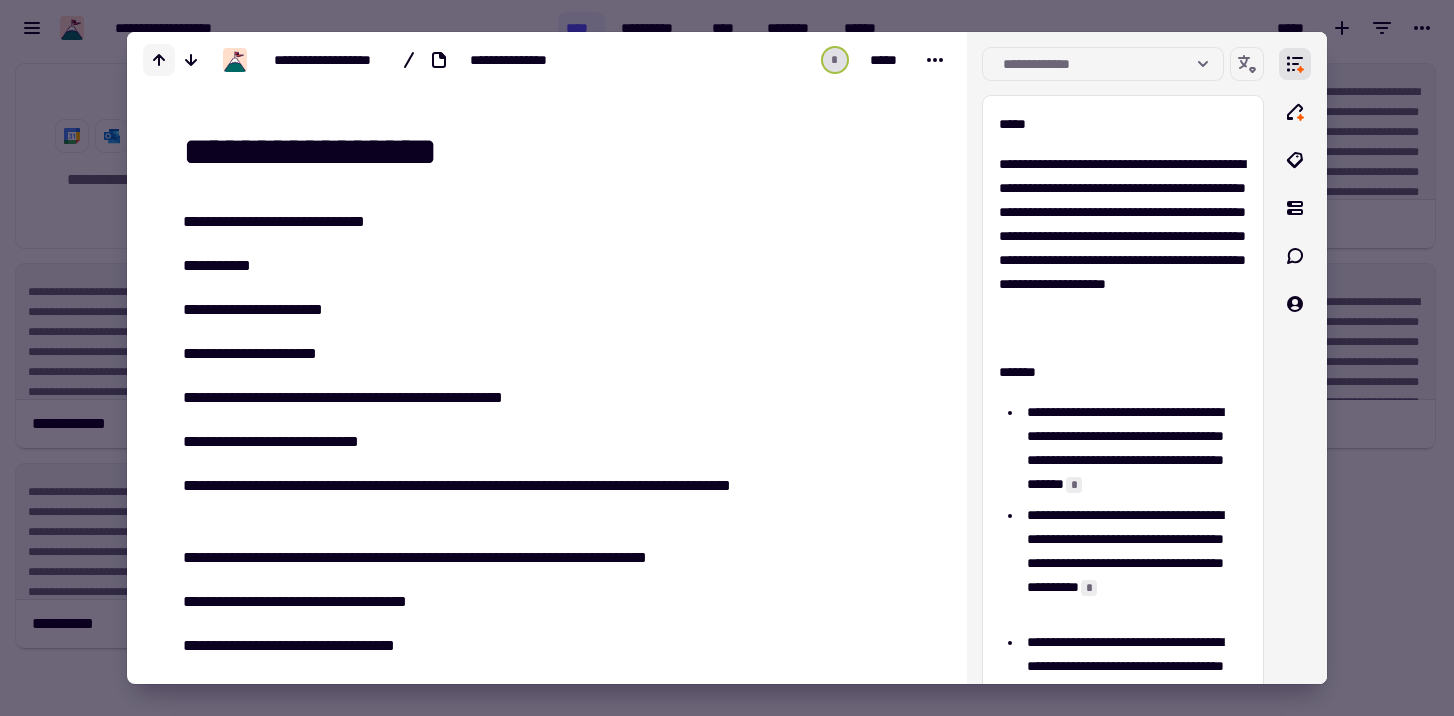 click 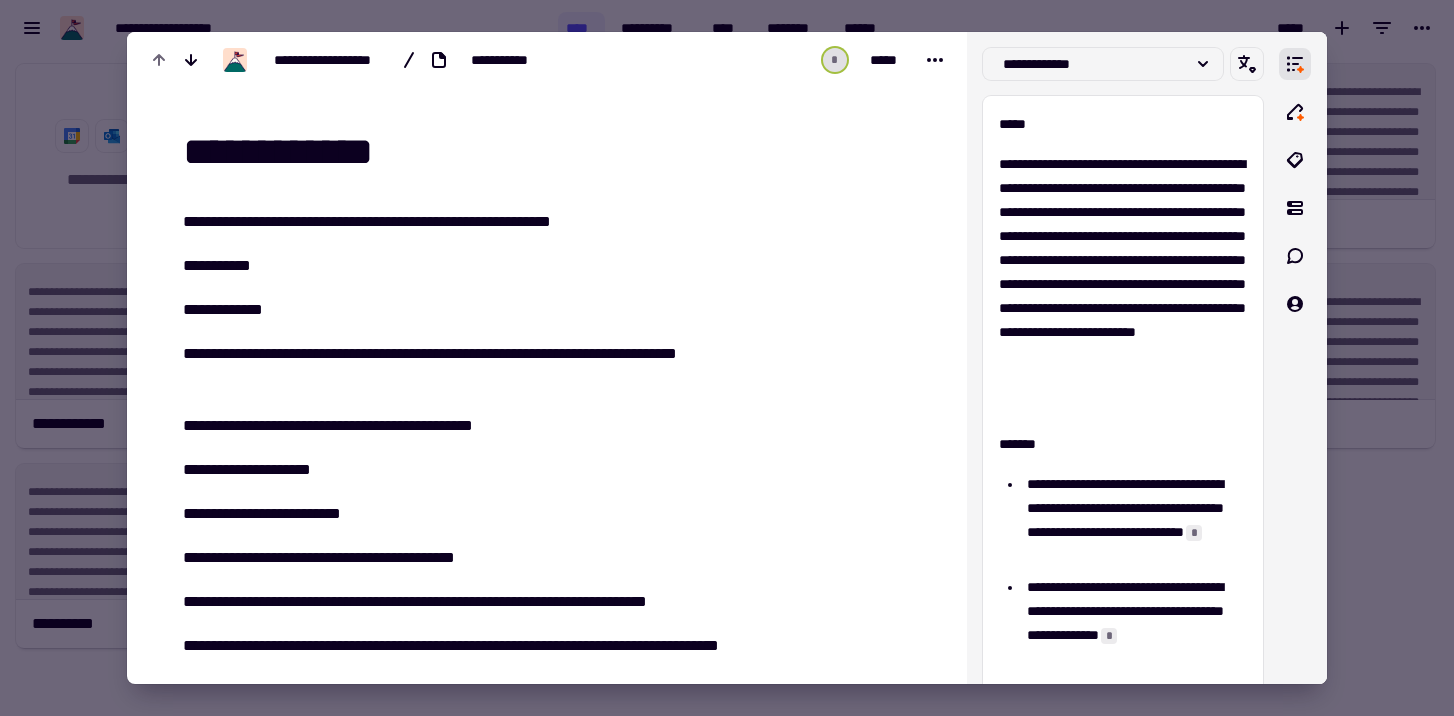 click at bounding box center (727, 358) 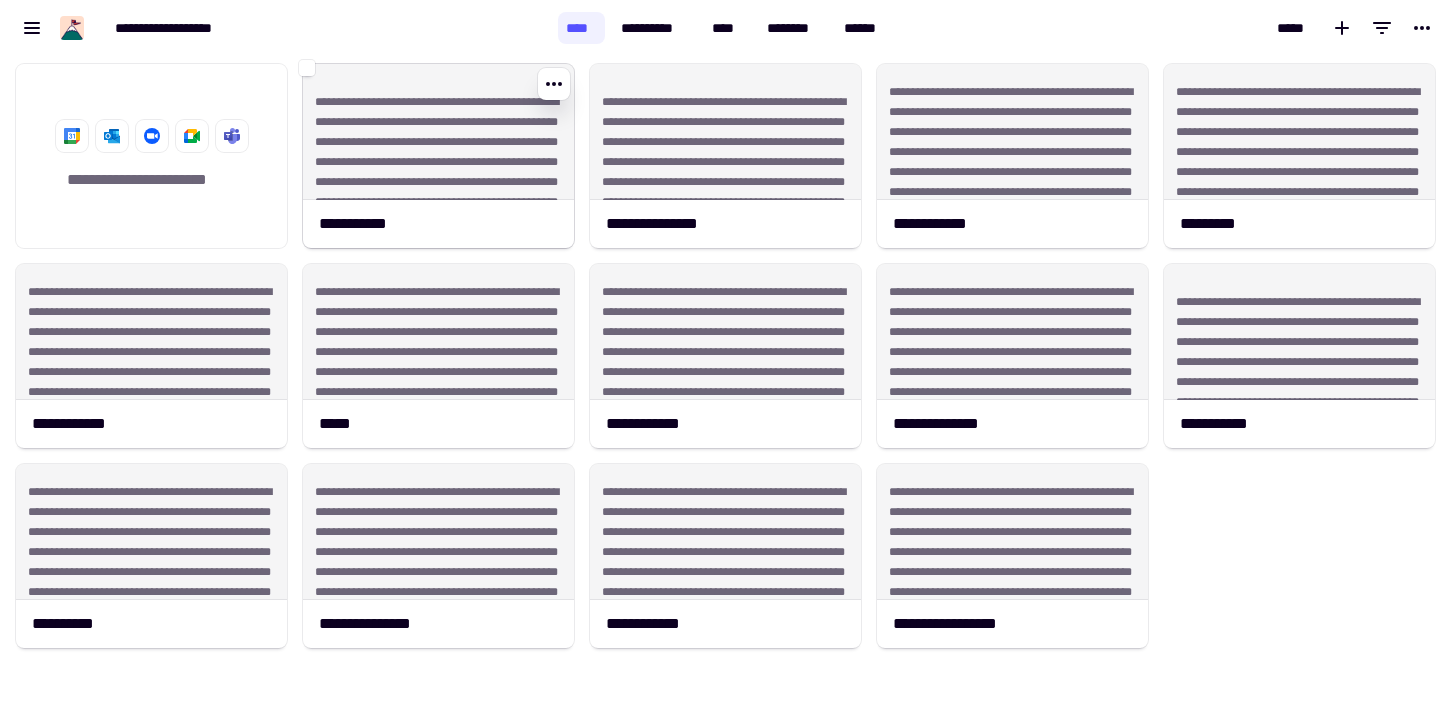 click on "**********" 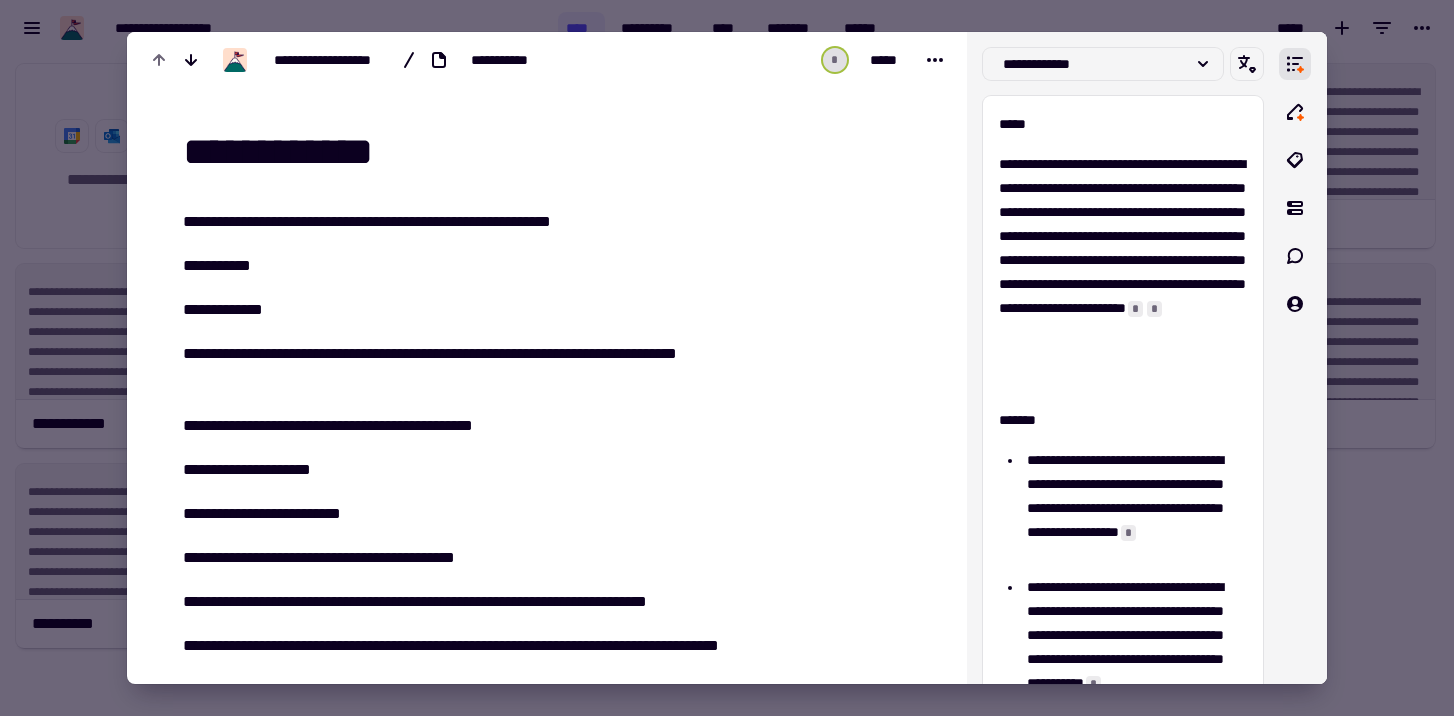 click at bounding box center (727, 358) 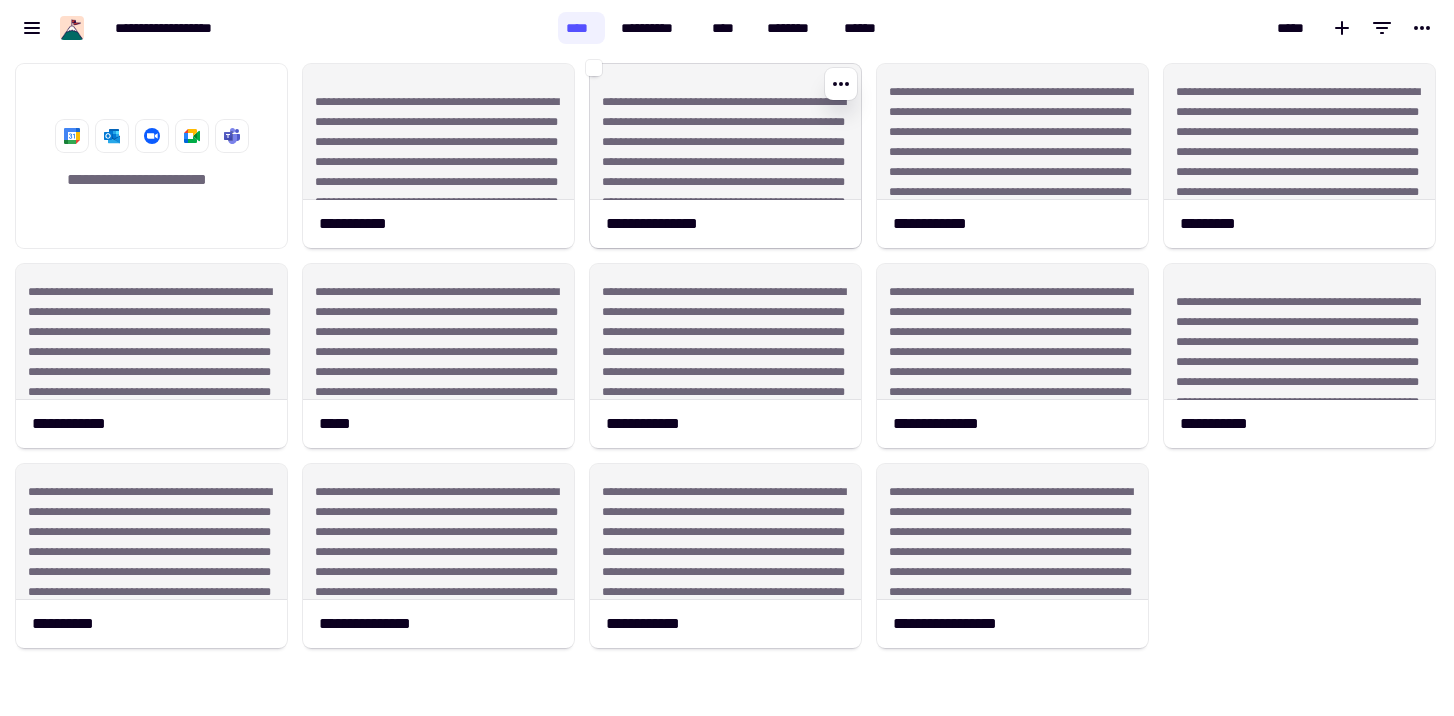 click on "**********" 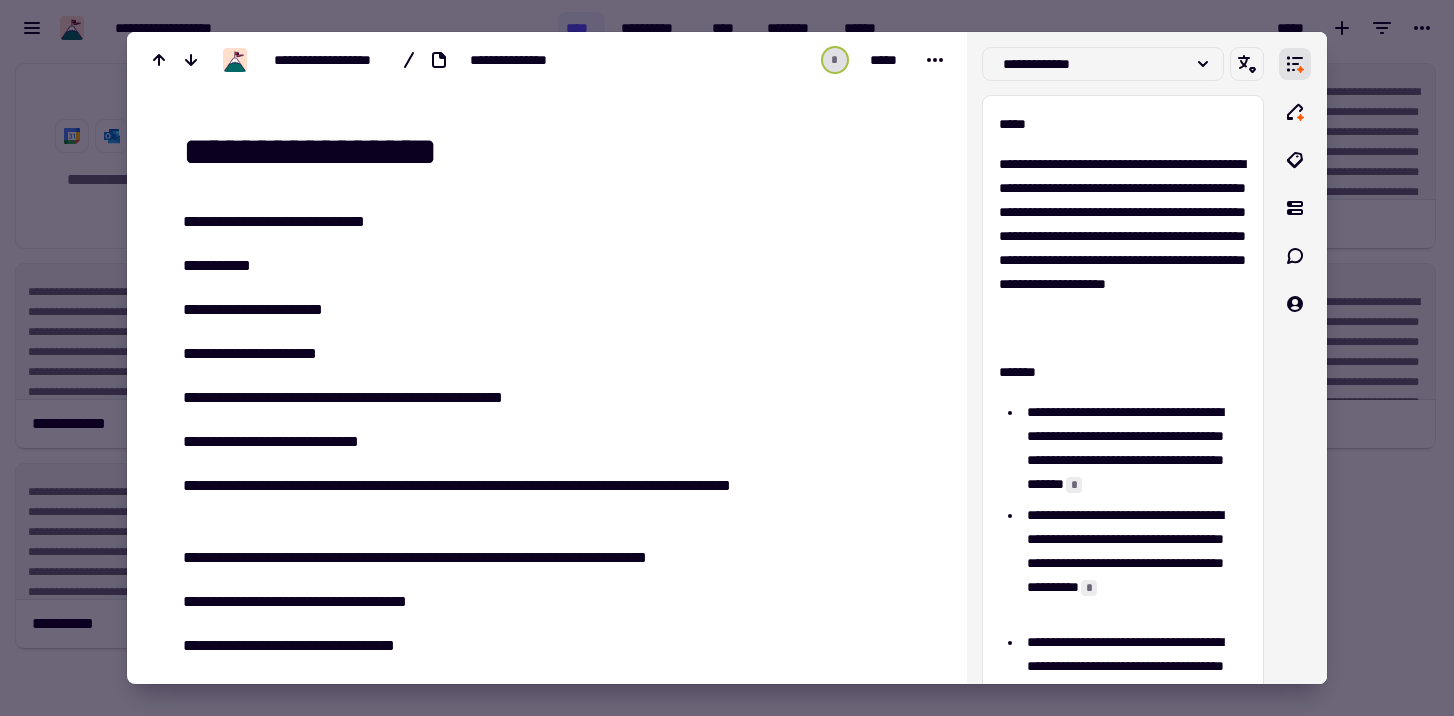click at bounding box center (727, 358) 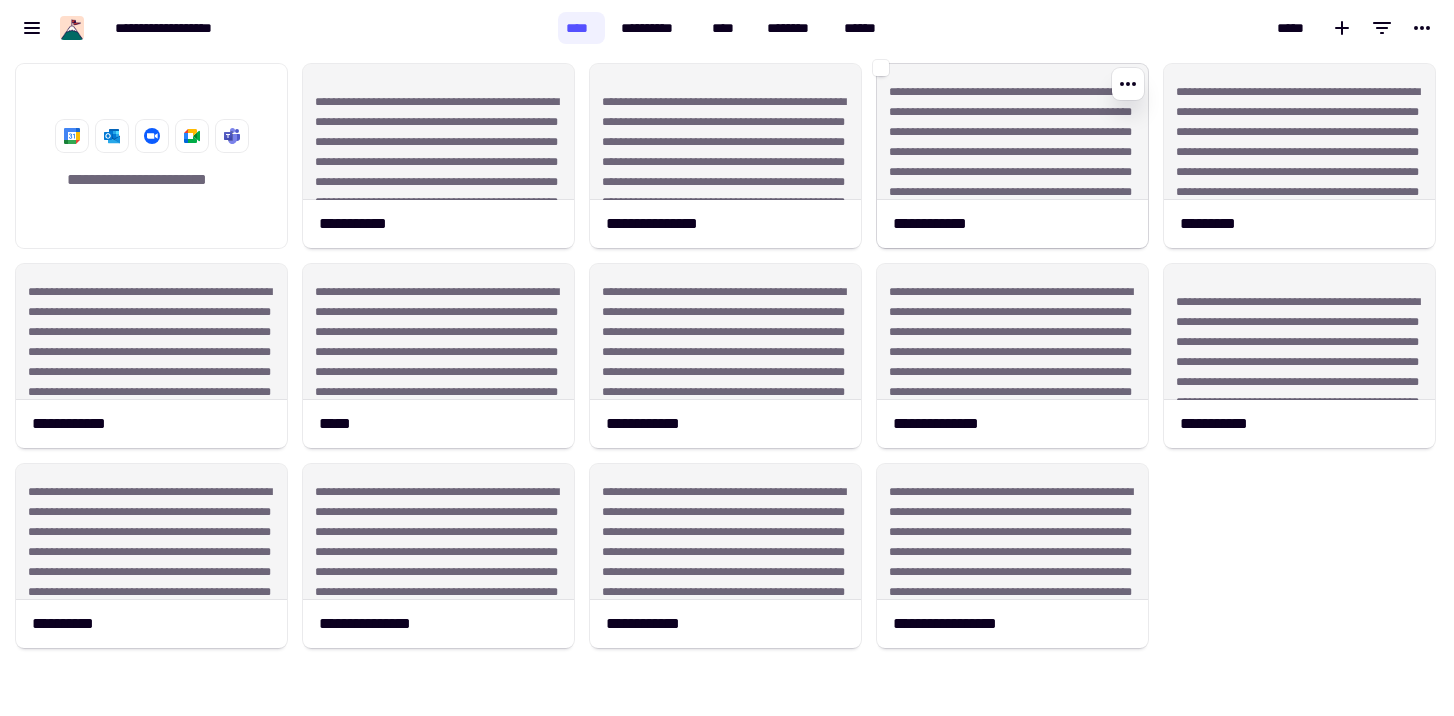 click on "**********" 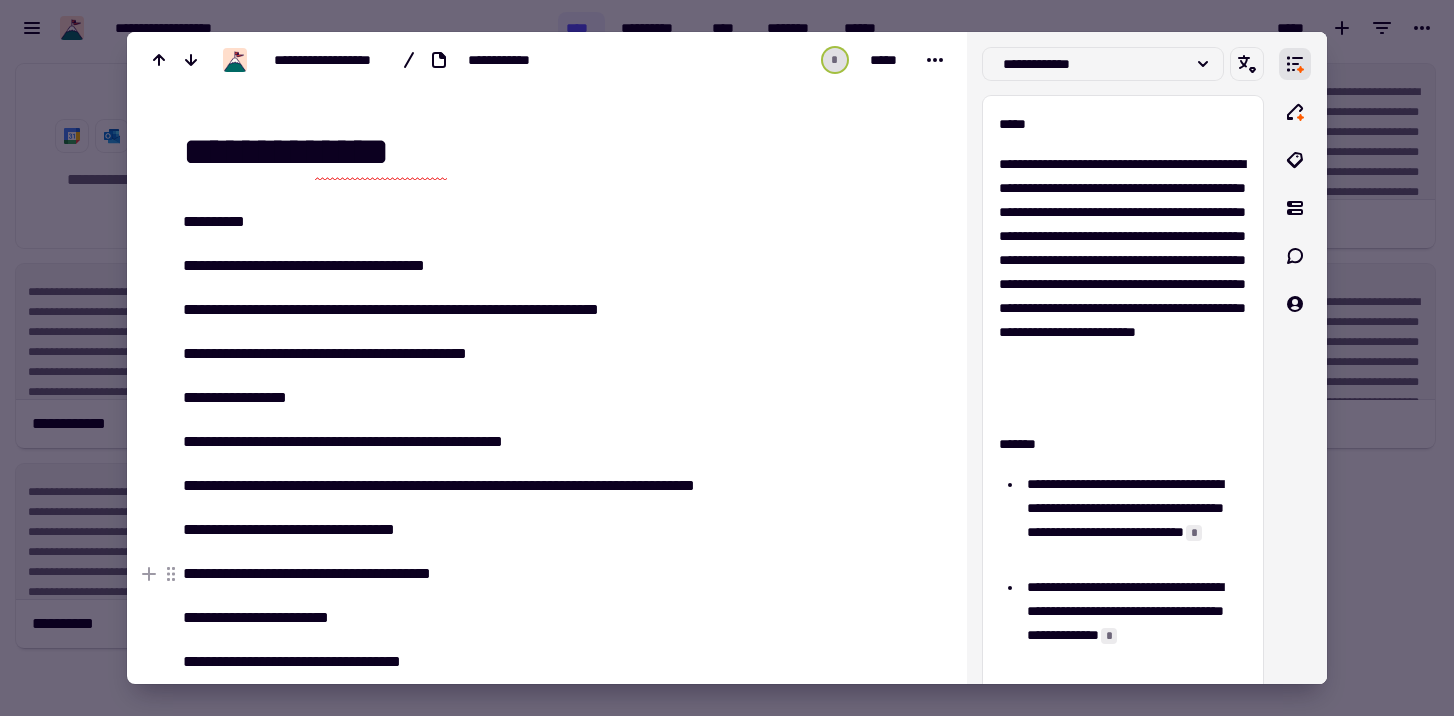 click at bounding box center (727, 358) 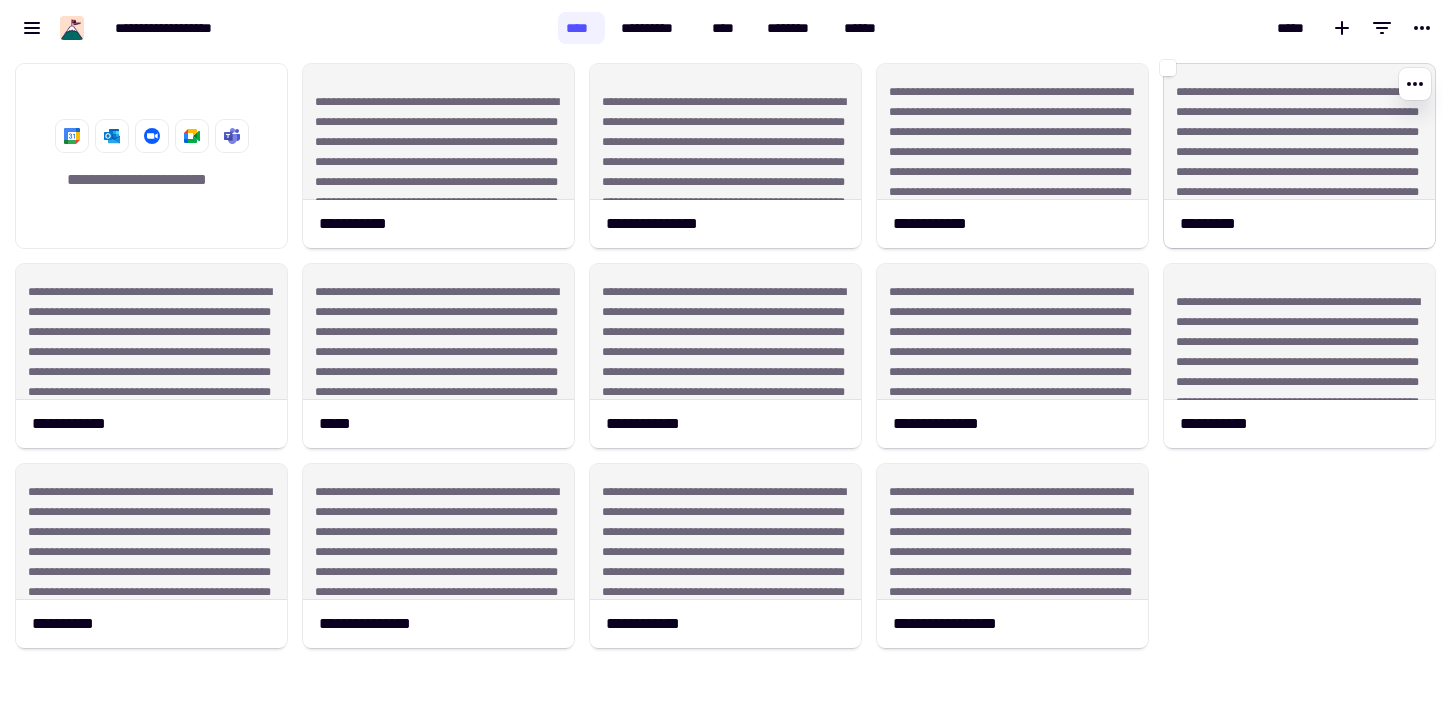 click on "**********" 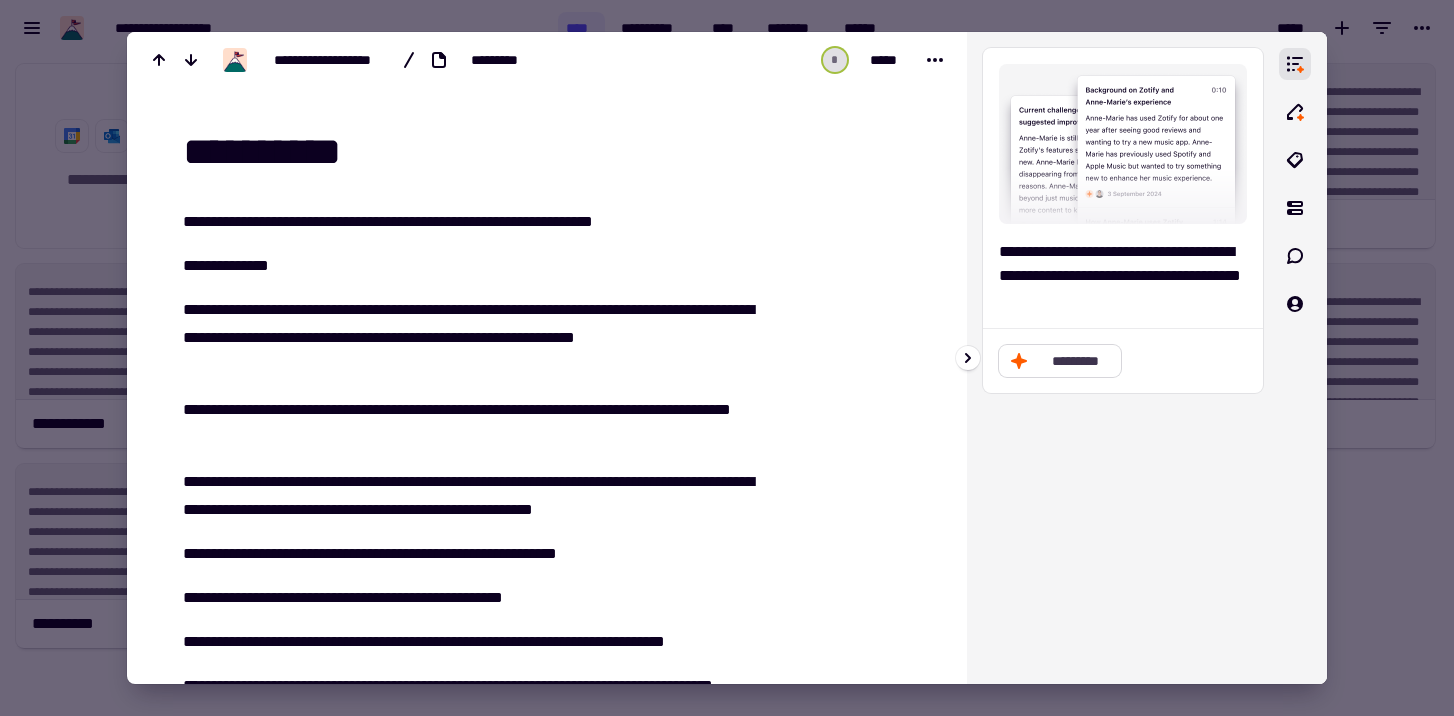 click on "*********" 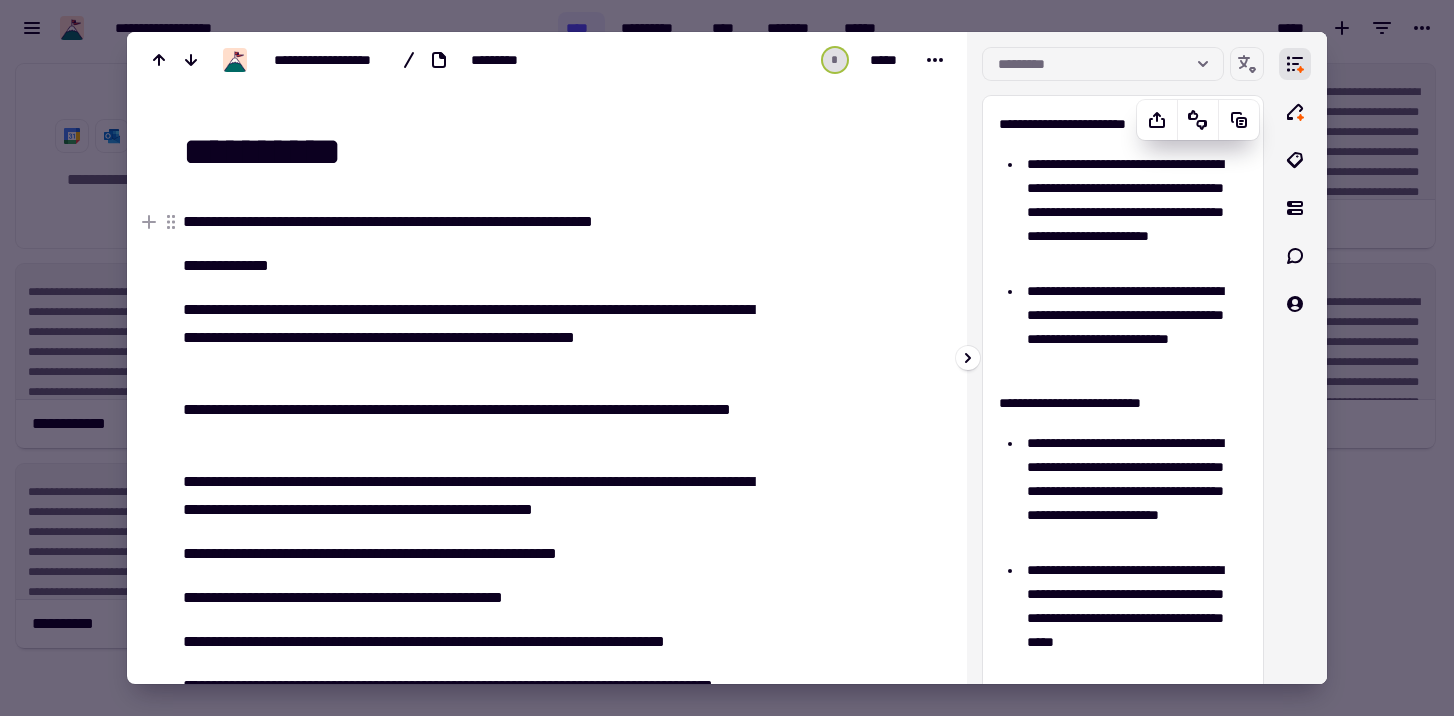 click on "**********" at bounding box center (1134, 212) 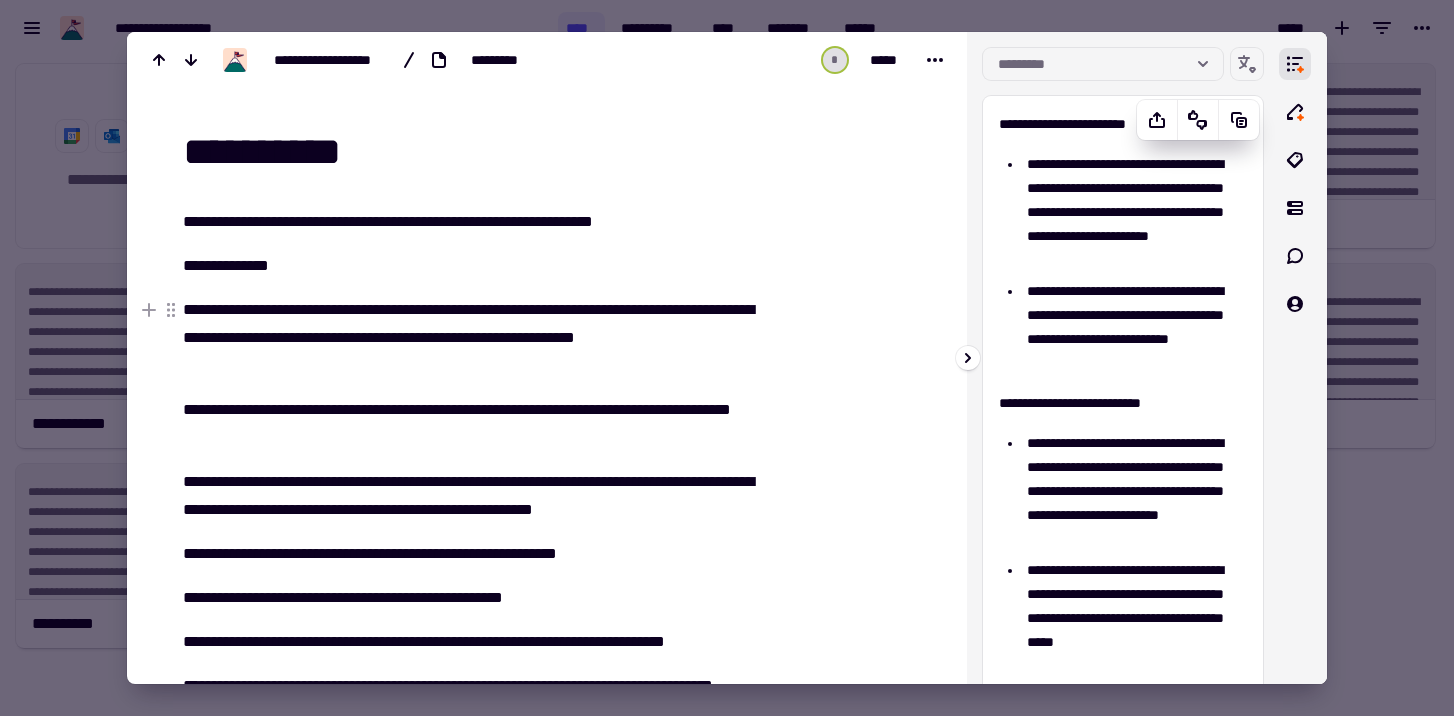 click on "**********" at bounding box center [1134, 327] 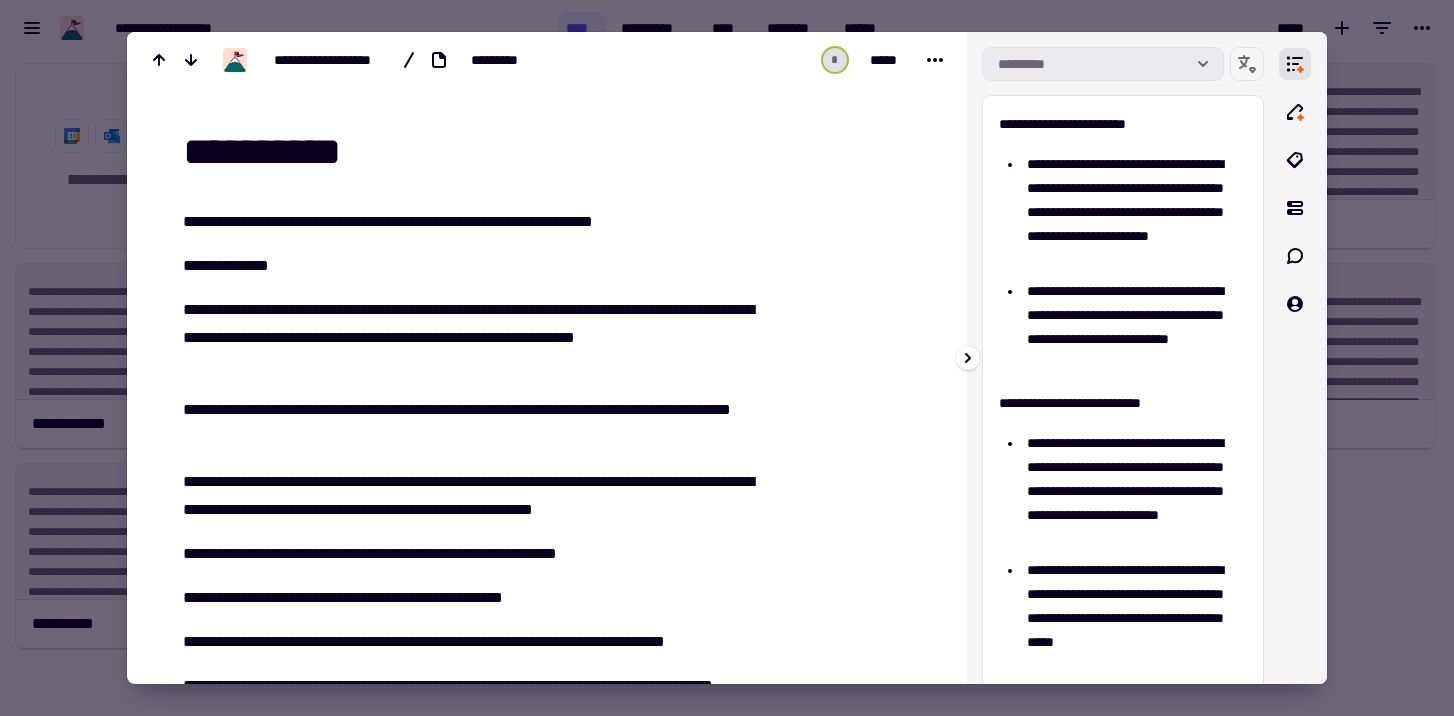 click 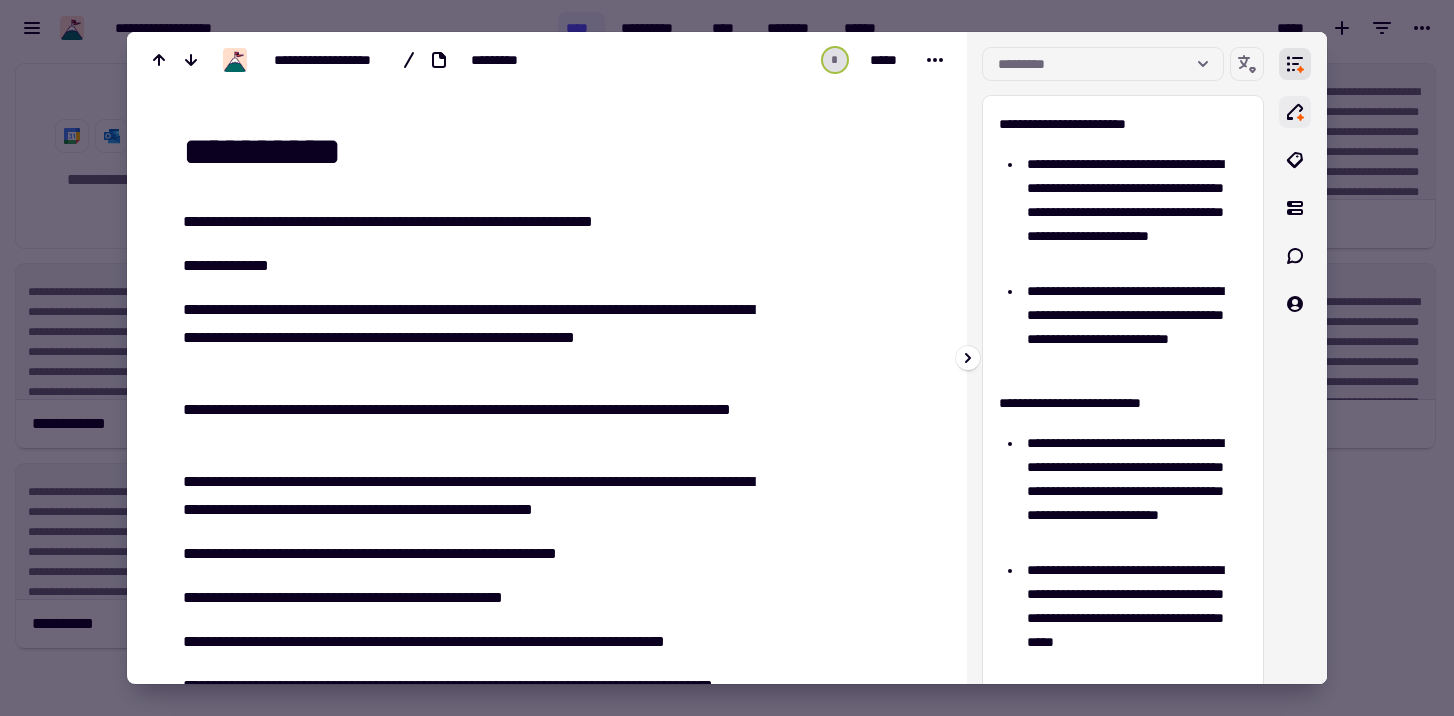 click 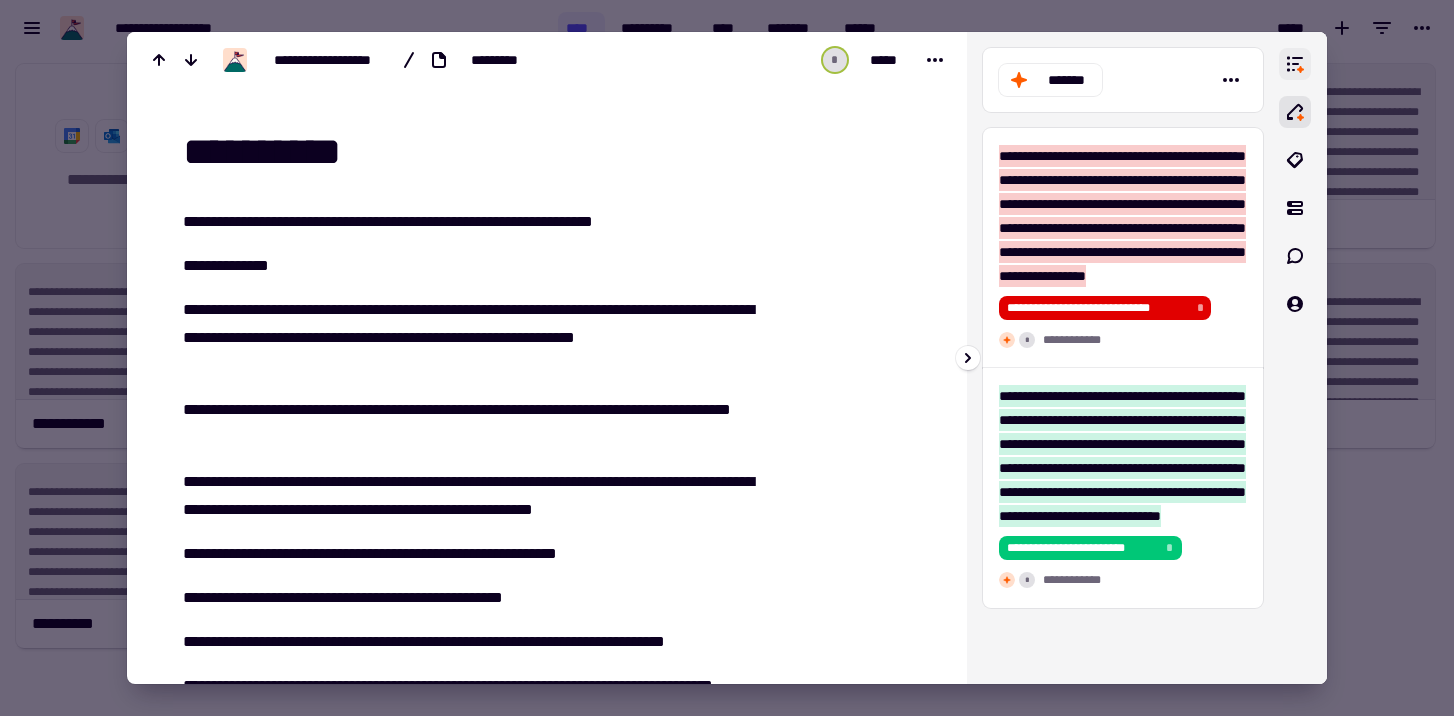 click 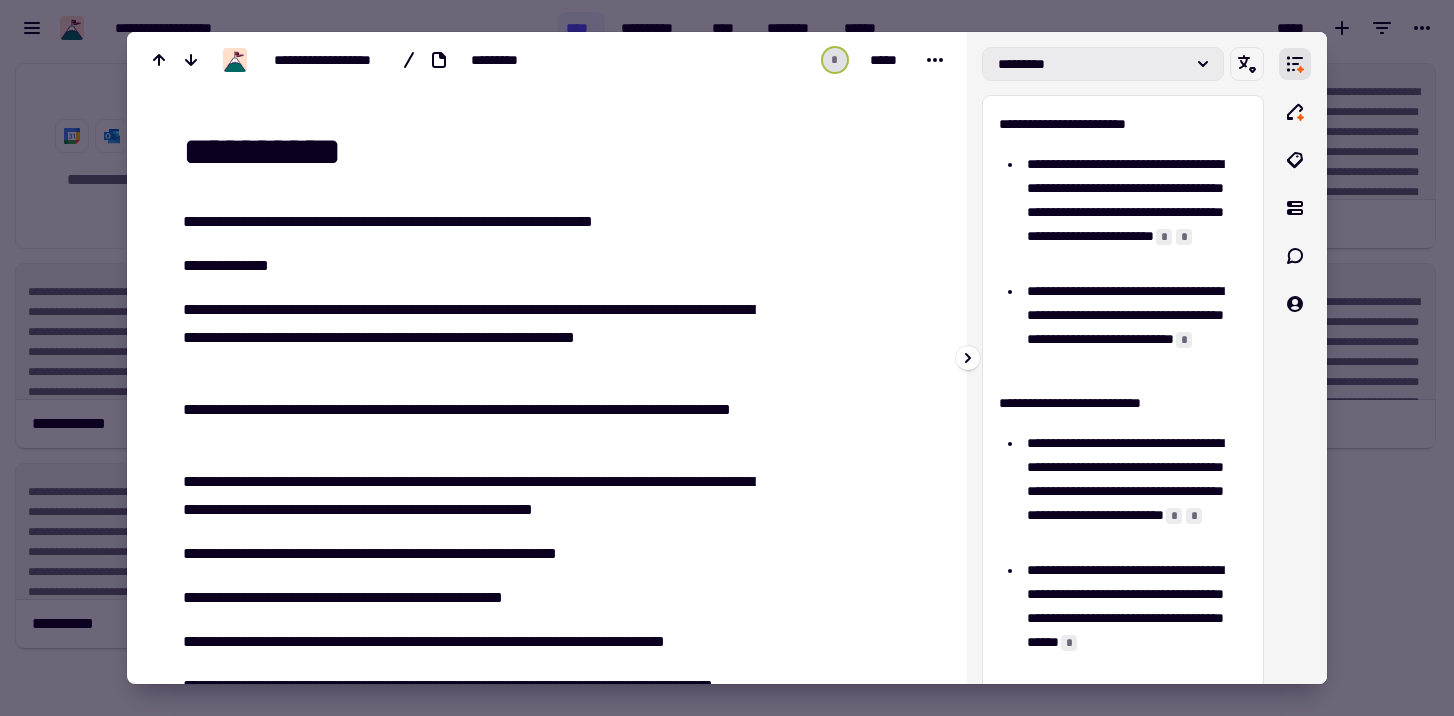 click 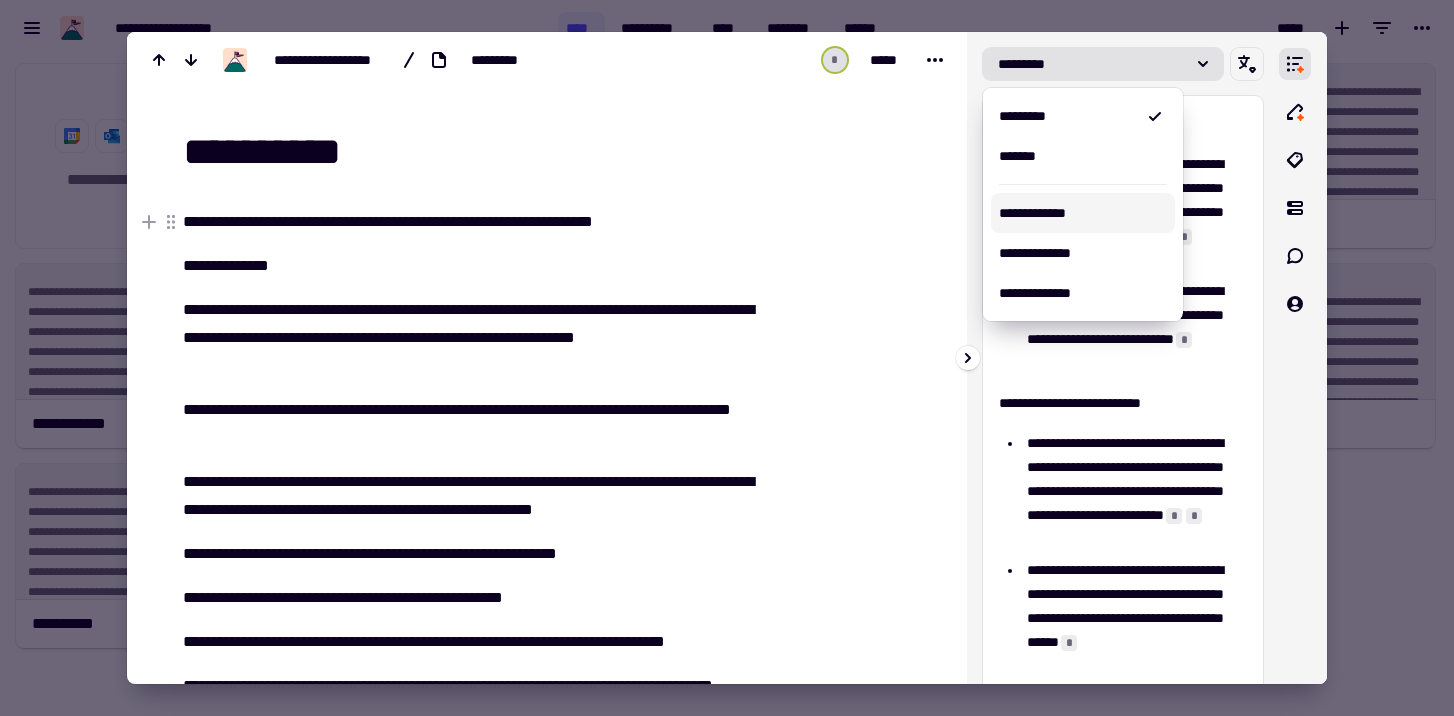 click on "**********" at bounding box center [1083, 213] 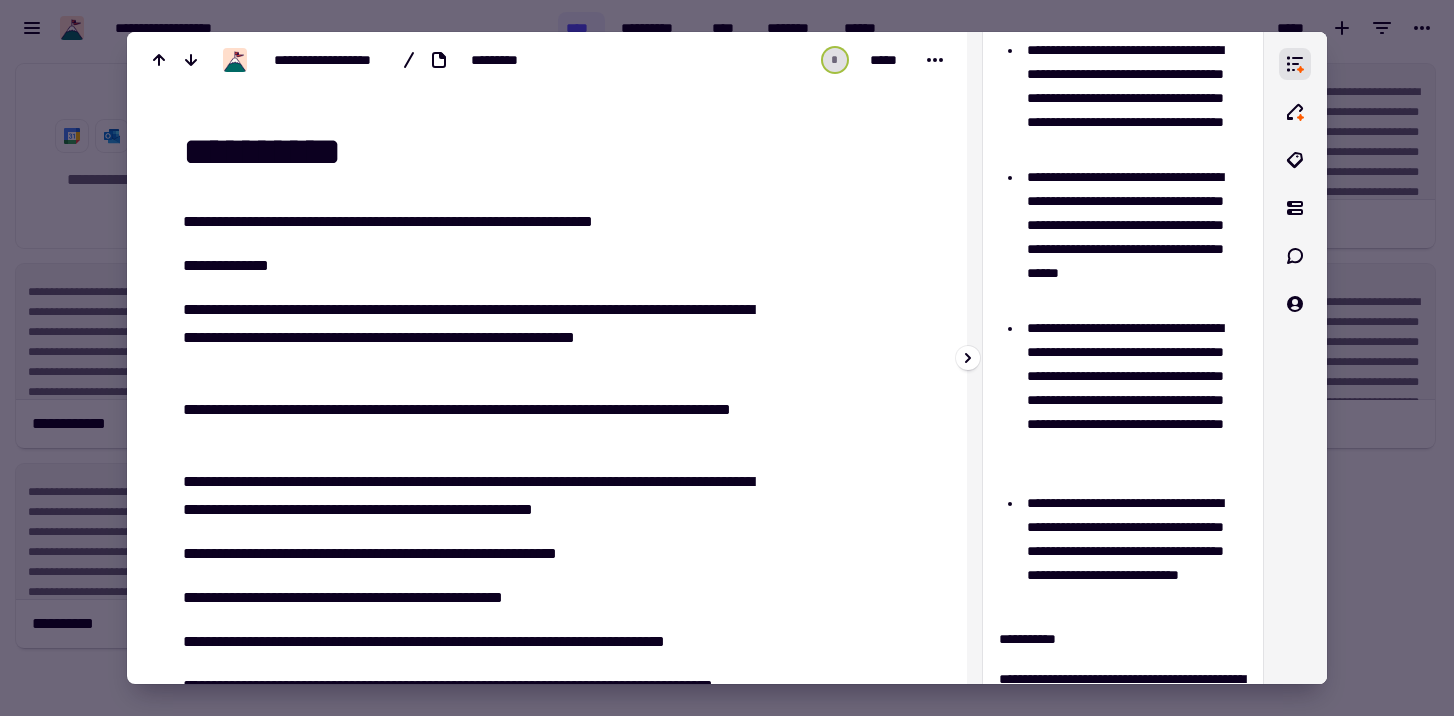 scroll, scrollTop: 0, scrollLeft: 0, axis: both 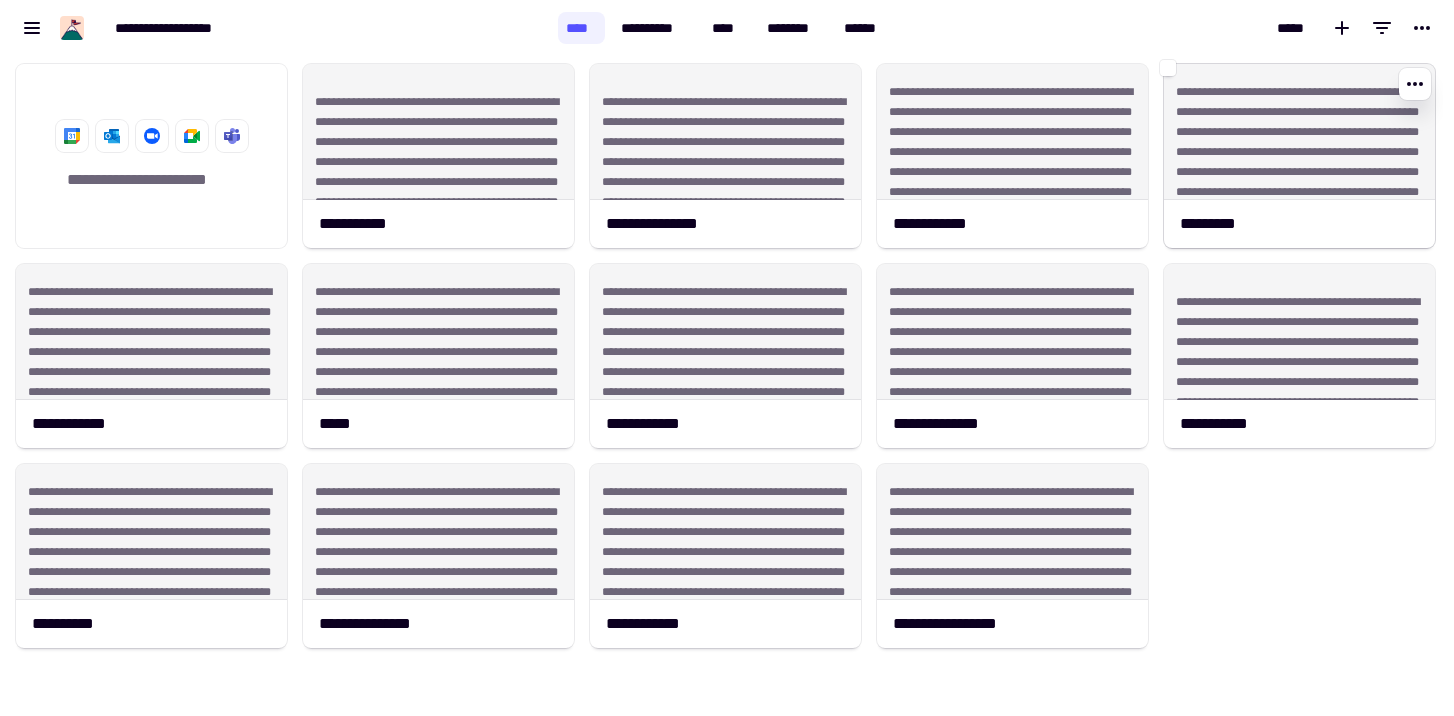 click on "**********" 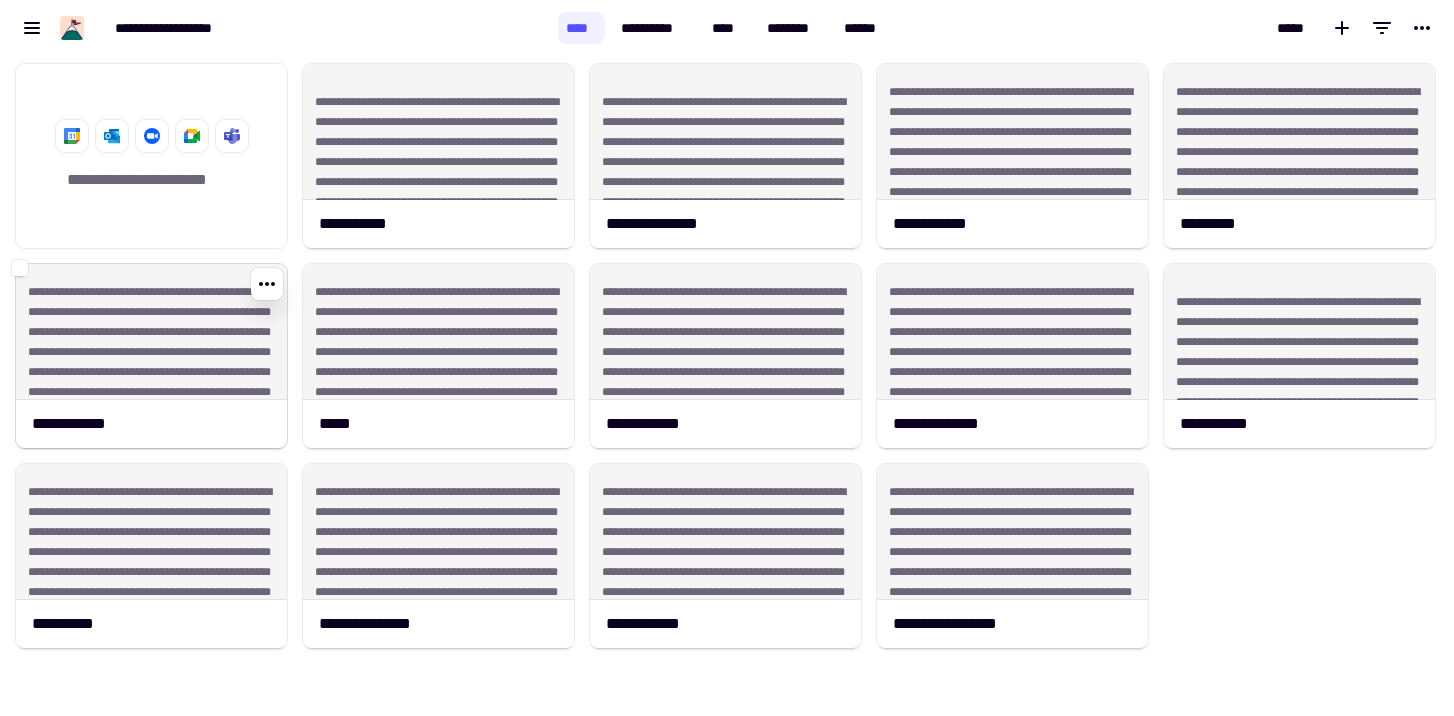 click on "**********" 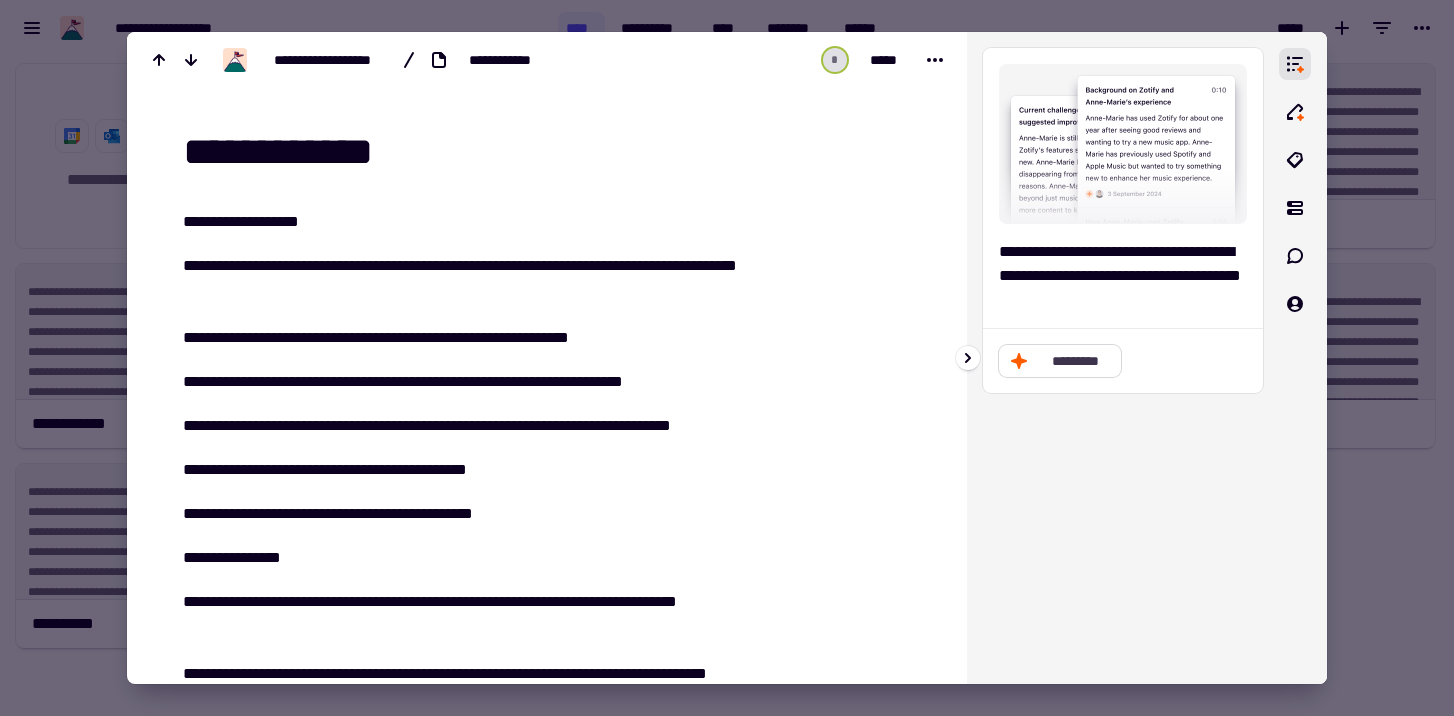 click on "*********" 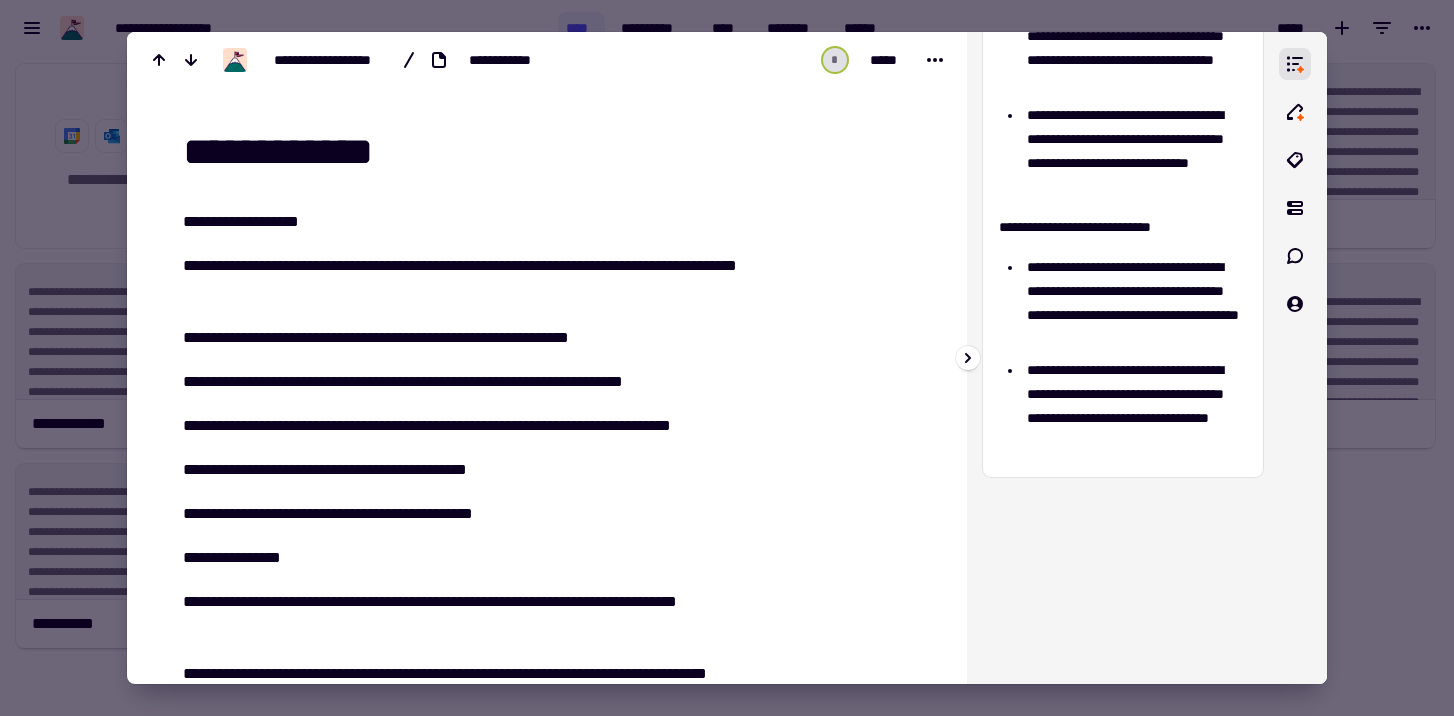scroll, scrollTop: 0, scrollLeft: 0, axis: both 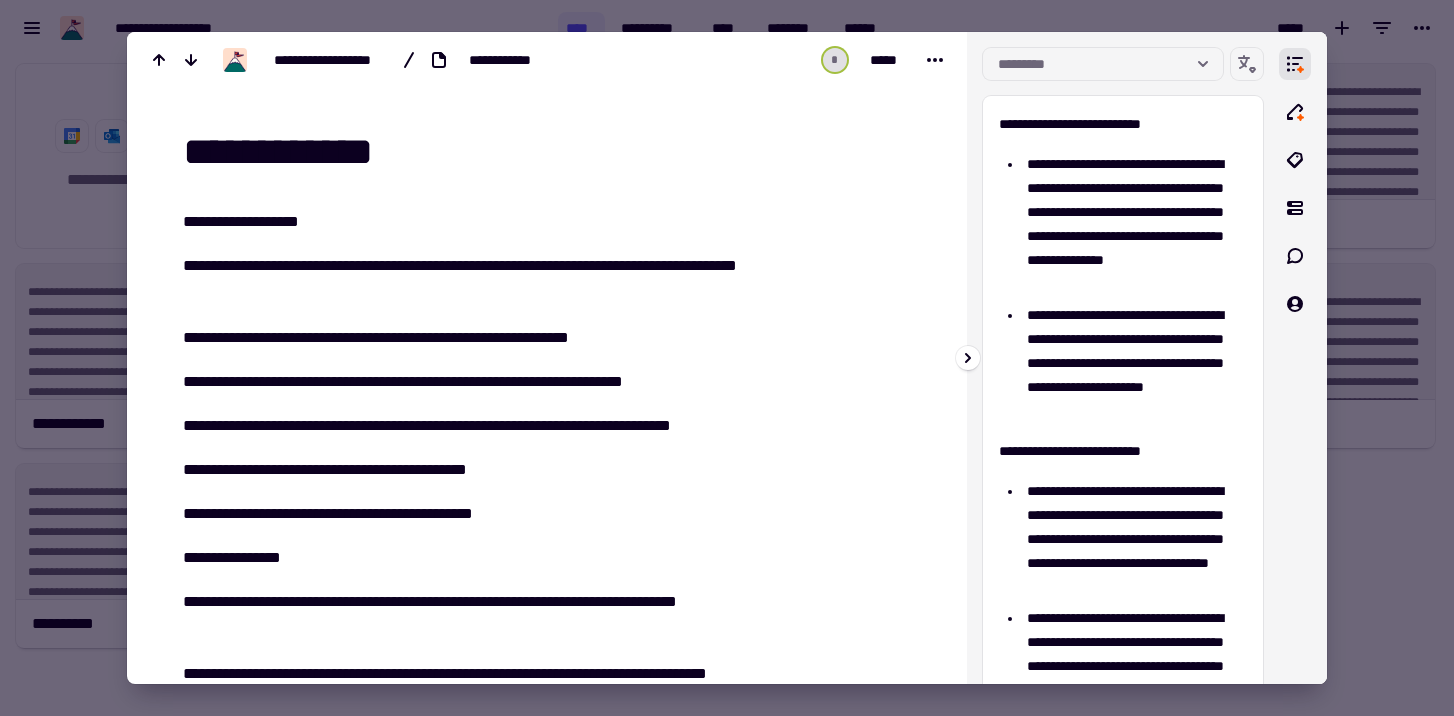 click at bounding box center [1295, 358] 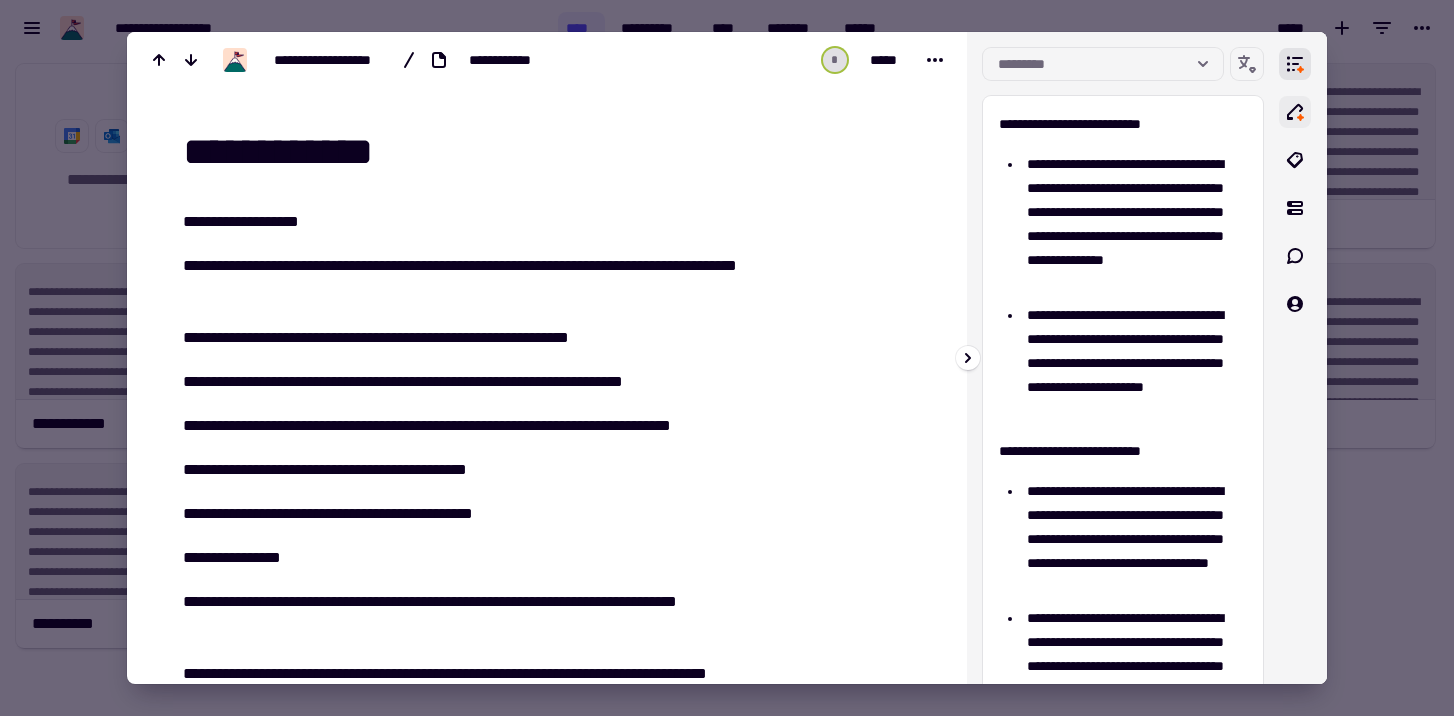 click 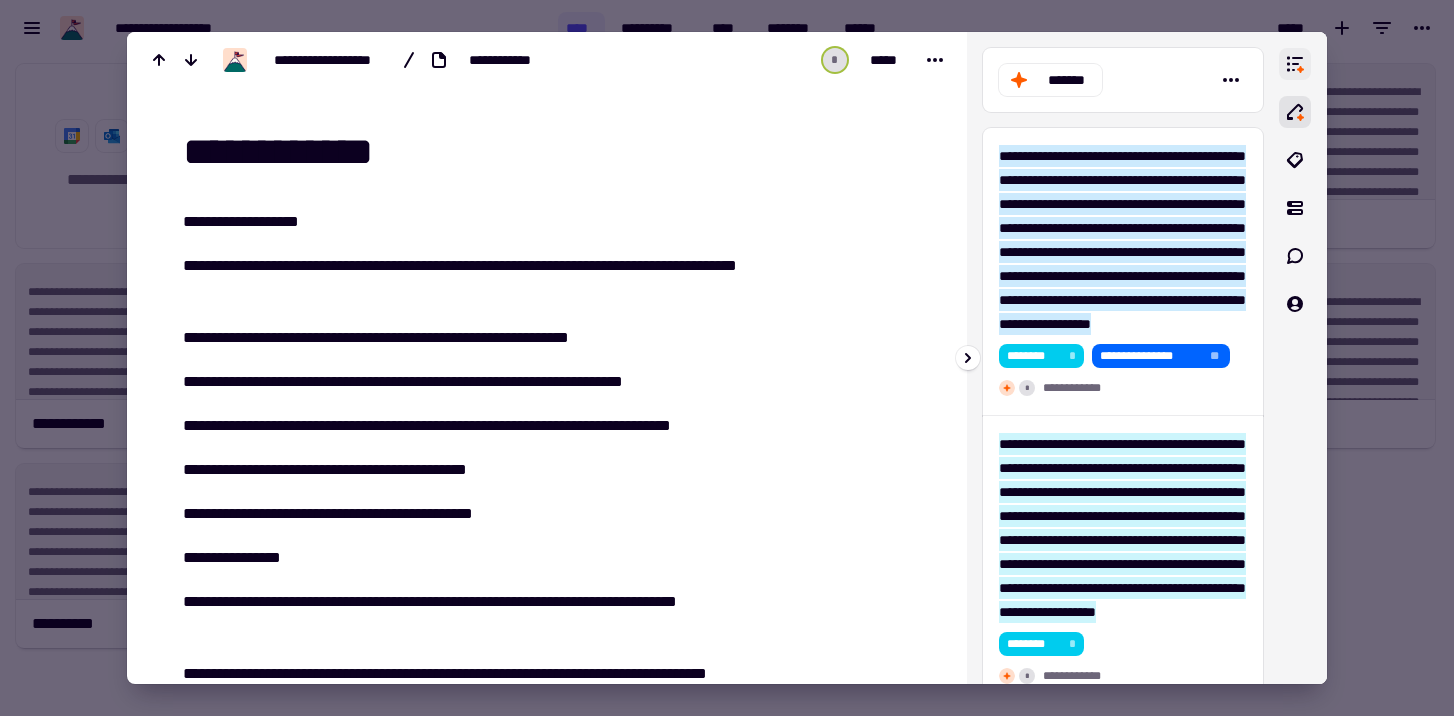 click 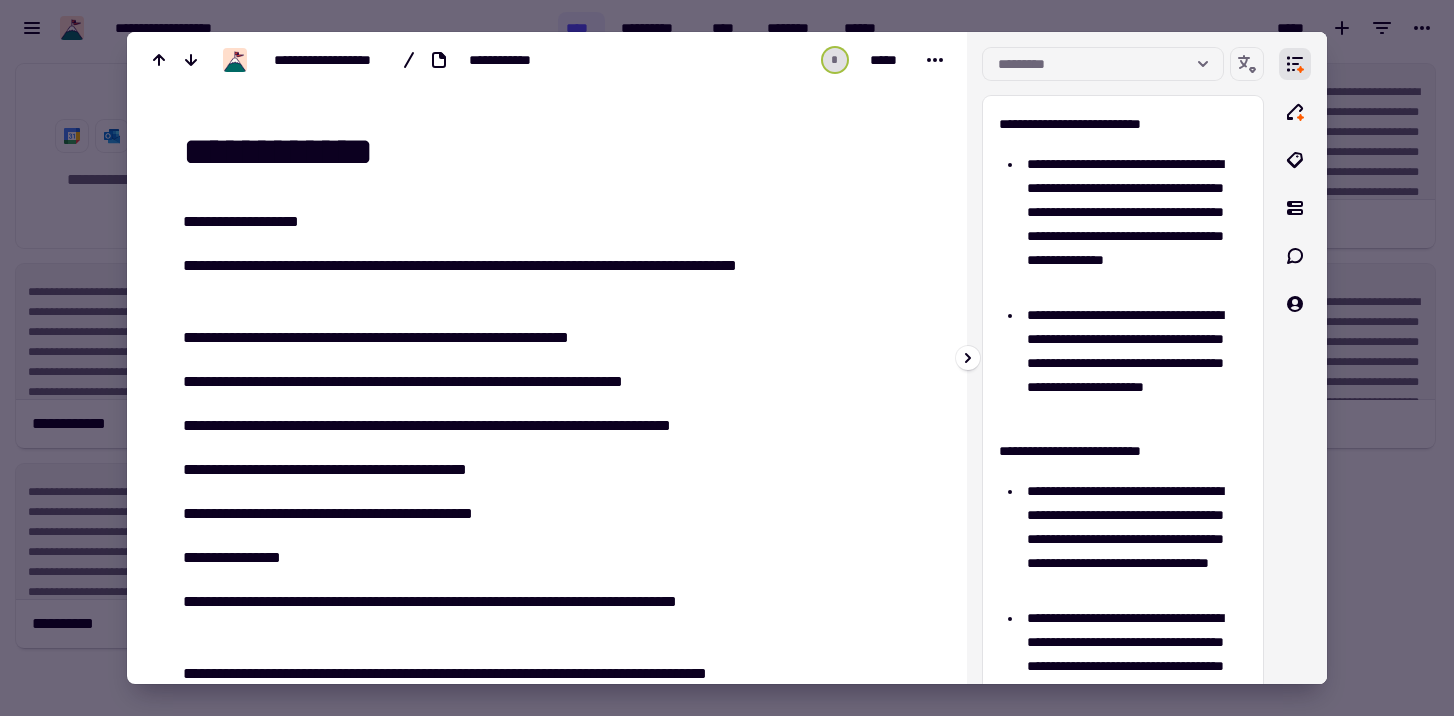 click at bounding box center (1295, 358) 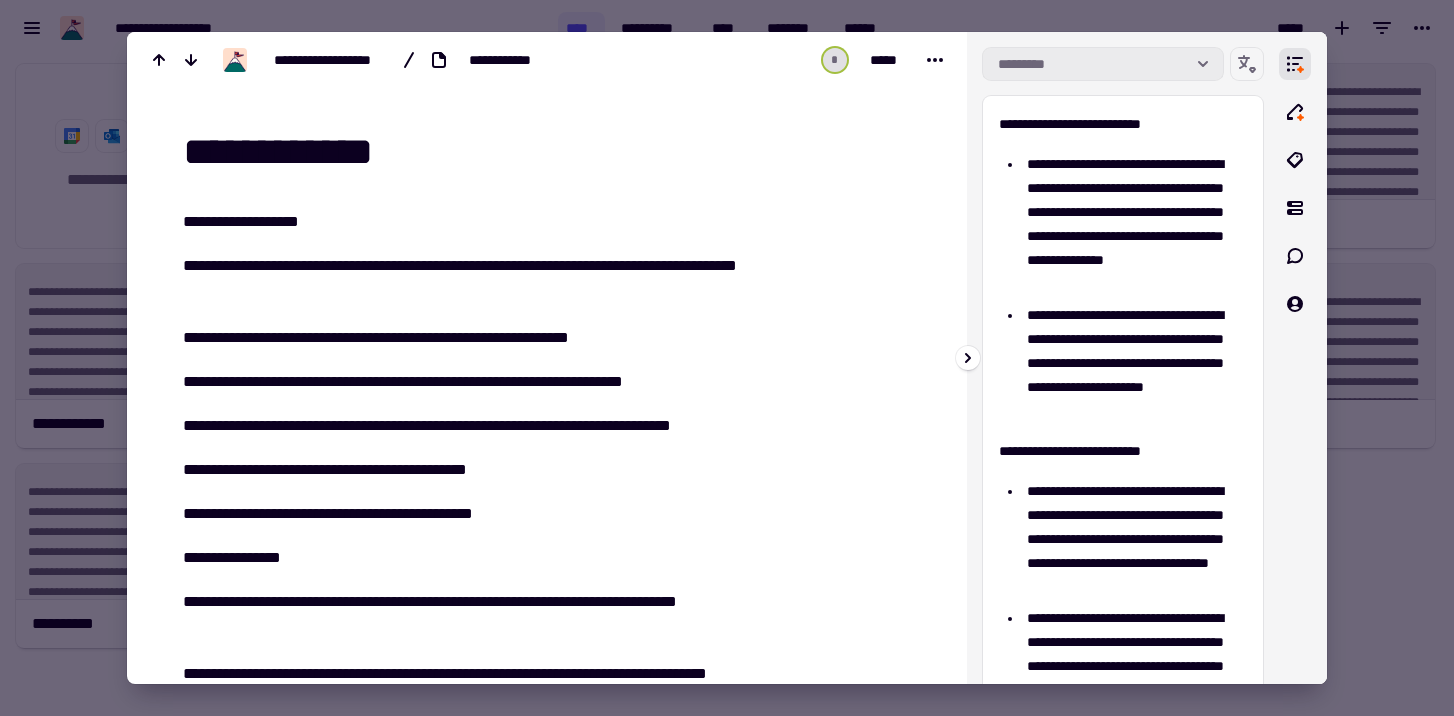 click 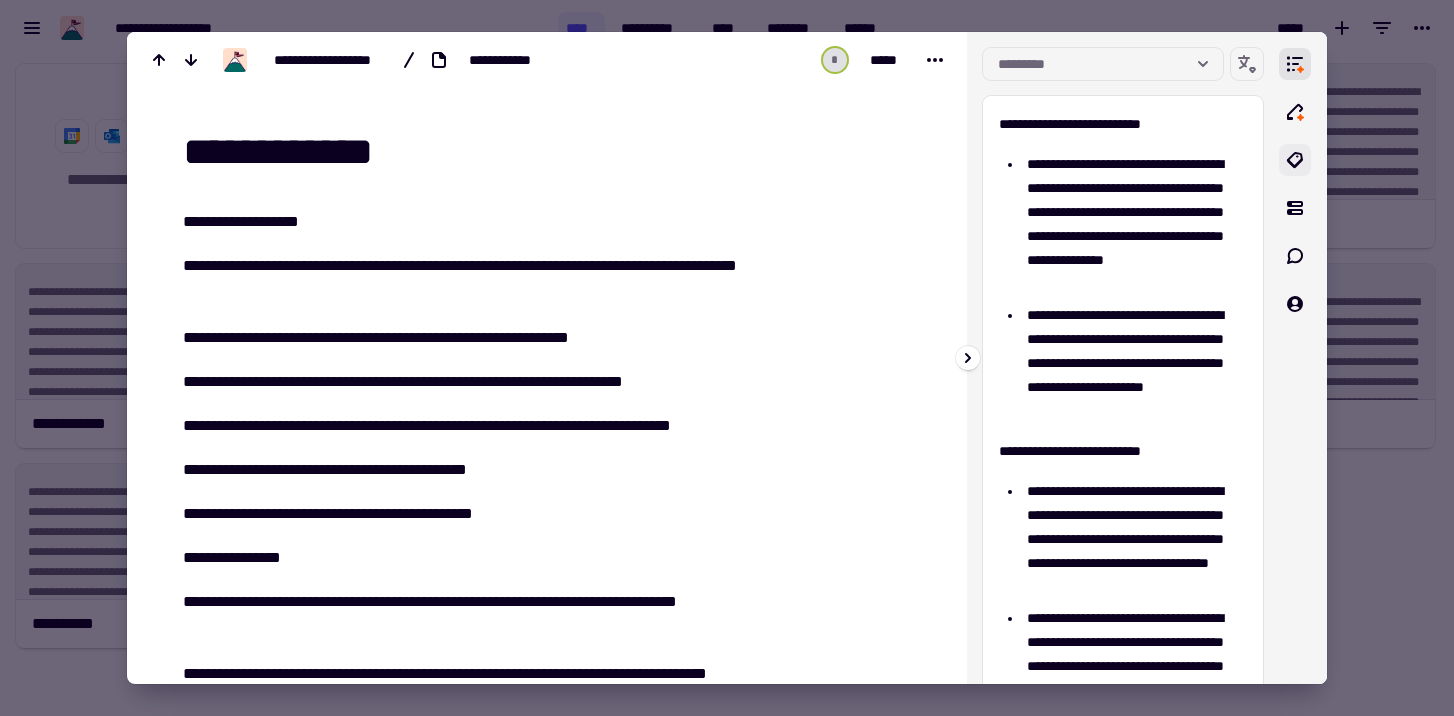 click 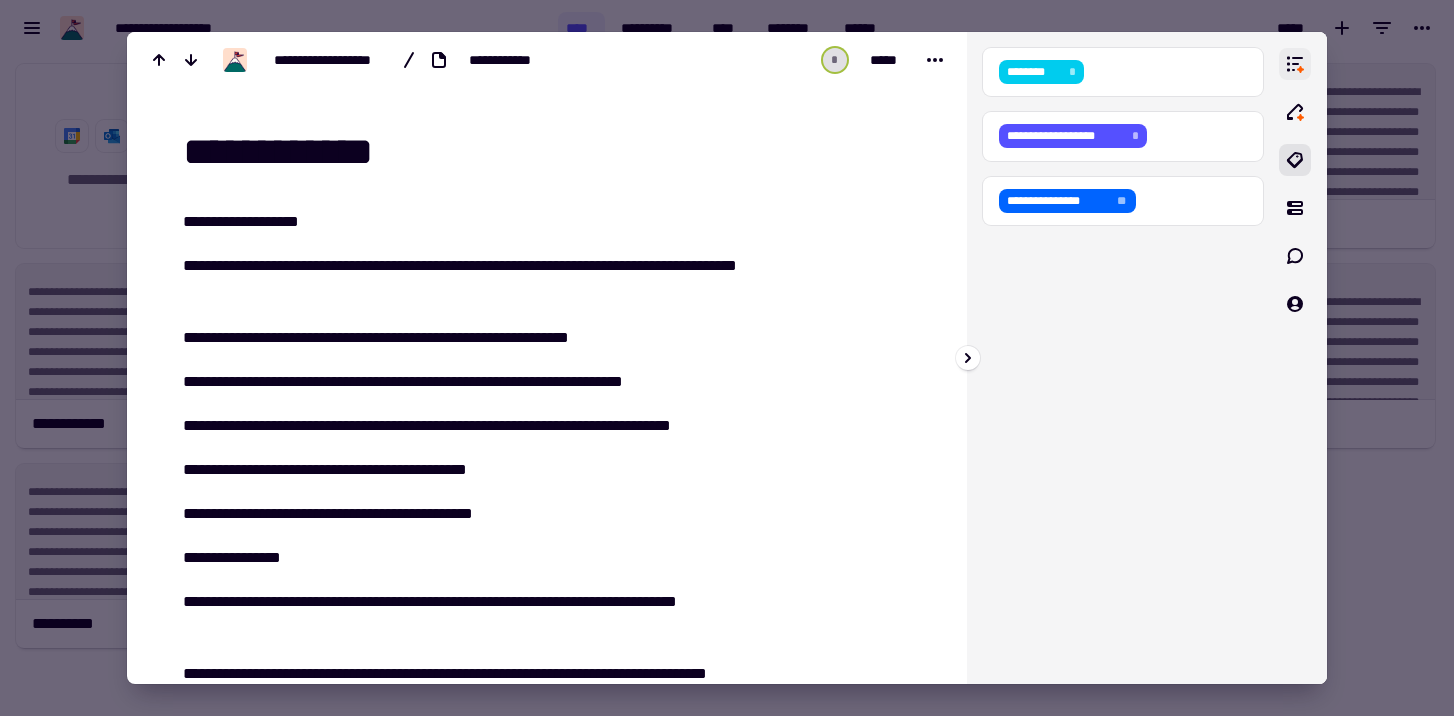 click 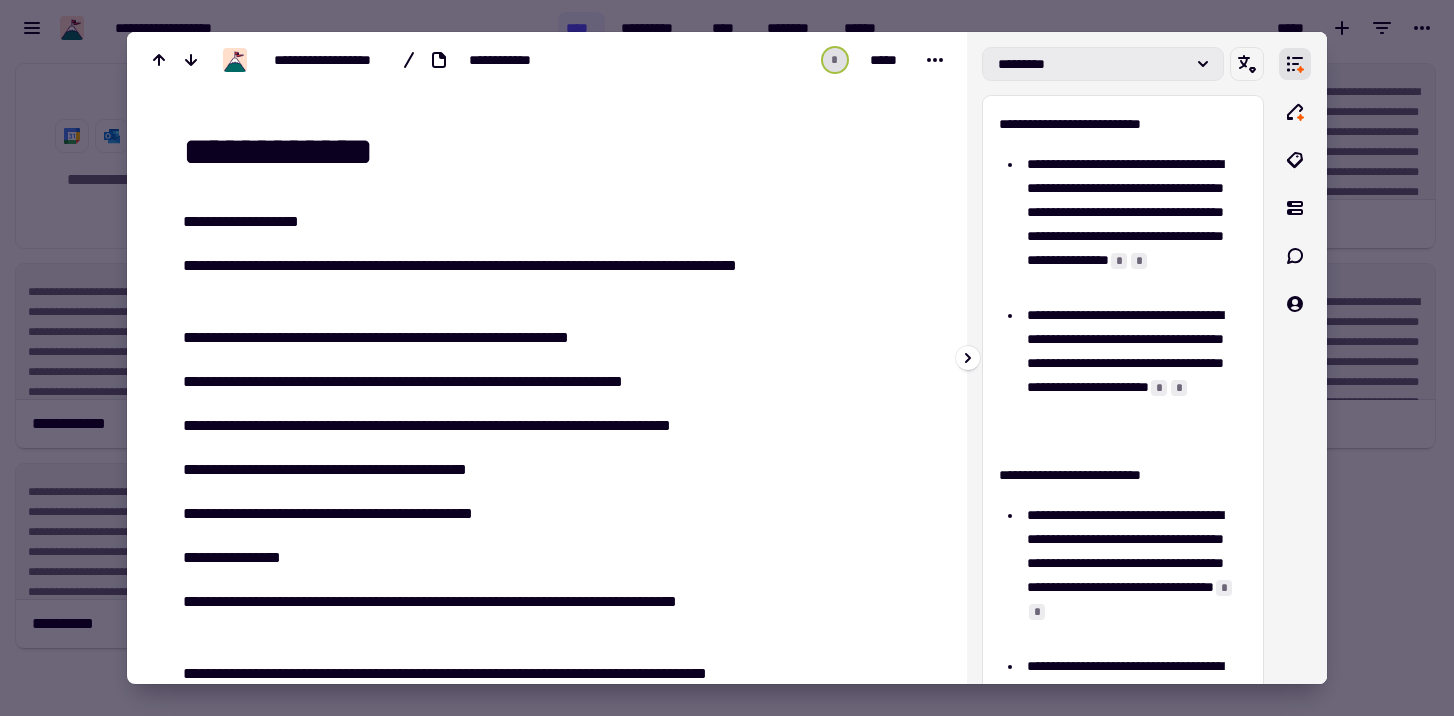 click 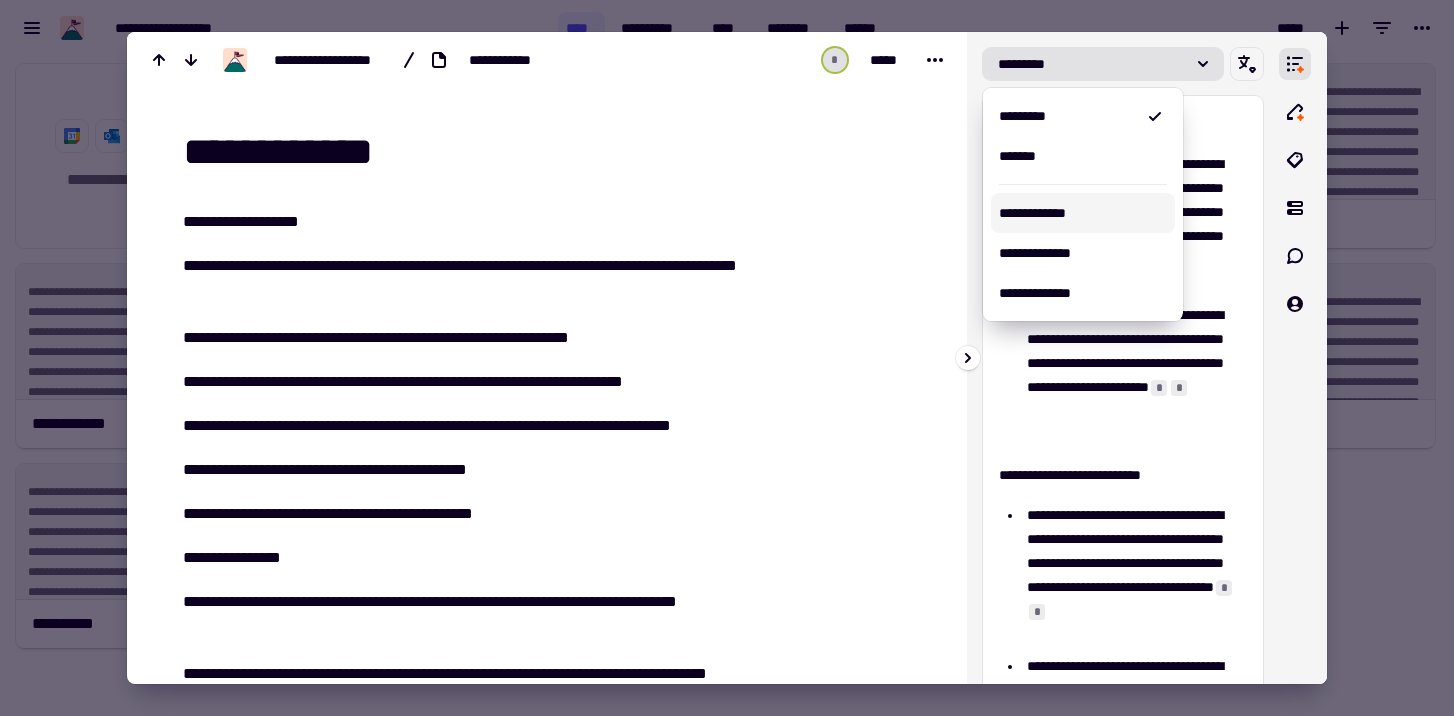 click on "**********" at bounding box center [1083, 213] 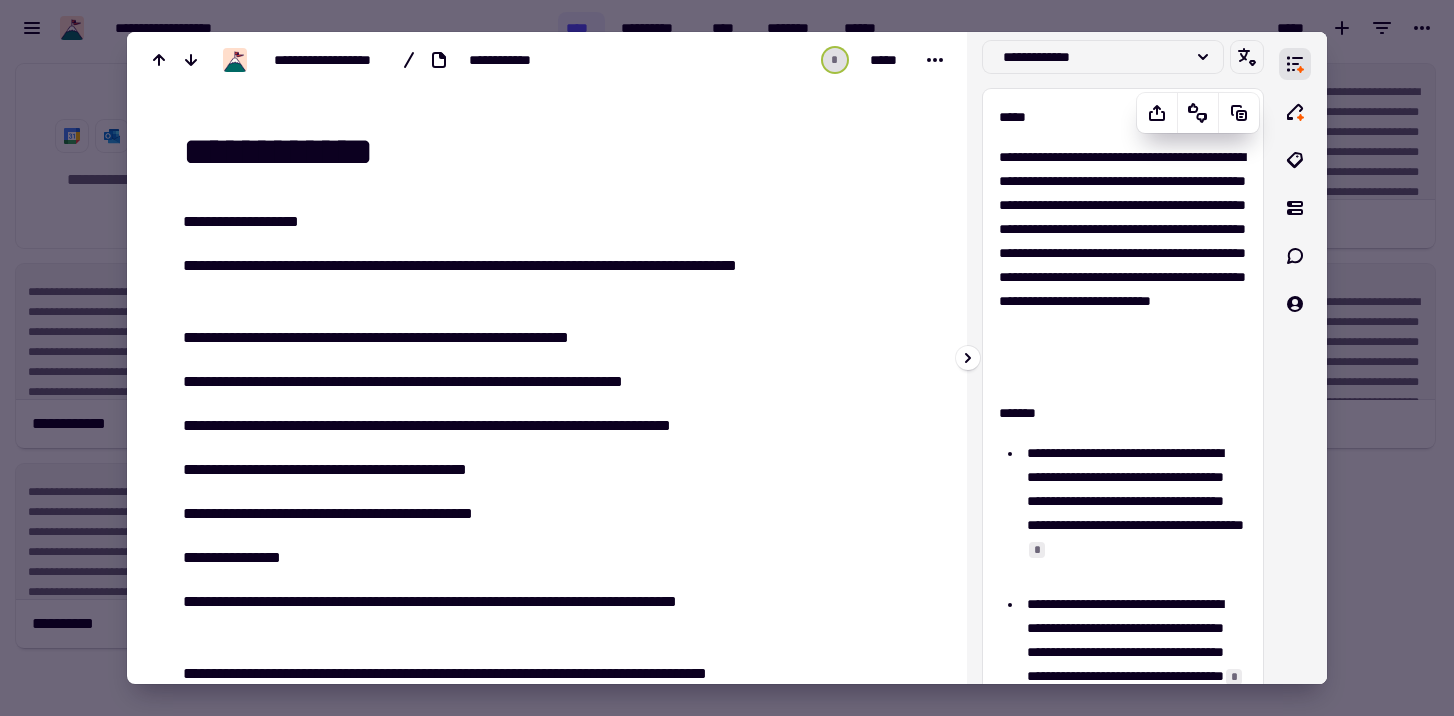 scroll, scrollTop: 0, scrollLeft: 0, axis: both 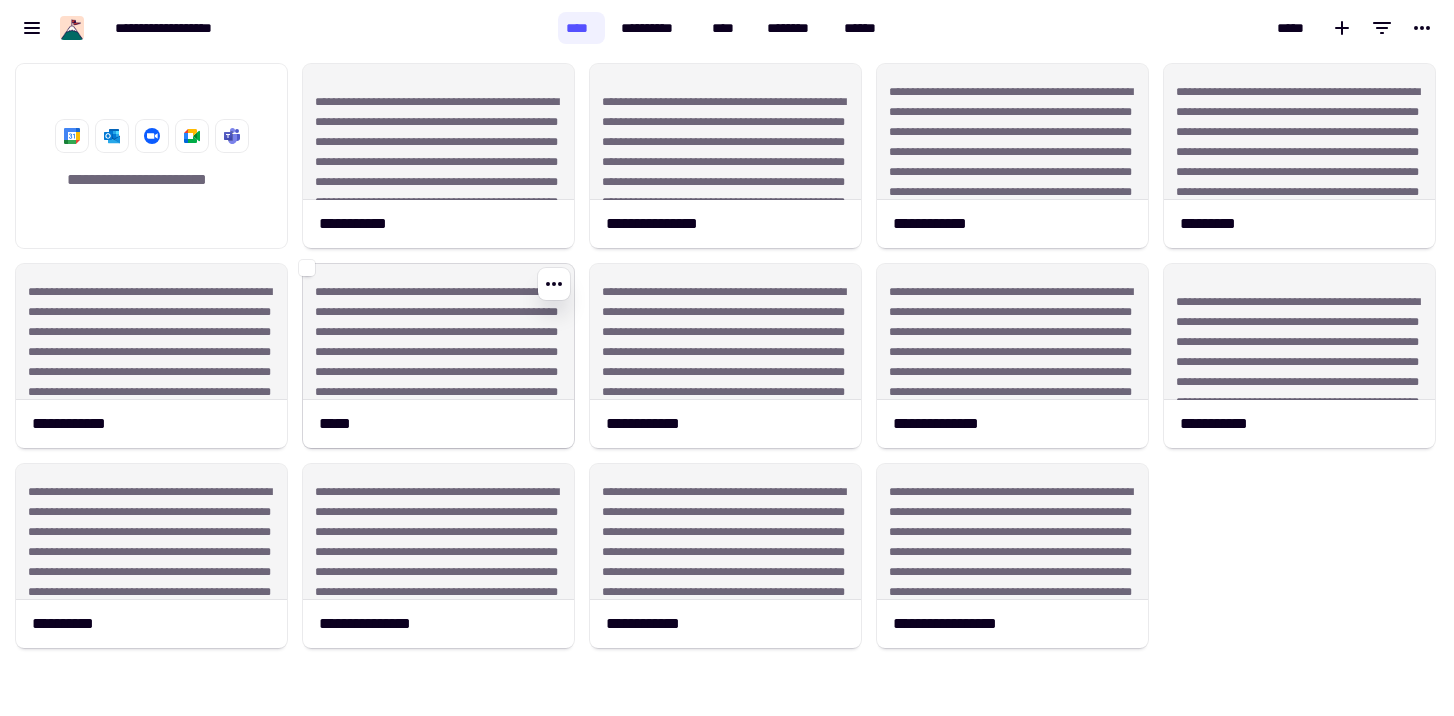 click on "**********" 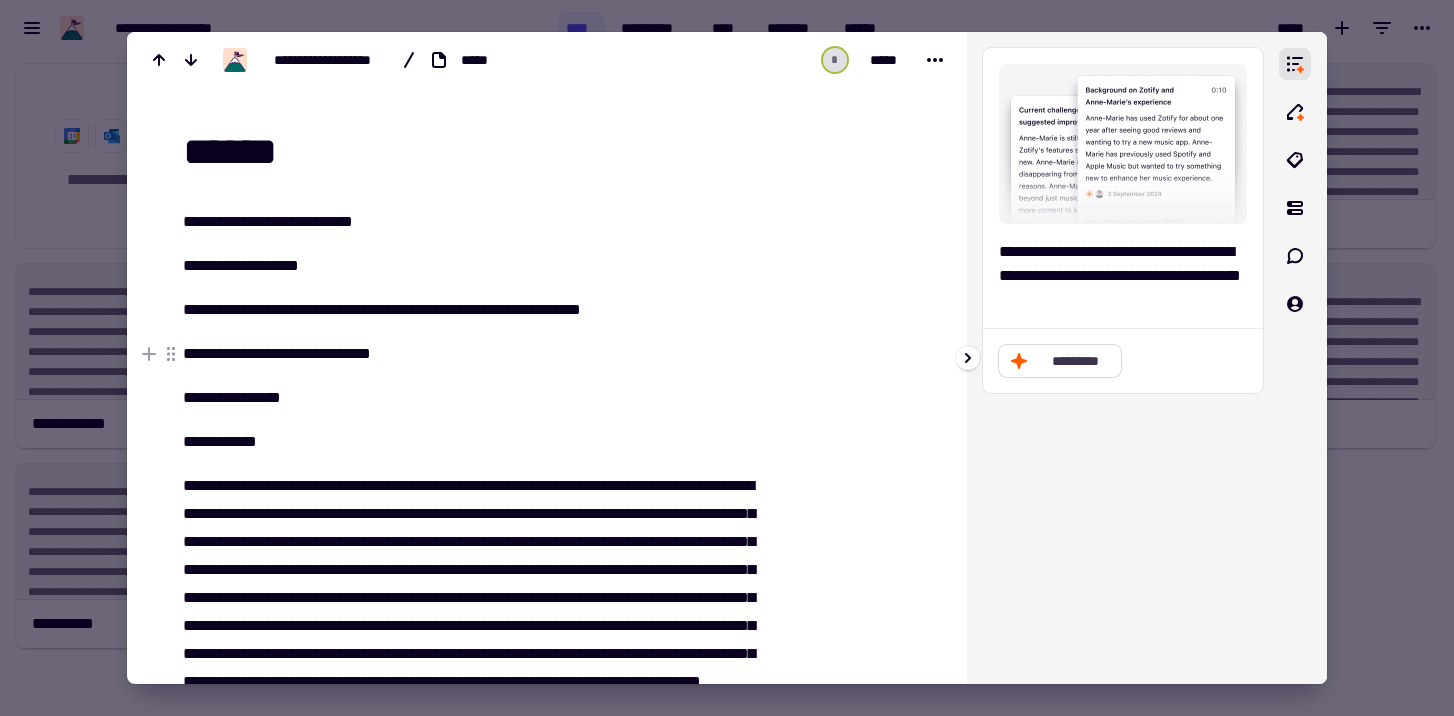 click on "*********" 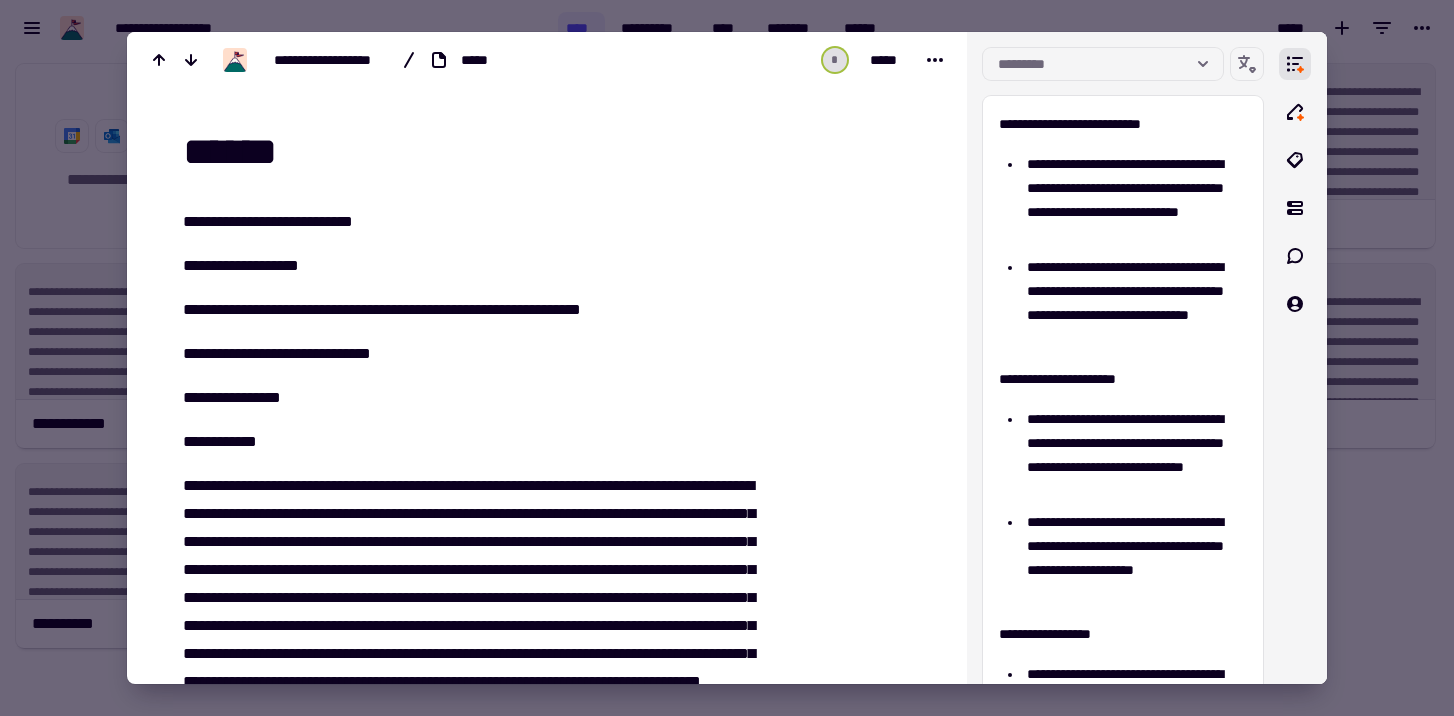 click on "**********" at bounding box center (547, 3399) 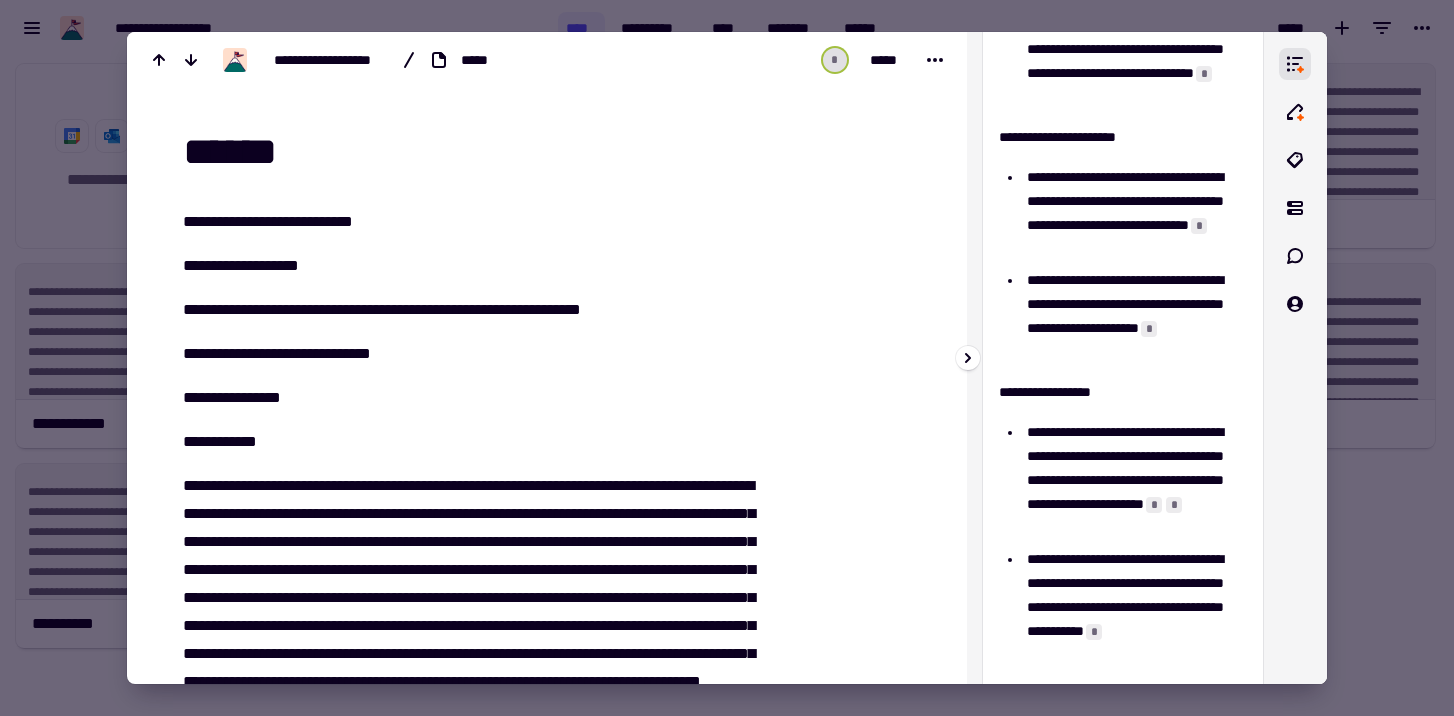 scroll, scrollTop: 0, scrollLeft: 0, axis: both 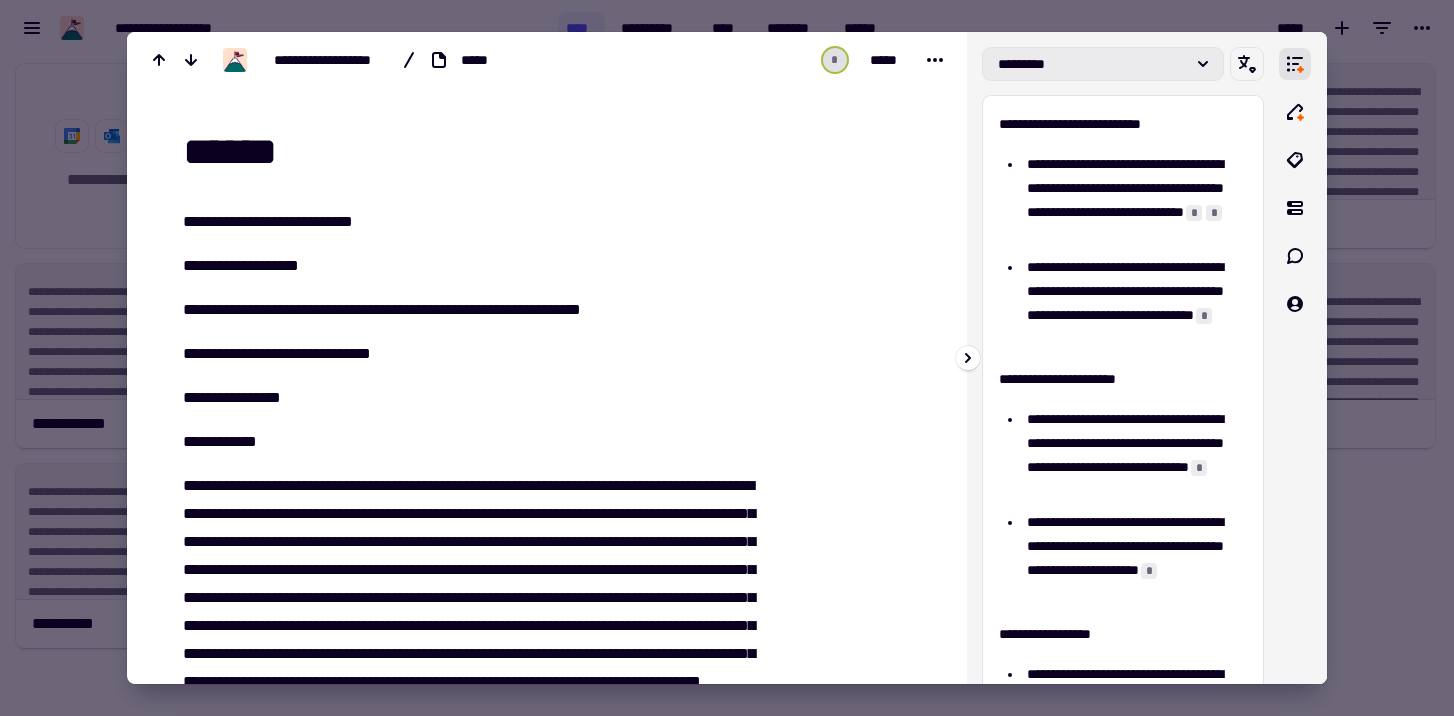 click on "*********" 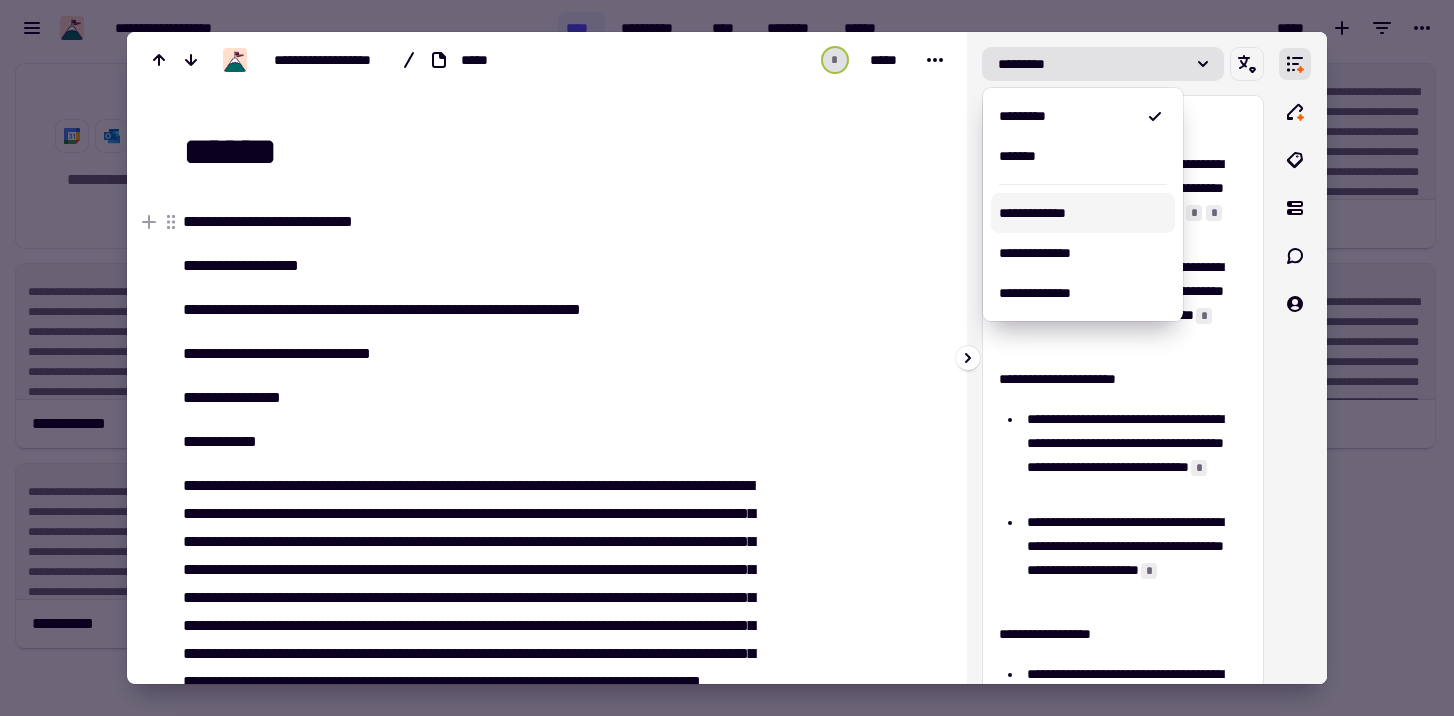 click on "**********" at bounding box center [1083, 213] 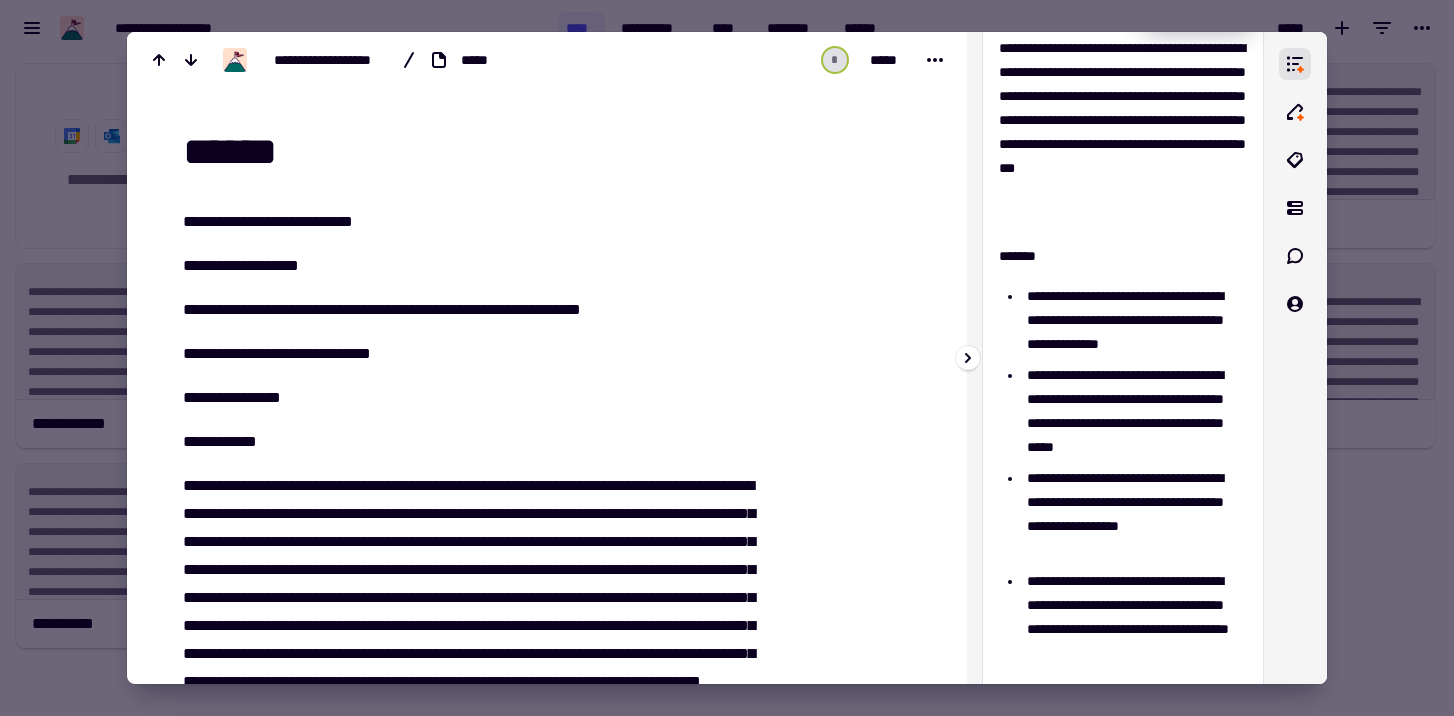scroll, scrollTop: 0, scrollLeft: 0, axis: both 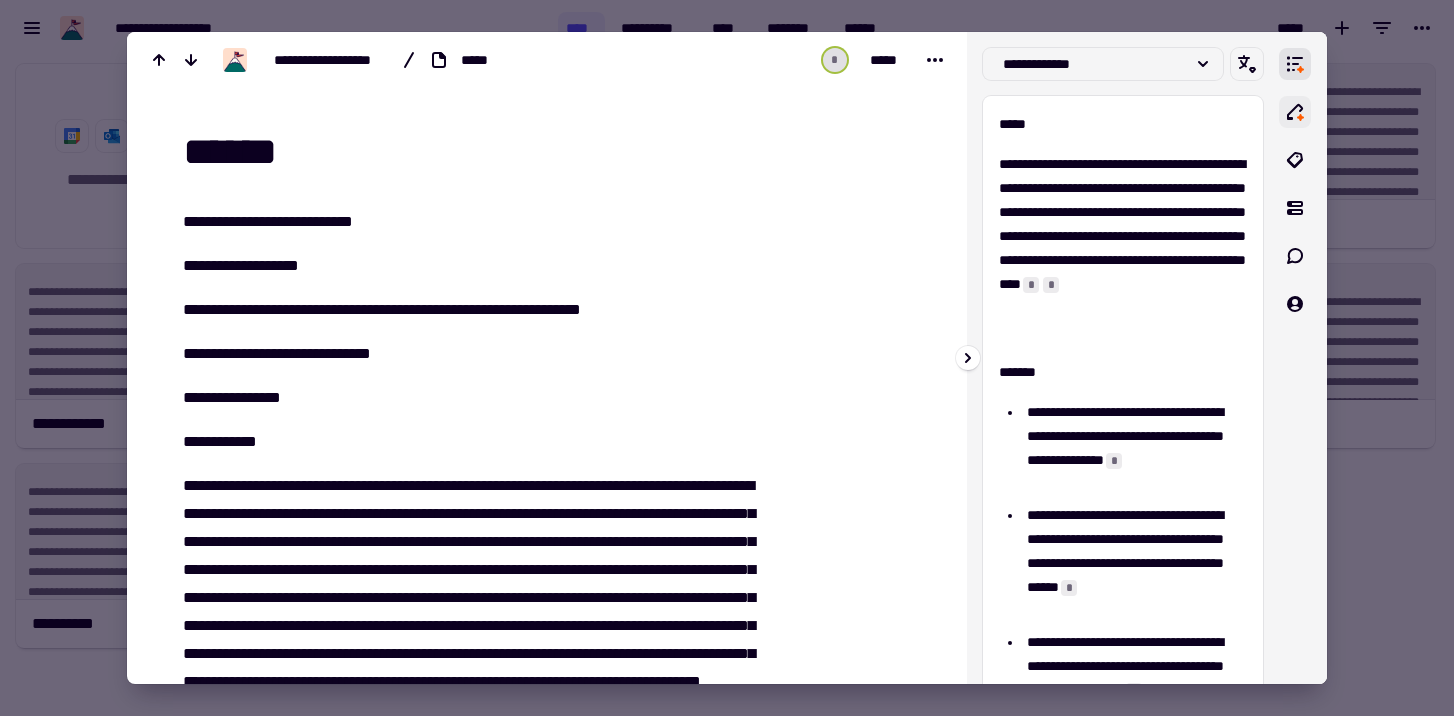 click 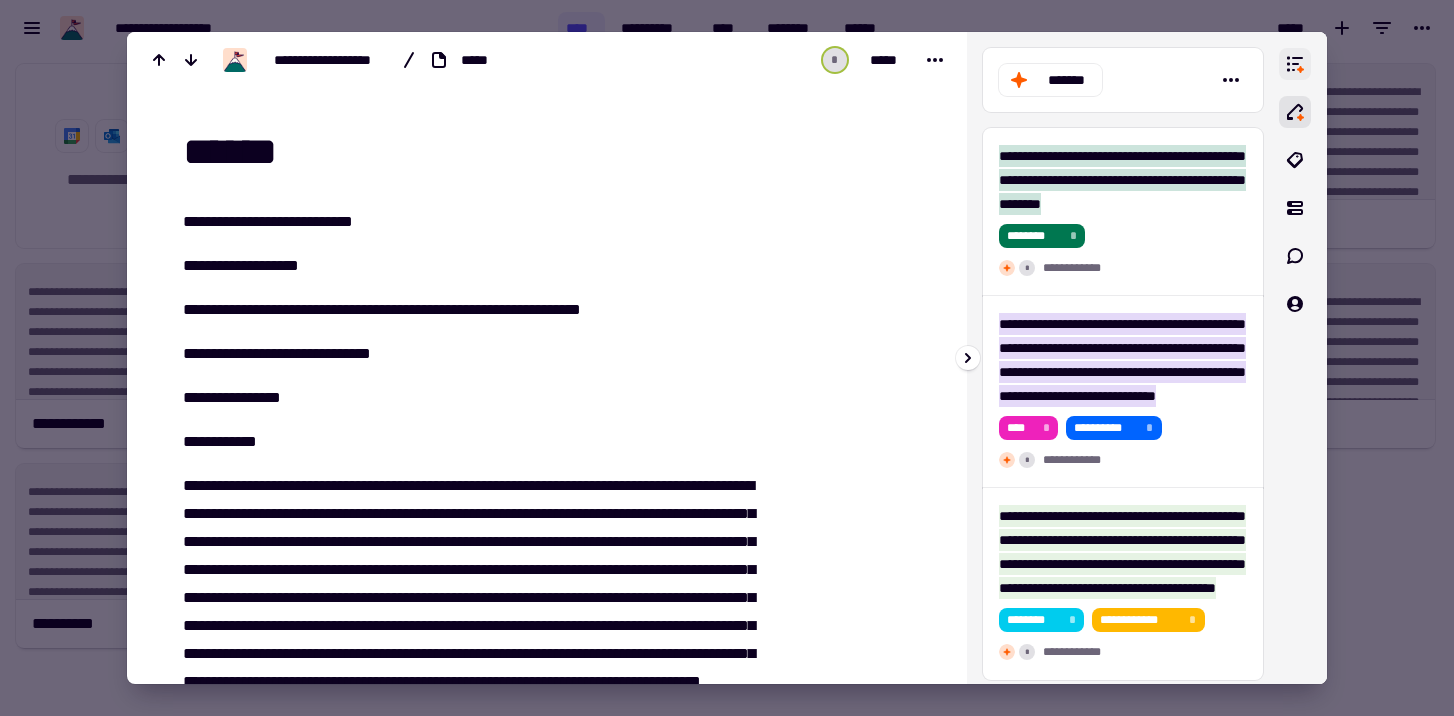 click 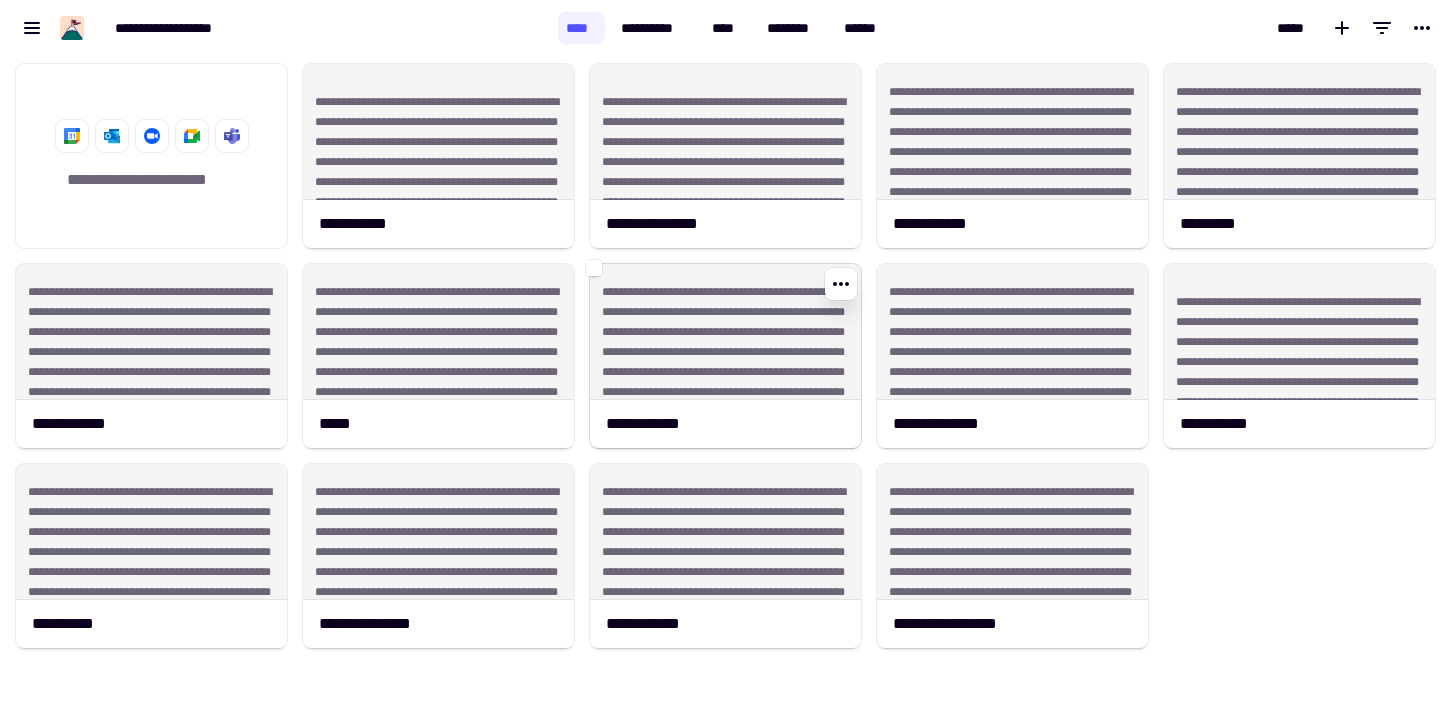 click on "**********" 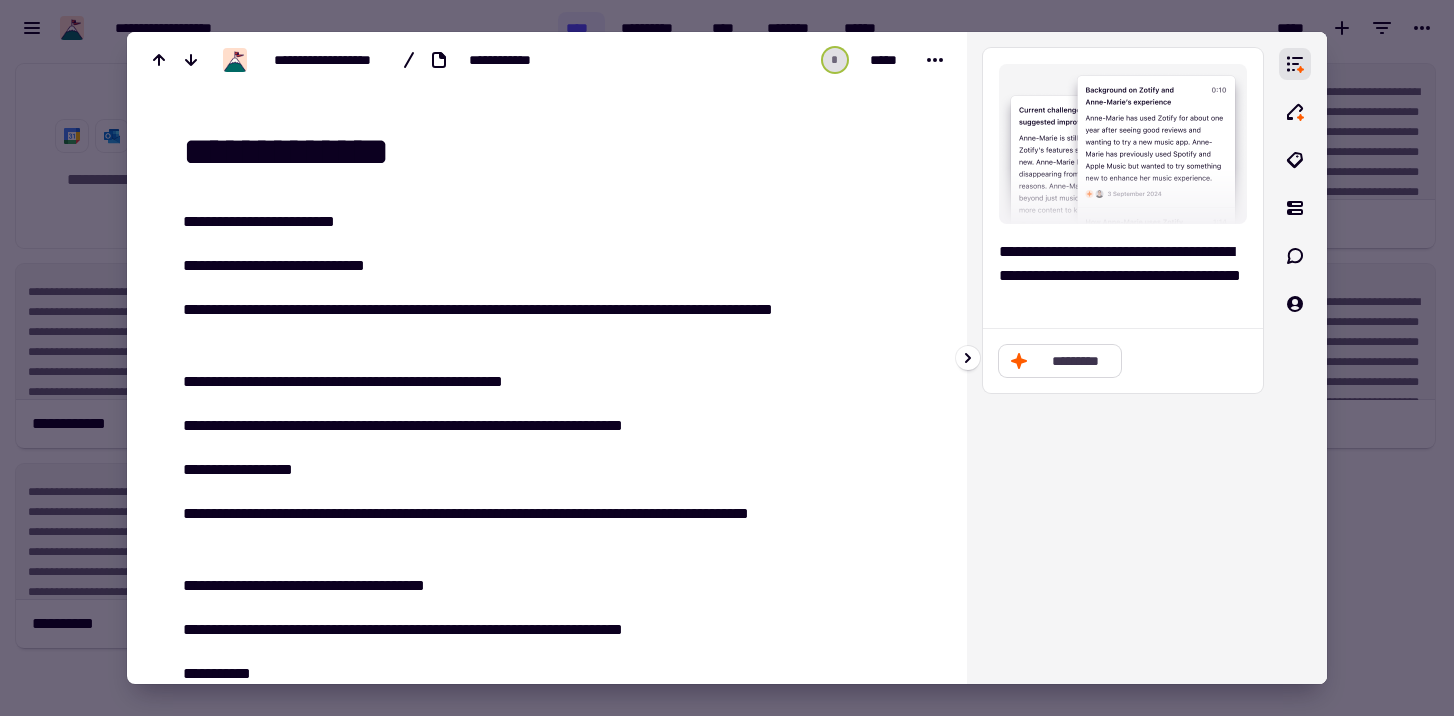 click on "*********" 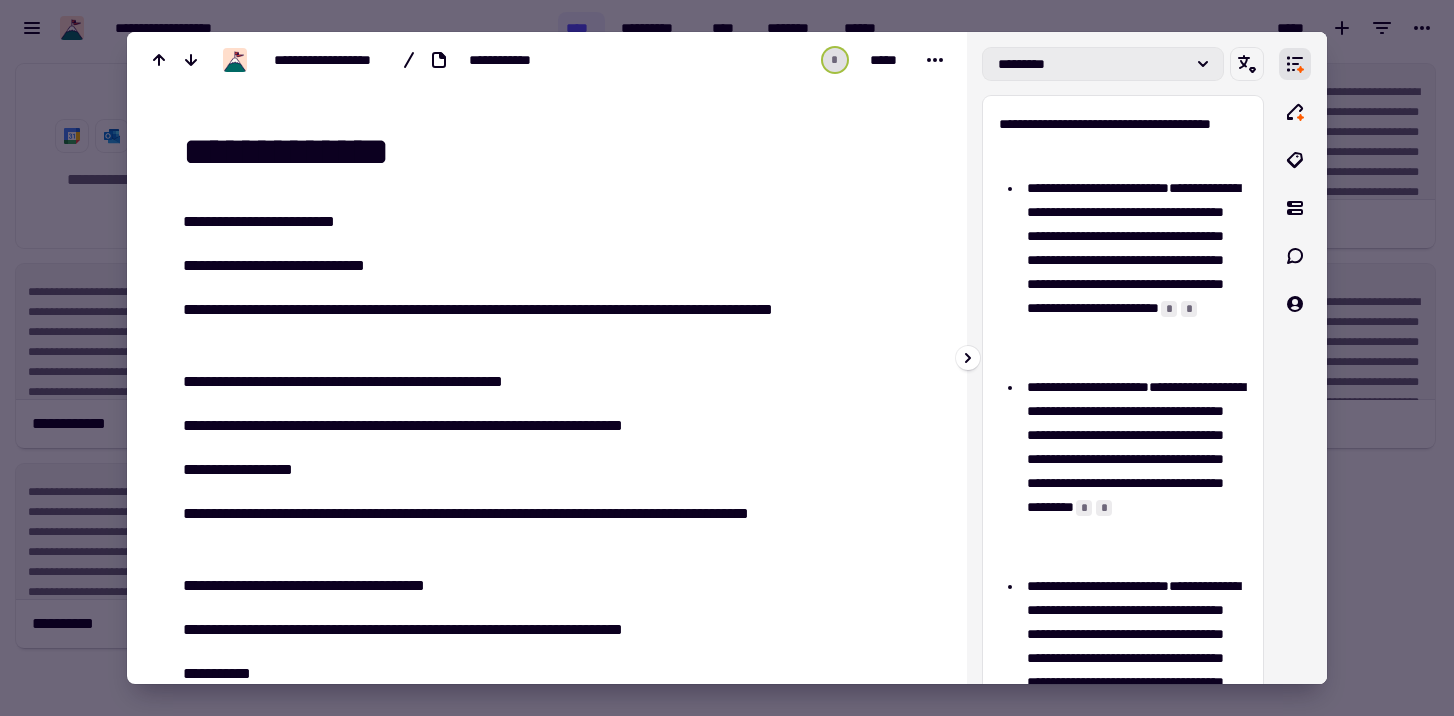 click on "*********" 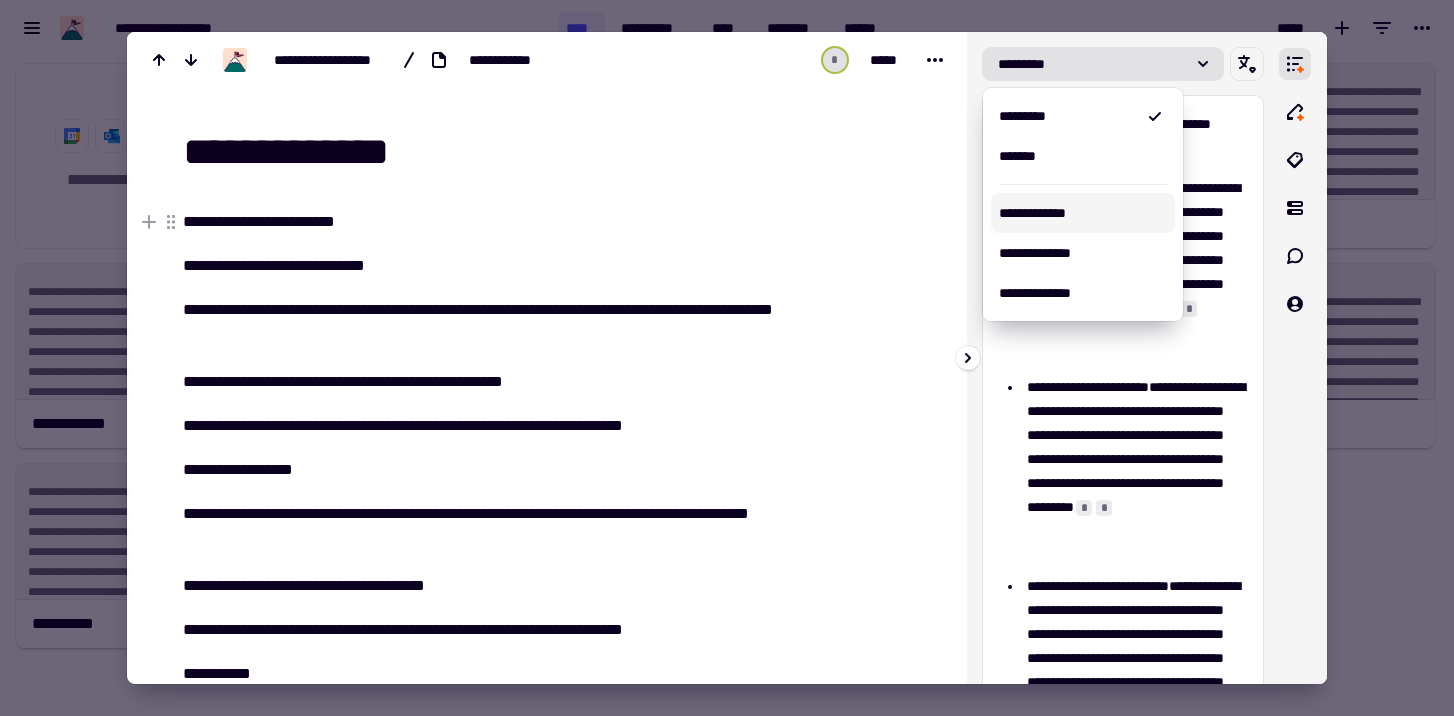 click on "**********" at bounding box center (1083, 213) 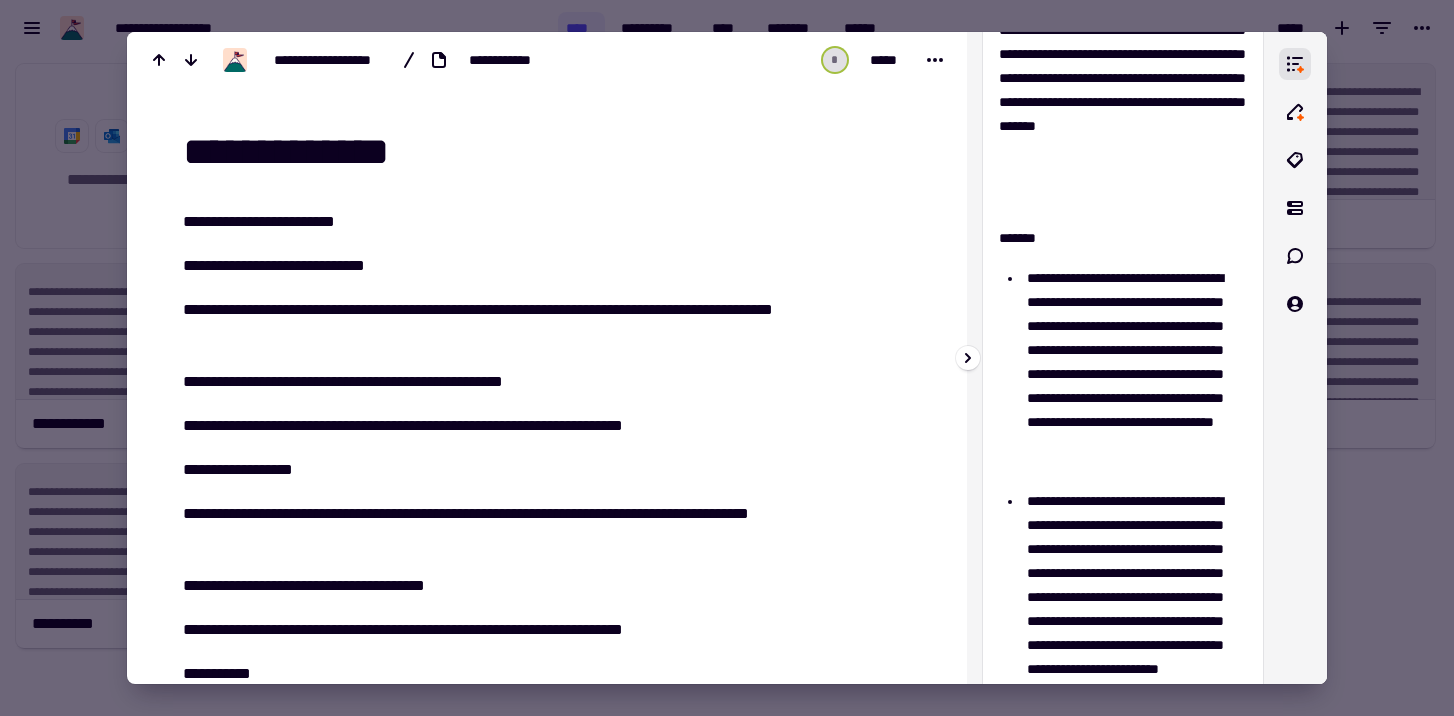 scroll, scrollTop: 0, scrollLeft: 0, axis: both 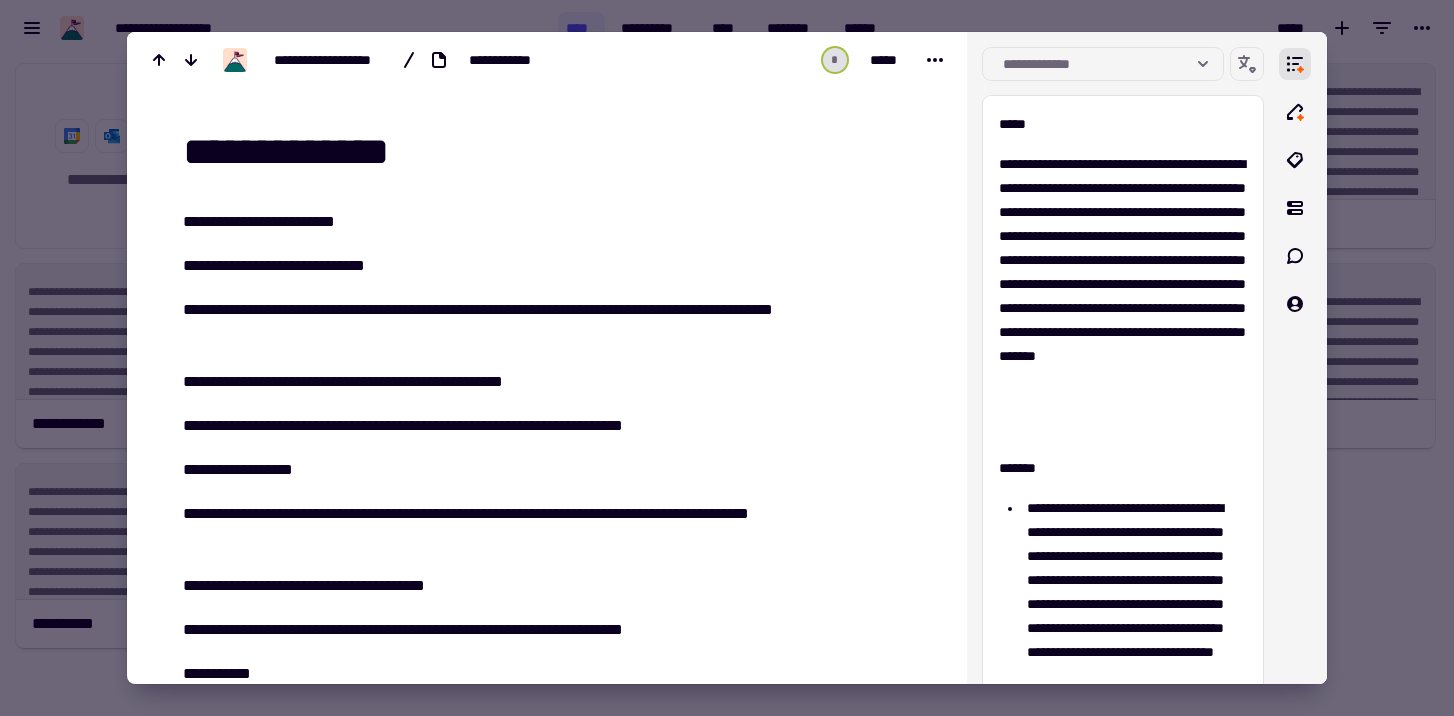 click at bounding box center [852, 4663] 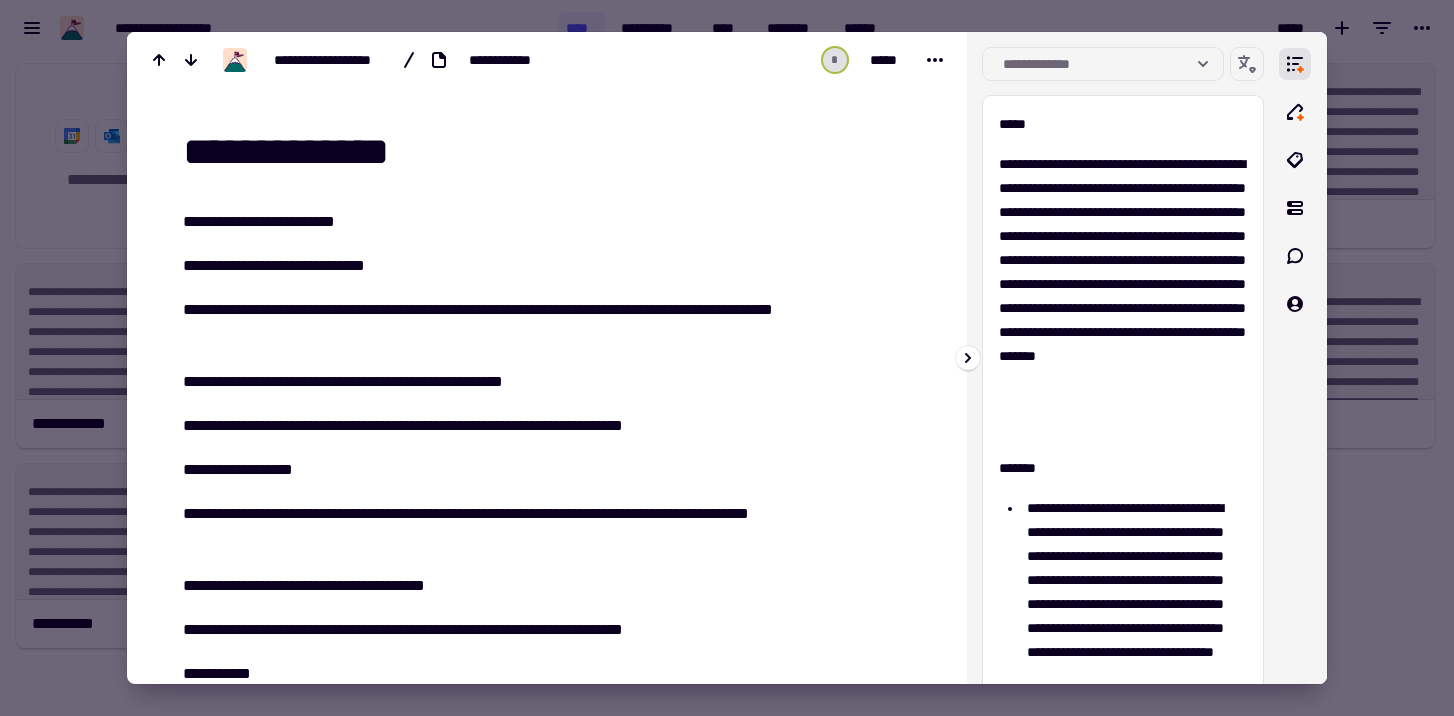 click at bounding box center [1295, 358] 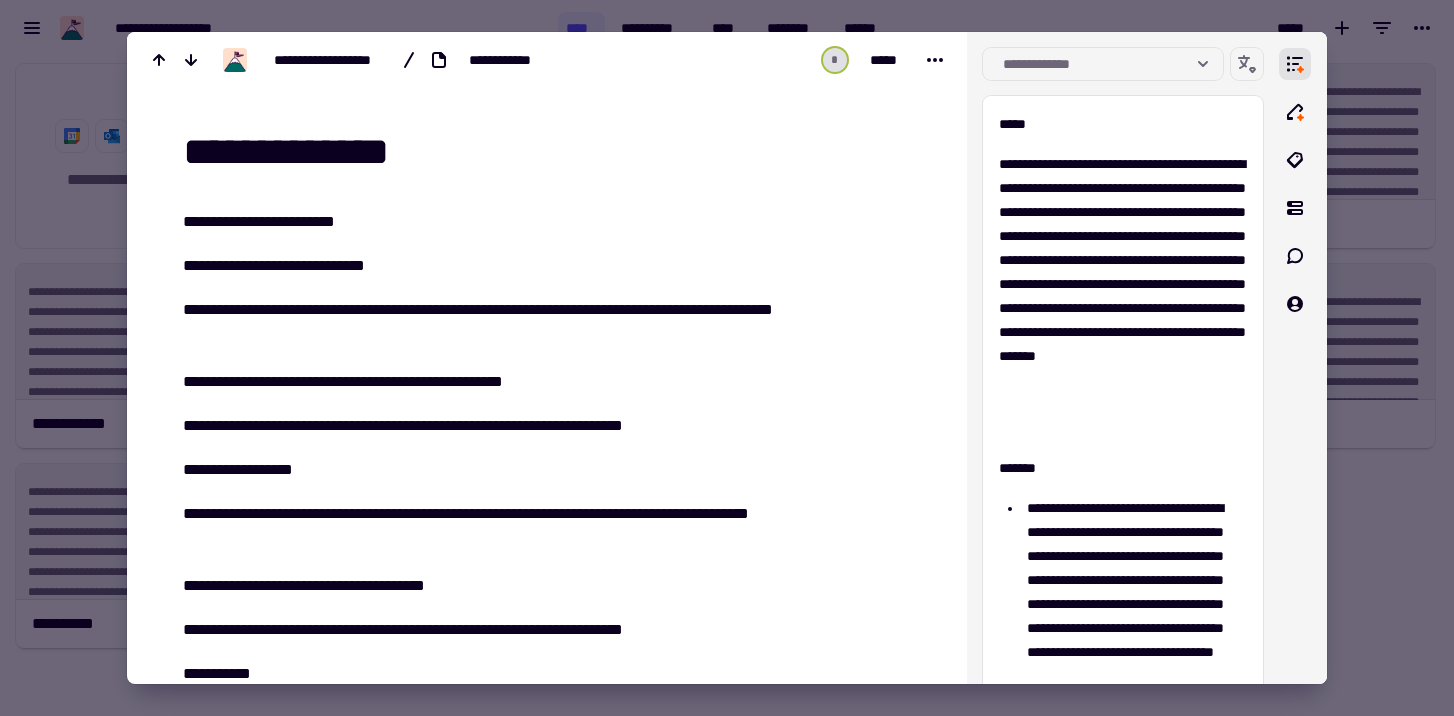 click at bounding box center [727, 358] 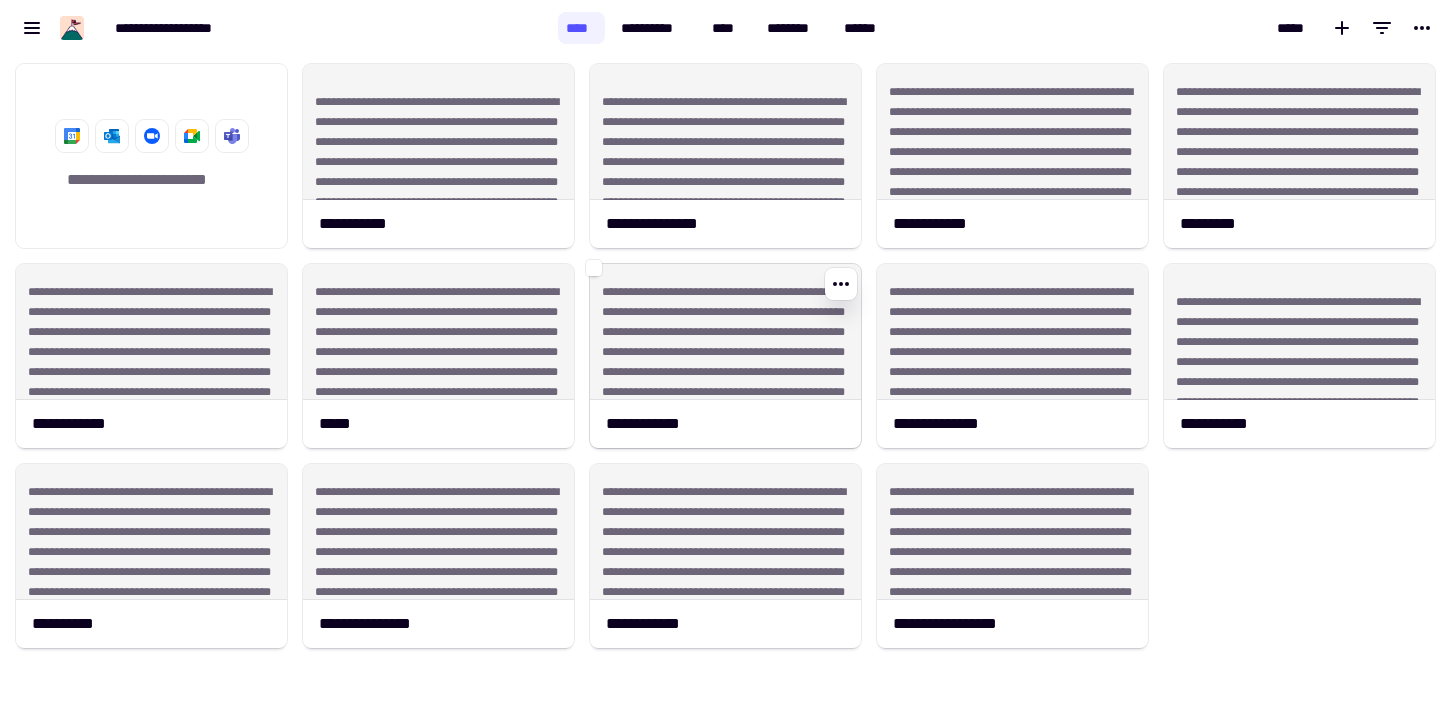 click on "**********" 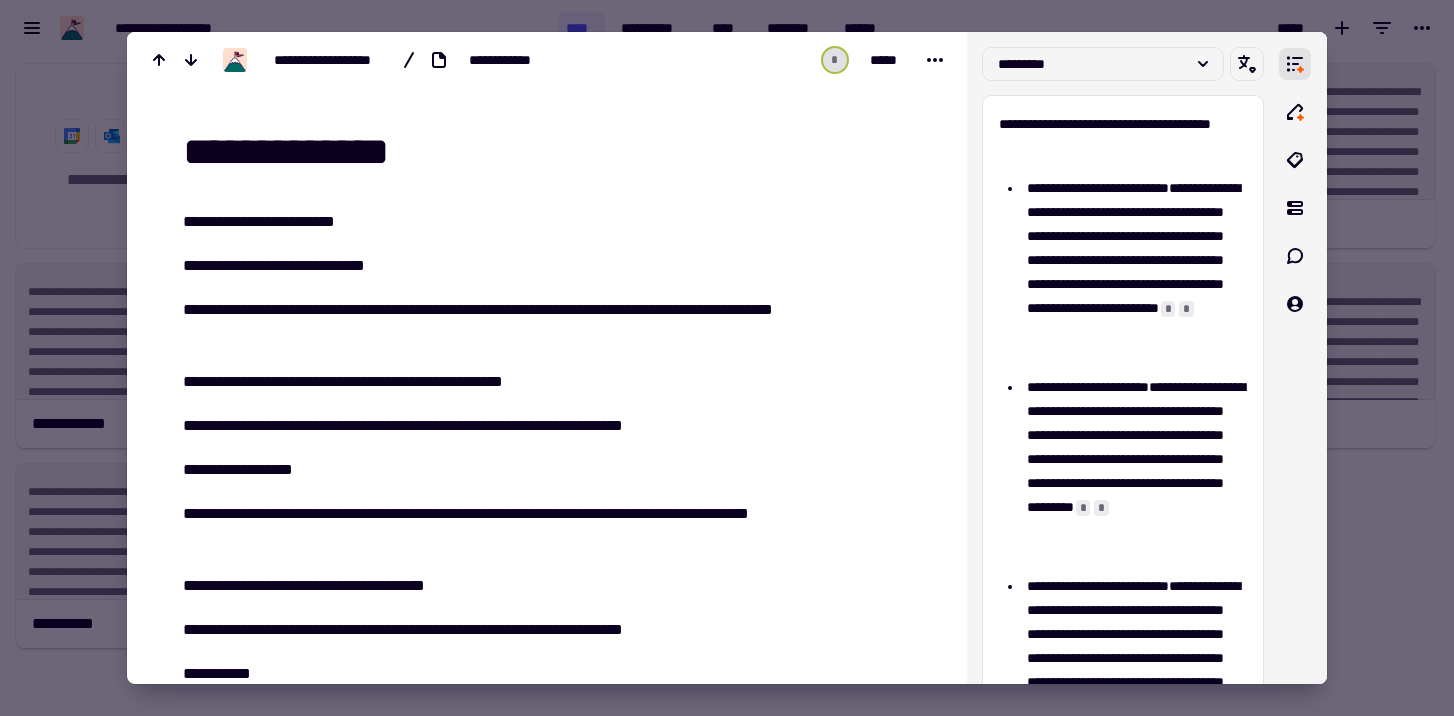scroll, scrollTop: 1, scrollLeft: 0, axis: vertical 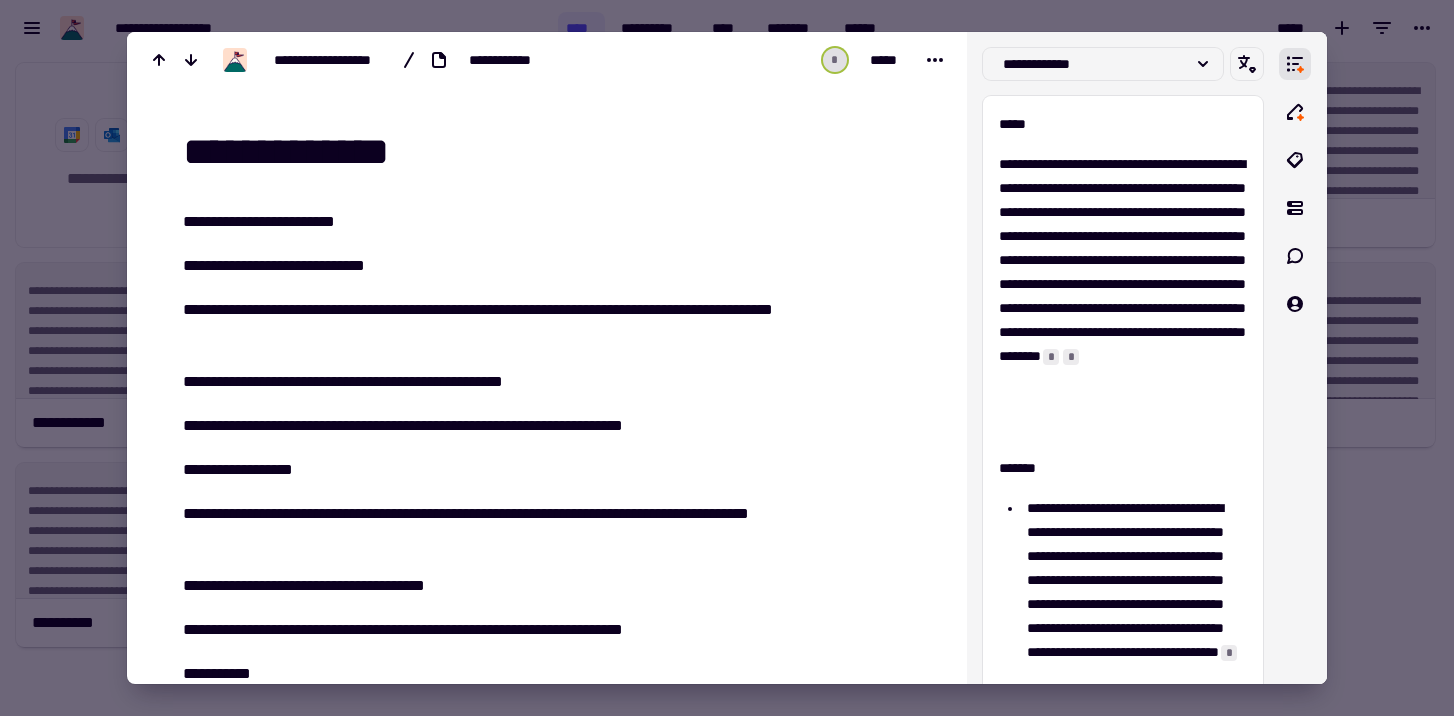 click at bounding box center [727, 358] 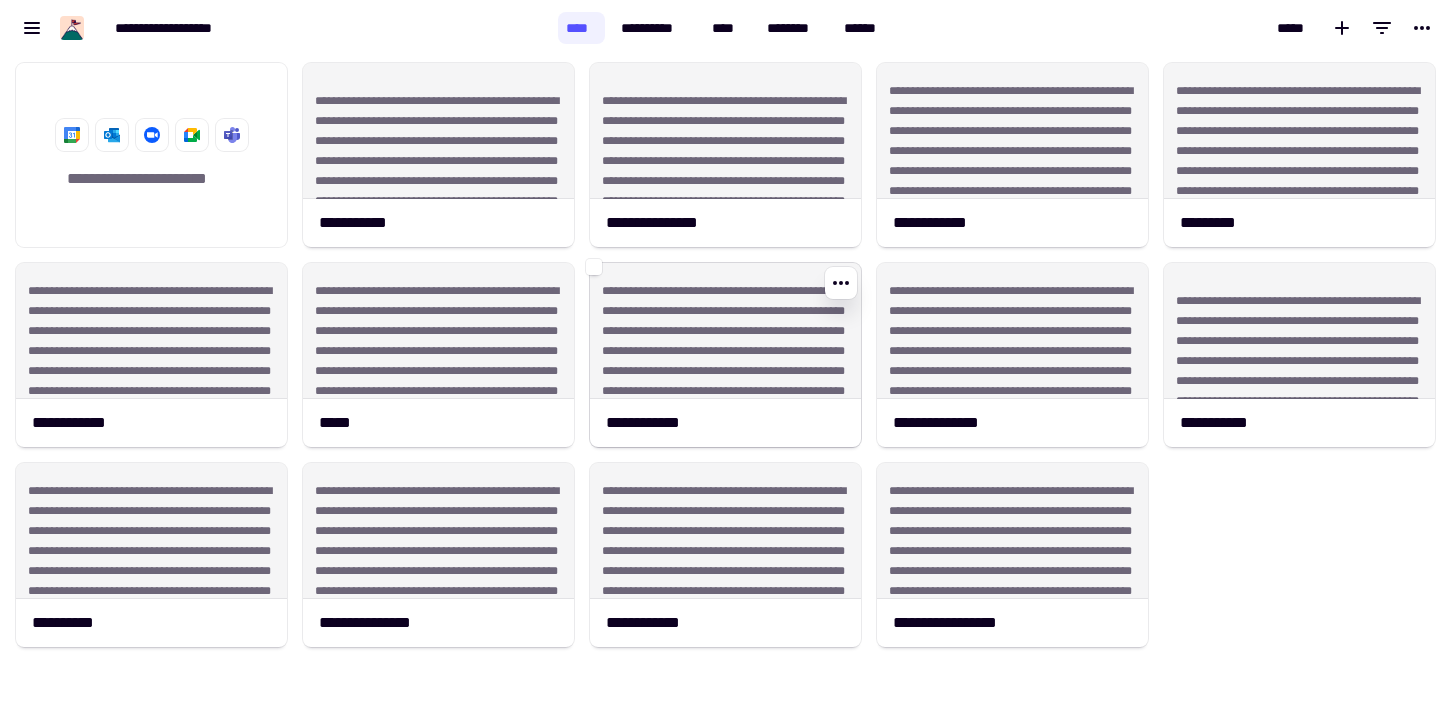 click on "**********" 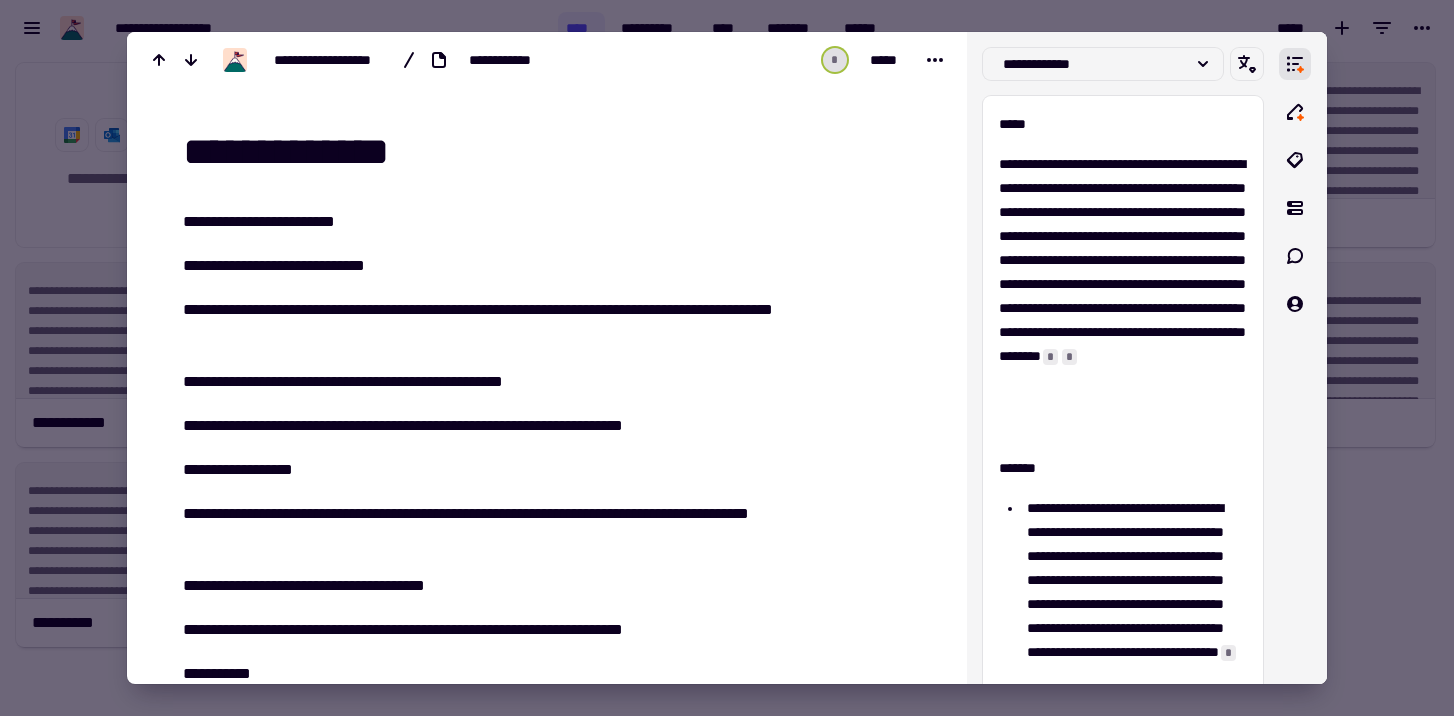 click at bounding box center [727, 358] 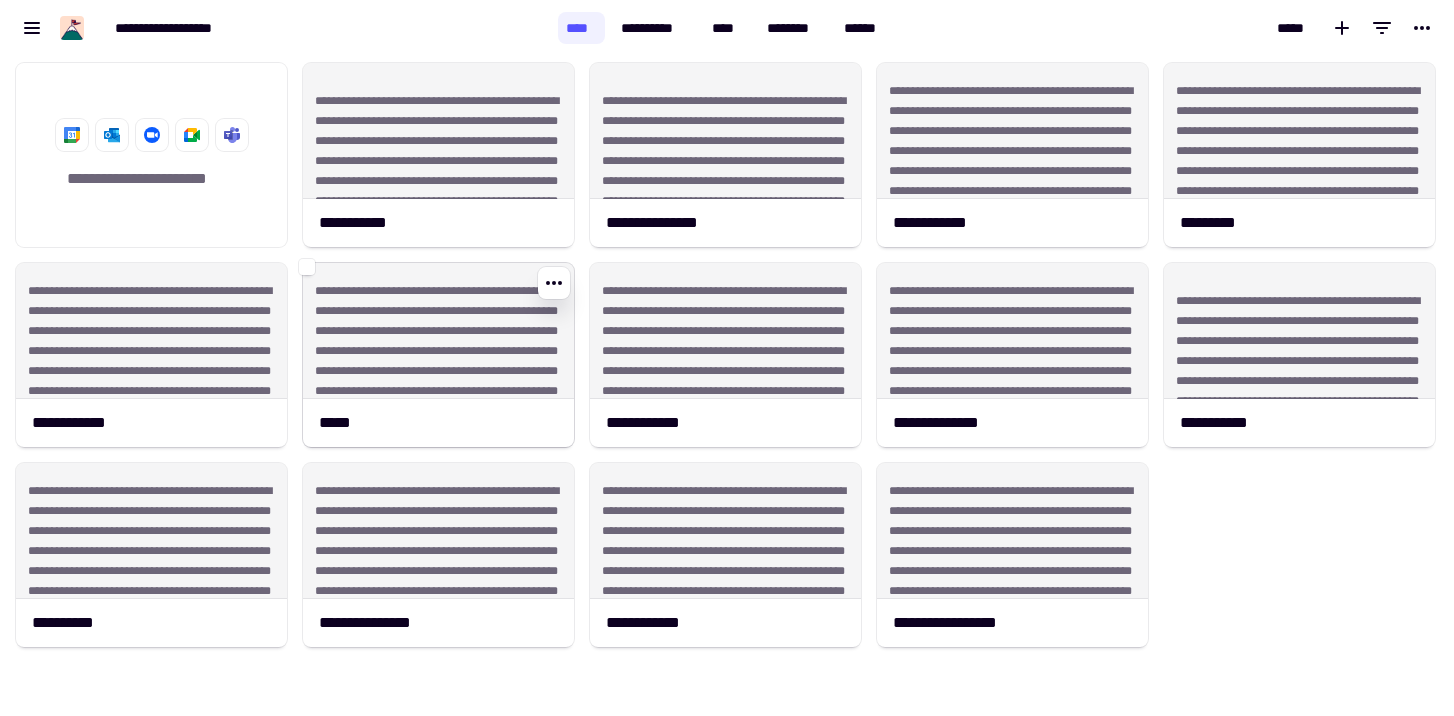 click on "**********" 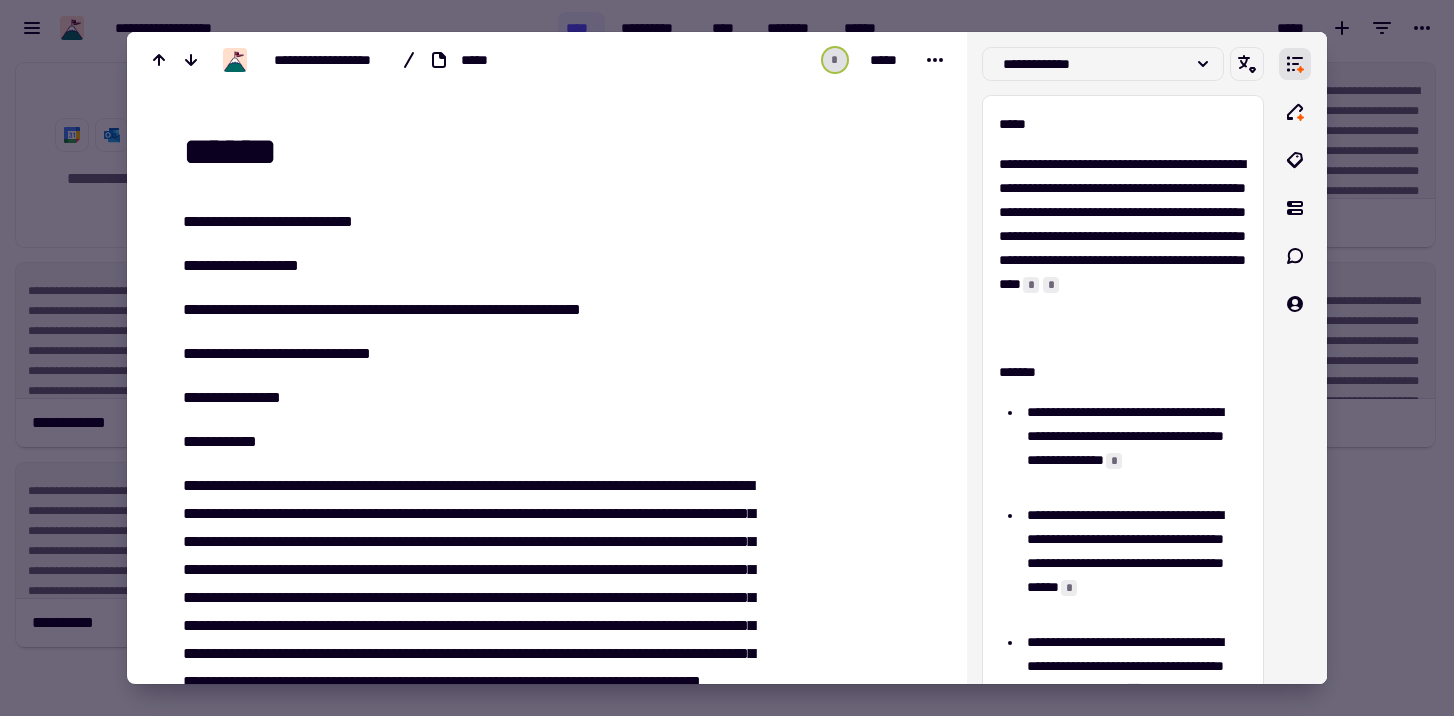 click at bounding box center (727, 358) 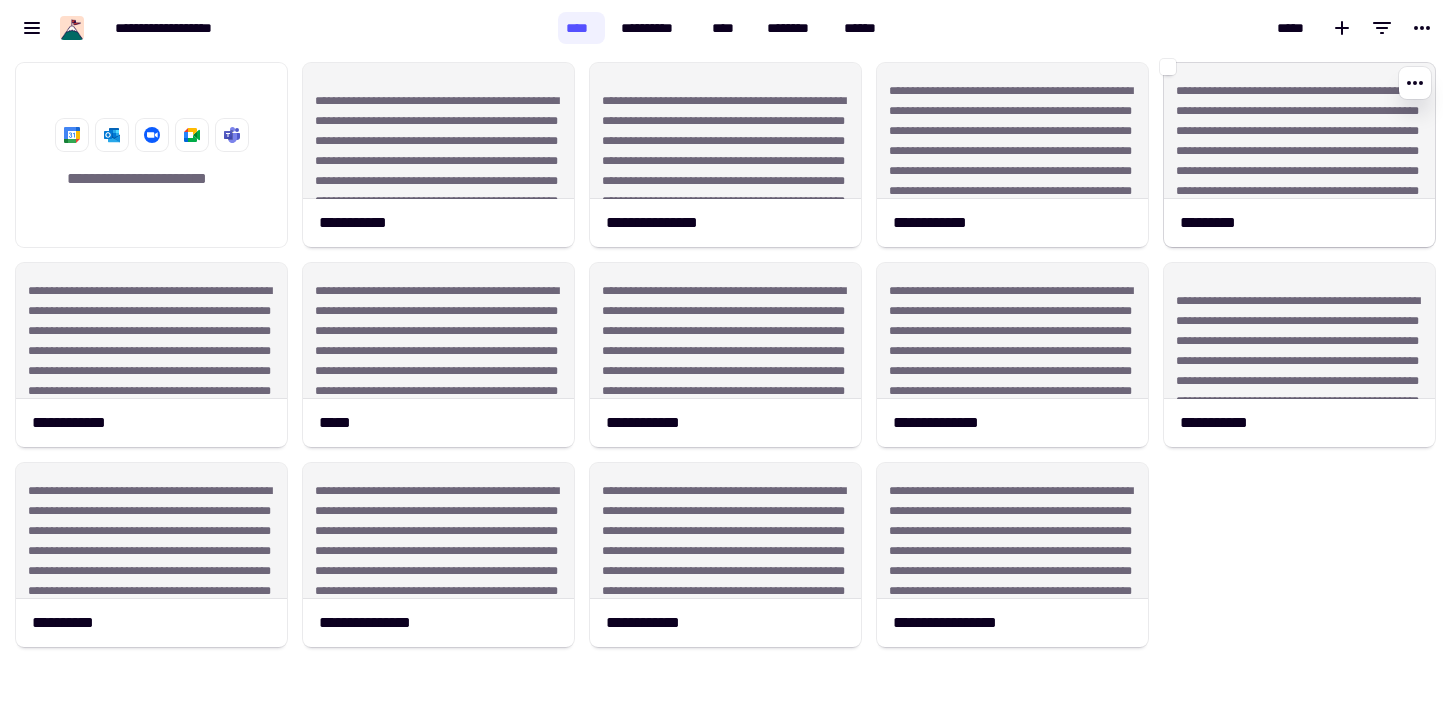 click on "**********" 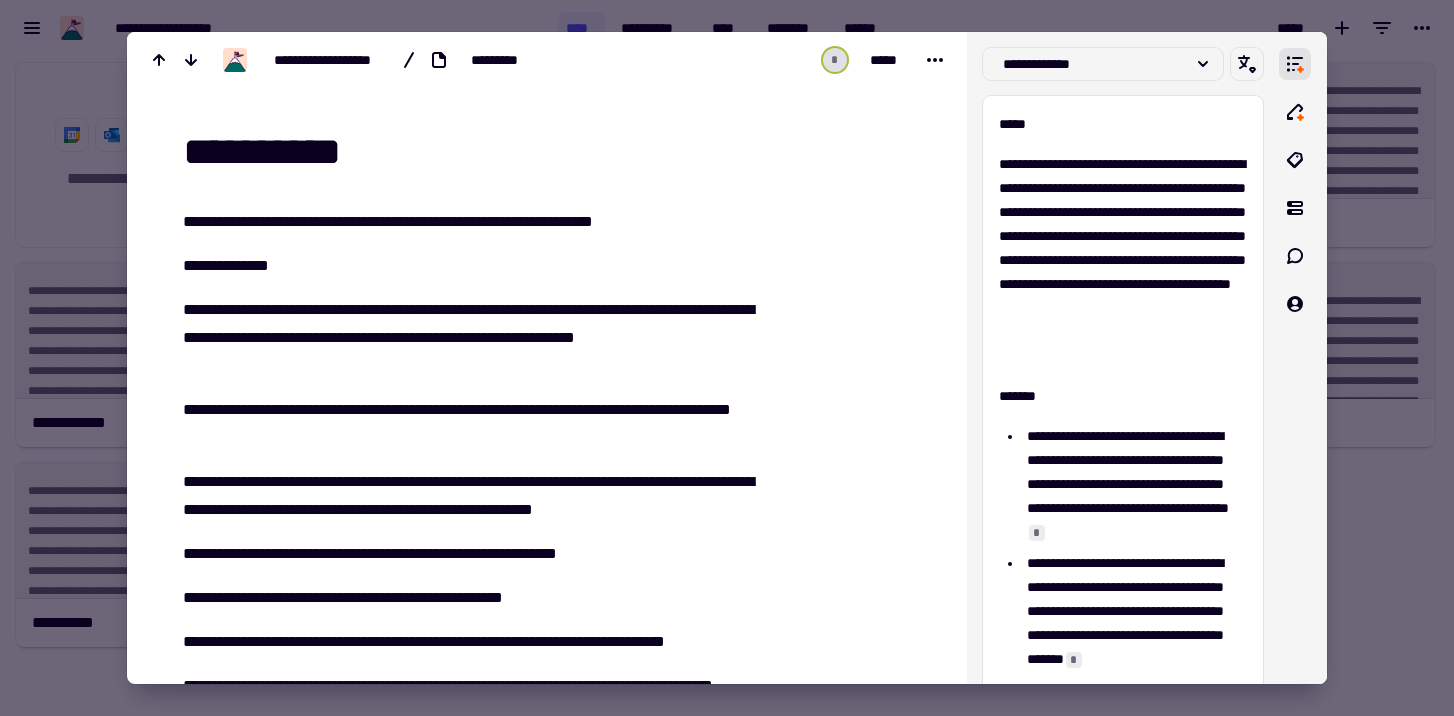 click at bounding box center (727, 358) 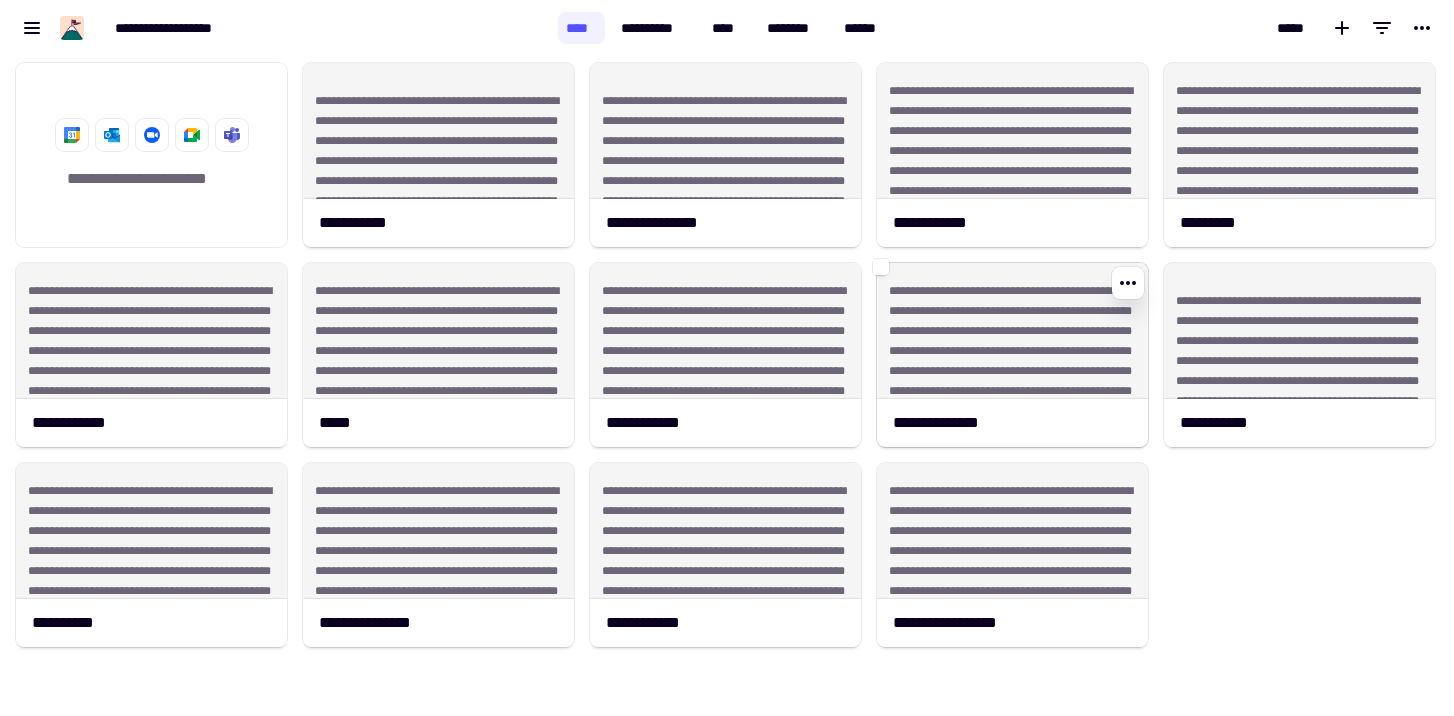 click on "**********" 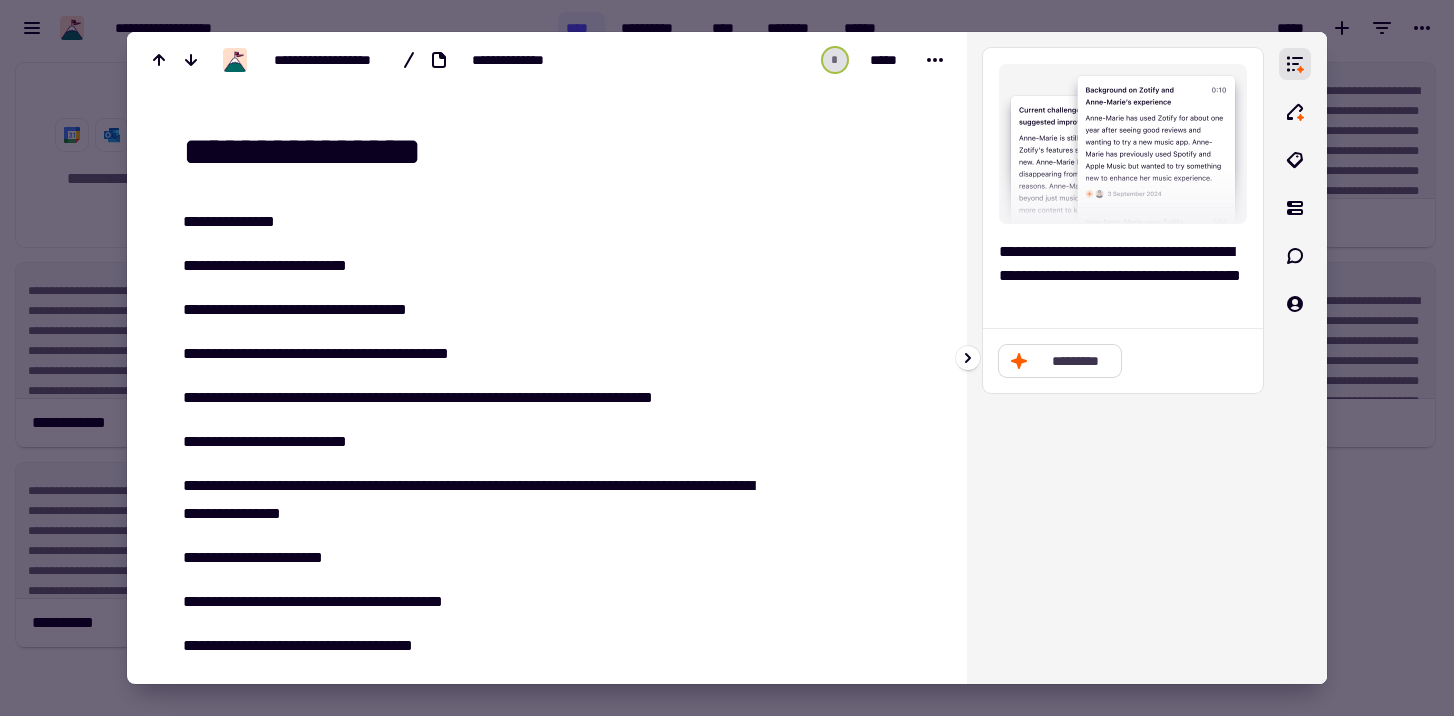 click on "*********" 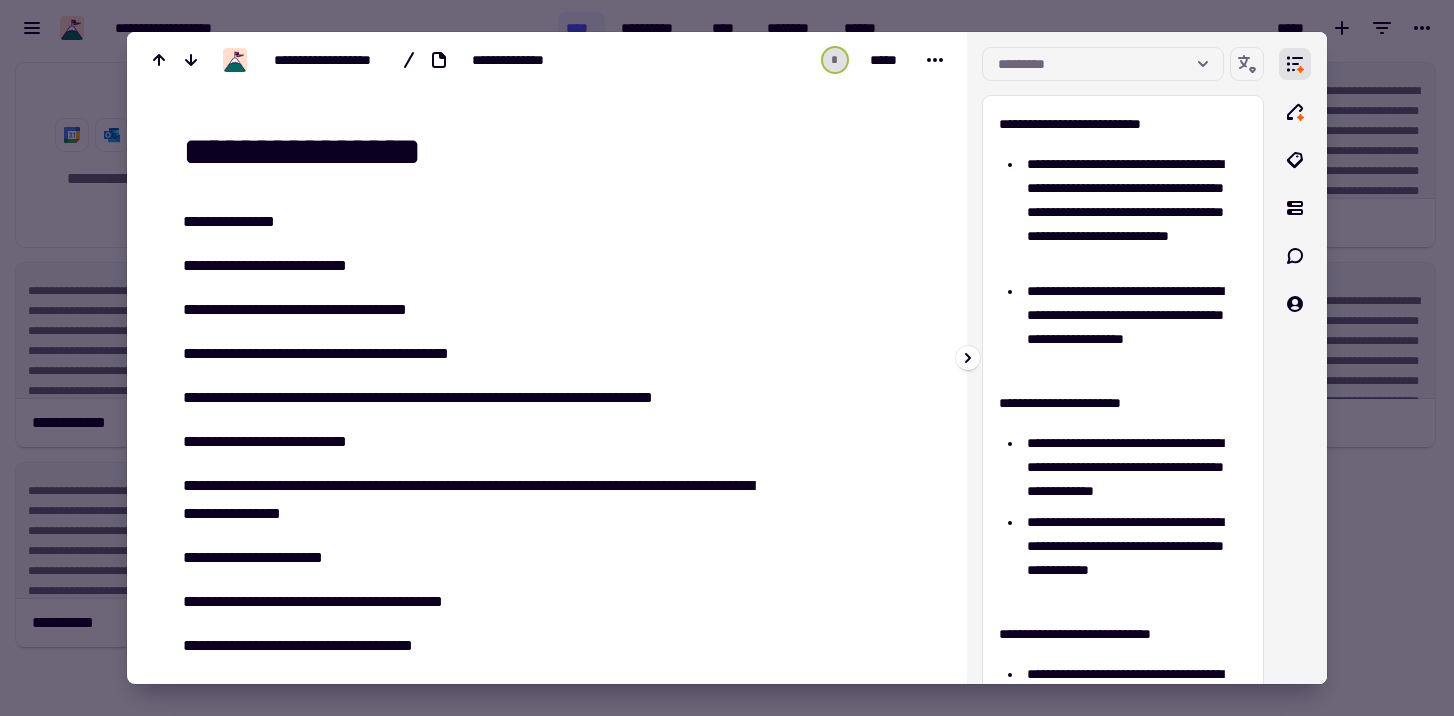 click on "**********" at bounding box center [1123, 358] 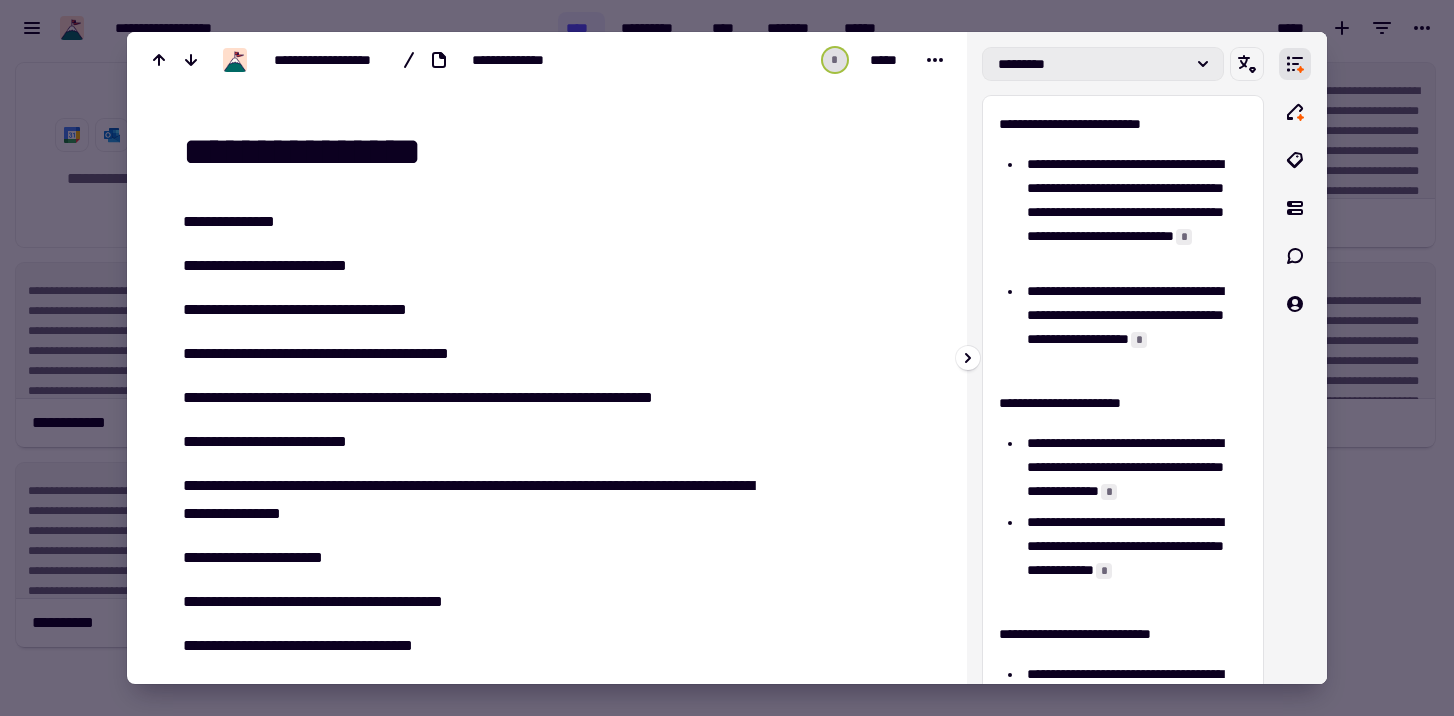 click on "*********" 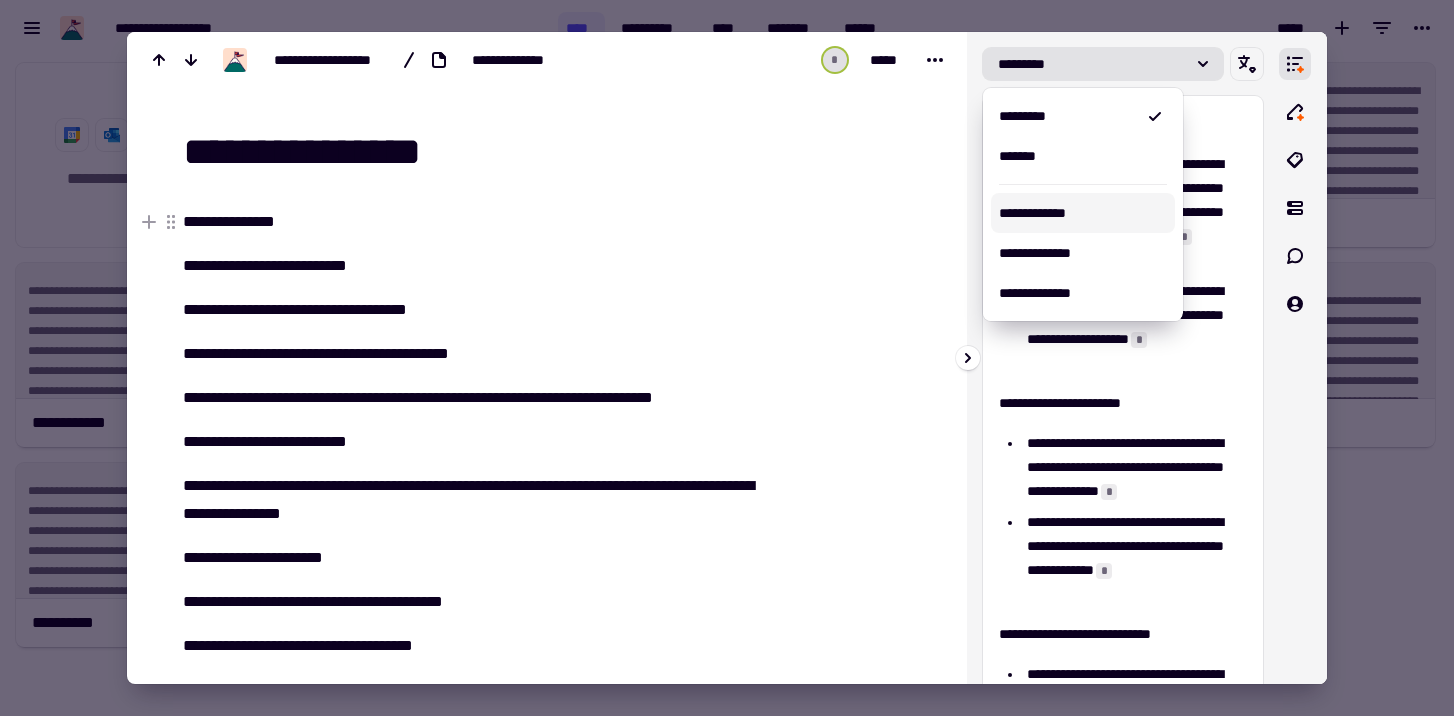 click on "**********" at bounding box center (1083, 213) 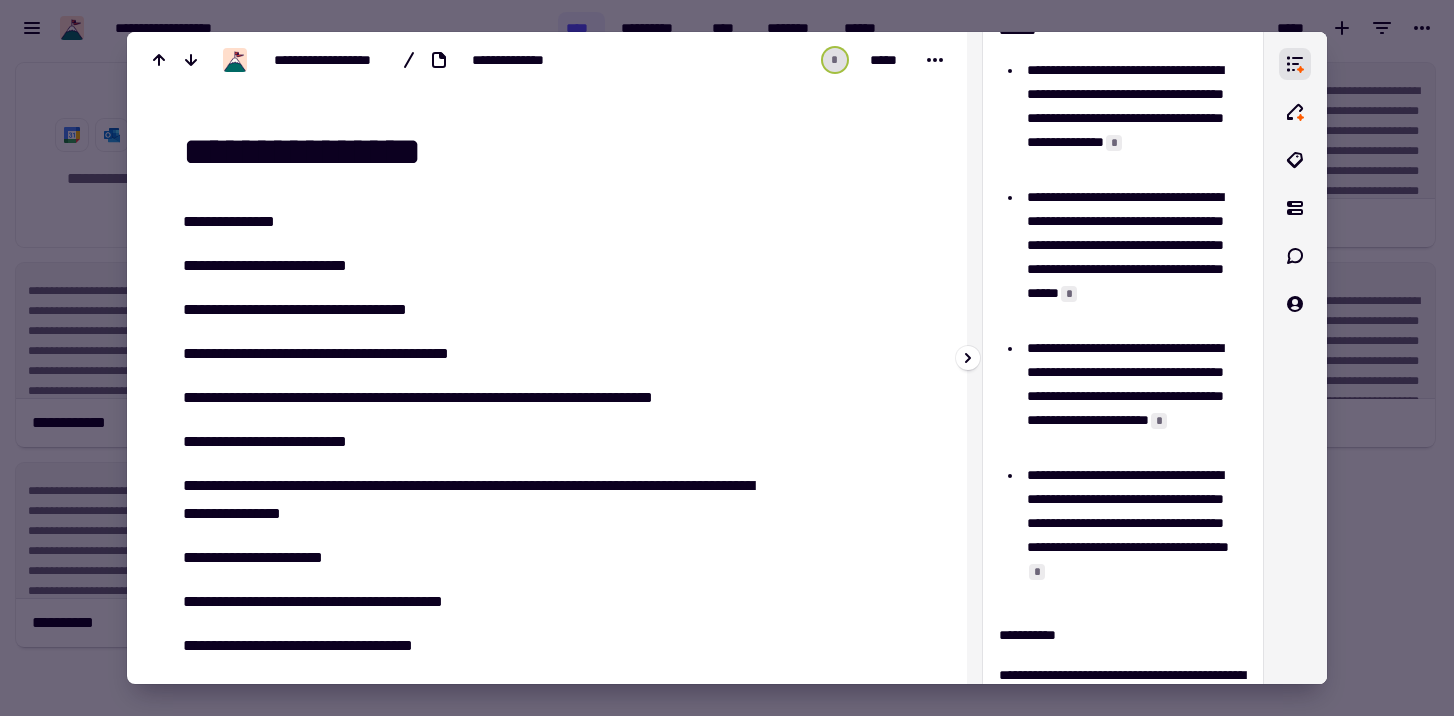 scroll, scrollTop: 0, scrollLeft: 0, axis: both 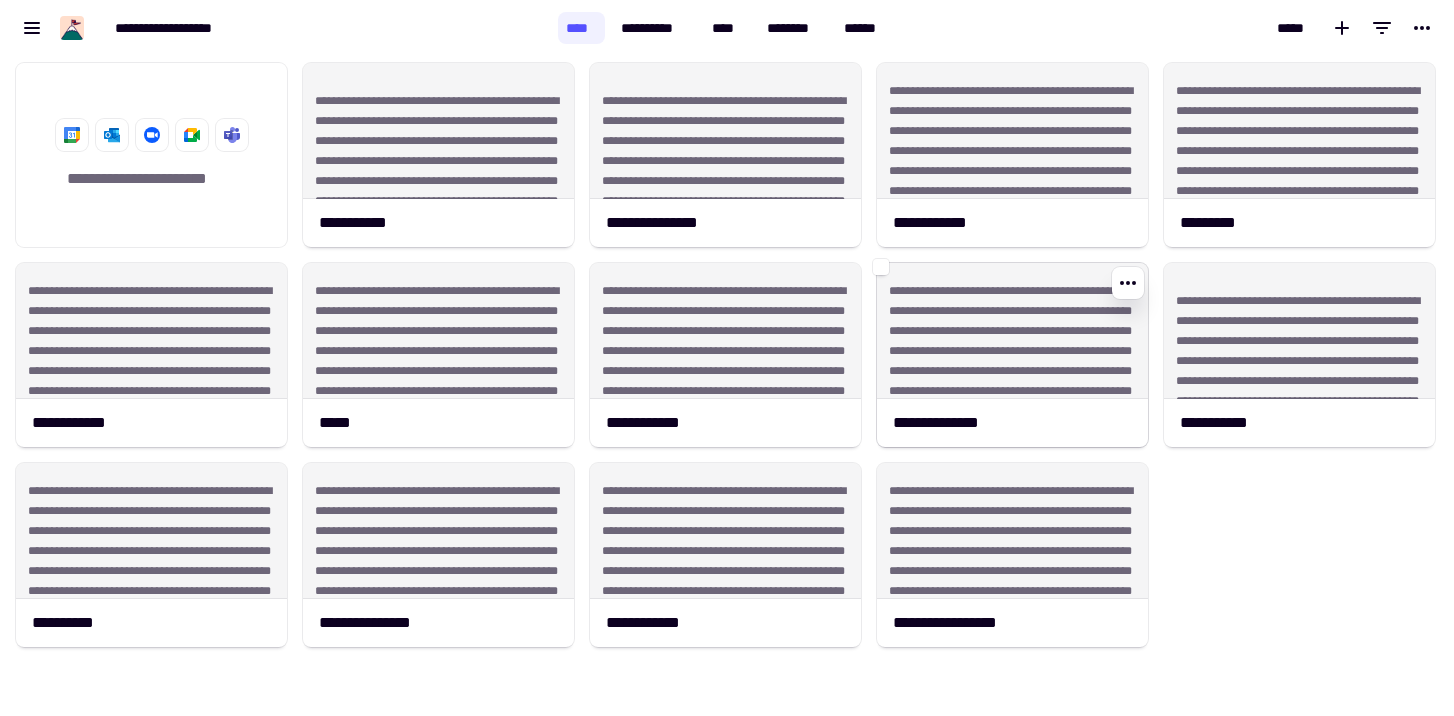 click on "**********" 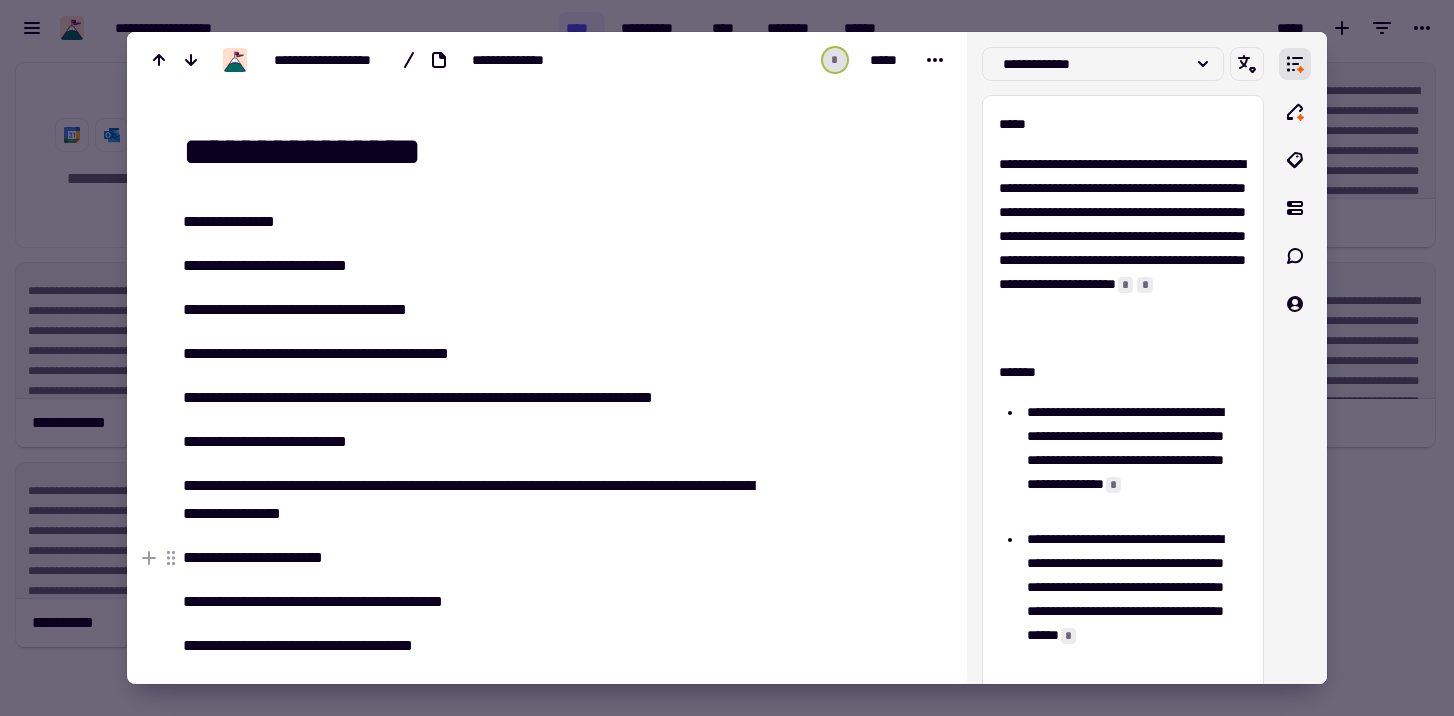 click at bounding box center (727, 358) 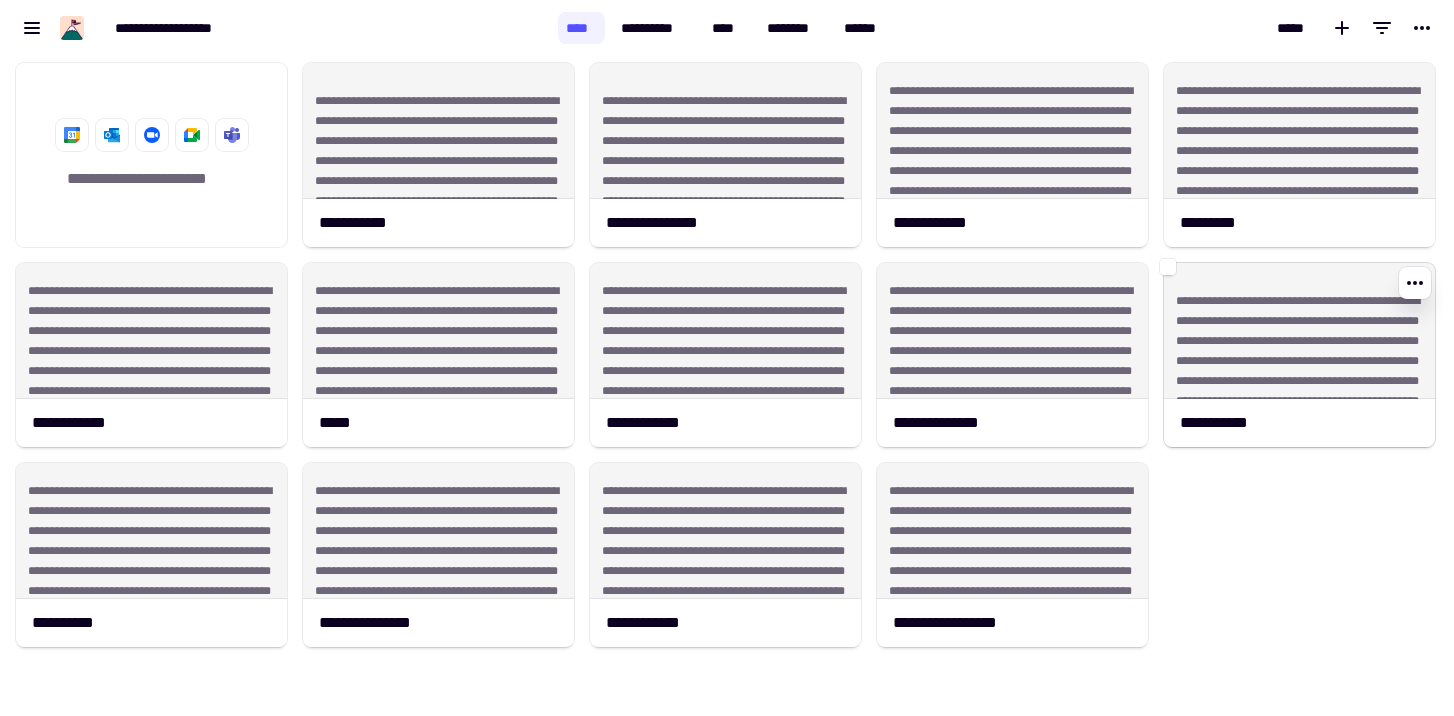 click on "**********" 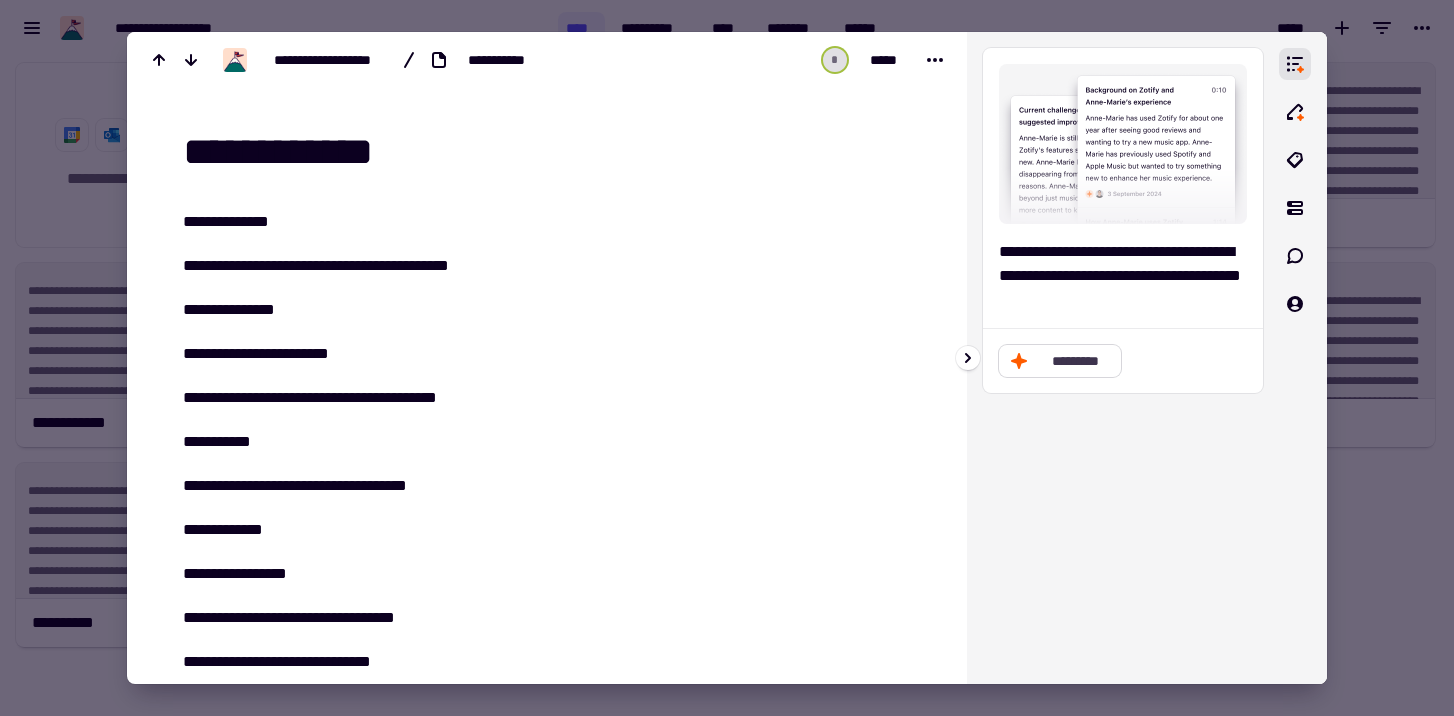 click on "*********" 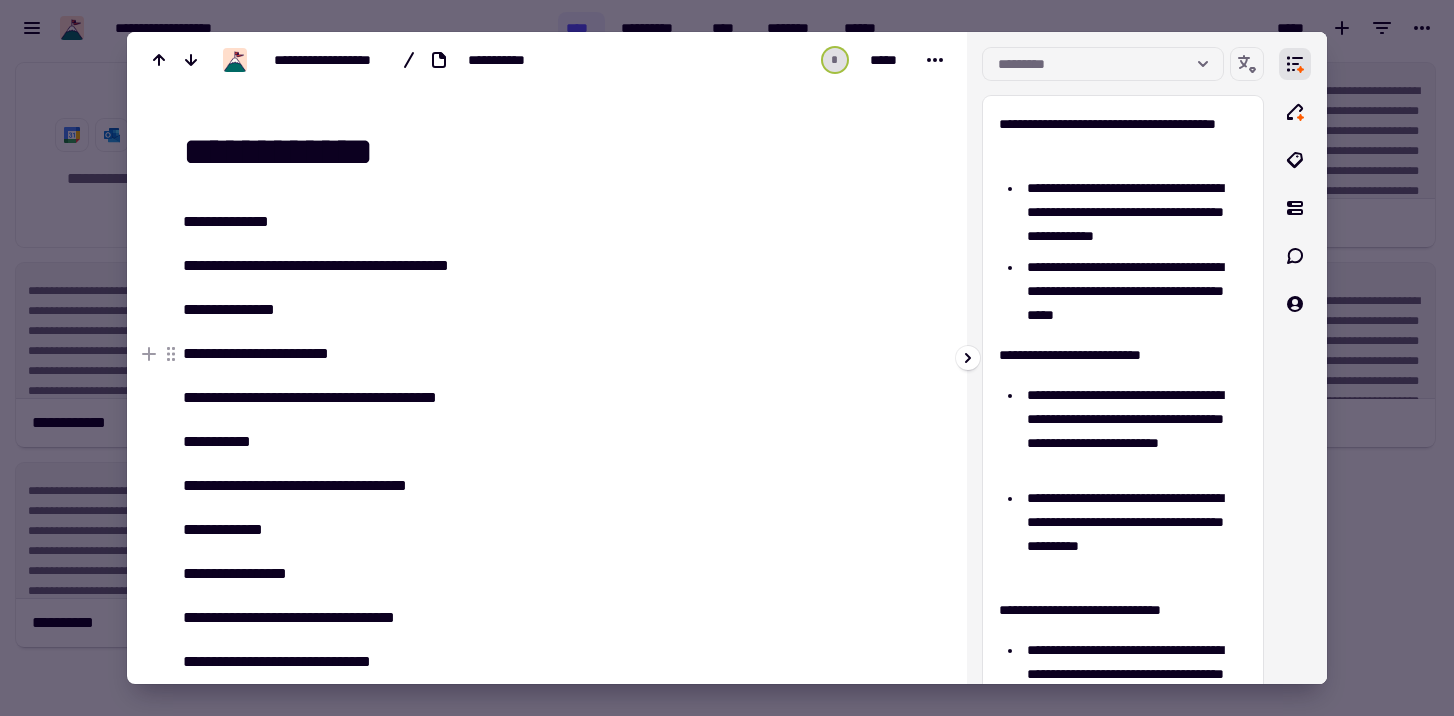 click at bounding box center [1295, 358] 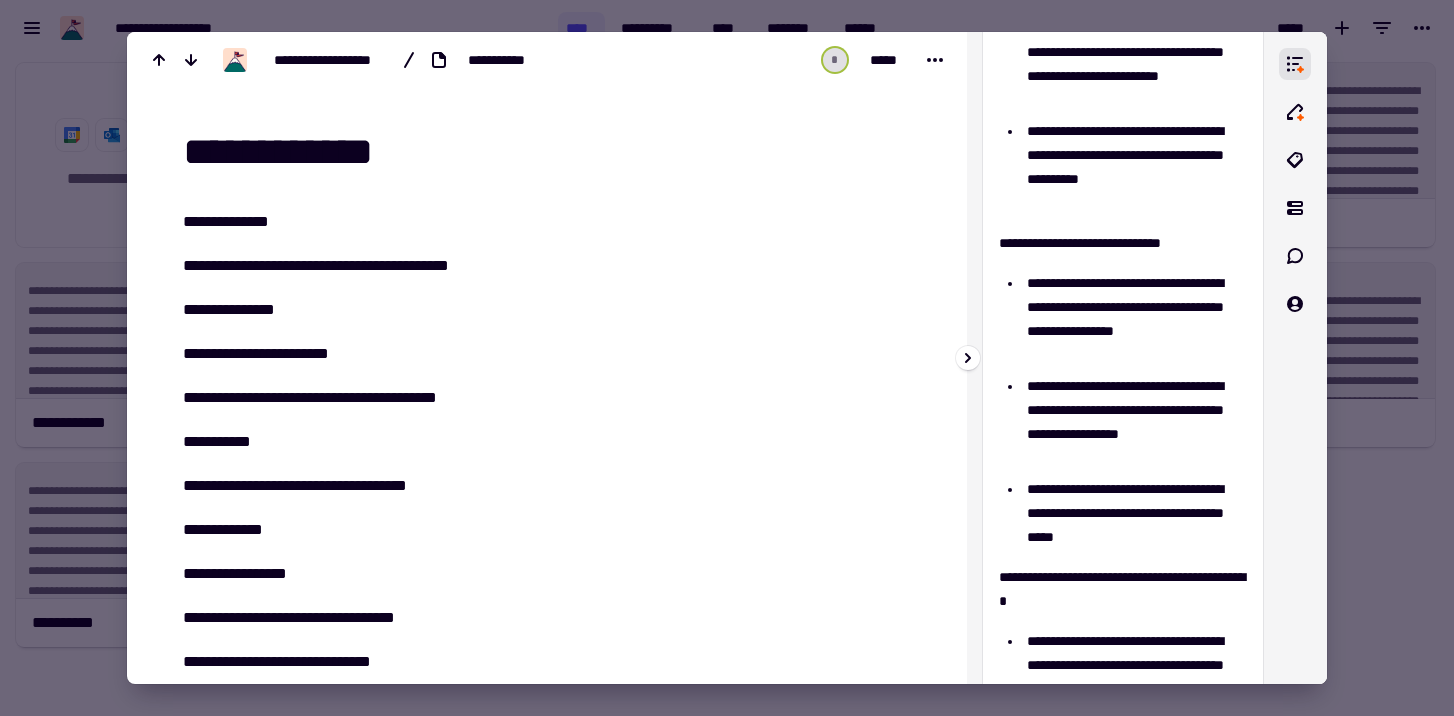 scroll, scrollTop: 0, scrollLeft: 0, axis: both 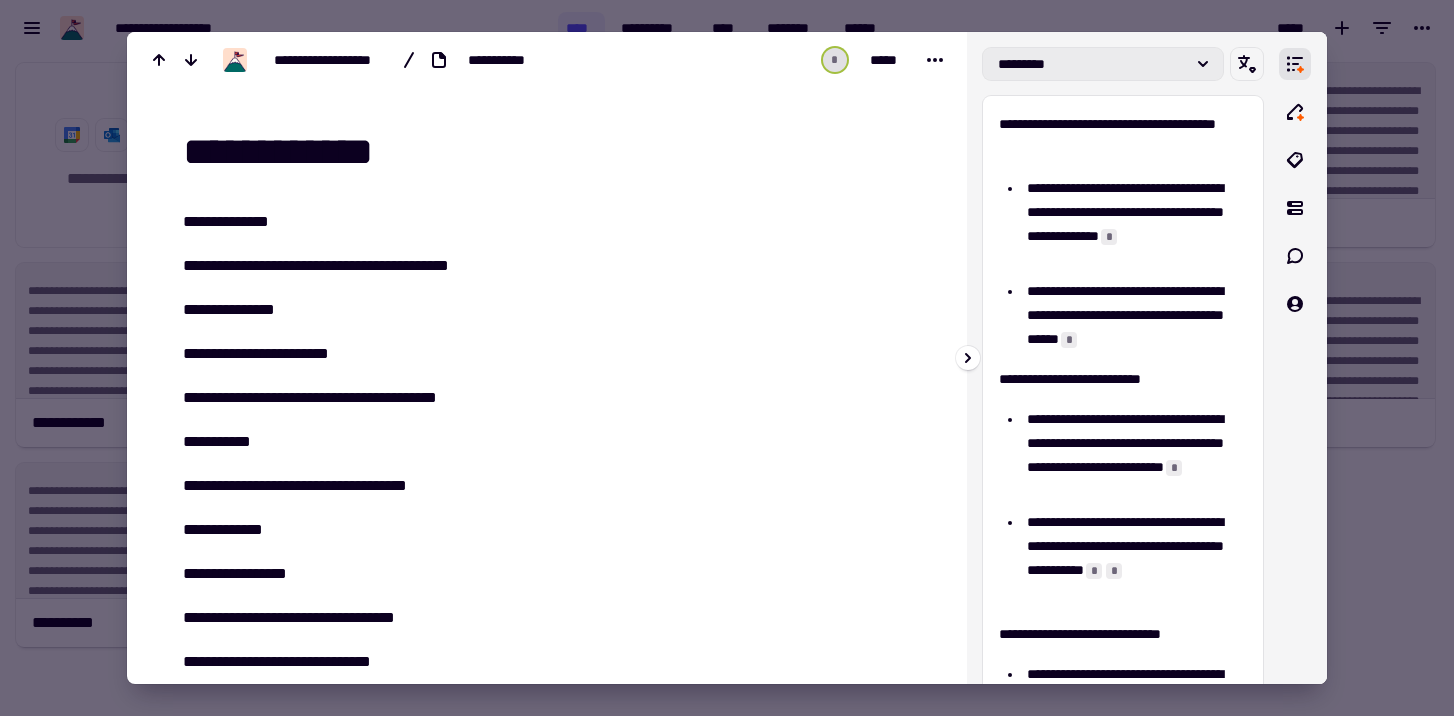 click on "*********" 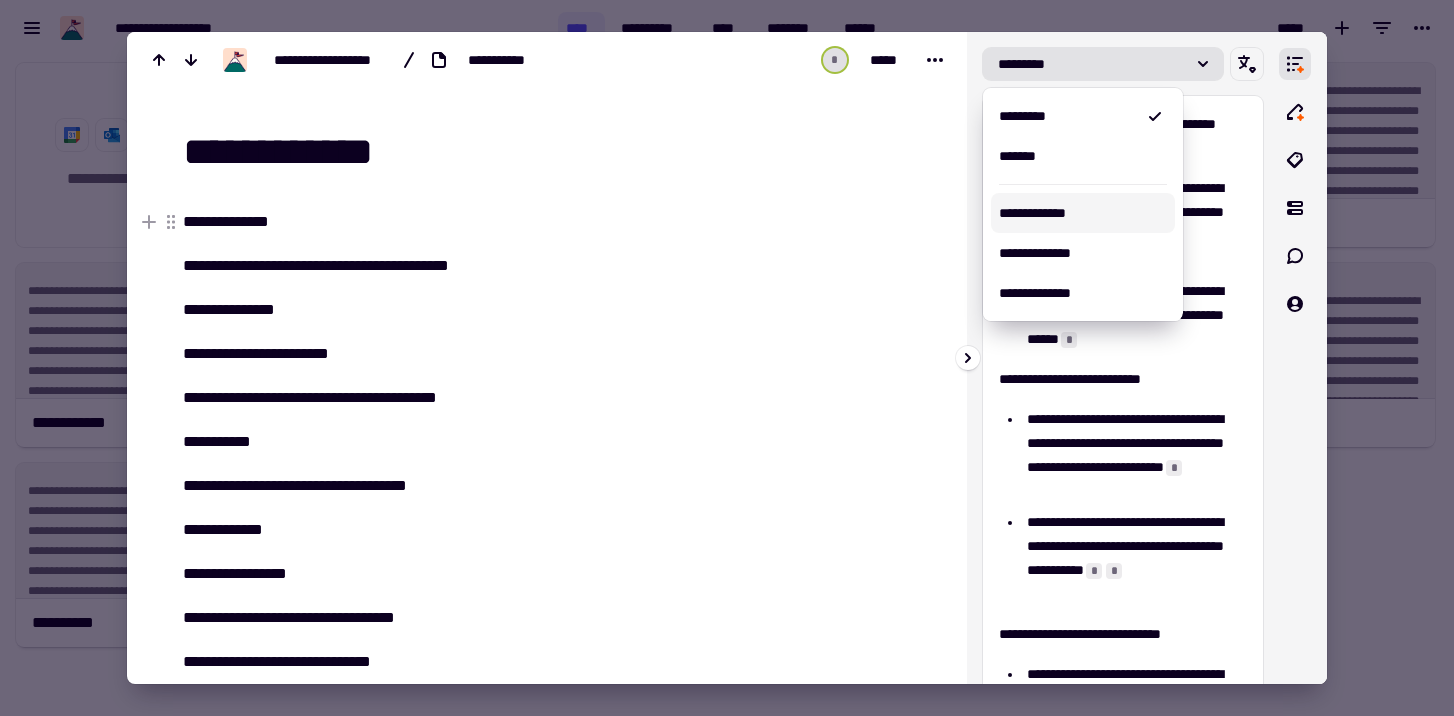 click on "**********" at bounding box center (1083, 213) 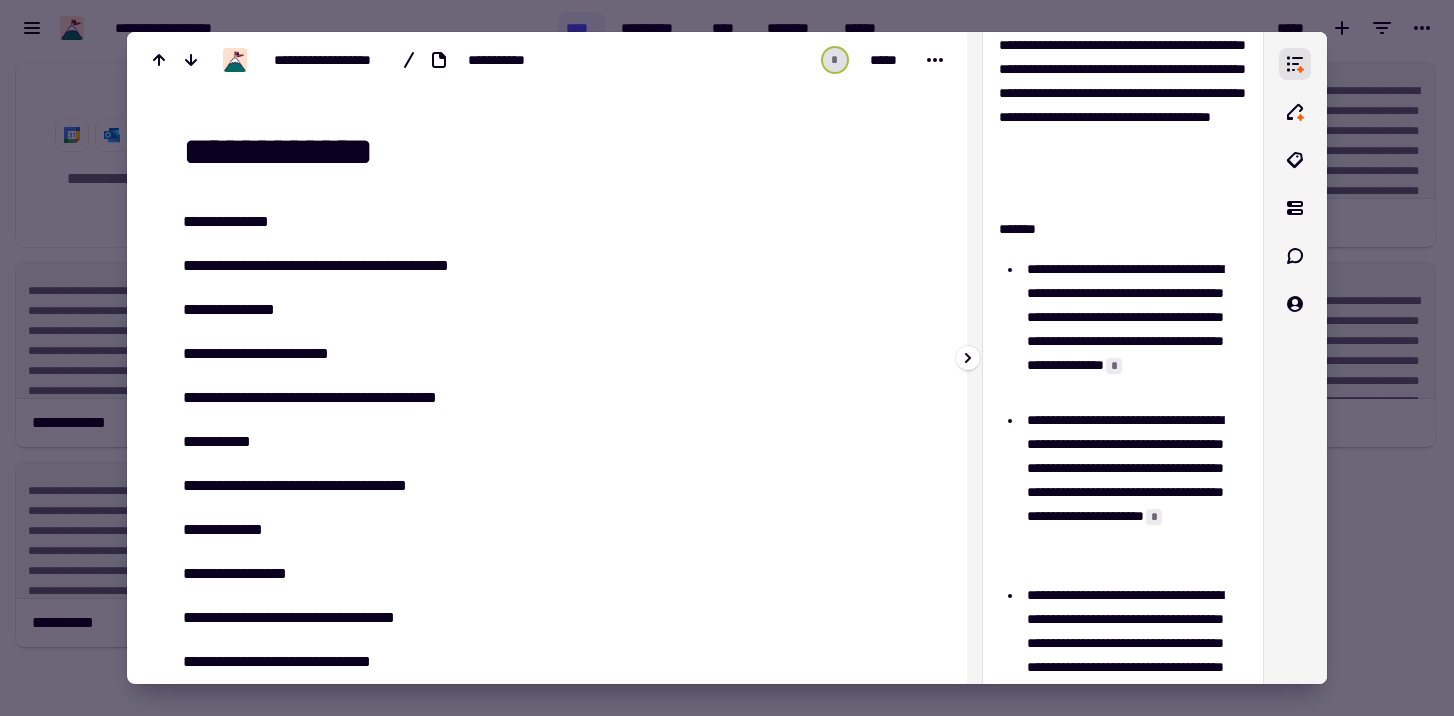scroll, scrollTop: 0, scrollLeft: 0, axis: both 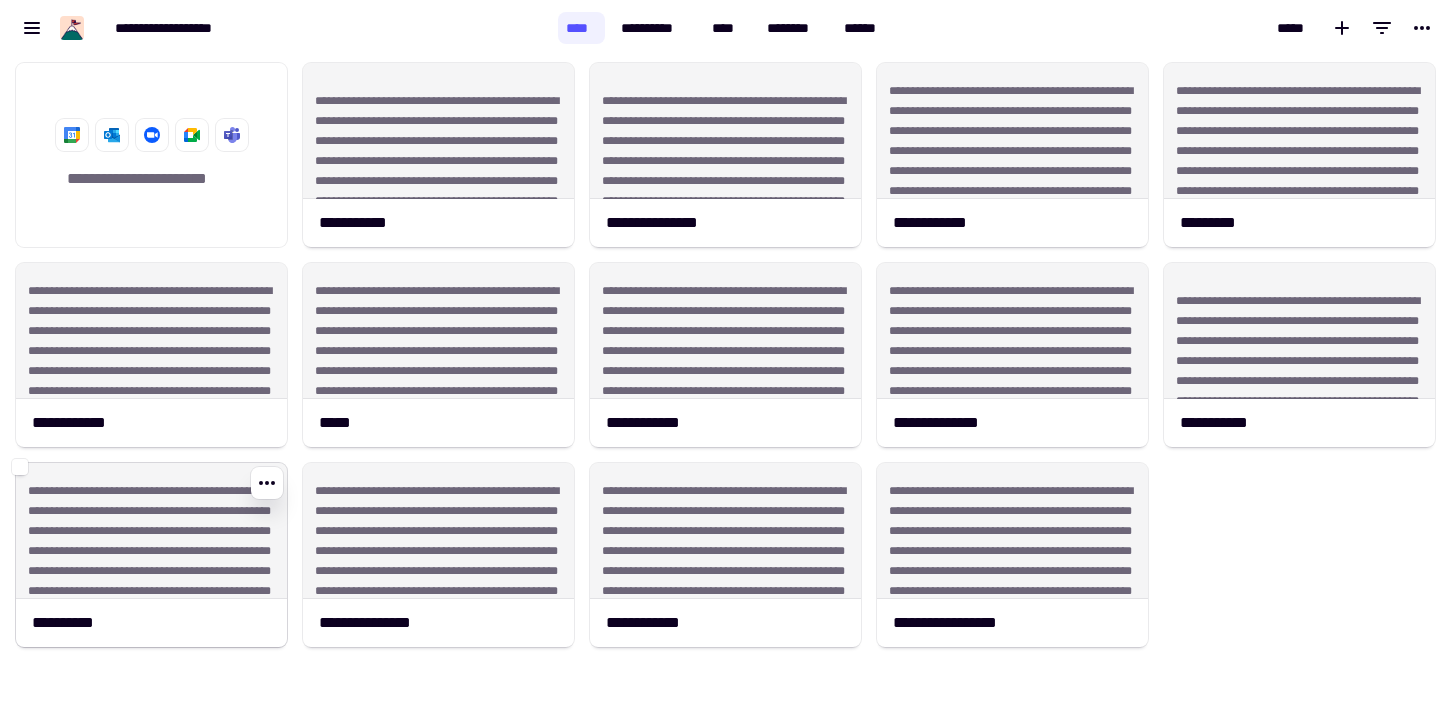 click on "**********" 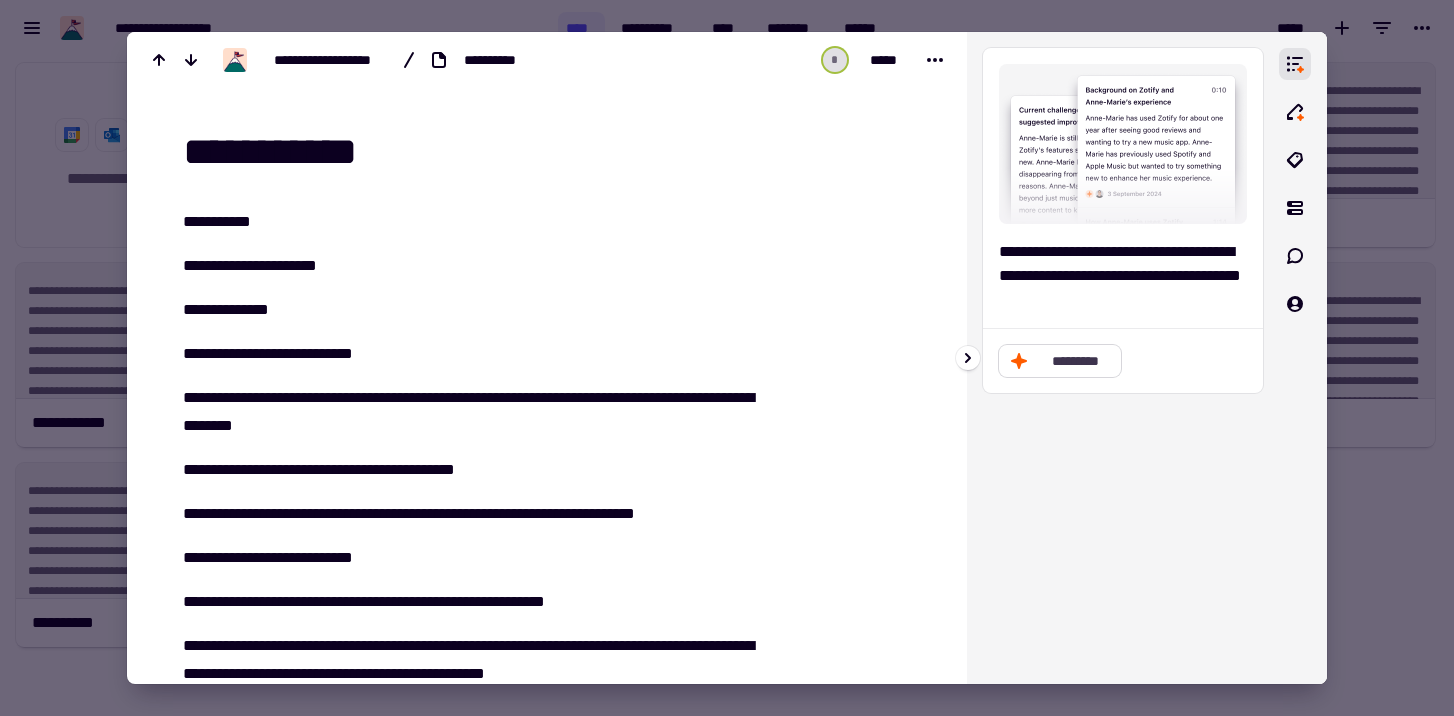 click on "*********" 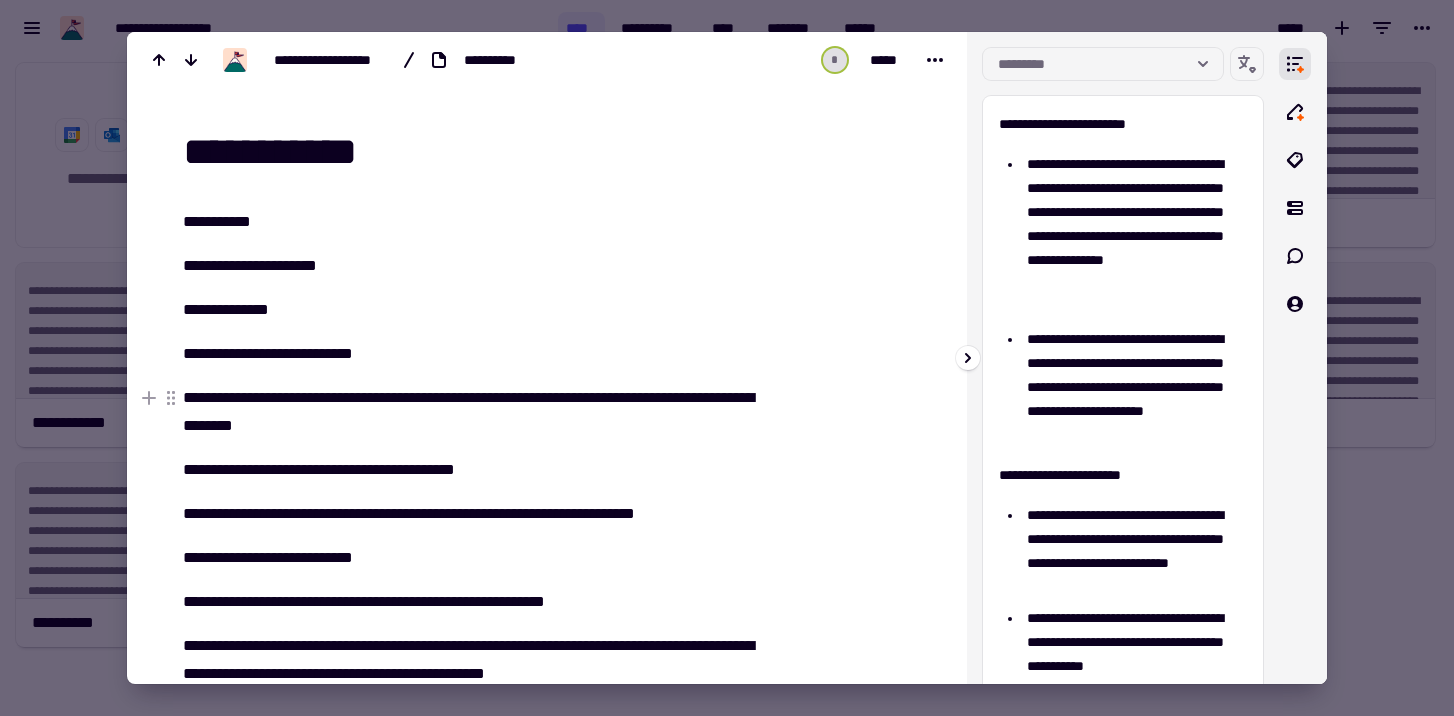 click at bounding box center [1295, 358] 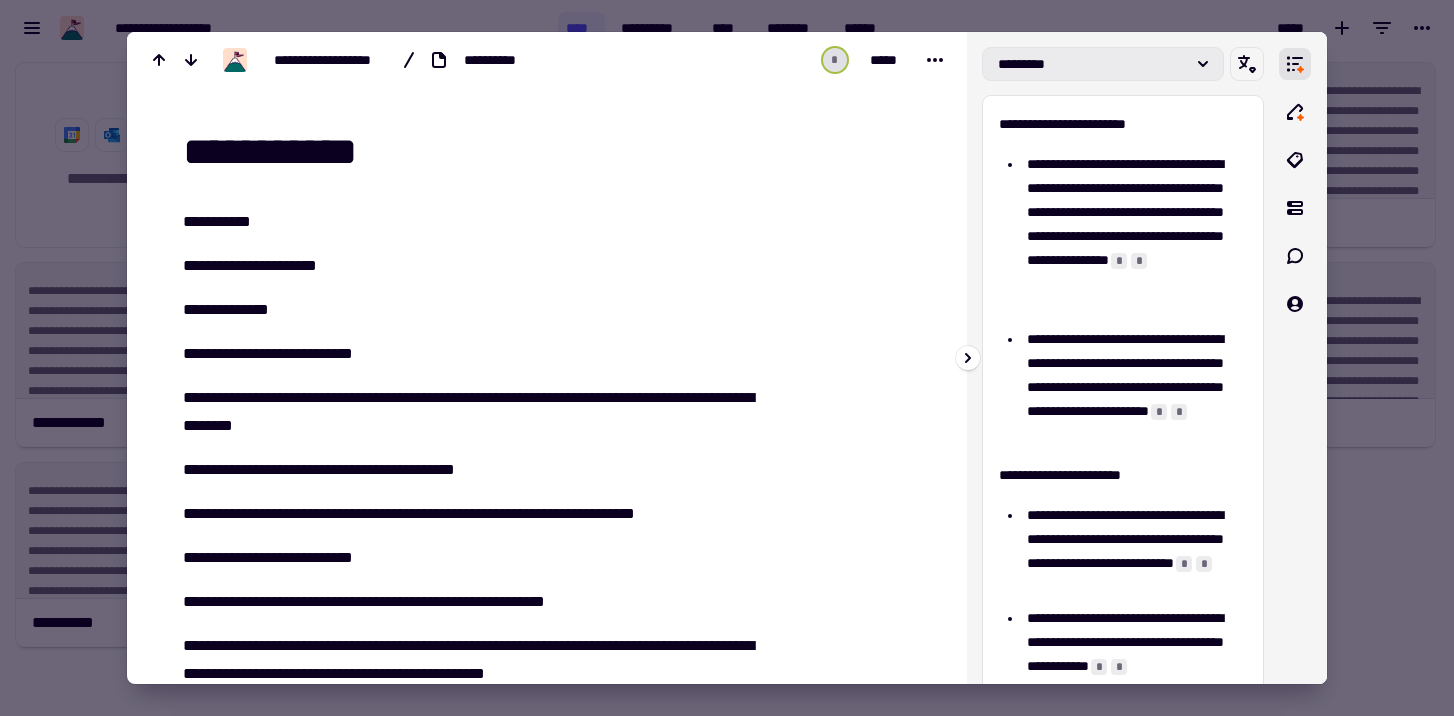 click on "*********" 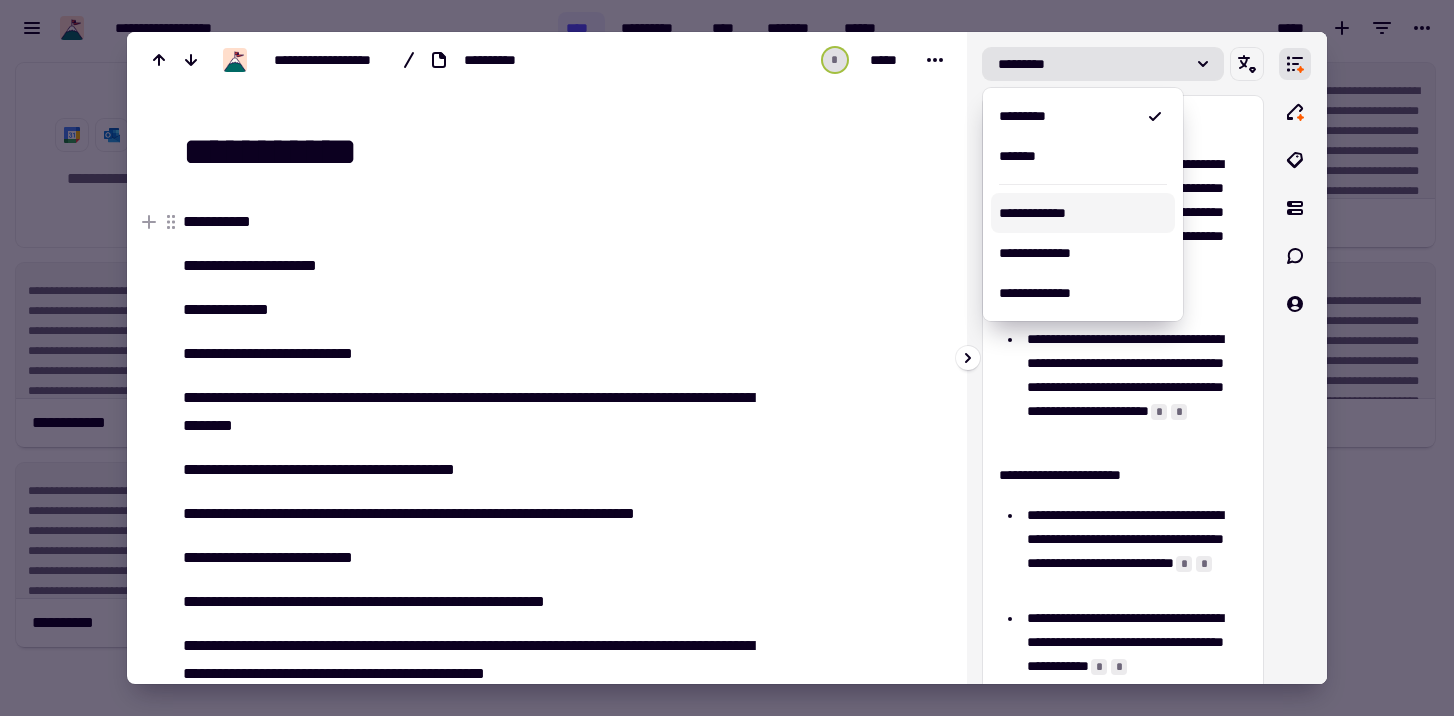click on "**********" at bounding box center [1083, 213] 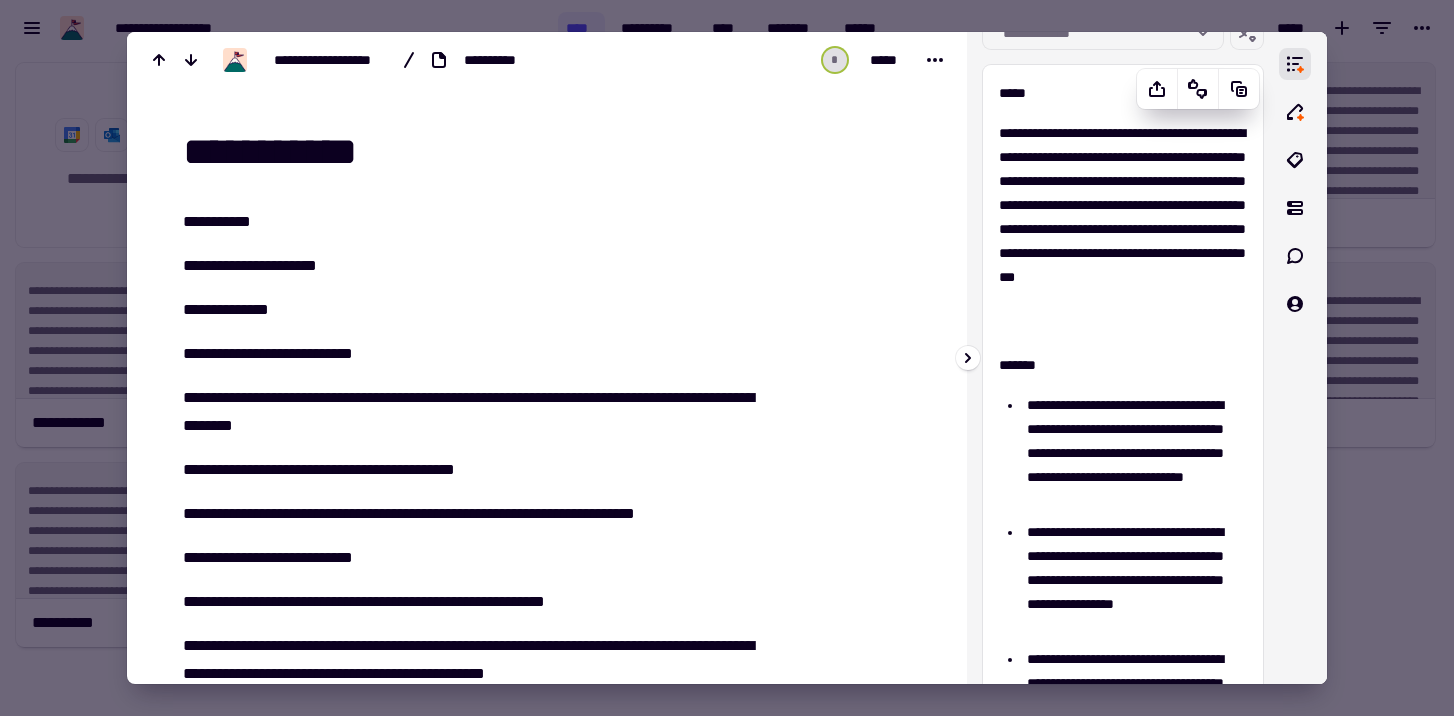 scroll, scrollTop: 0, scrollLeft: 0, axis: both 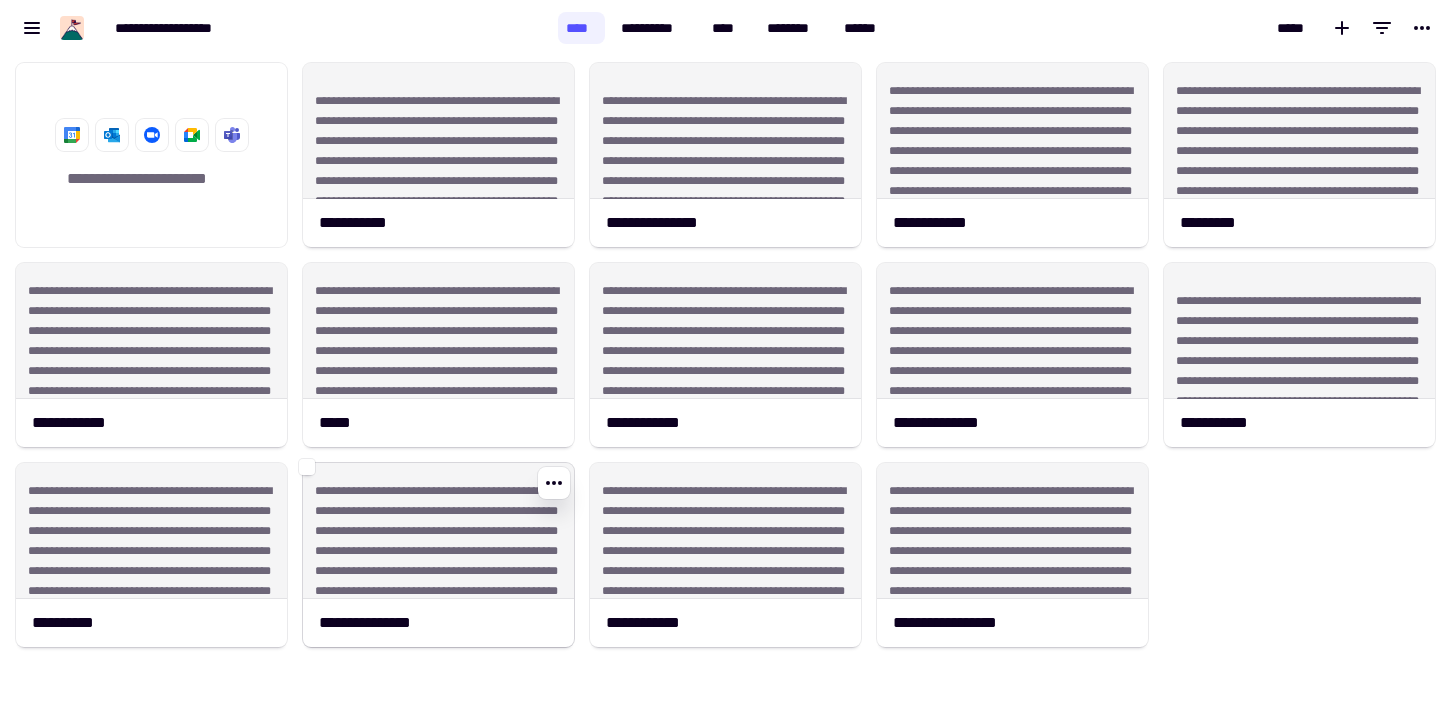 click on "**********" 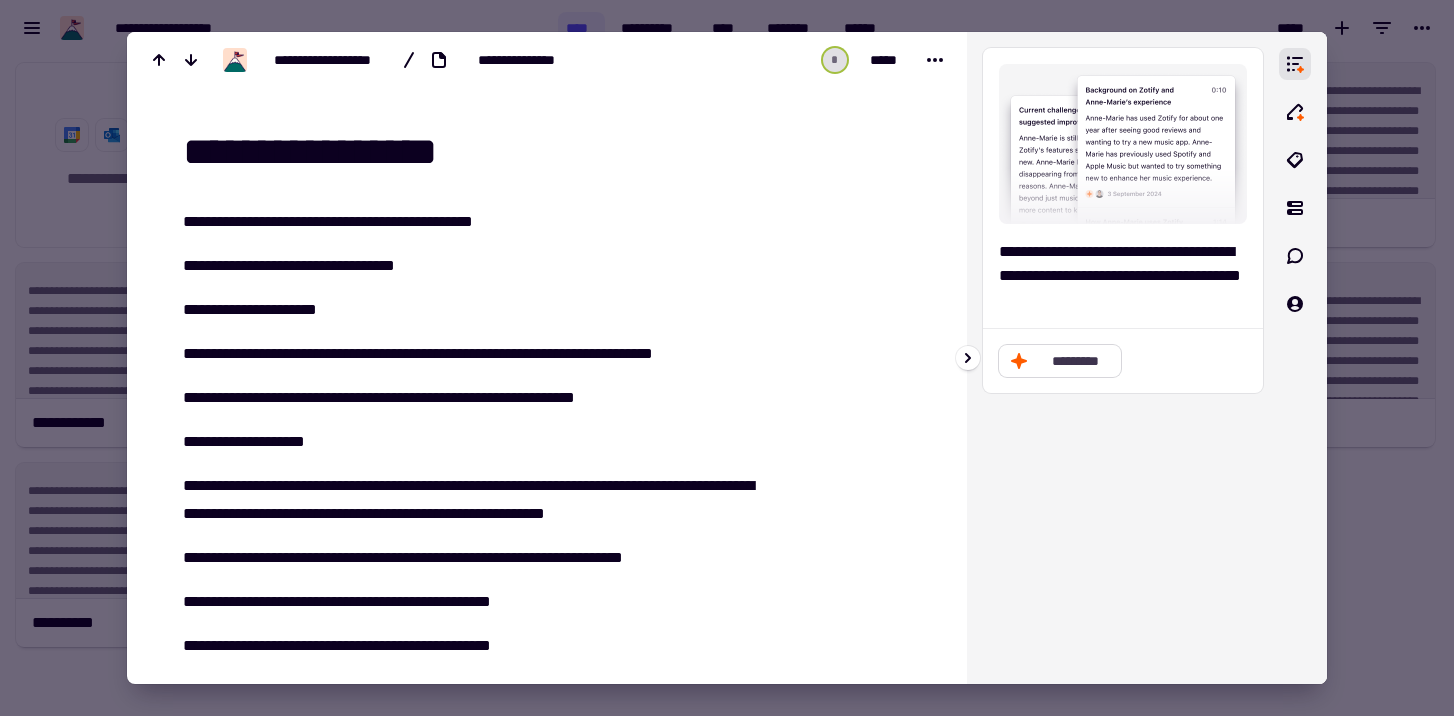 click on "*********" 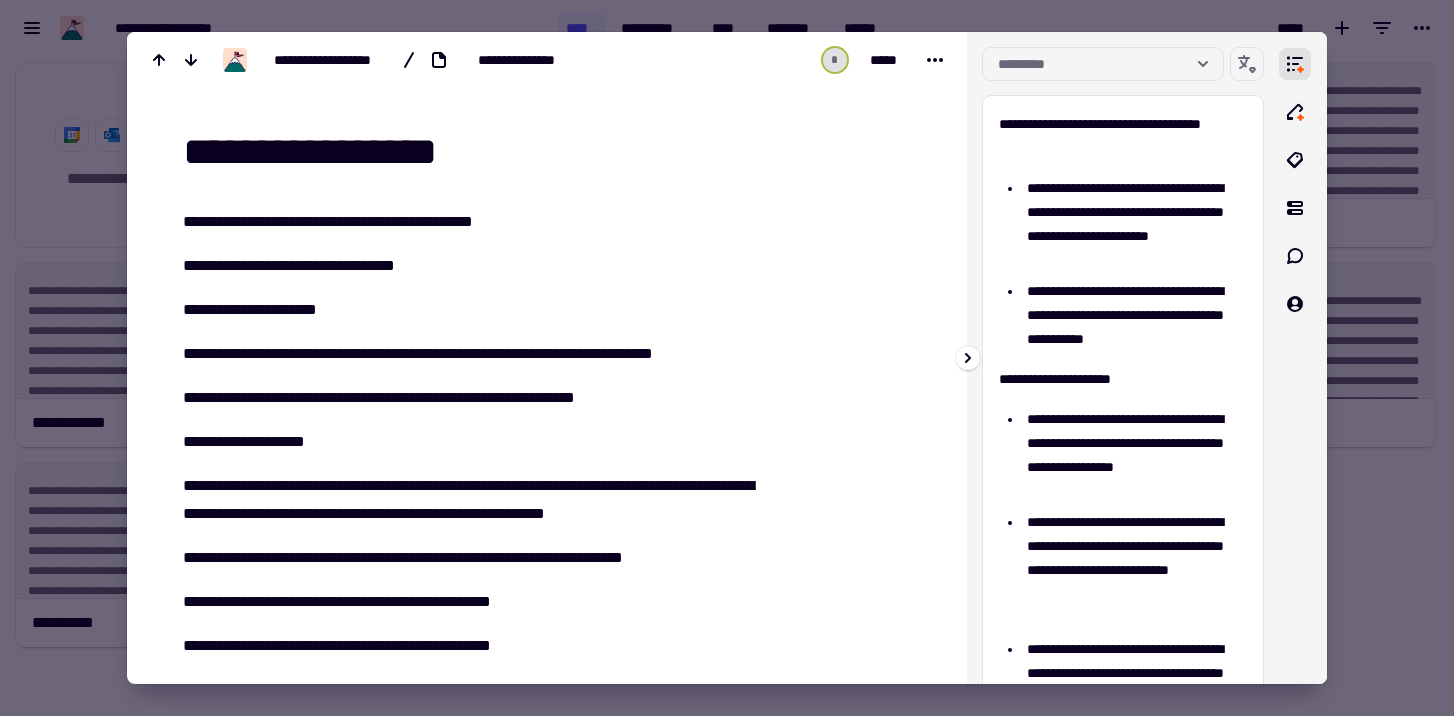 click at bounding box center [1295, 358] 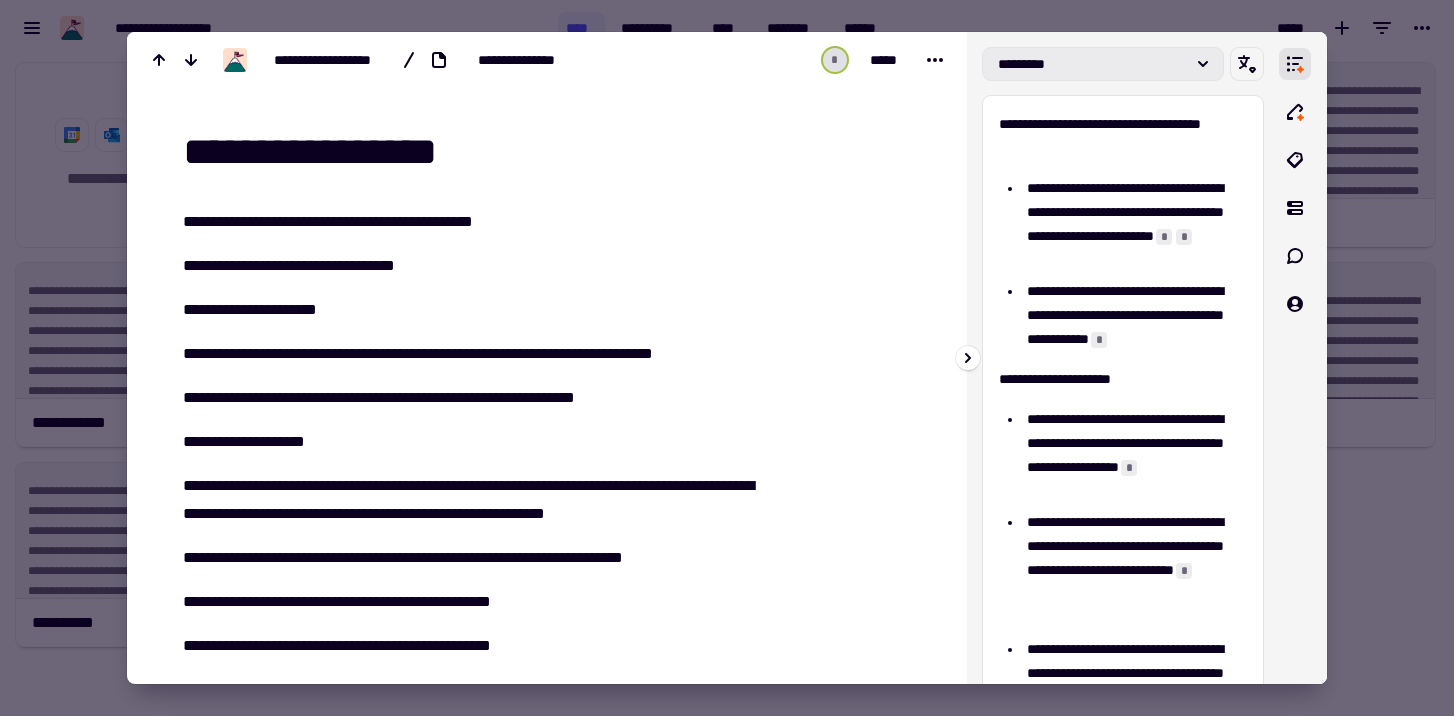 click on "*********" 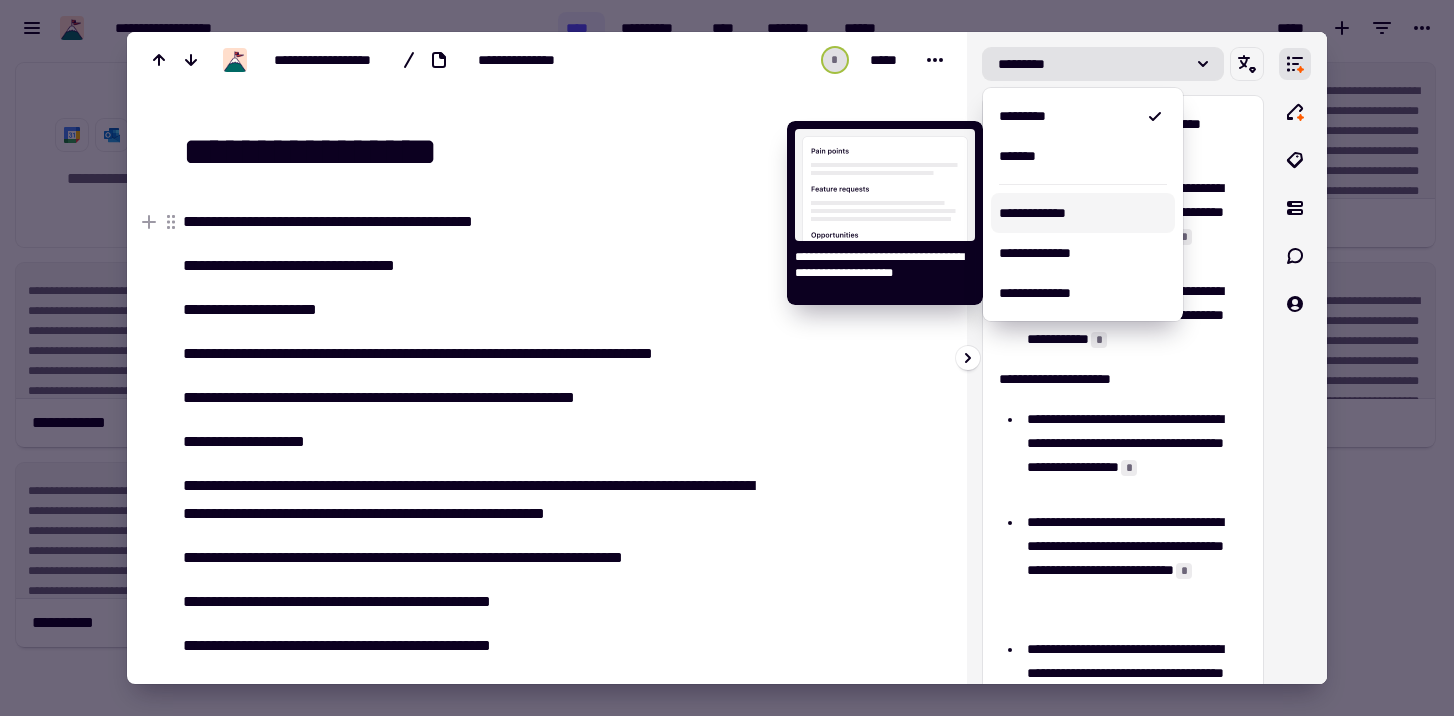 click on "**********" at bounding box center (1083, 213) 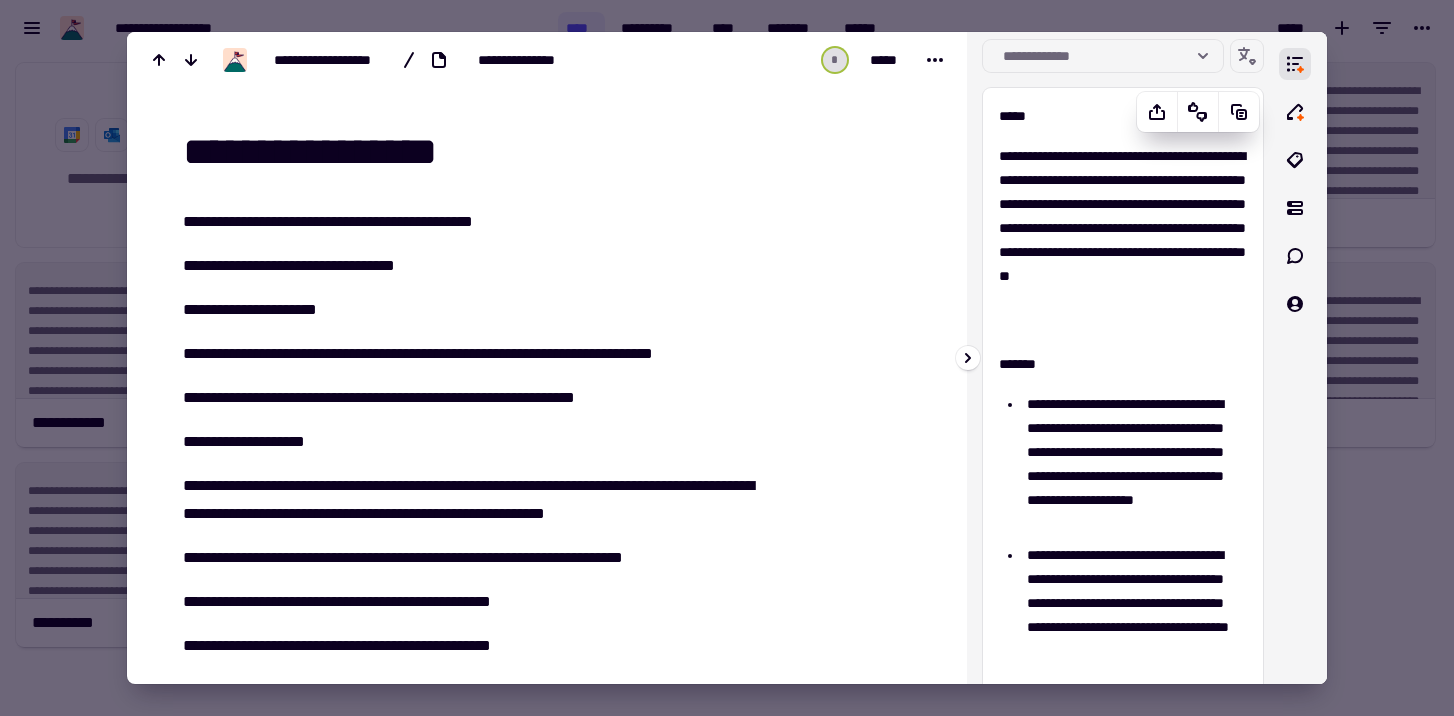 scroll, scrollTop: 0, scrollLeft: 0, axis: both 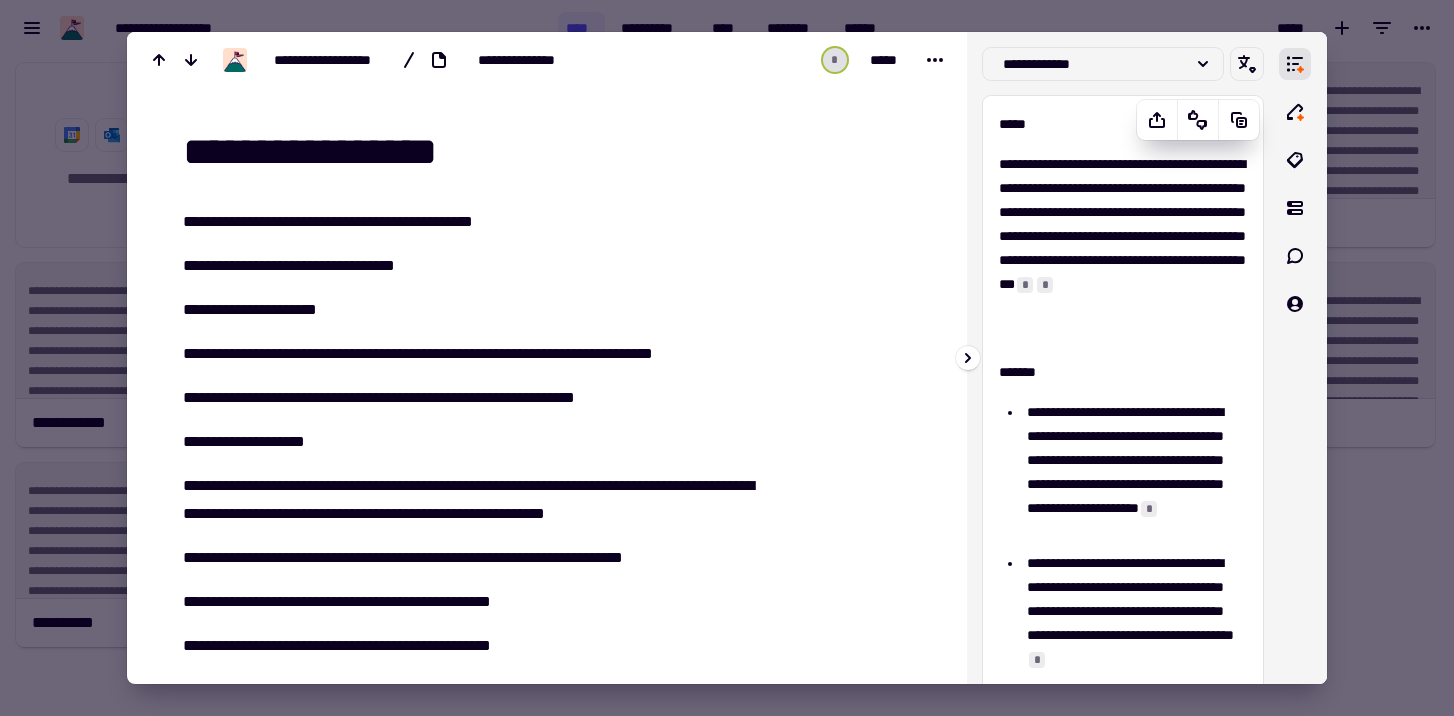 click on "*" at bounding box center [1025, 285] 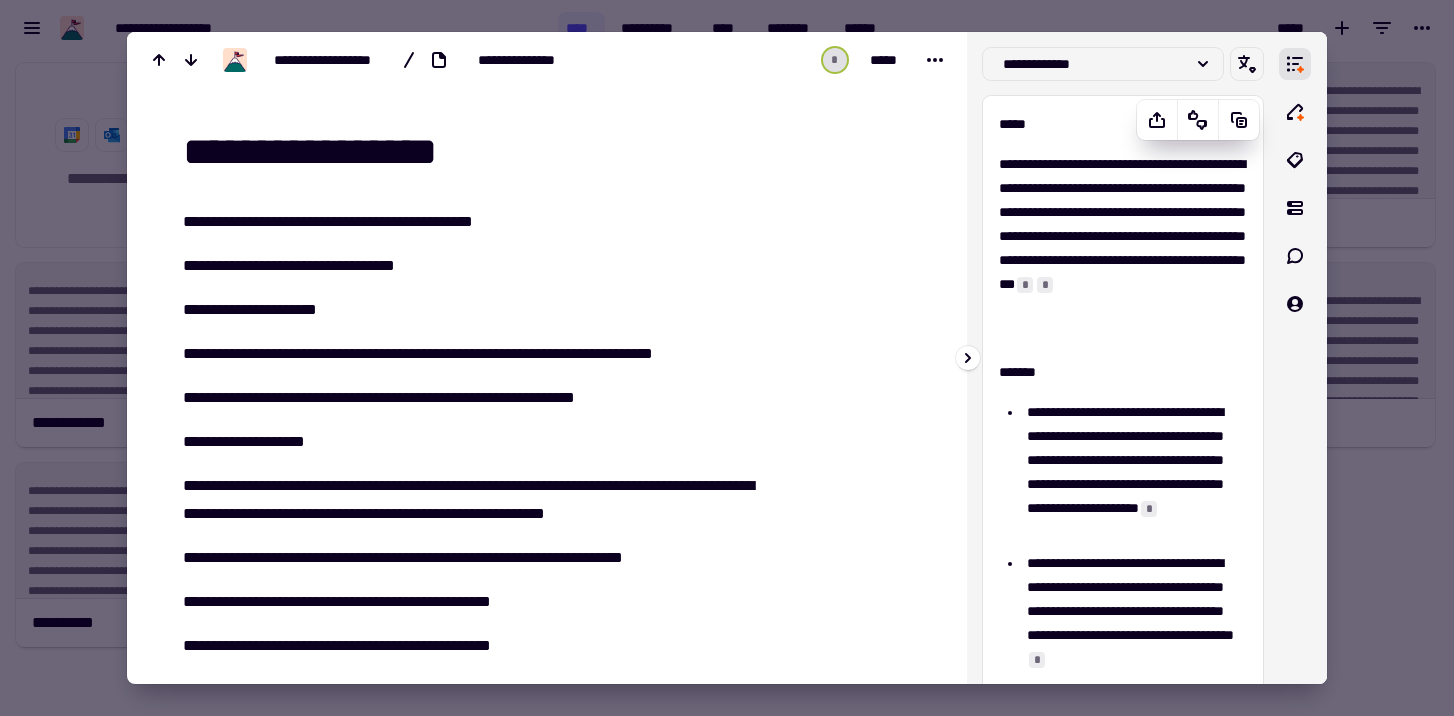 click on "*" at bounding box center [1045, 285] 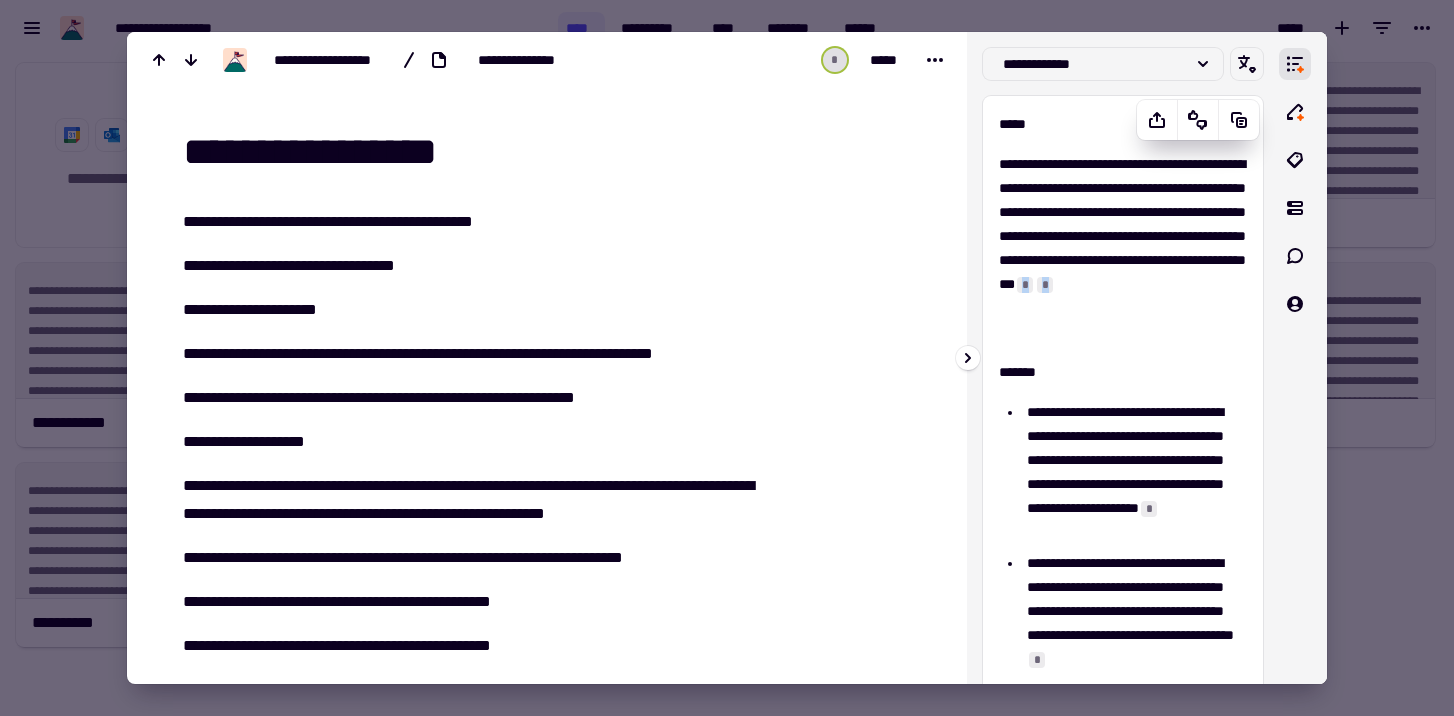click on "*" at bounding box center [1025, 285] 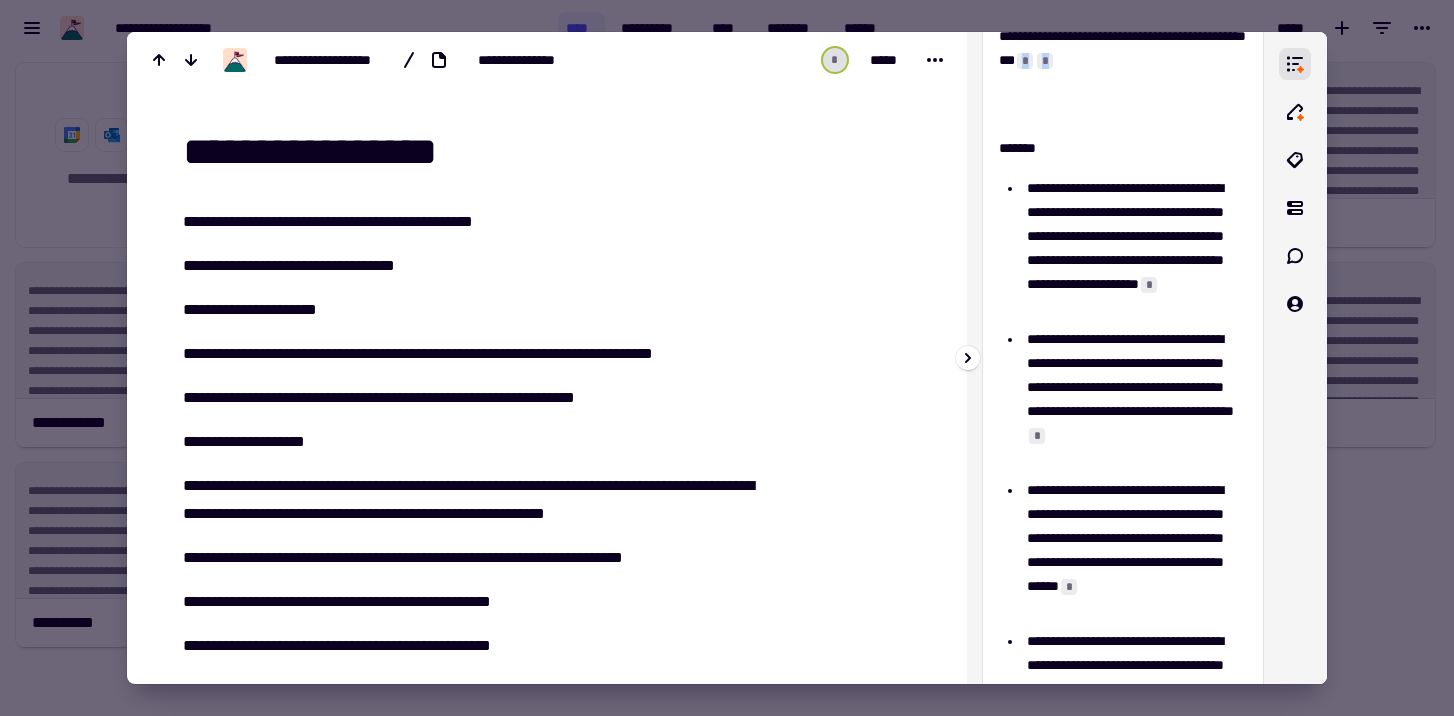 scroll, scrollTop: 272, scrollLeft: 0, axis: vertical 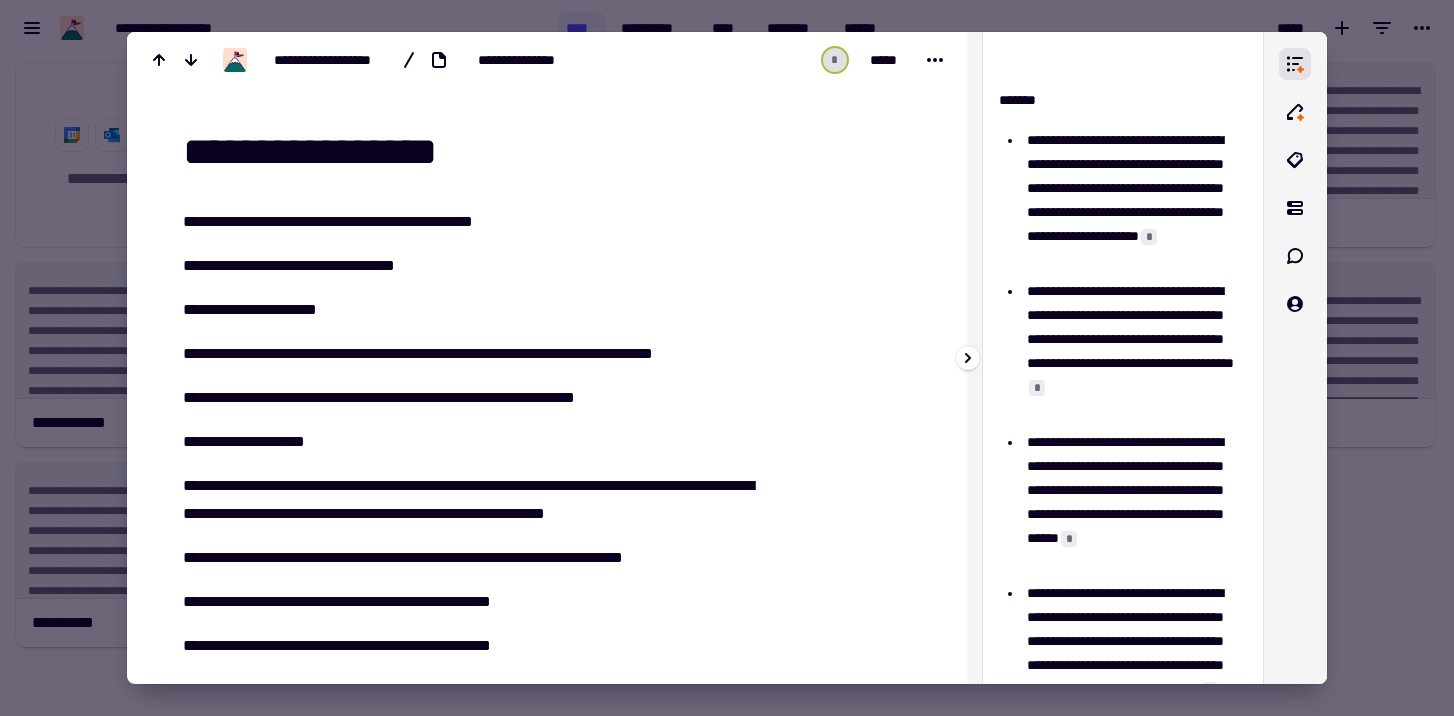click on "**********" at bounding box center (1134, 351) 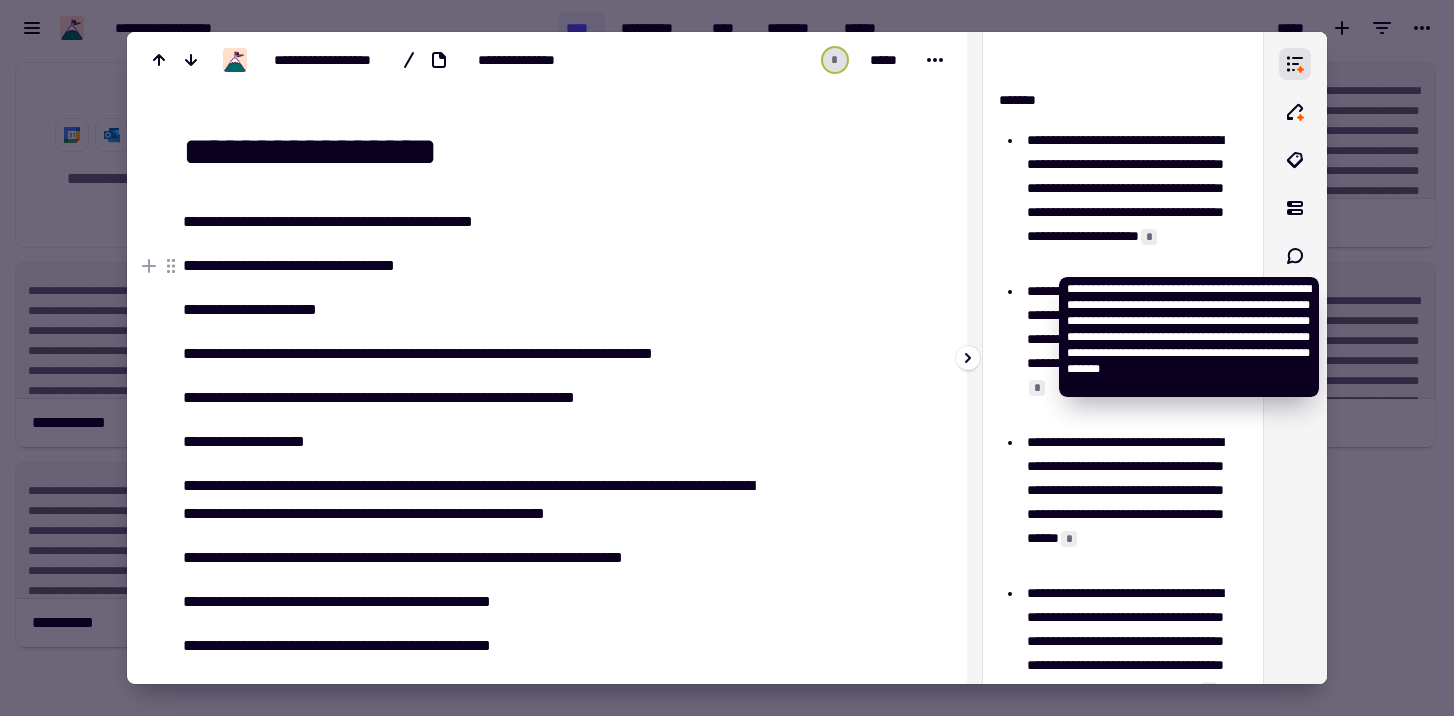 click on "*" at bounding box center (1149, 237) 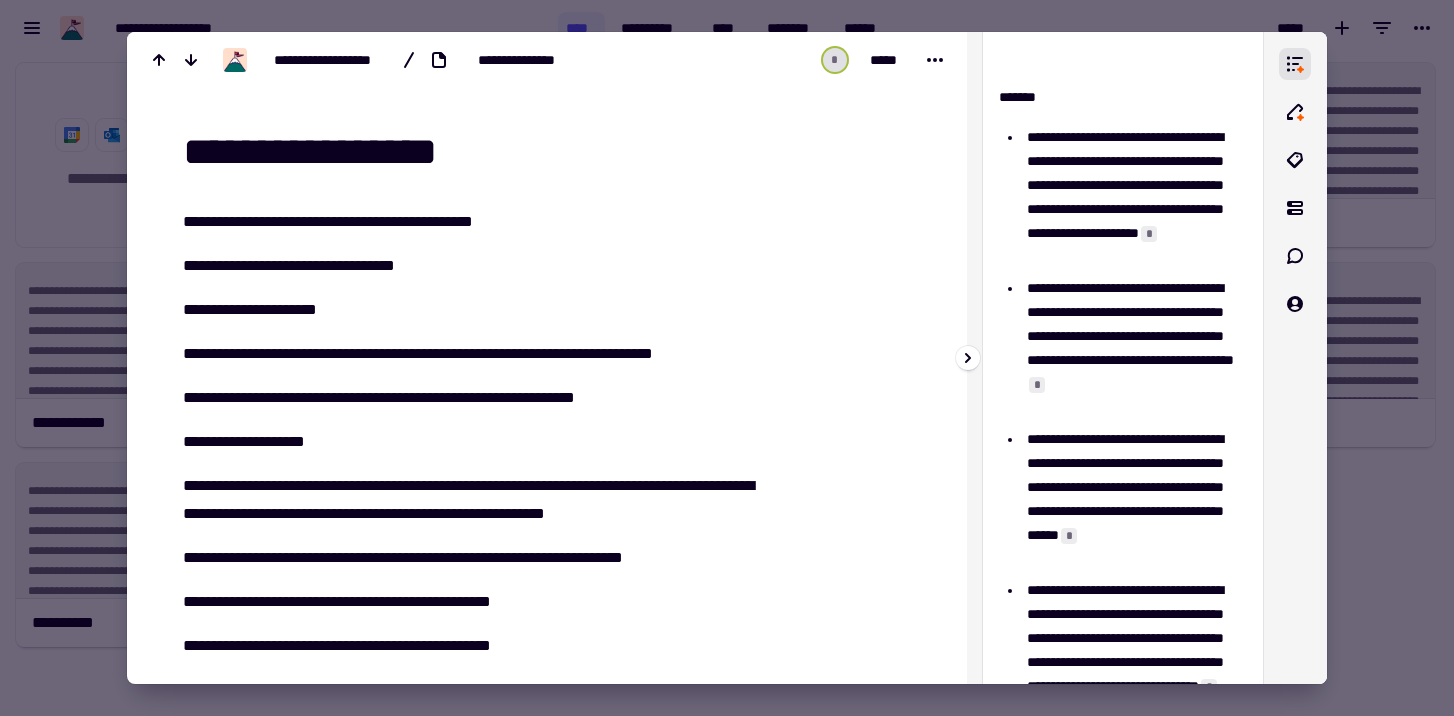 scroll, scrollTop: 0, scrollLeft: 0, axis: both 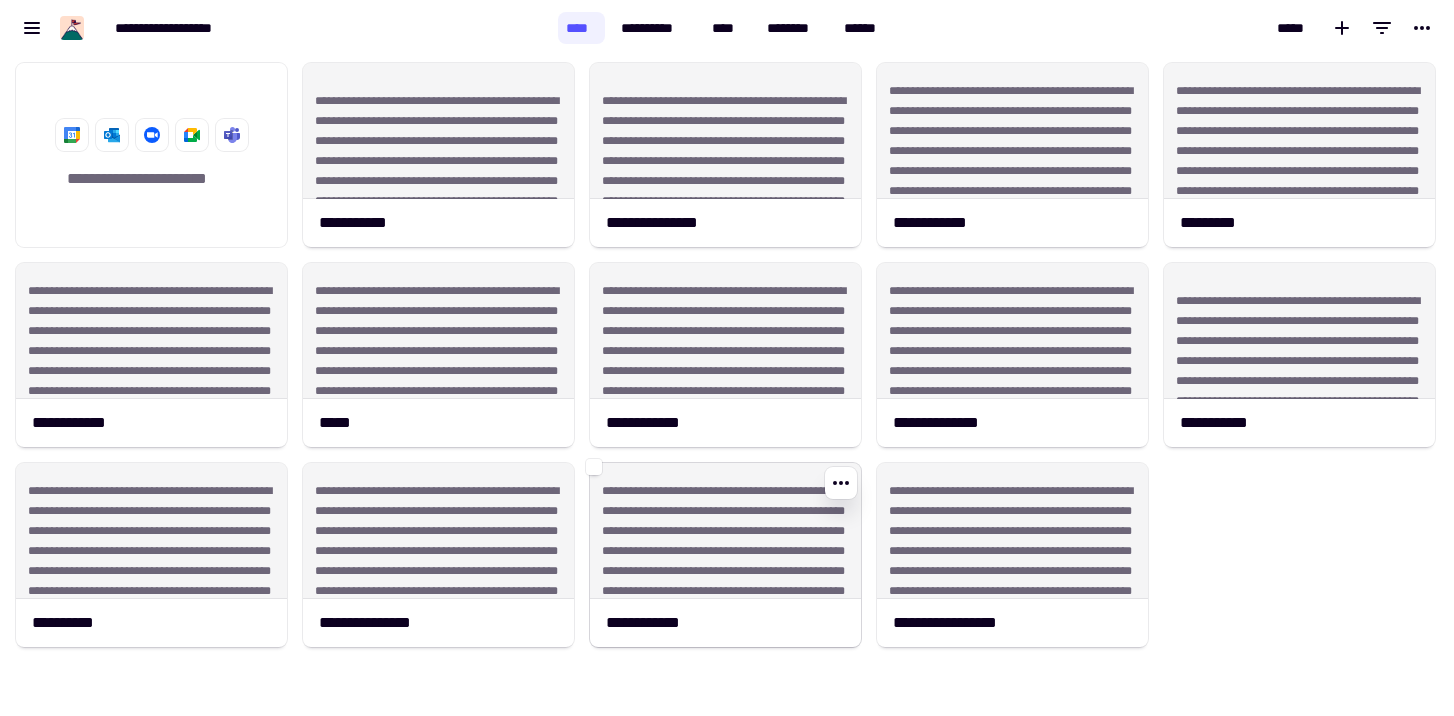 click on "**********" 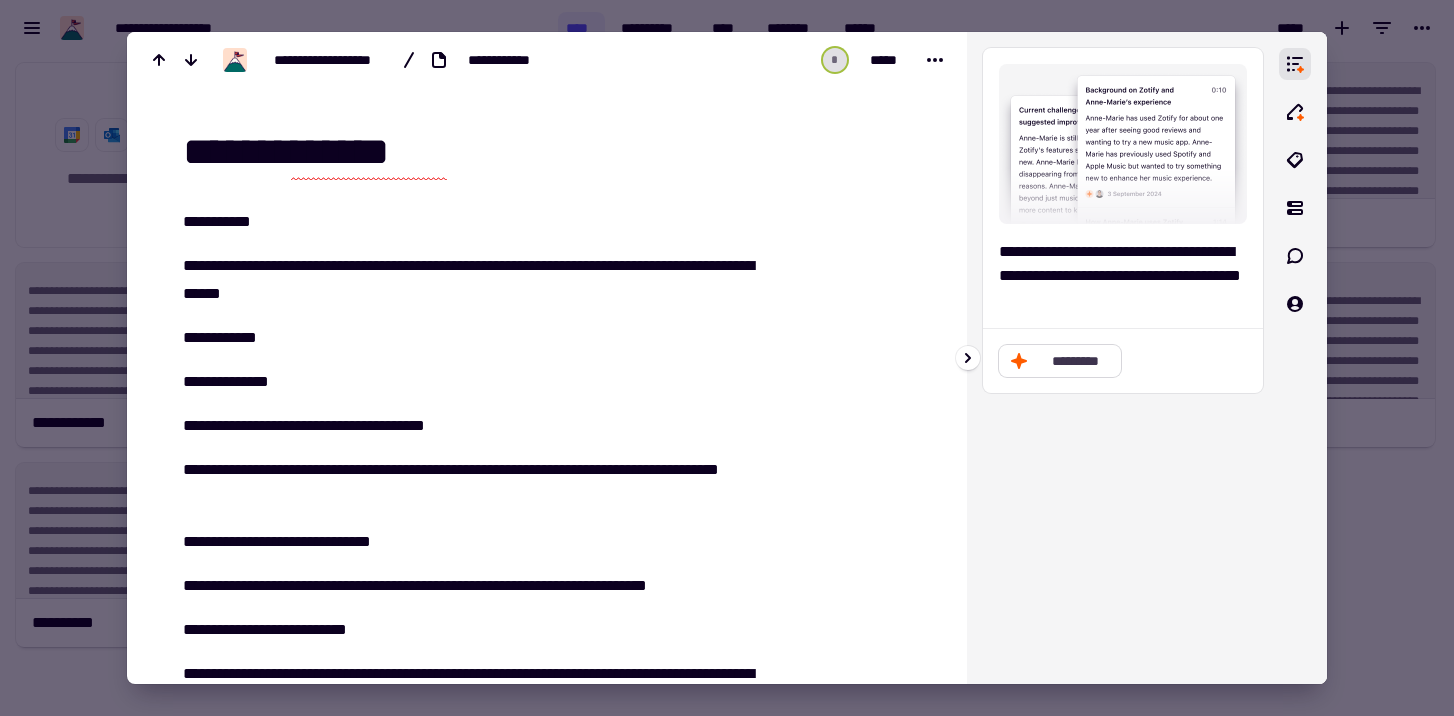 click on "*********" 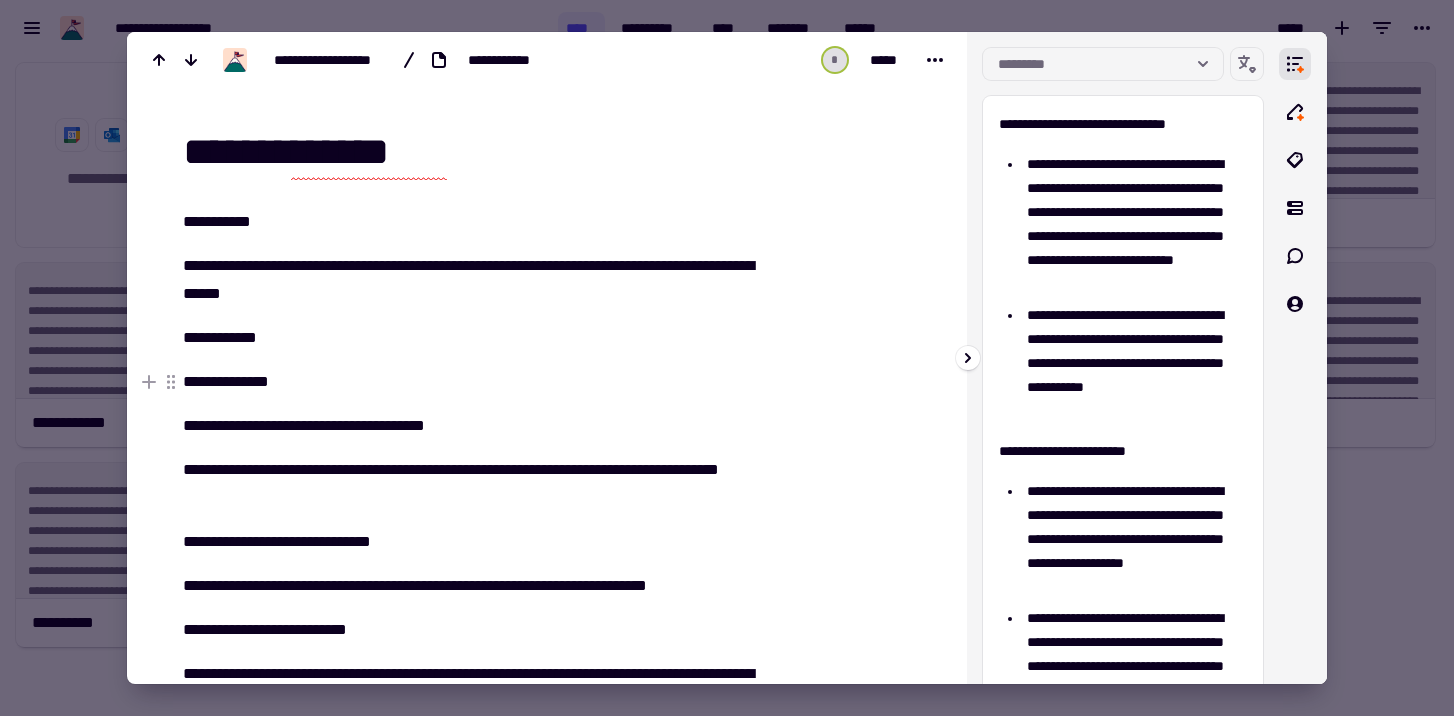 click at bounding box center [1295, 358] 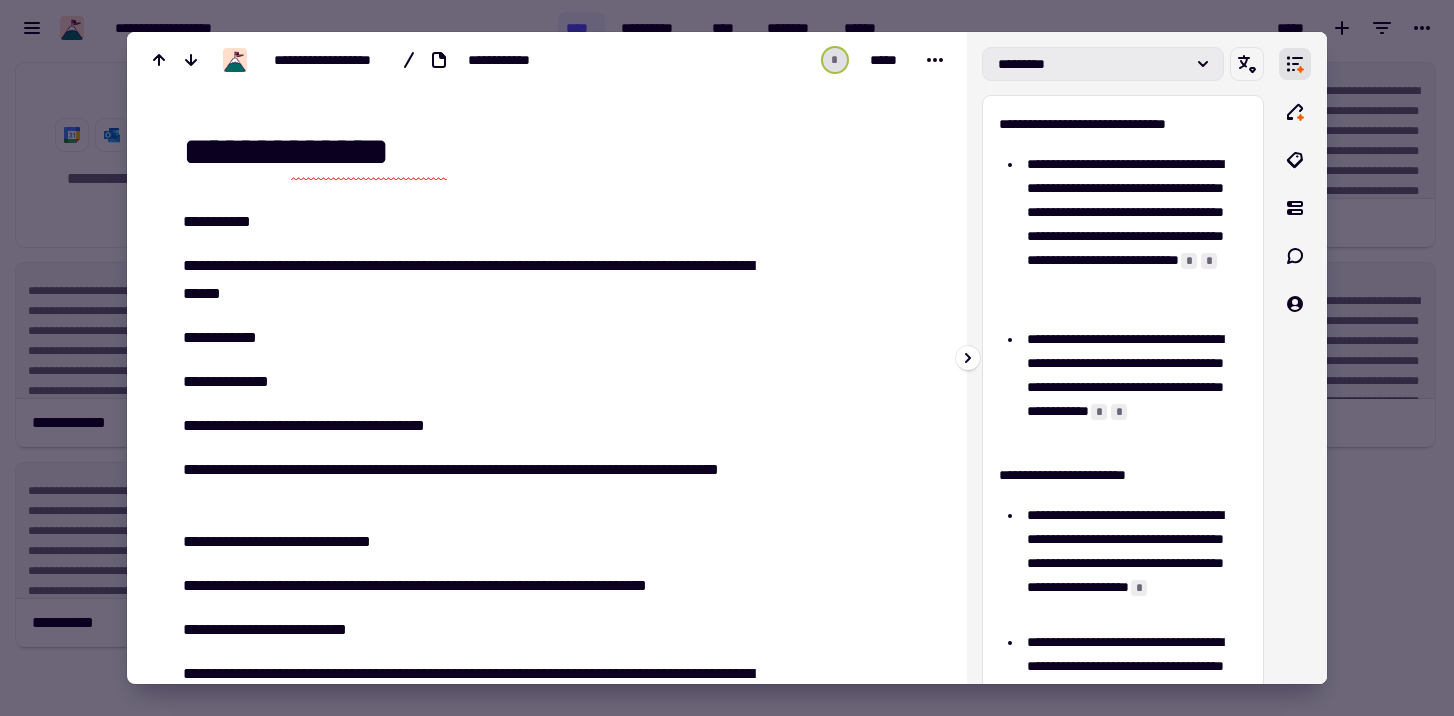click on "*********" 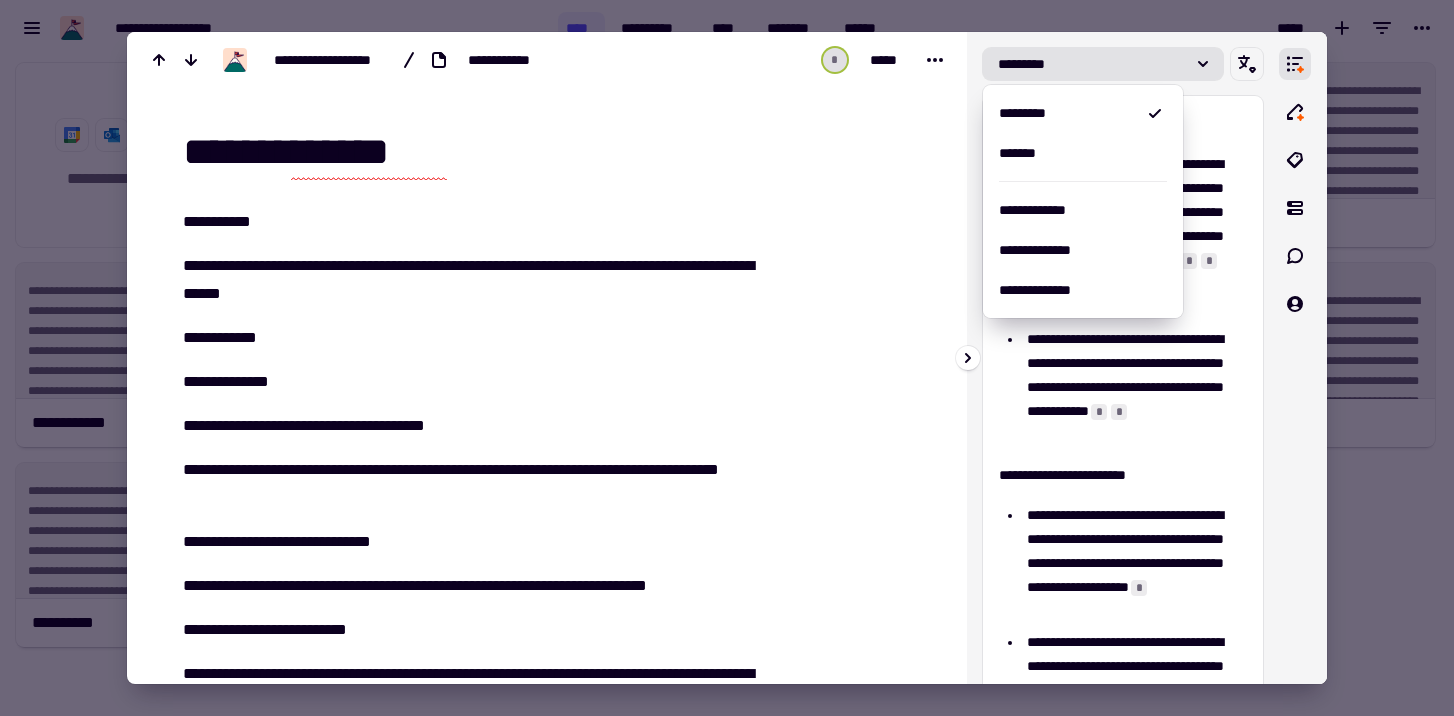 scroll, scrollTop: 3, scrollLeft: 0, axis: vertical 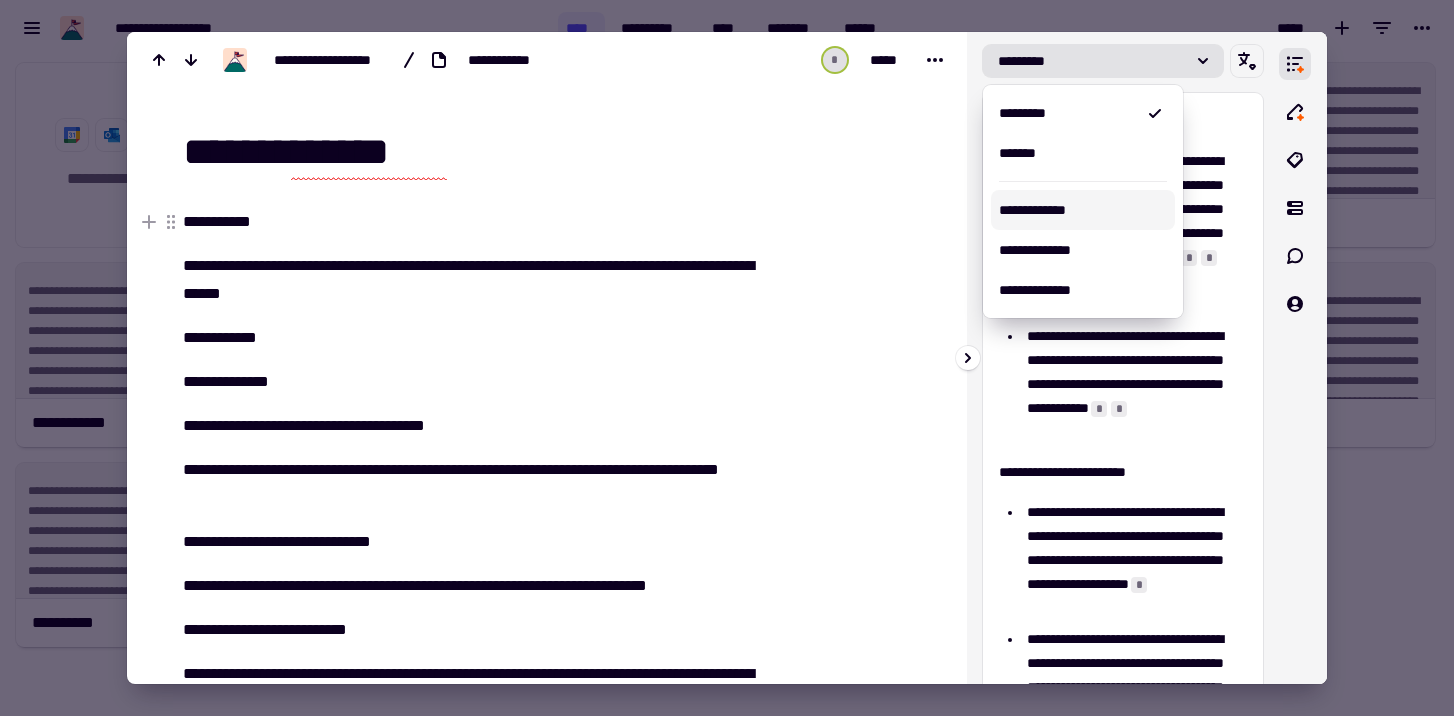 click on "**********" at bounding box center (1083, 210) 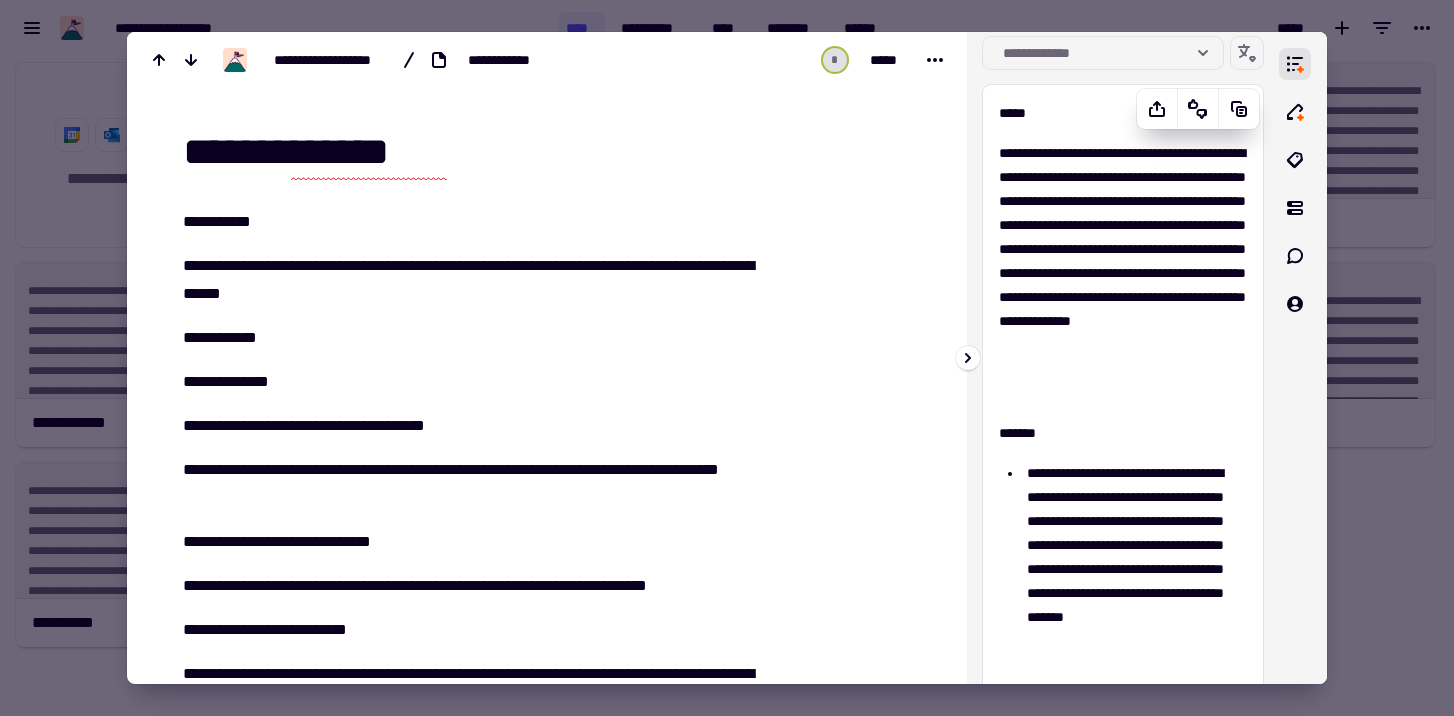scroll, scrollTop: 0, scrollLeft: 0, axis: both 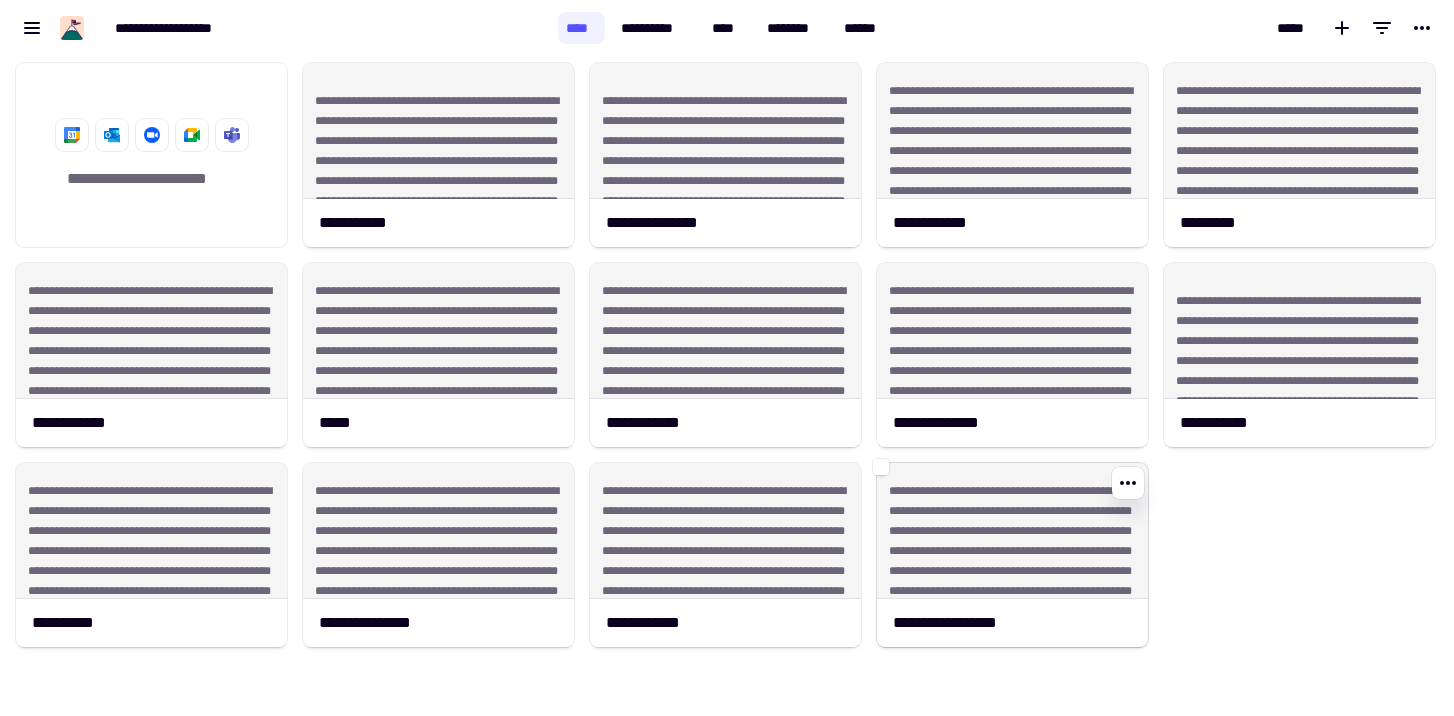 click on "**********" 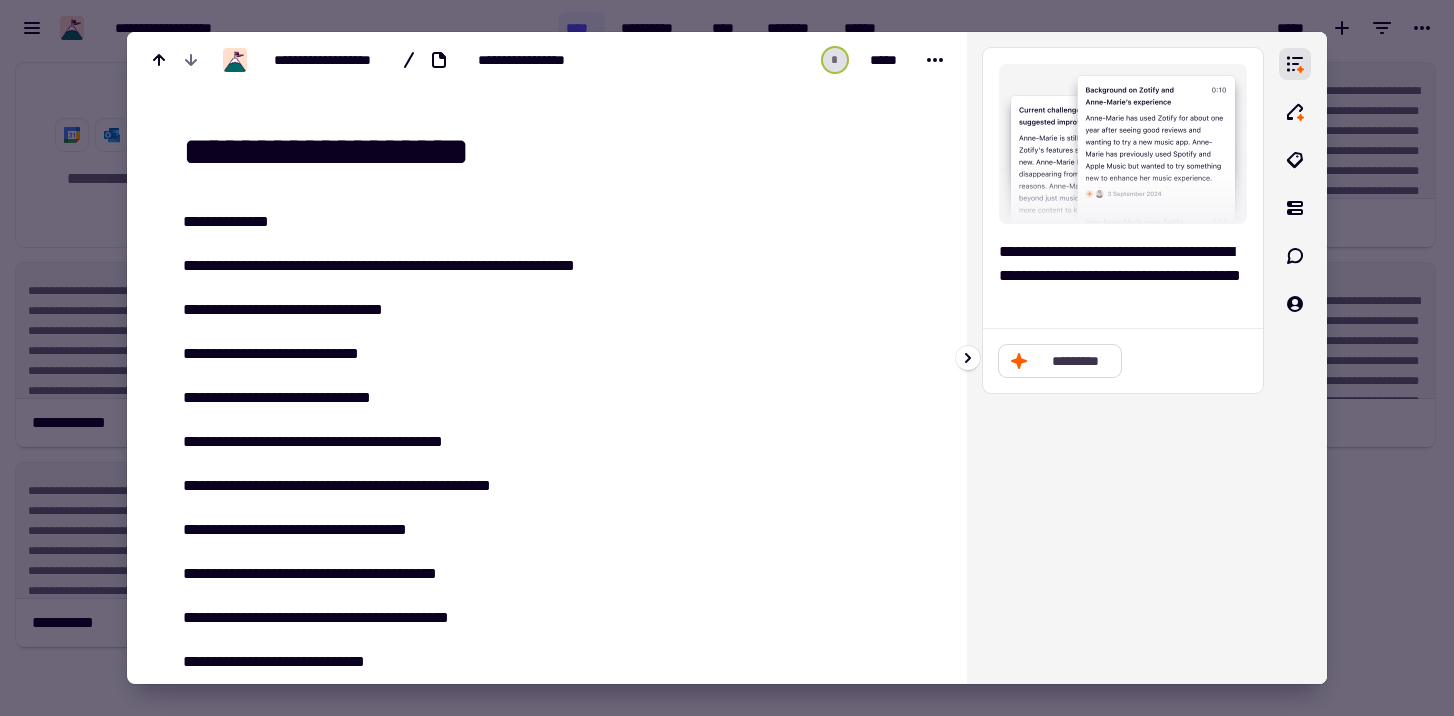 click on "*********" 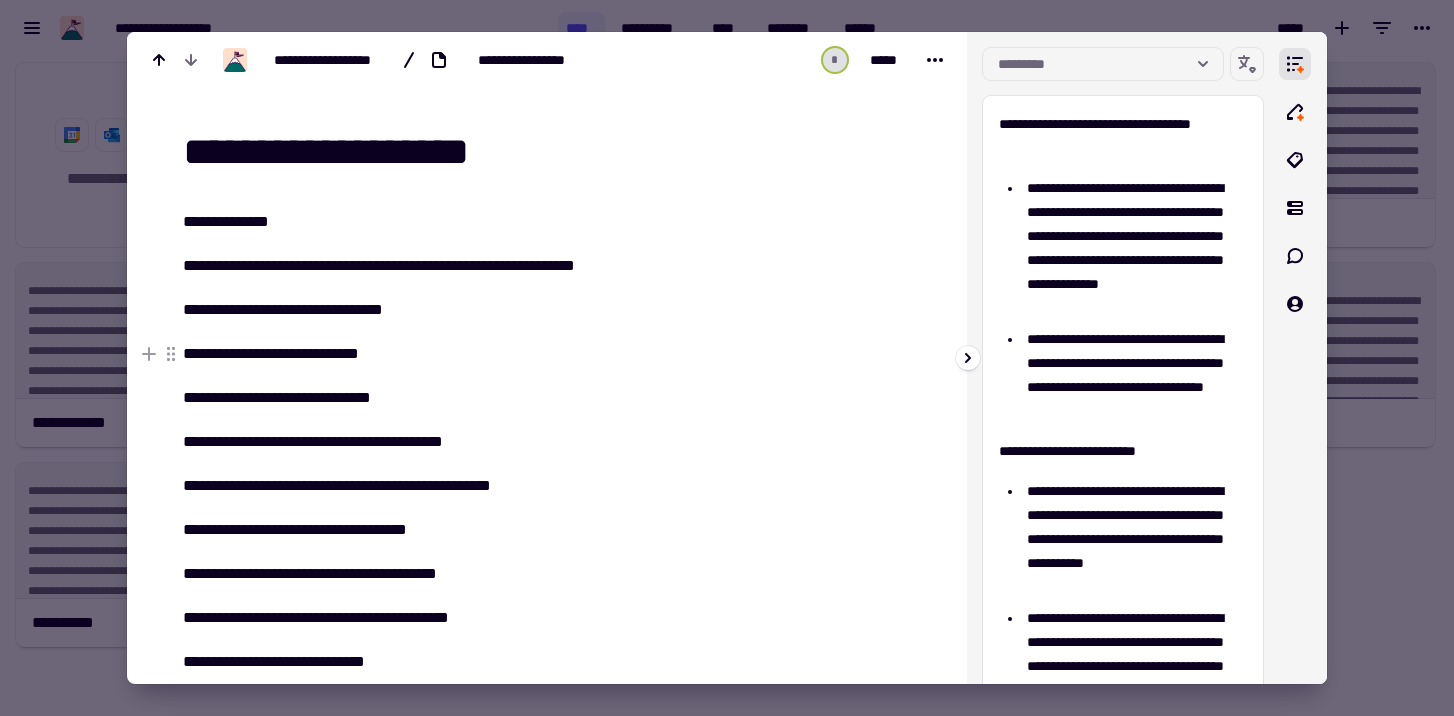 click at bounding box center [1295, 358] 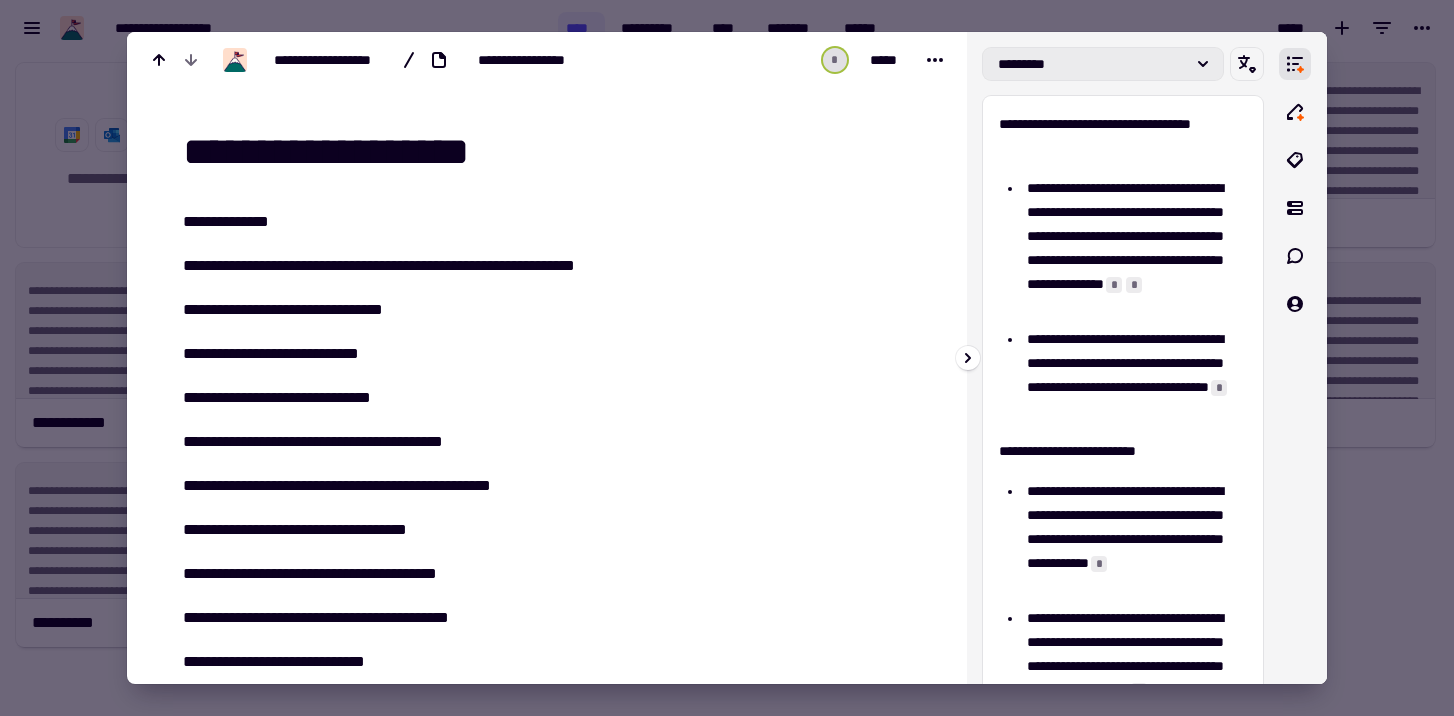 click on "*********" 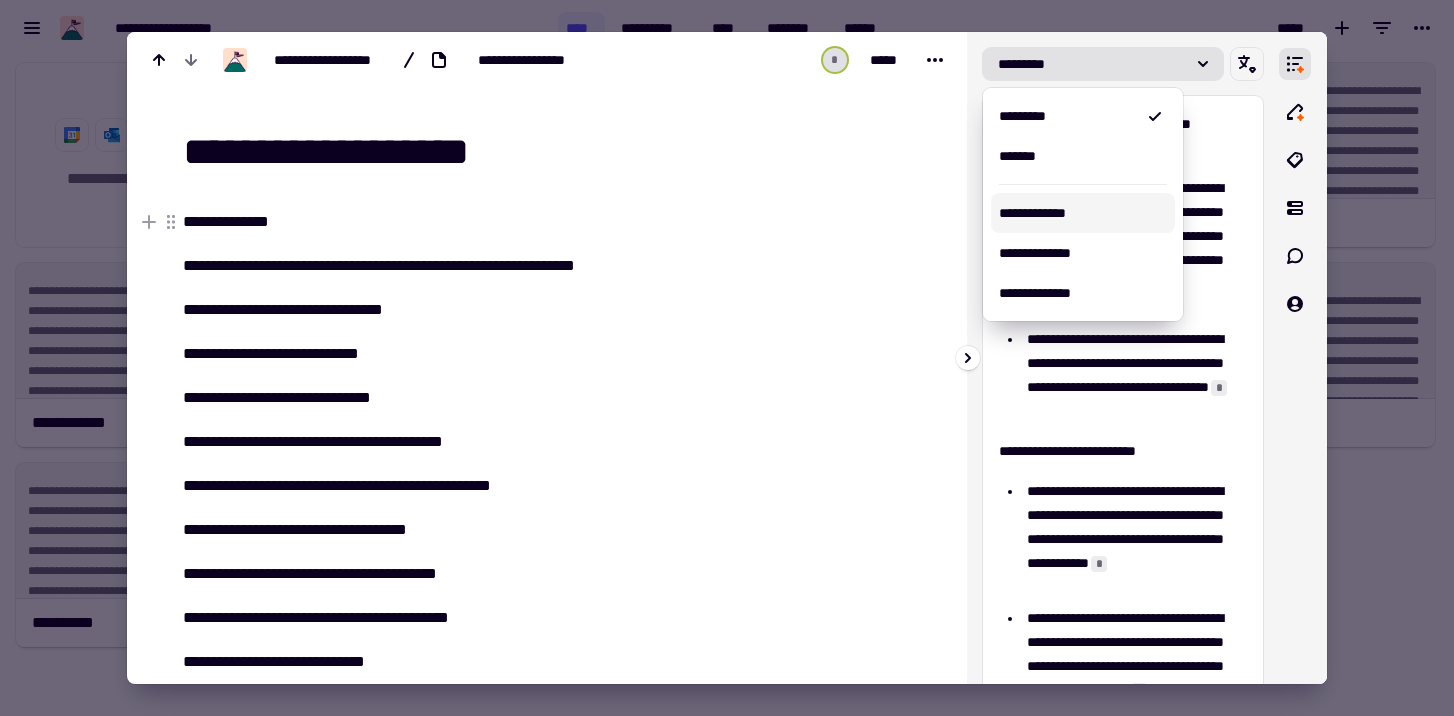 click on "**********" at bounding box center (1083, 213) 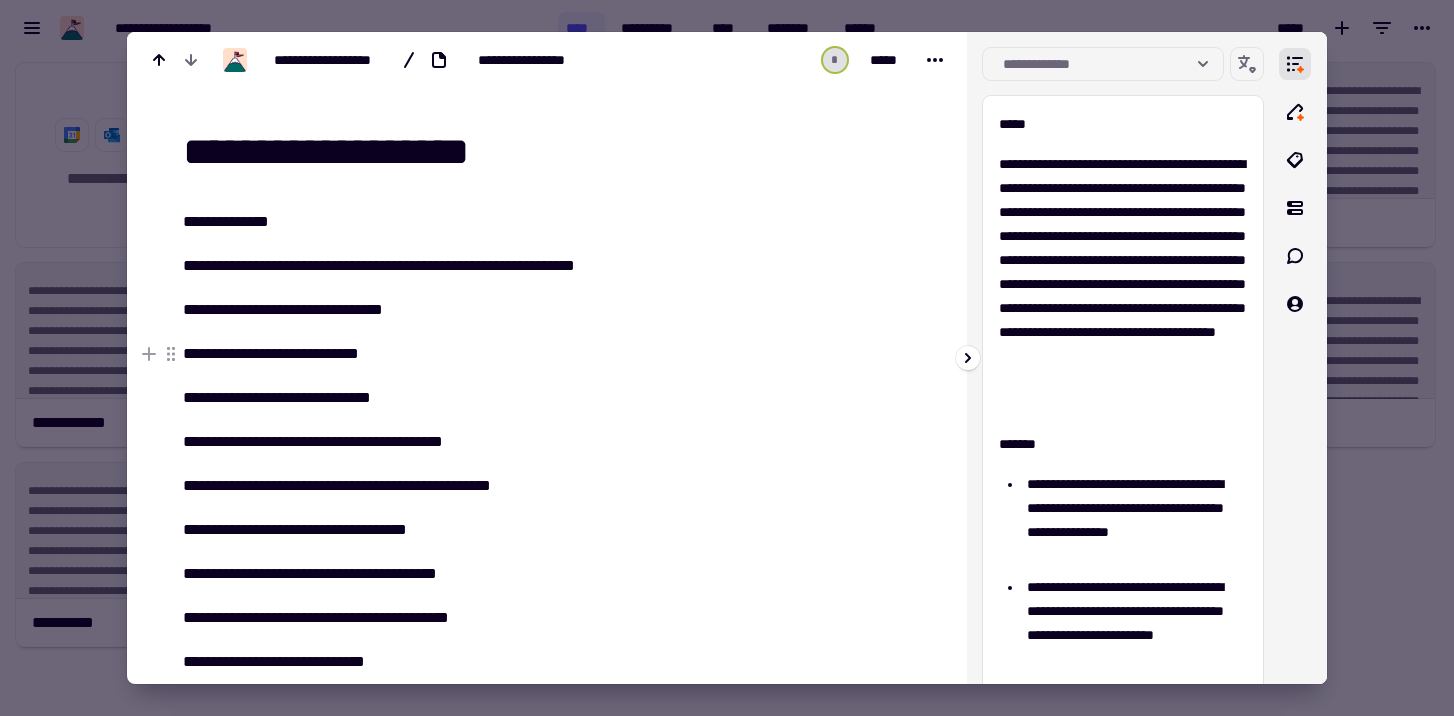 click at bounding box center (1295, 358) 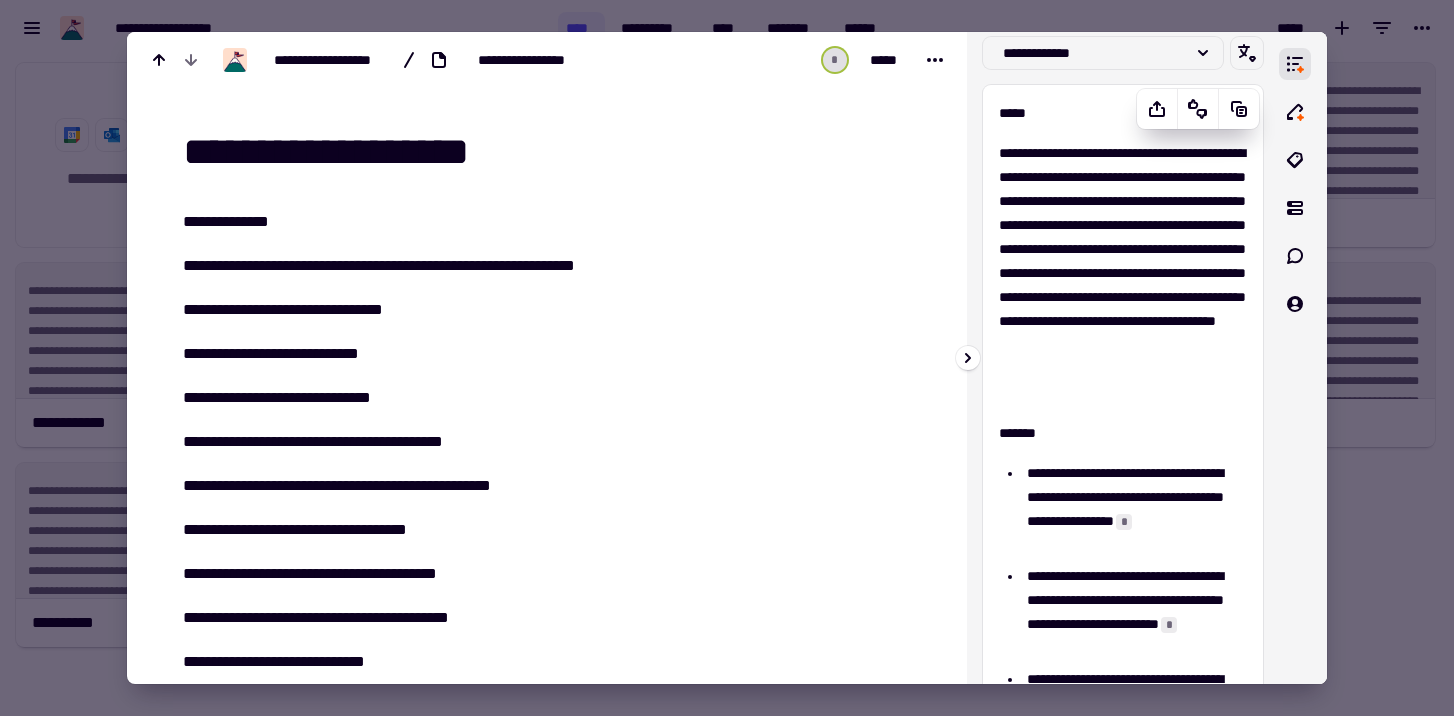 scroll, scrollTop: 0, scrollLeft: 0, axis: both 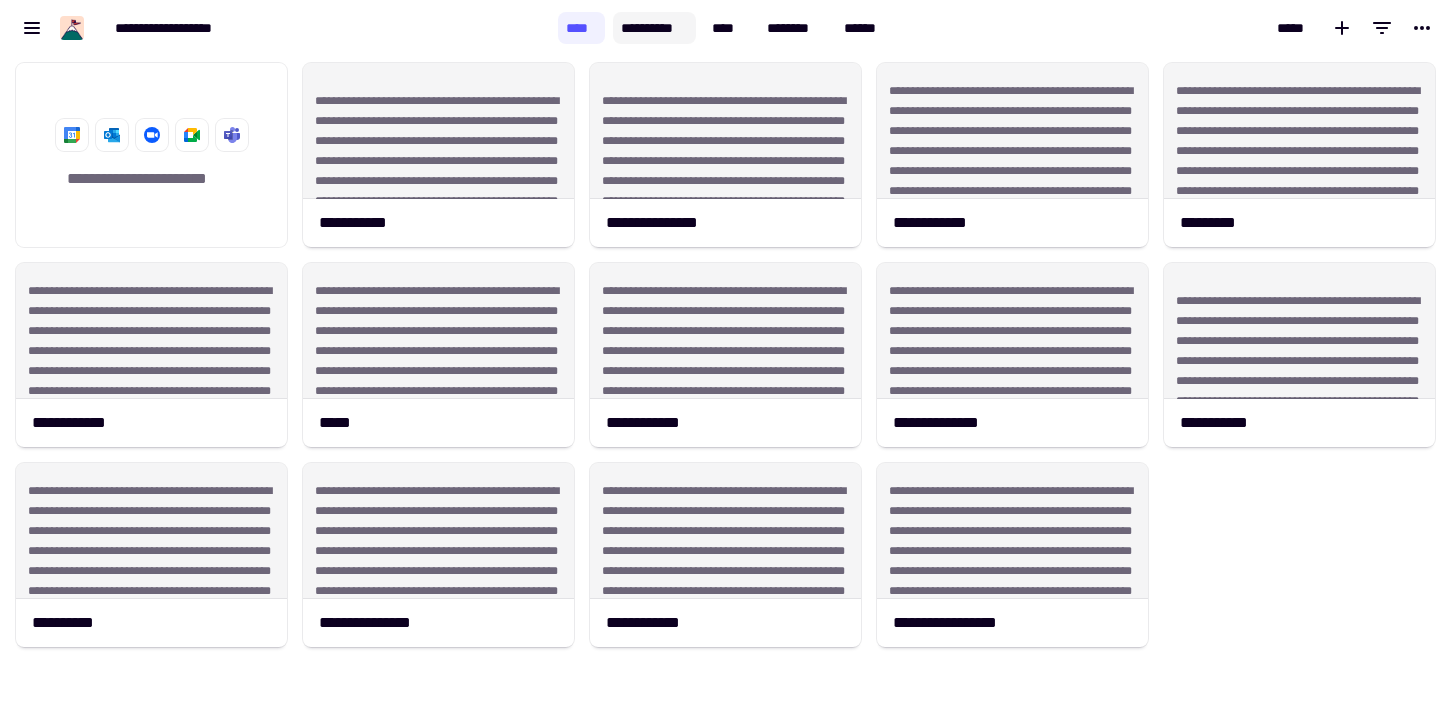 click on "**********" 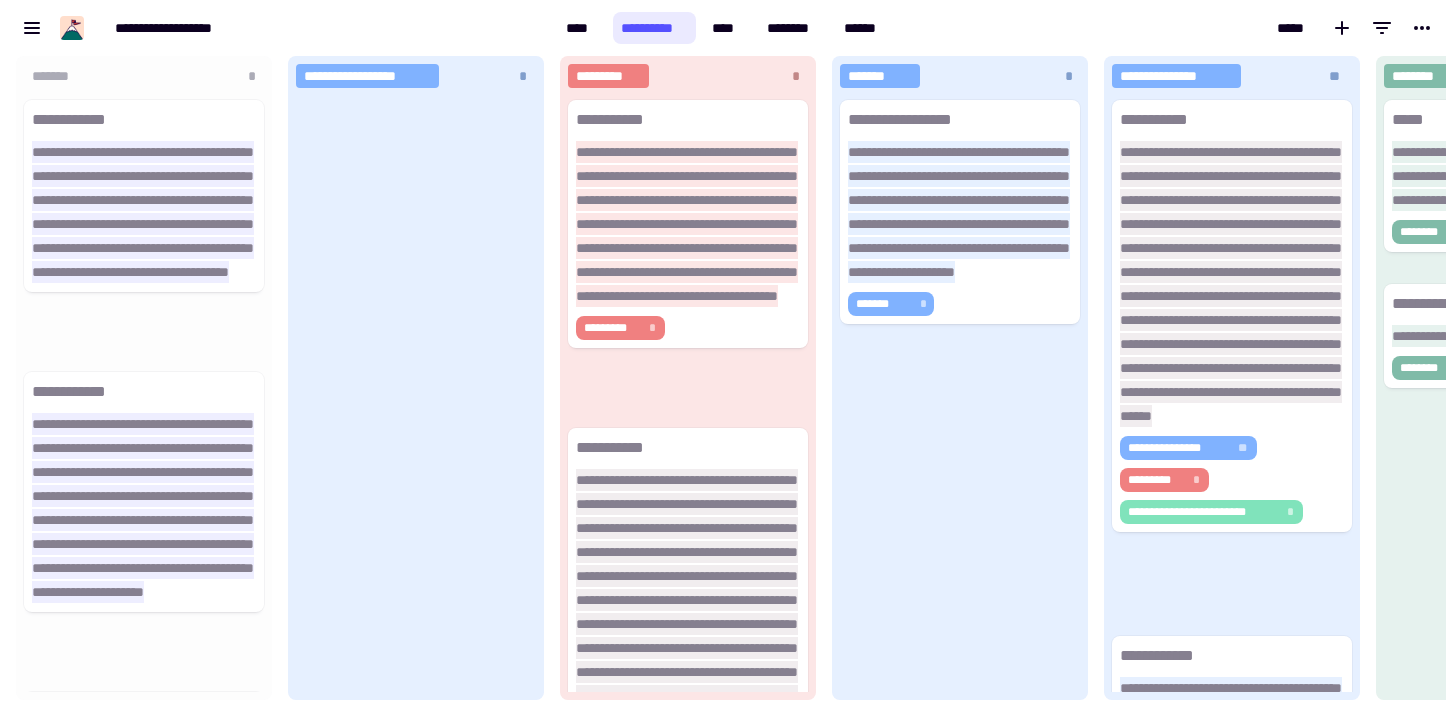 scroll, scrollTop: 1, scrollLeft: 1, axis: both 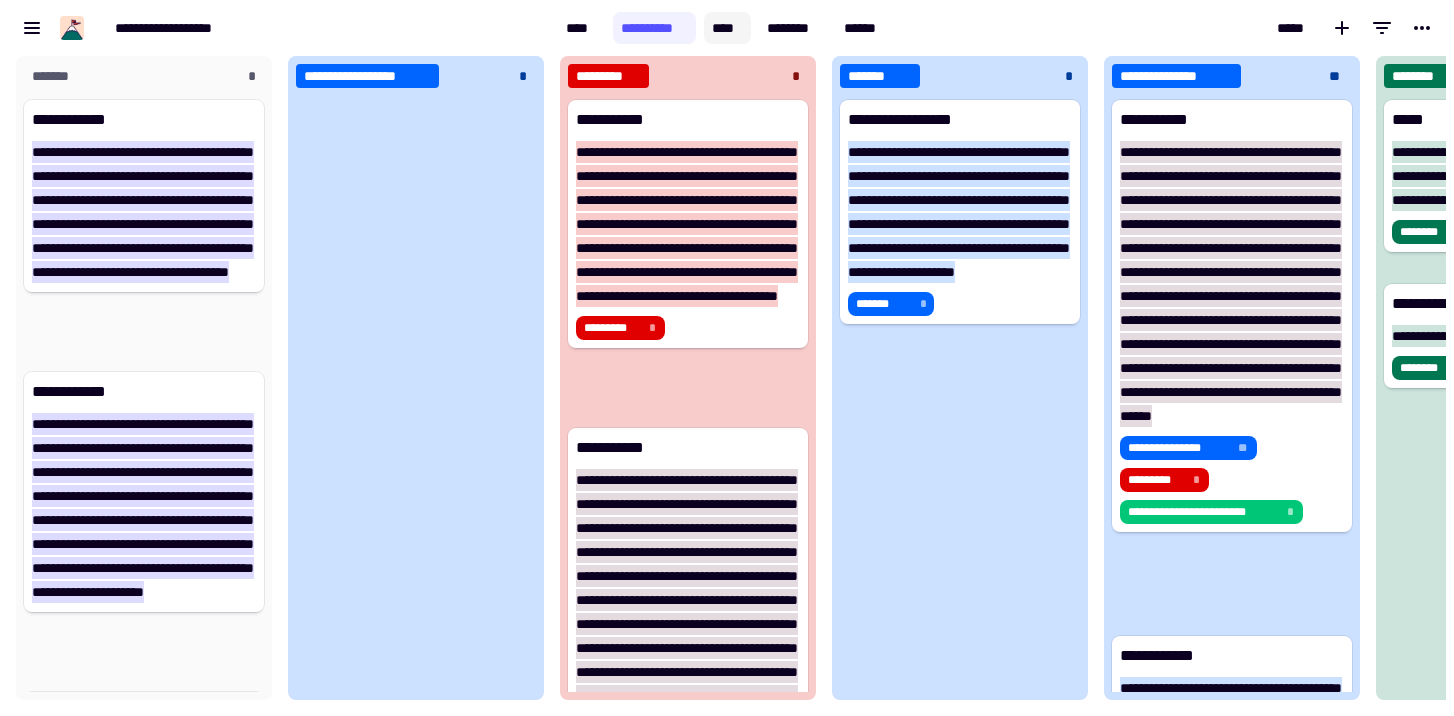 click on "****" 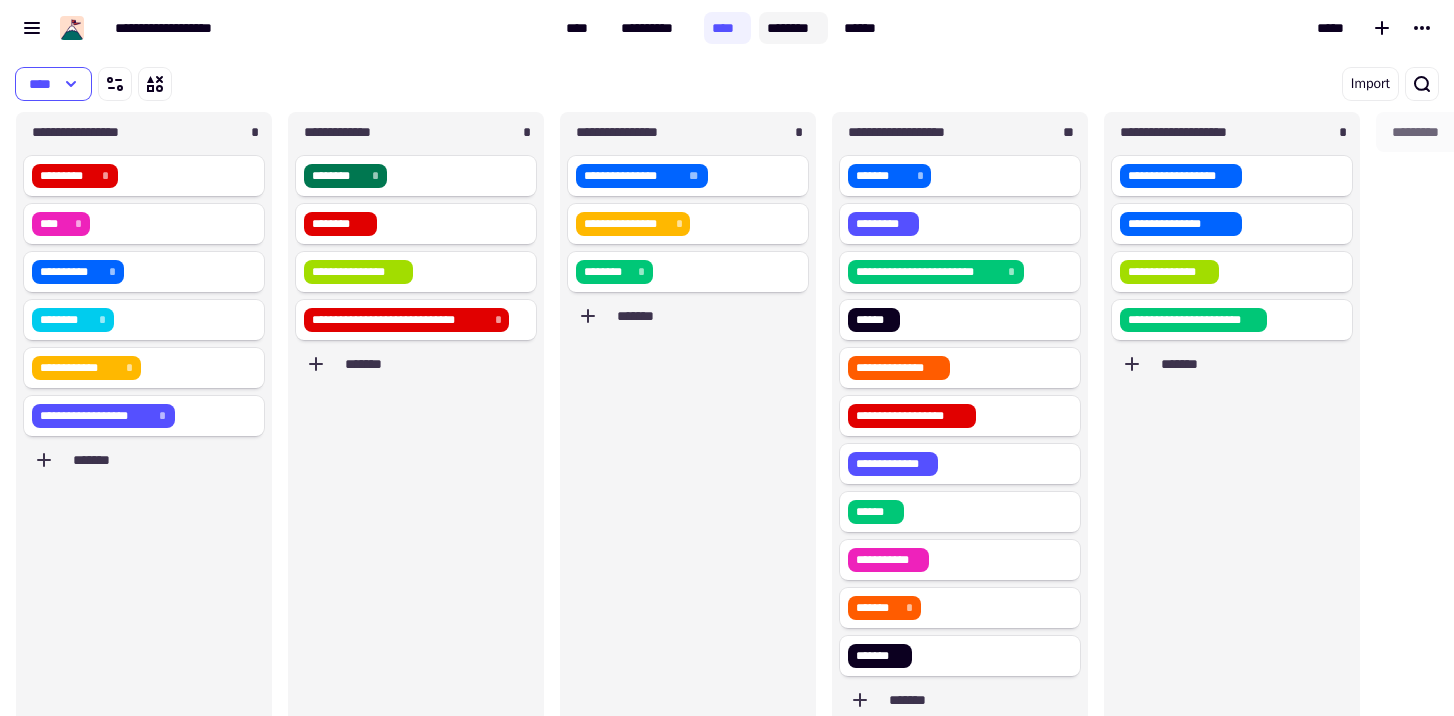 click on "********" 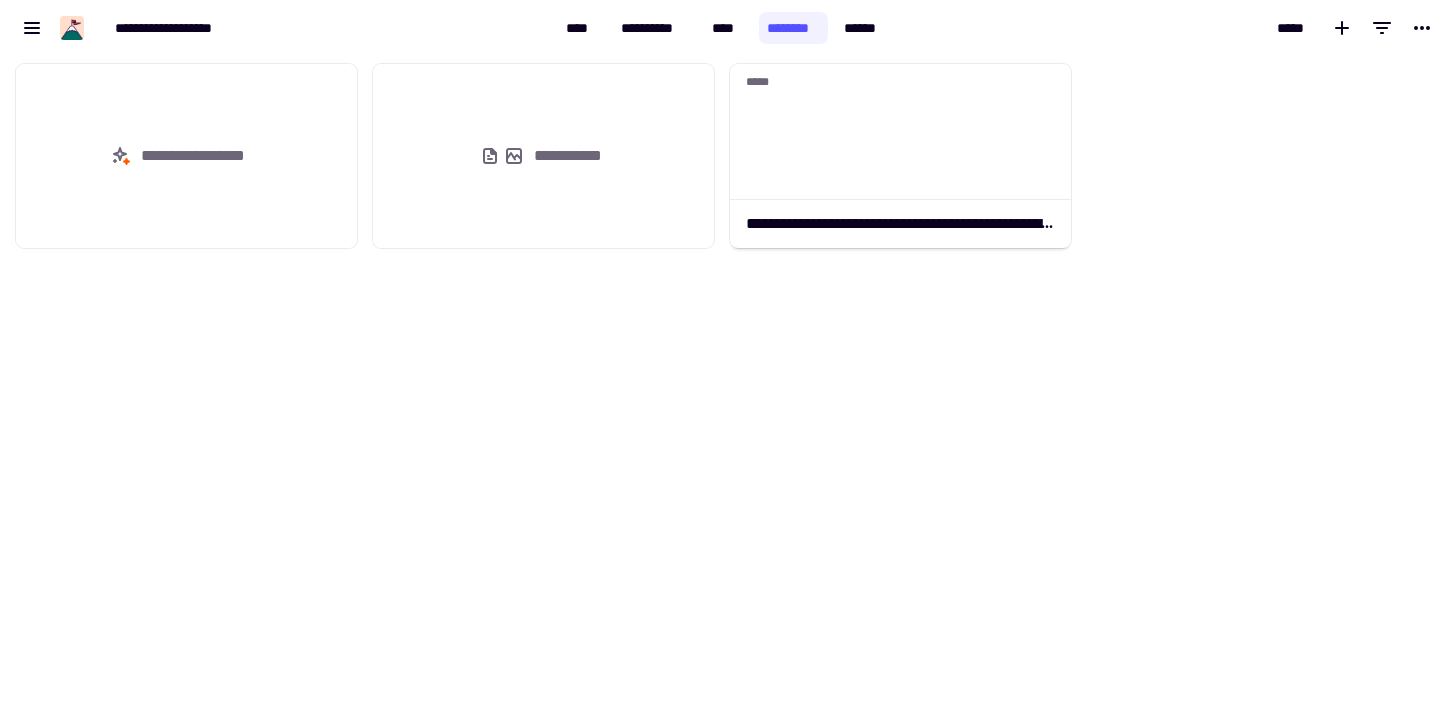 click on "**********" at bounding box center [726, 28] 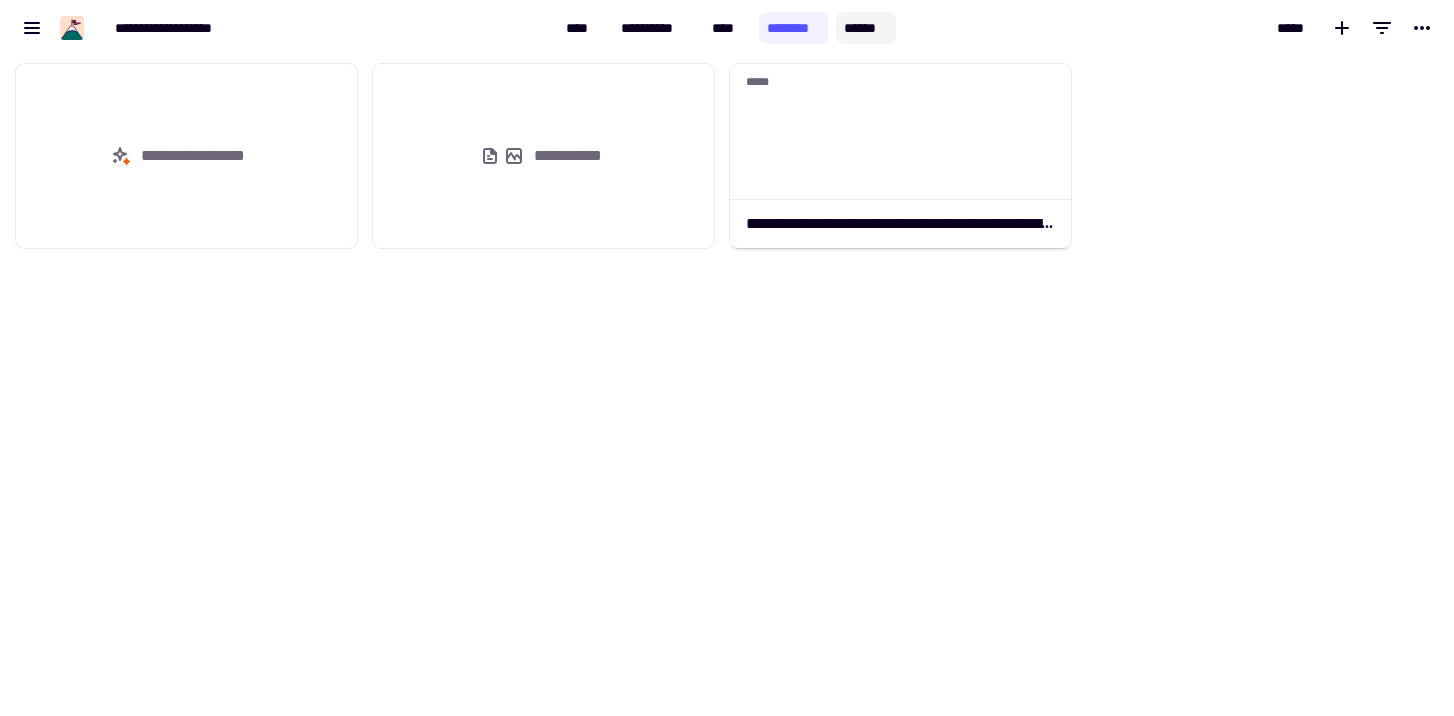 click on "******" 